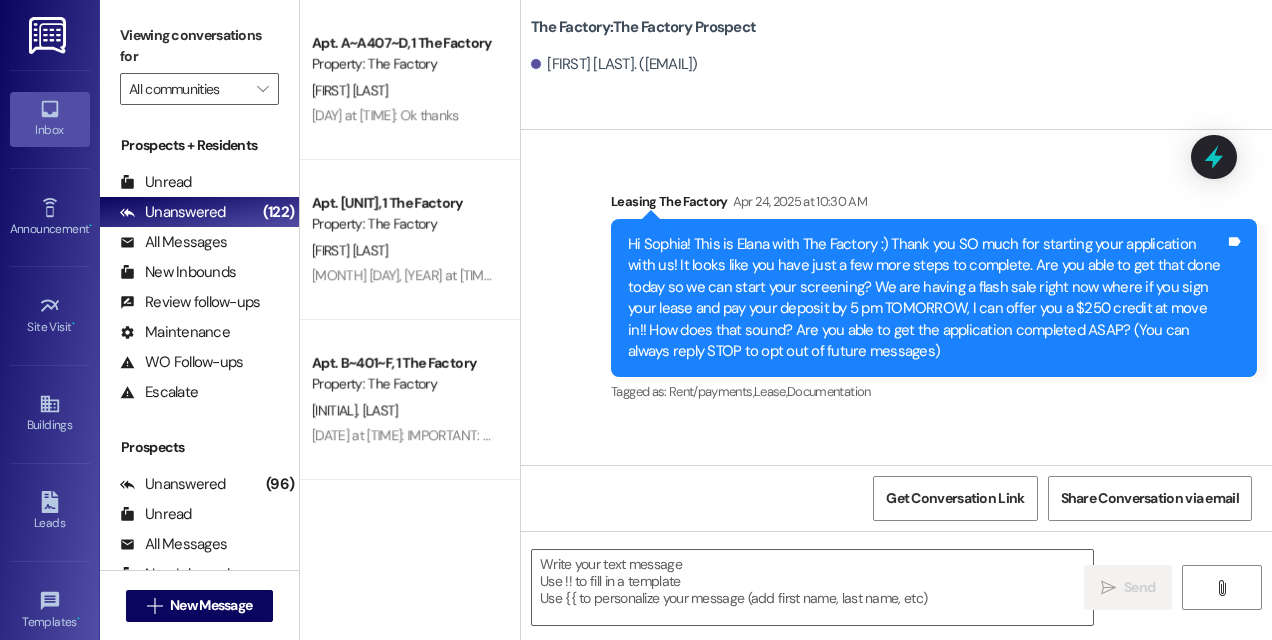 scroll, scrollTop: 0, scrollLeft: 0, axis: both 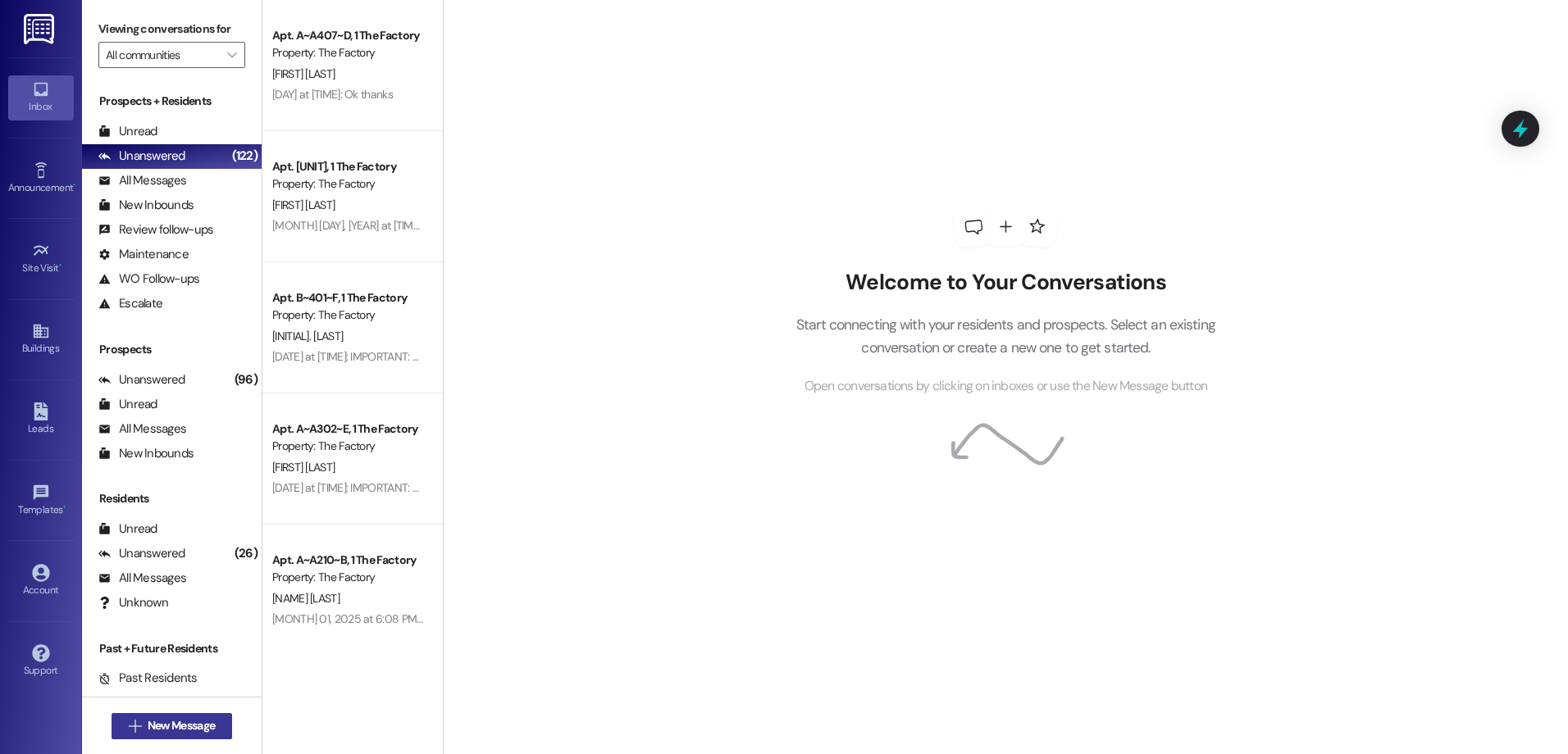 click on "New Message" at bounding box center (181, 725) 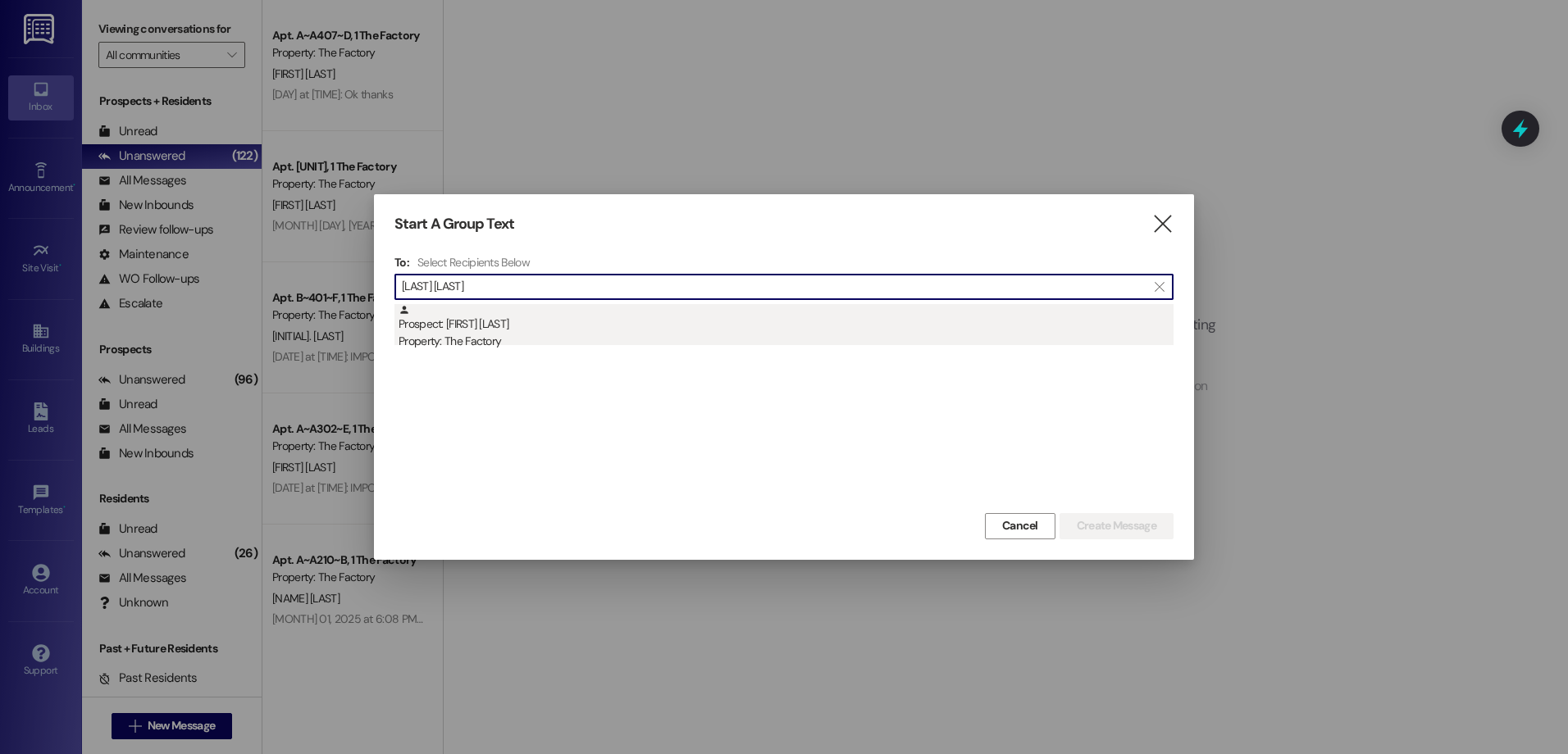 type on "[LAST] [LAST]" 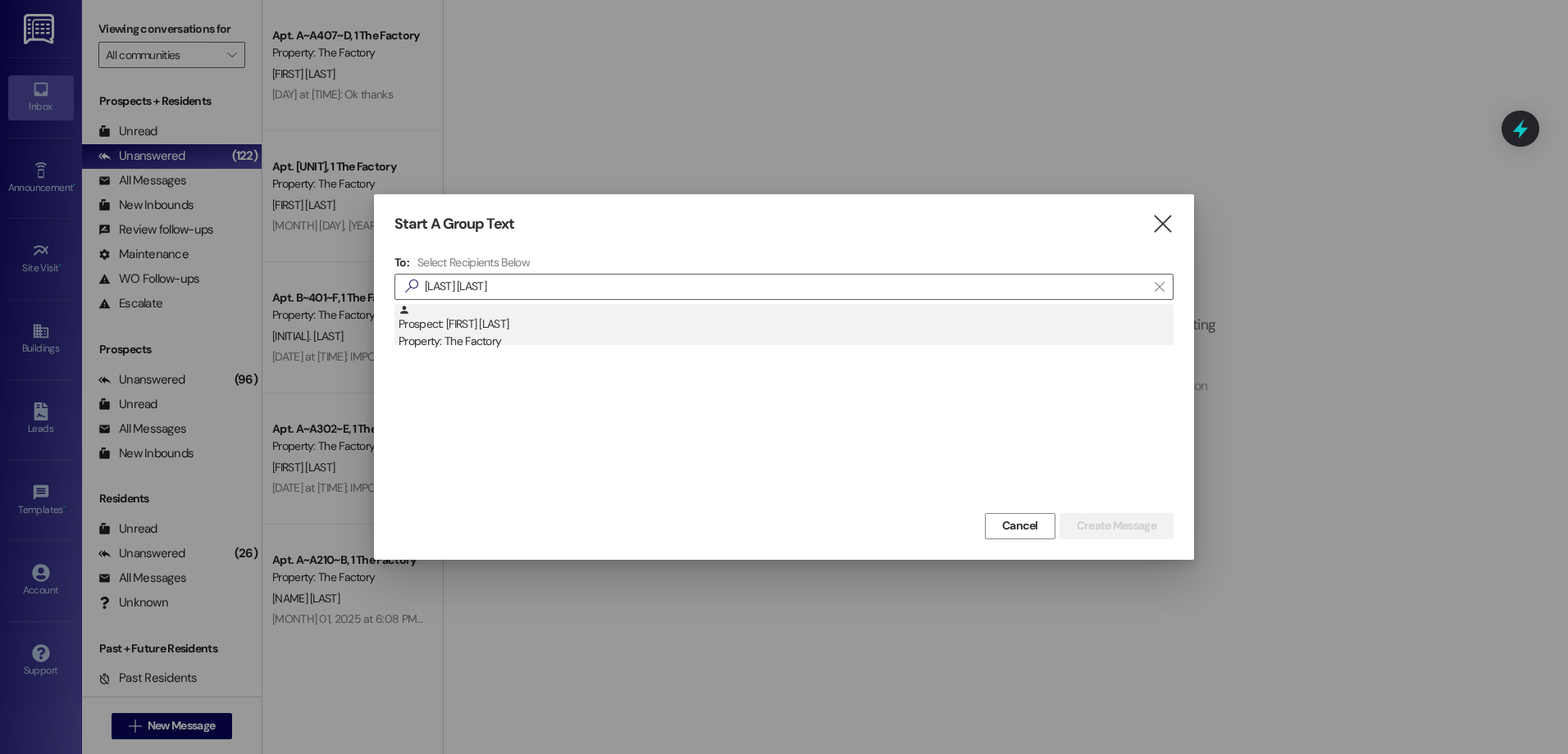 click on "Property: The Factory" at bounding box center (786, 341) 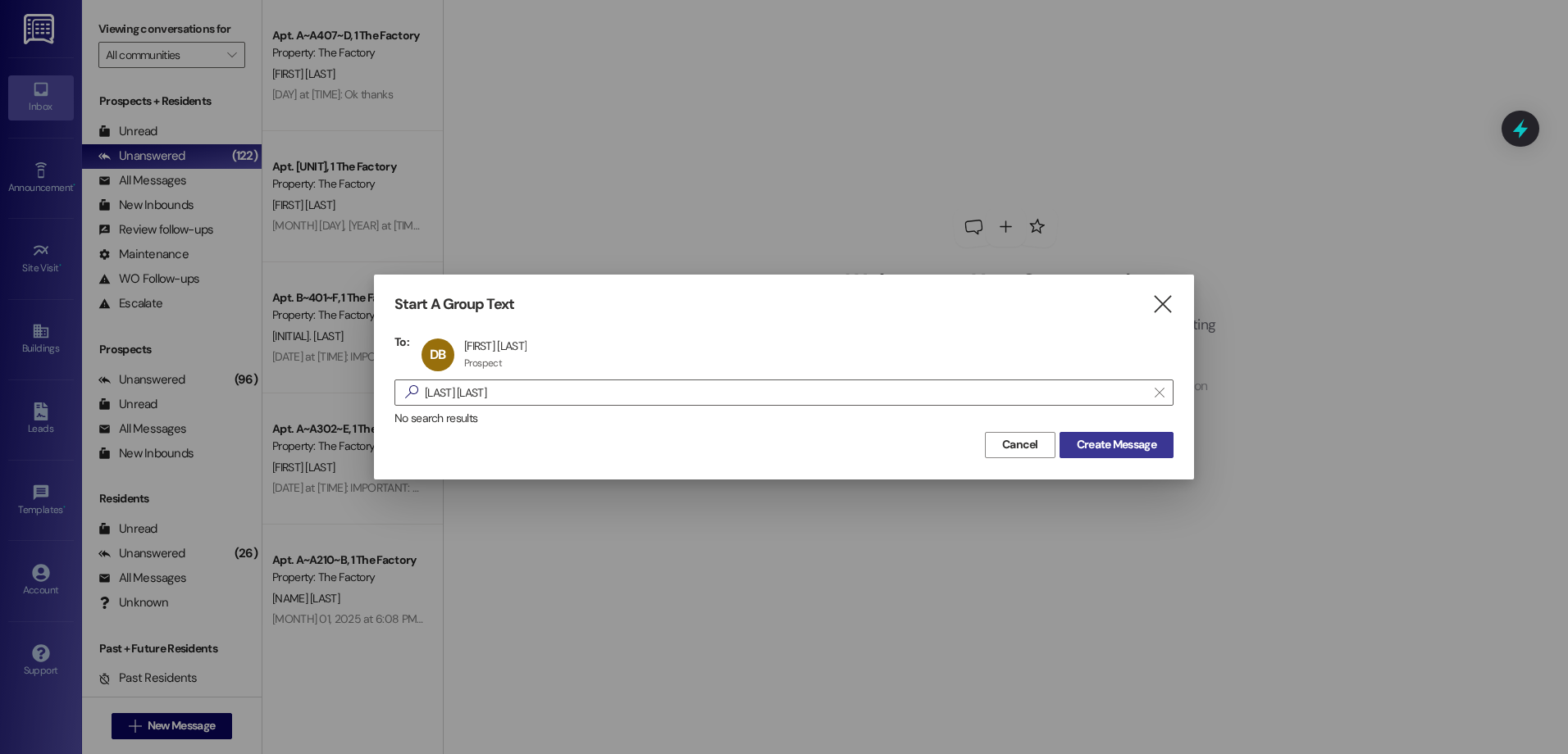 click on "Create Message" at bounding box center (1116, 444) 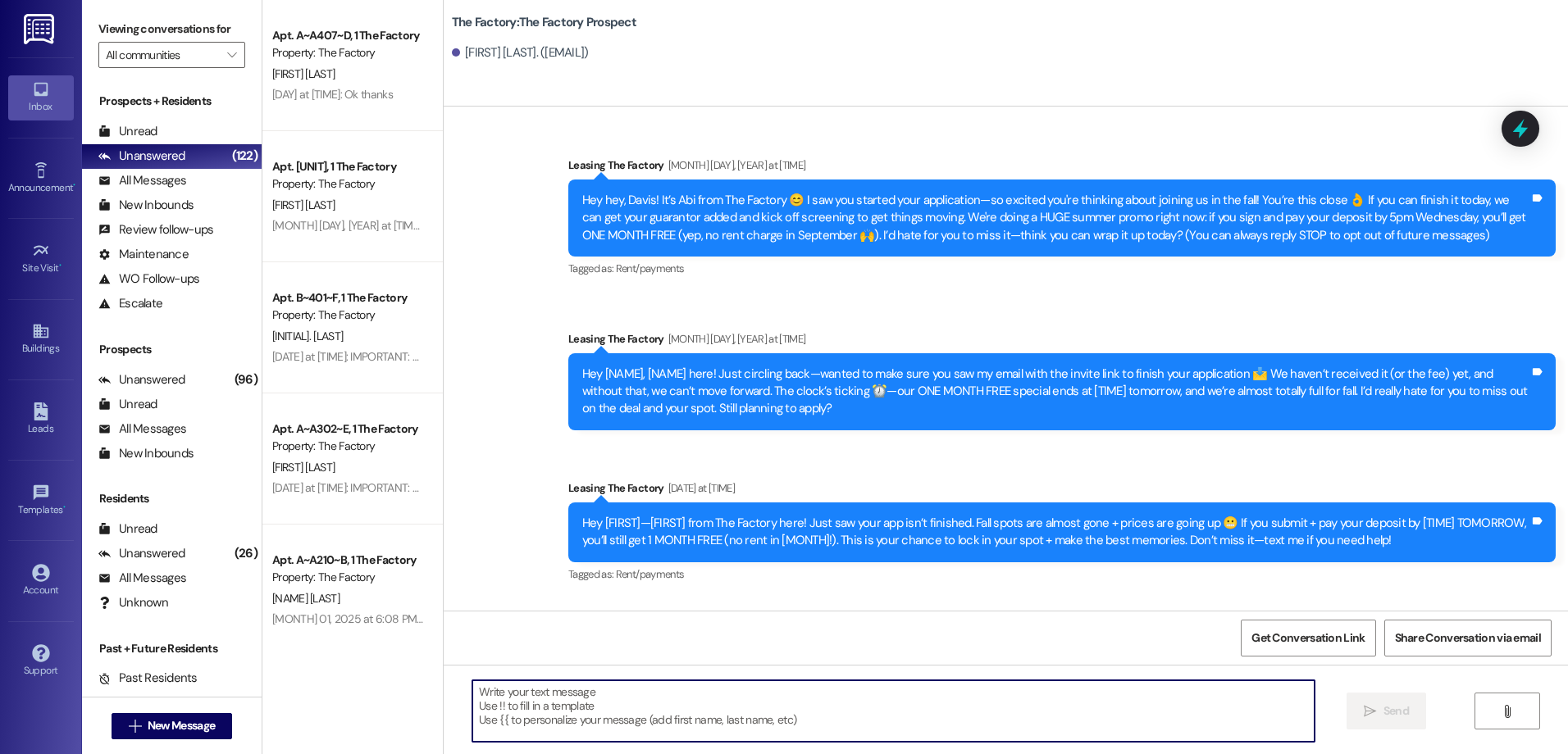 click at bounding box center (893, 711) 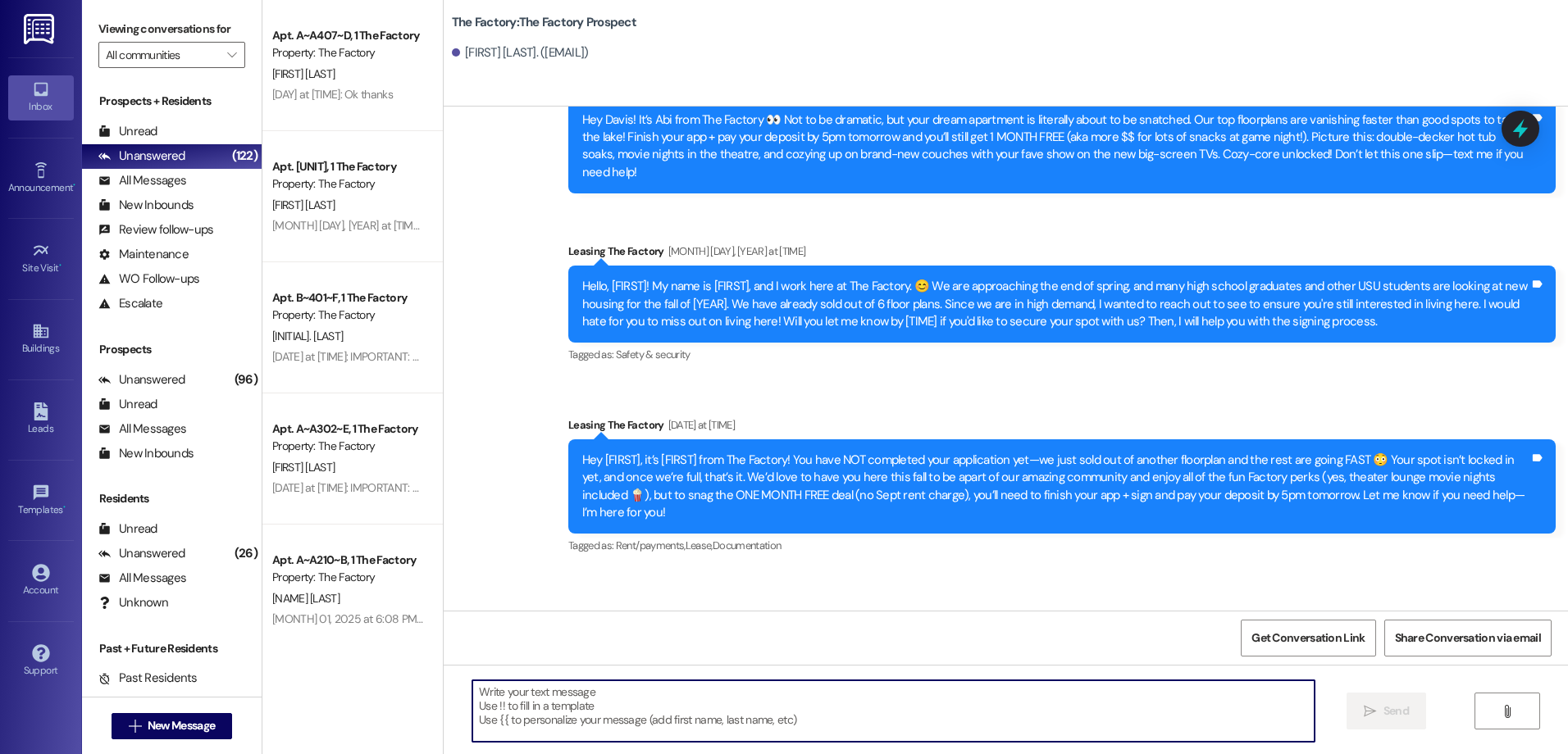 scroll, scrollTop: 738, scrollLeft: 0, axis: vertical 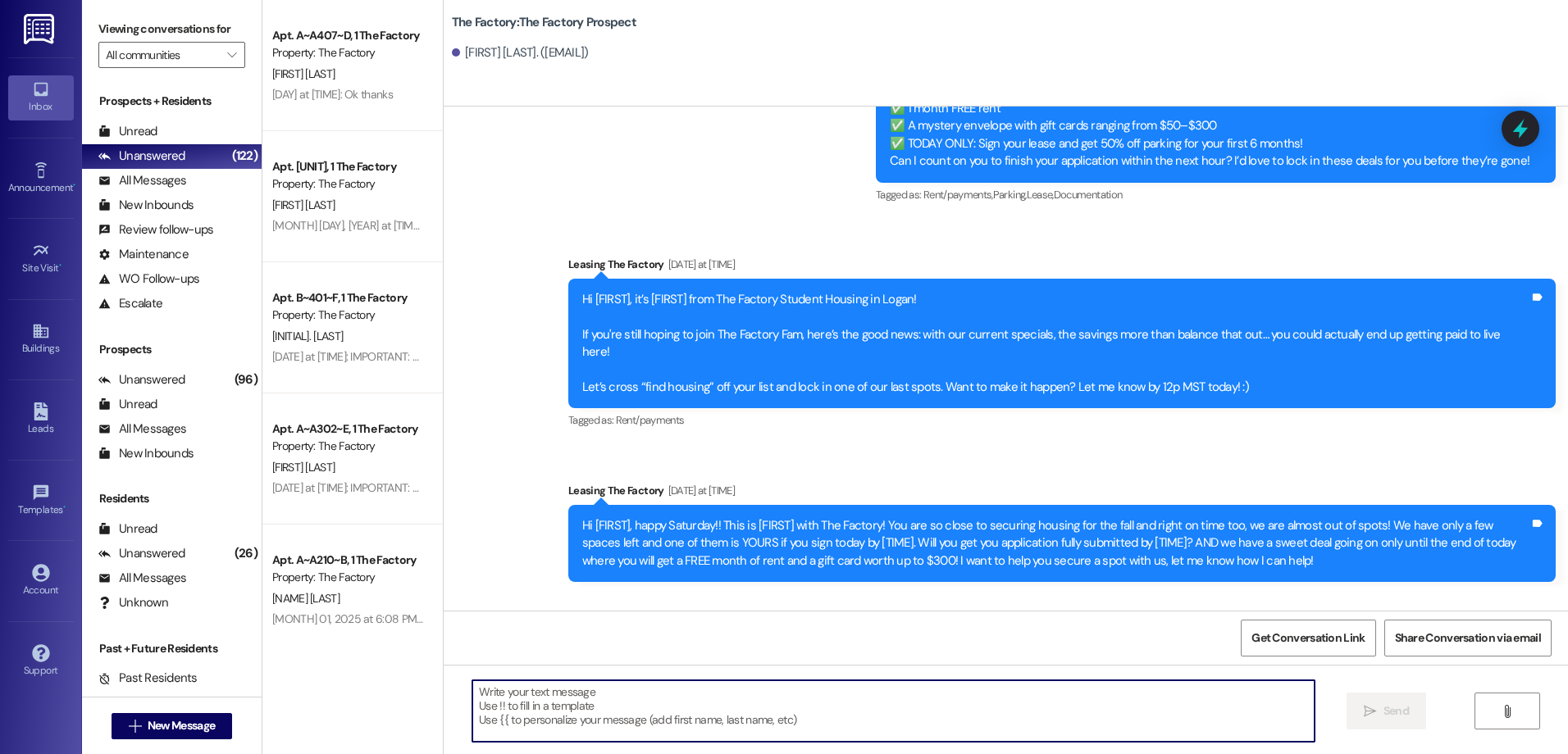 click at bounding box center [893, 711] 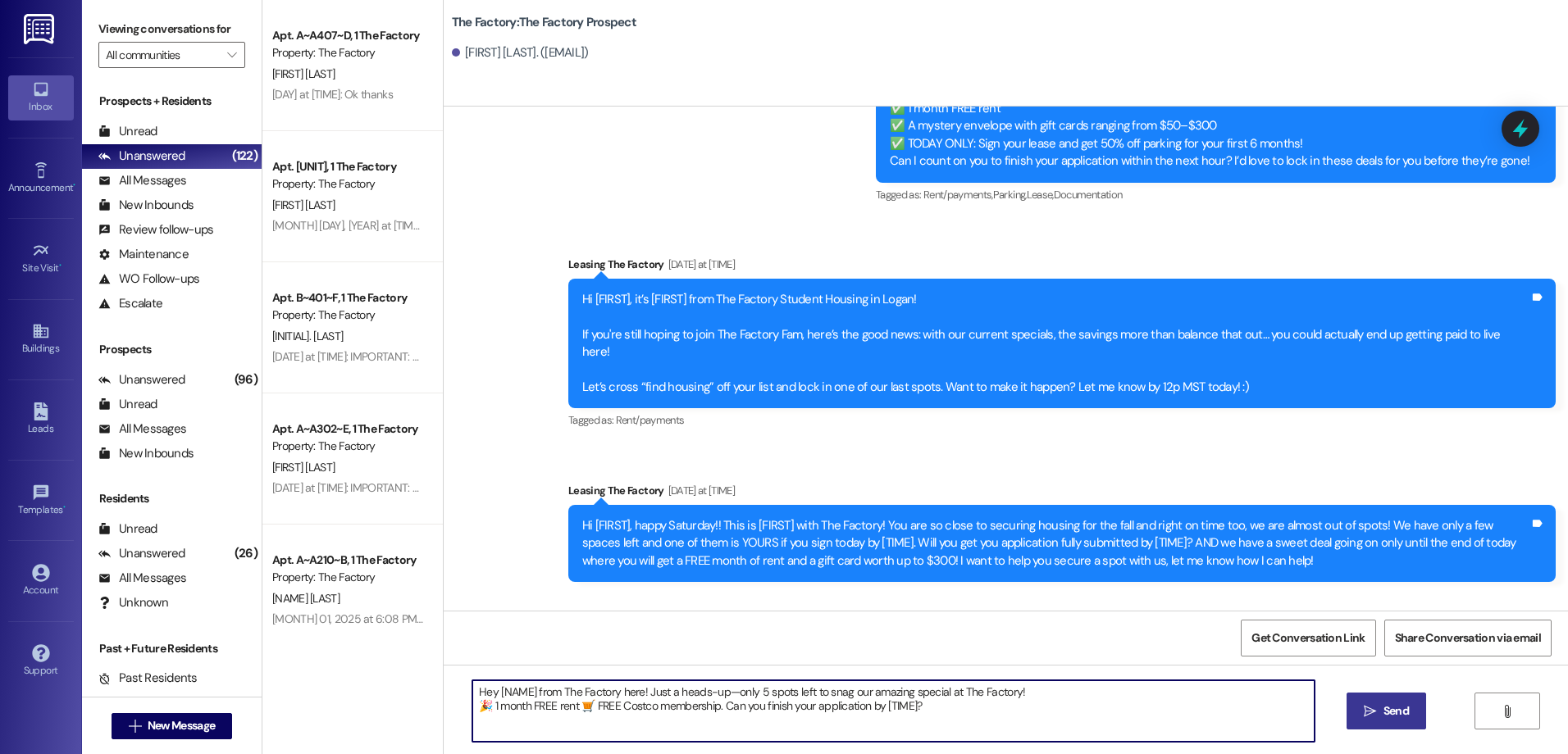 type on "Hey [NAME] from The Factory here! Just a heads-up—only 5 spots left to snag our amazing special at The Factory!
🎉 1 month FREE rent 🛒 FREE Costco membership. Can you finish your application by [TIME]?" 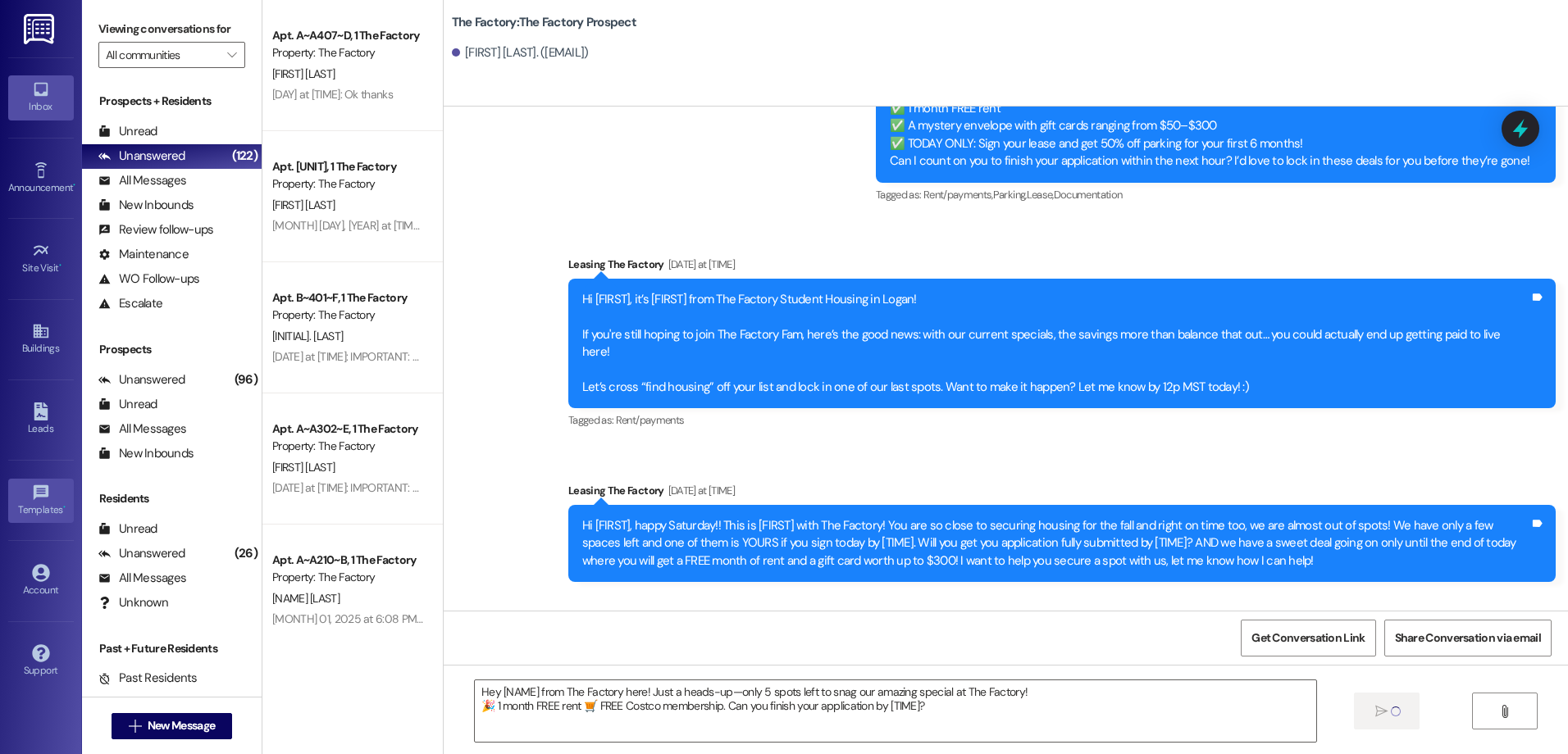 type 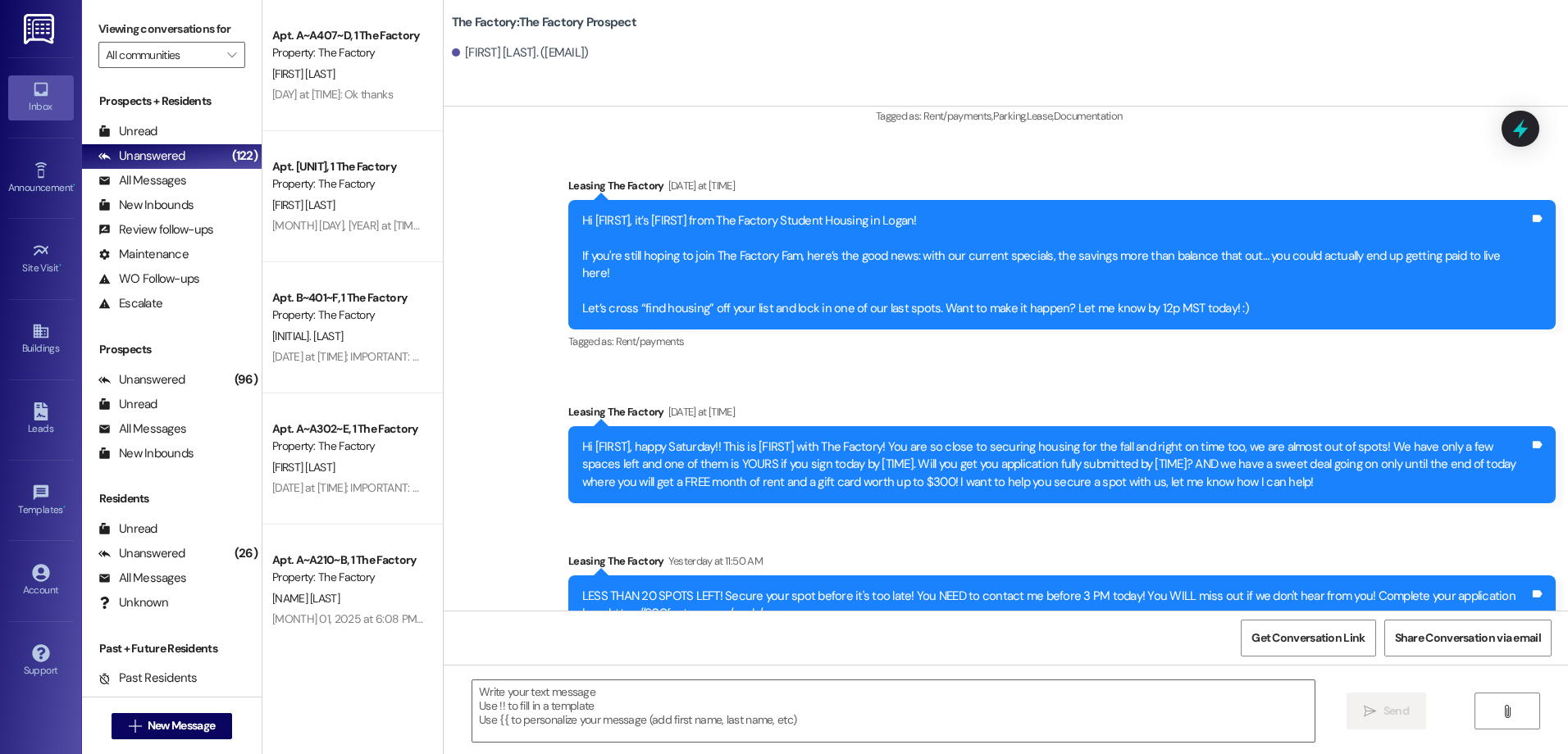 scroll, scrollTop: 12321, scrollLeft: 0, axis: vertical 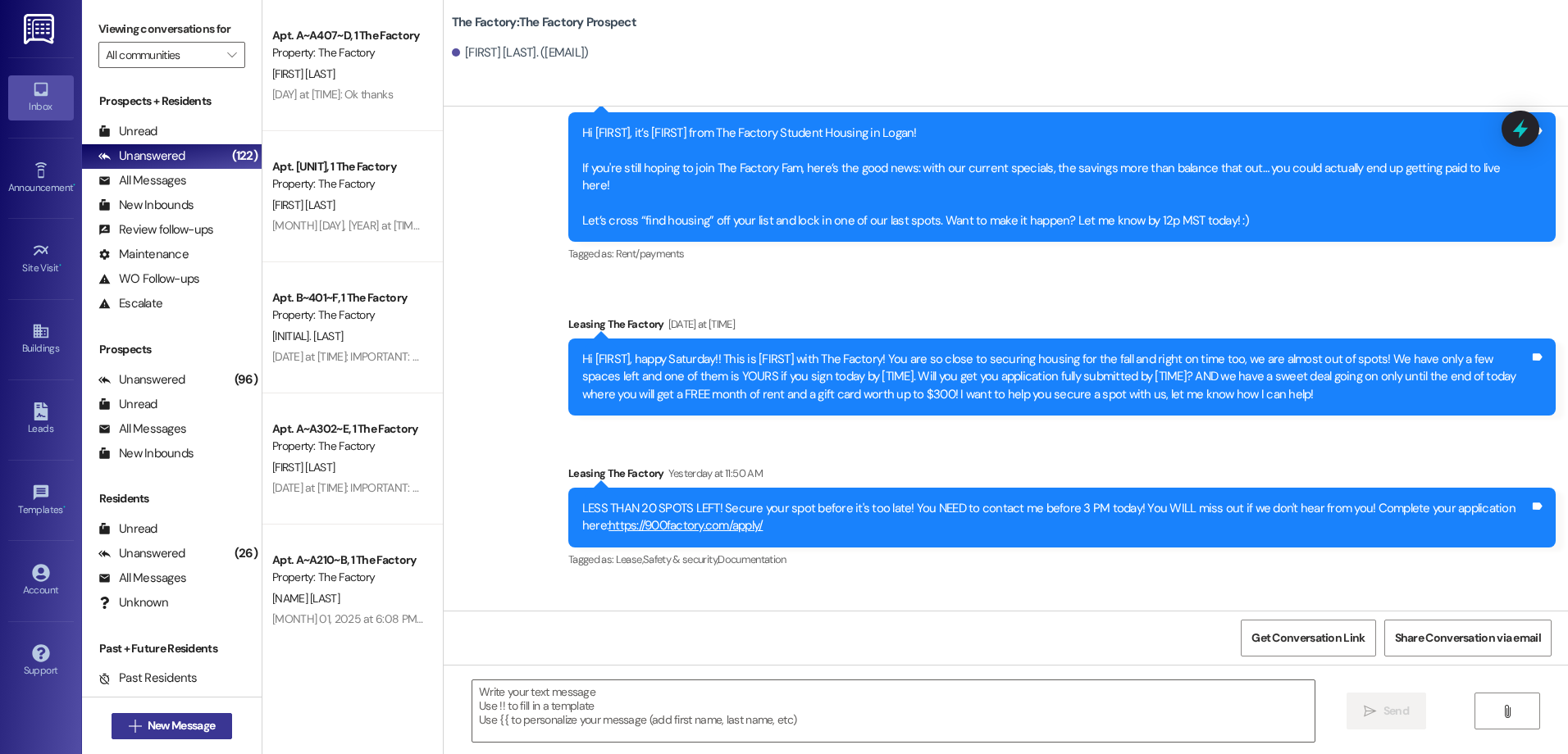 click on "New Message" at bounding box center [181, 725] 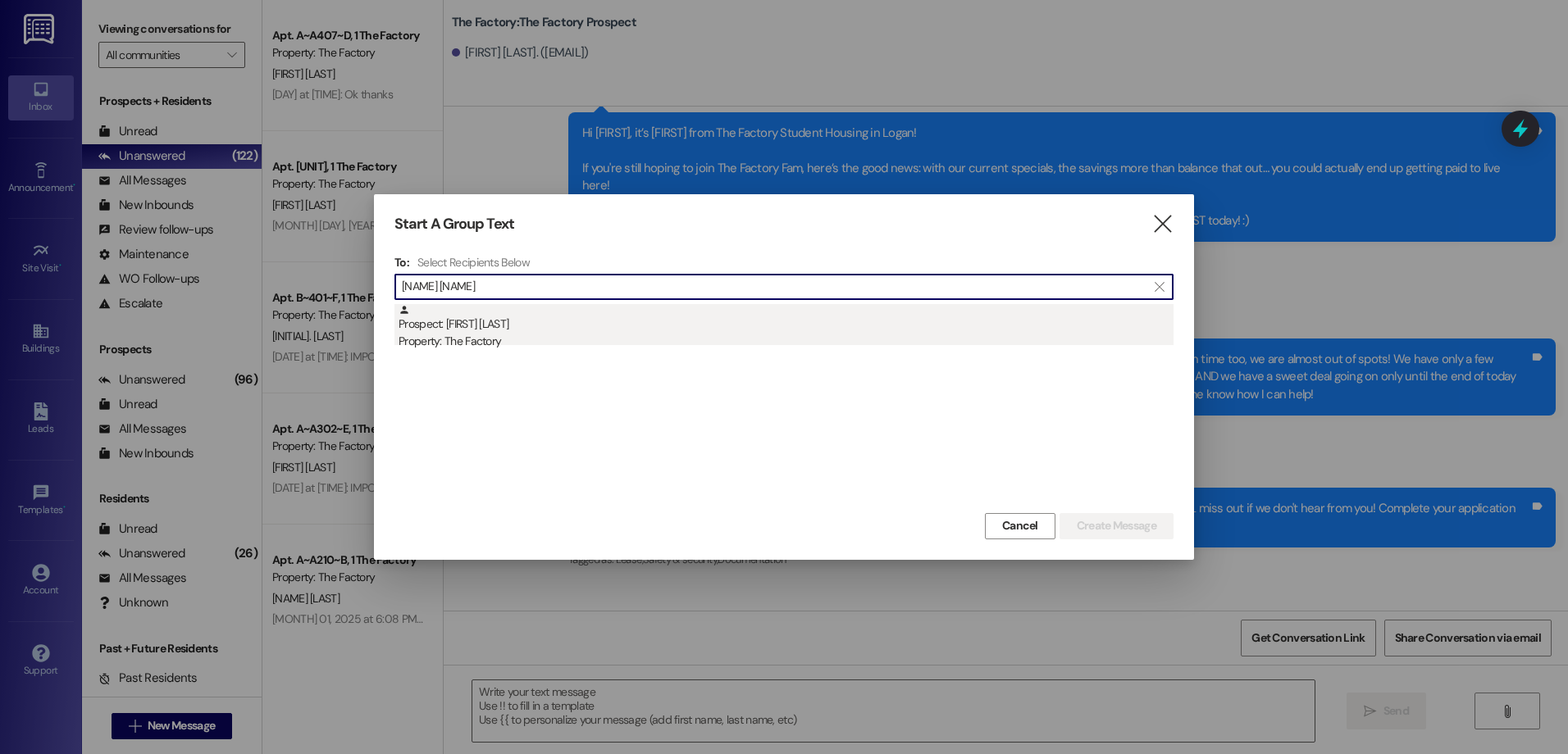 type on "[NAME] [NAME]" 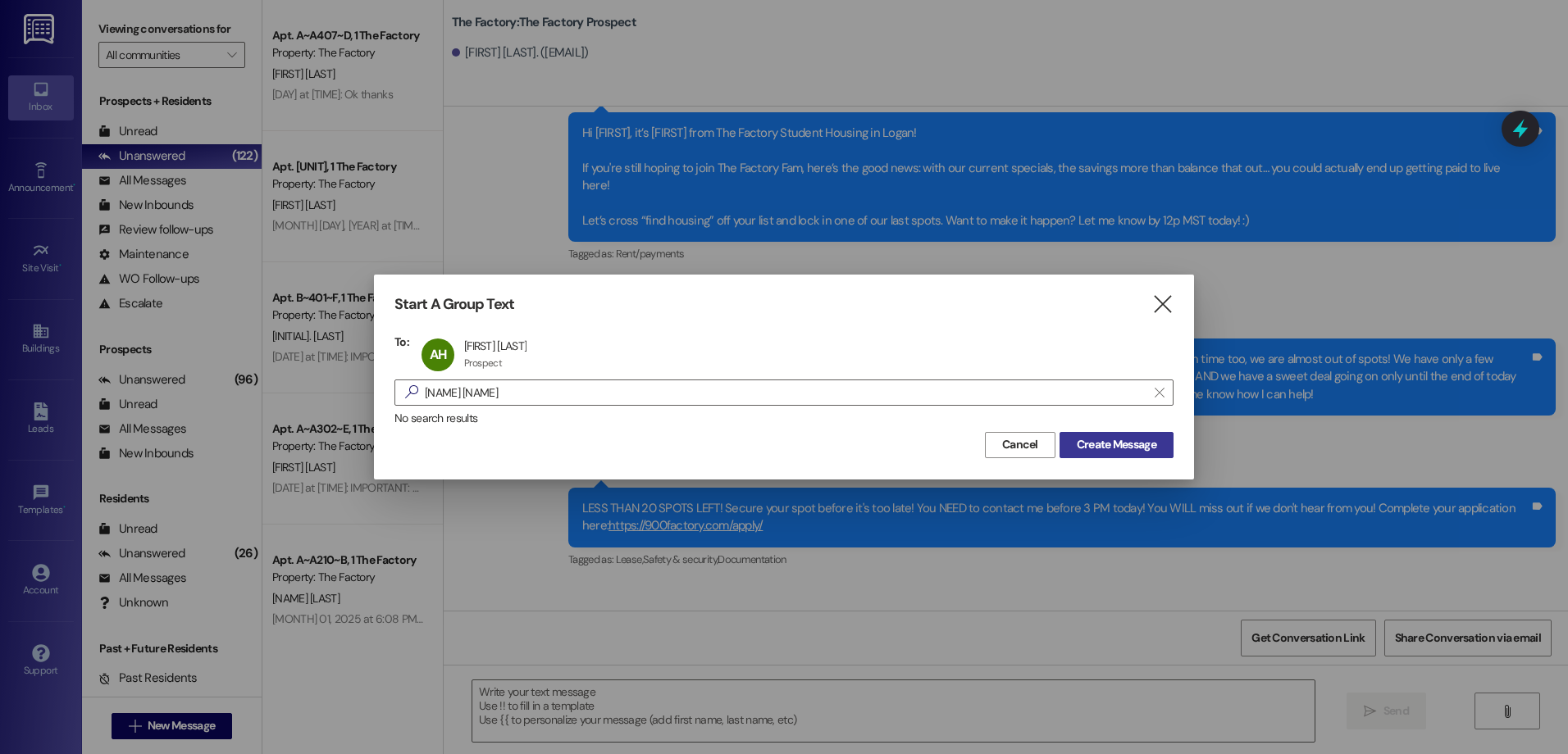 click on "Create Message" at bounding box center (1116, 444) 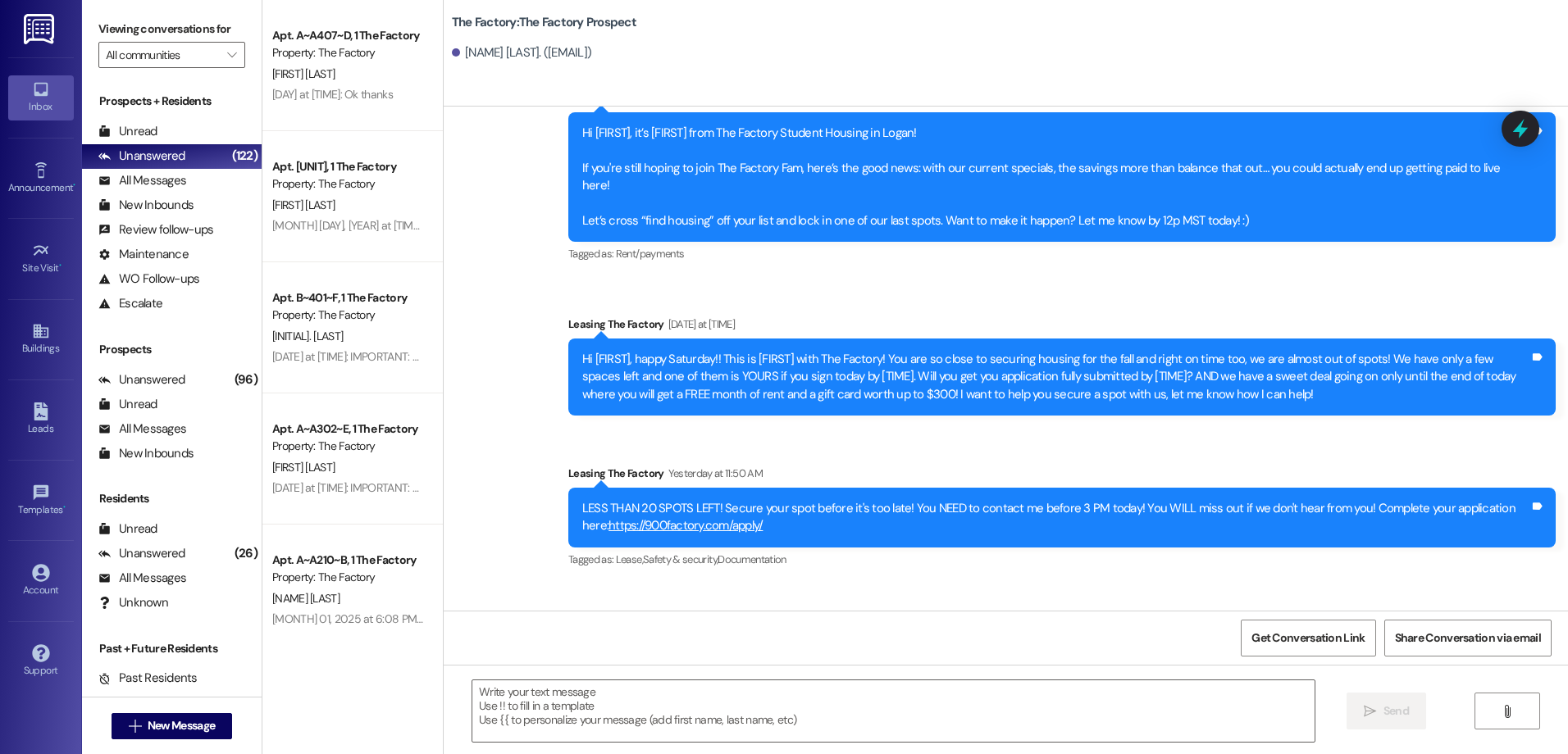 scroll, scrollTop: 3250, scrollLeft: 0, axis: vertical 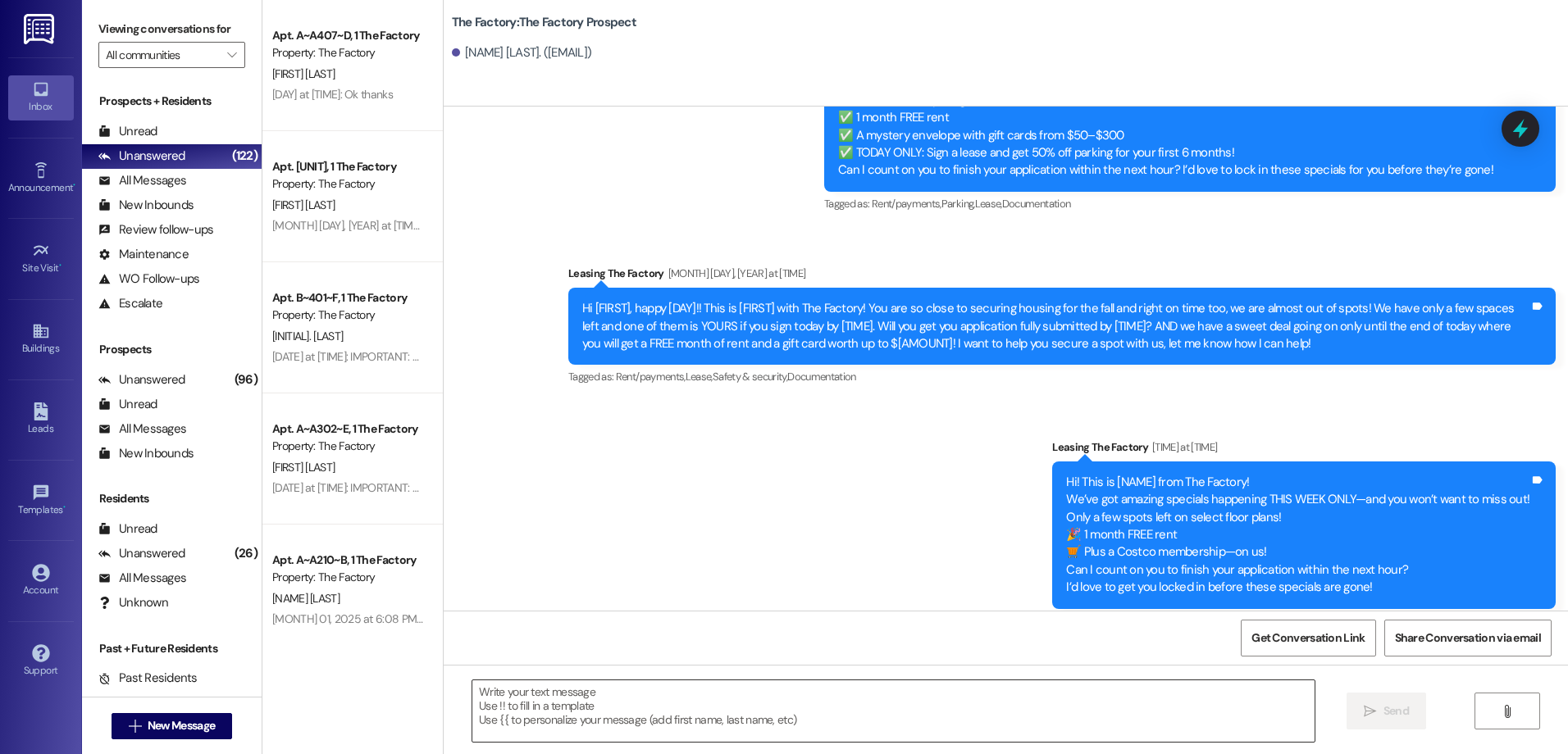 click at bounding box center [893, 711] 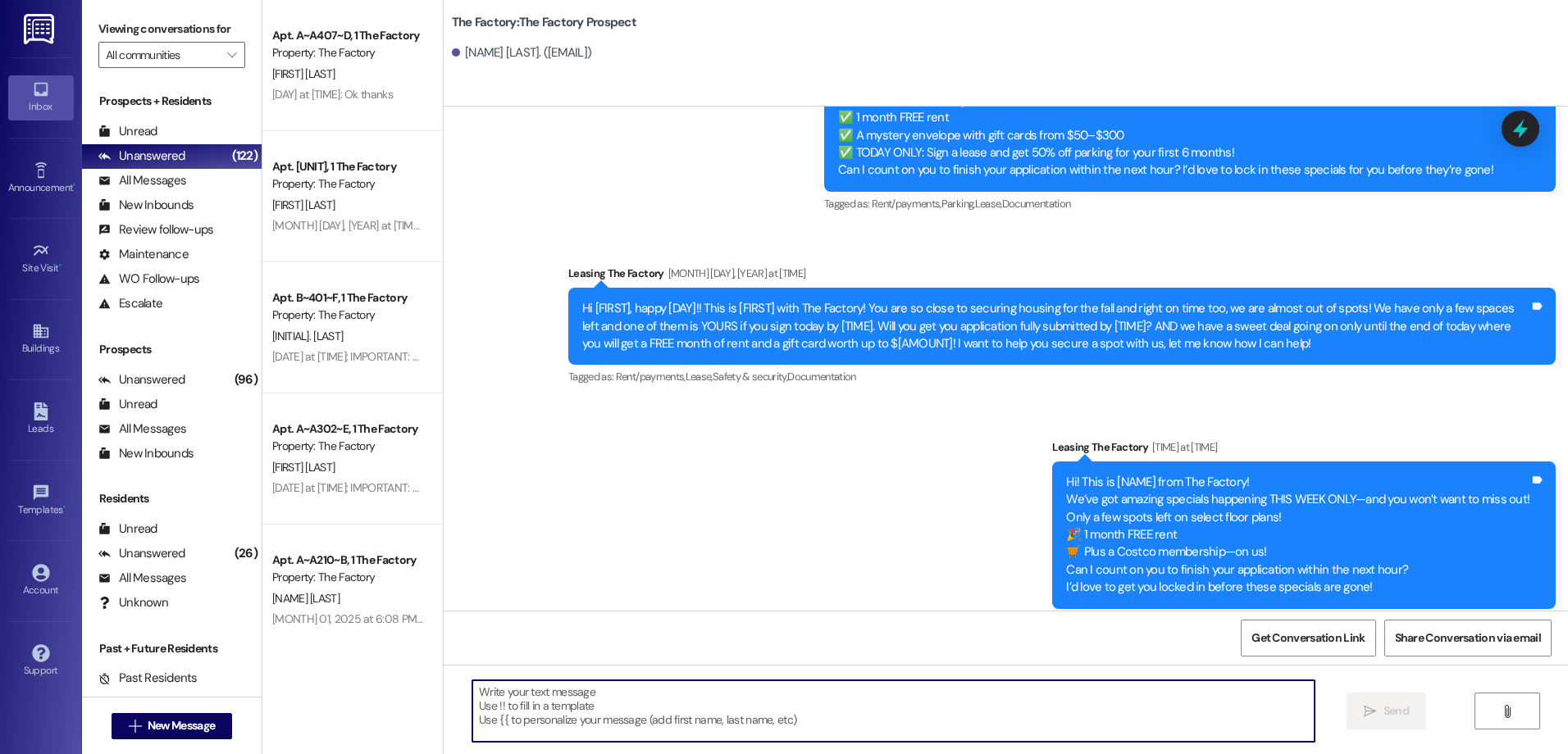 paste on "Hey [NAME] from The Factory here! Just a heads-up—only 5 spots left to snag our amazing special at The Factory!
🎉 1 month FREE rent 🛒 FREE Costco membership. Can you finish your application by [TIME]?" 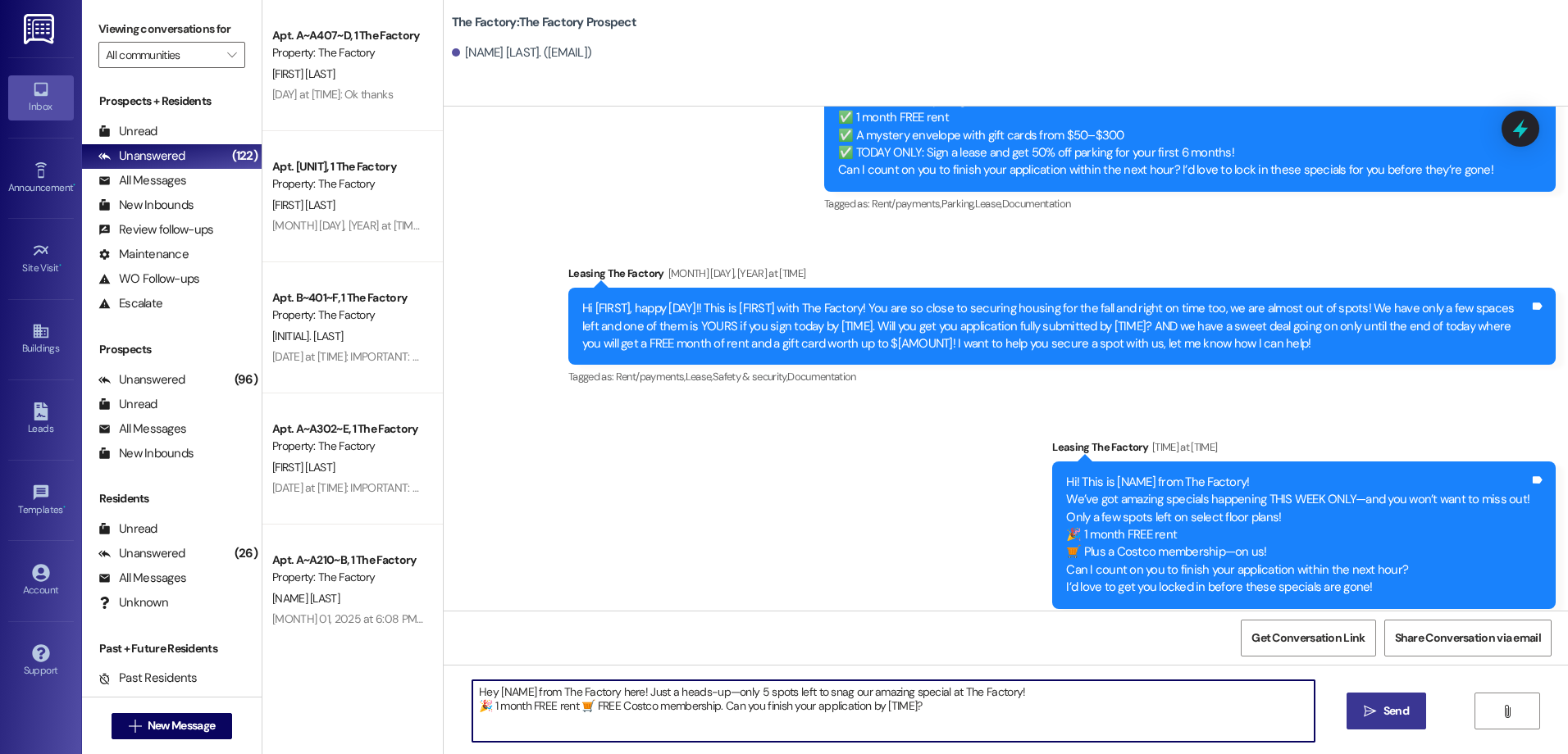 type on "Hey [NAME] from The Factory here! Just a heads-up—only 5 spots left to snag our amazing special at The Factory!
🎉 1 month FREE rent 🛒 FREE Costco membership. Can you finish your application by [TIME]?" 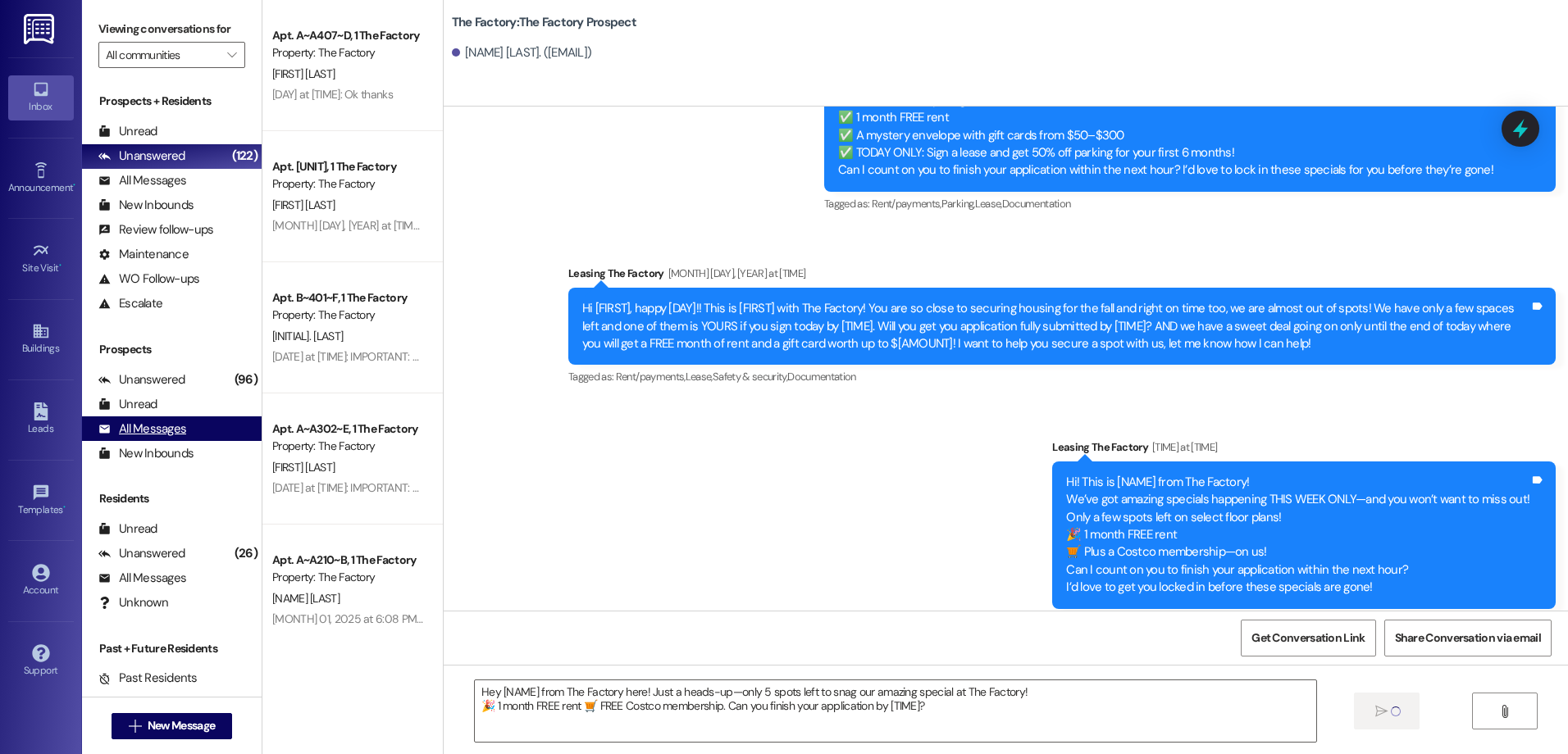 type 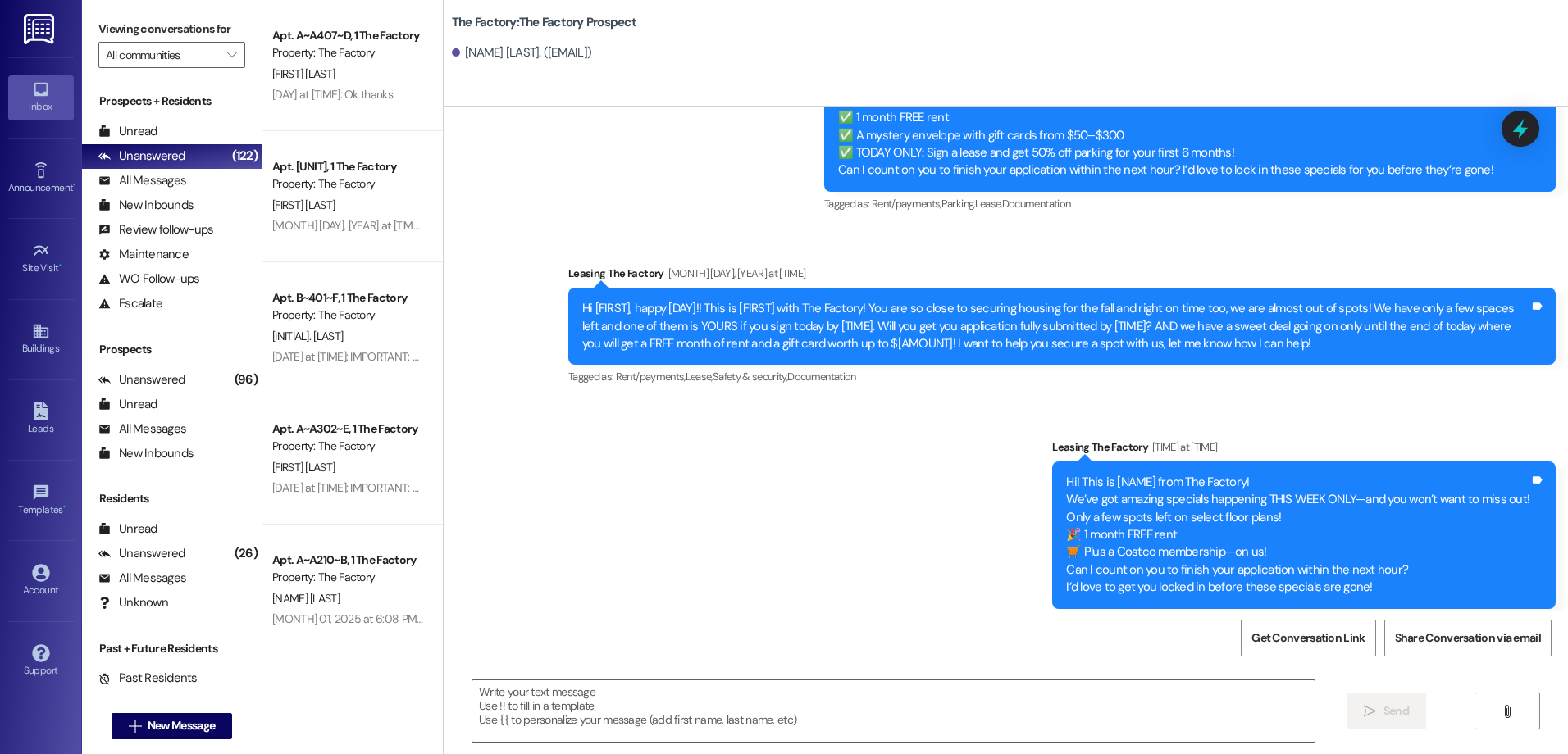 scroll, scrollTop: 3418, scrollLeft: 0, axis: vertical 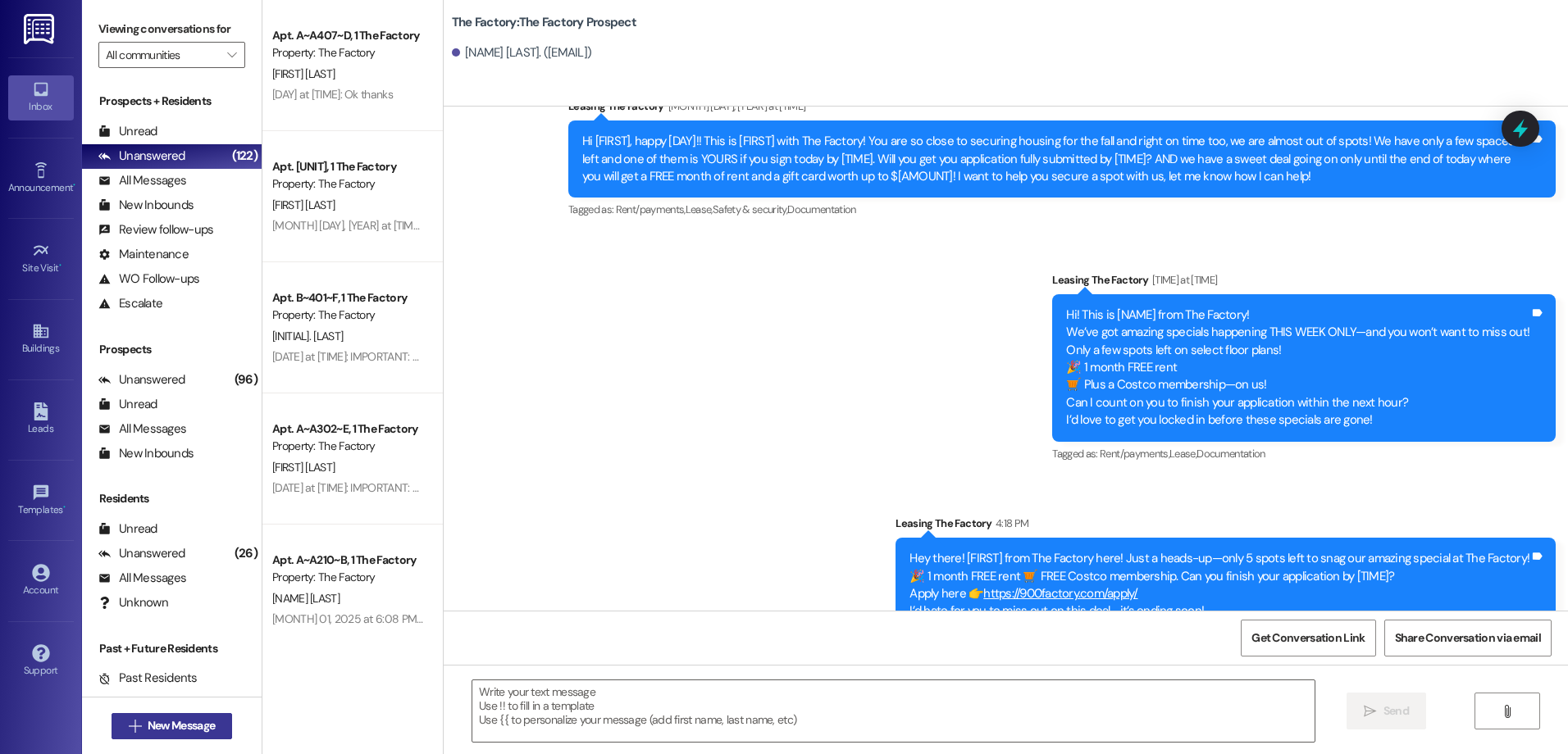 click on " New Message" at bounding box center (172, 726) 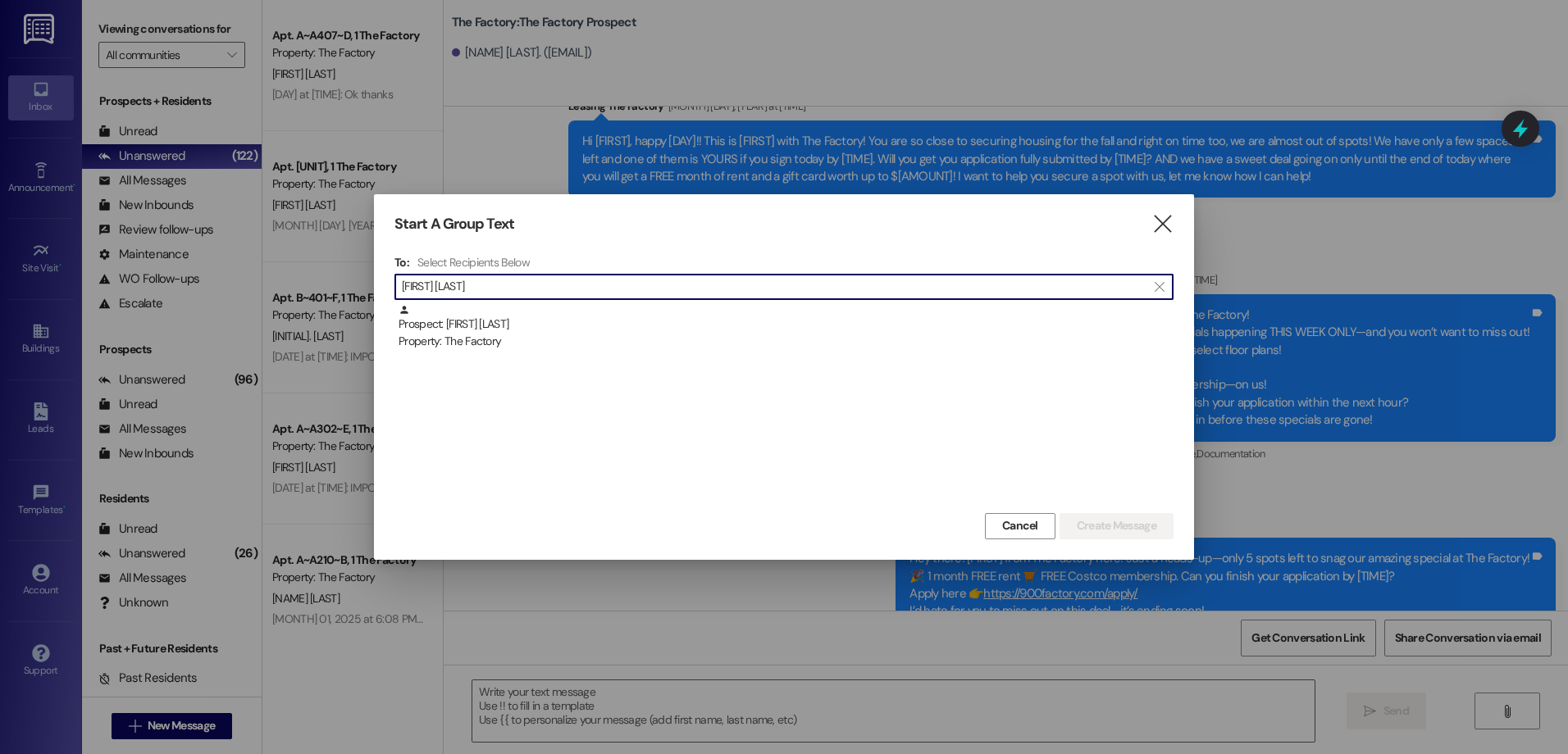 type on "[FIRST] [LAST]" 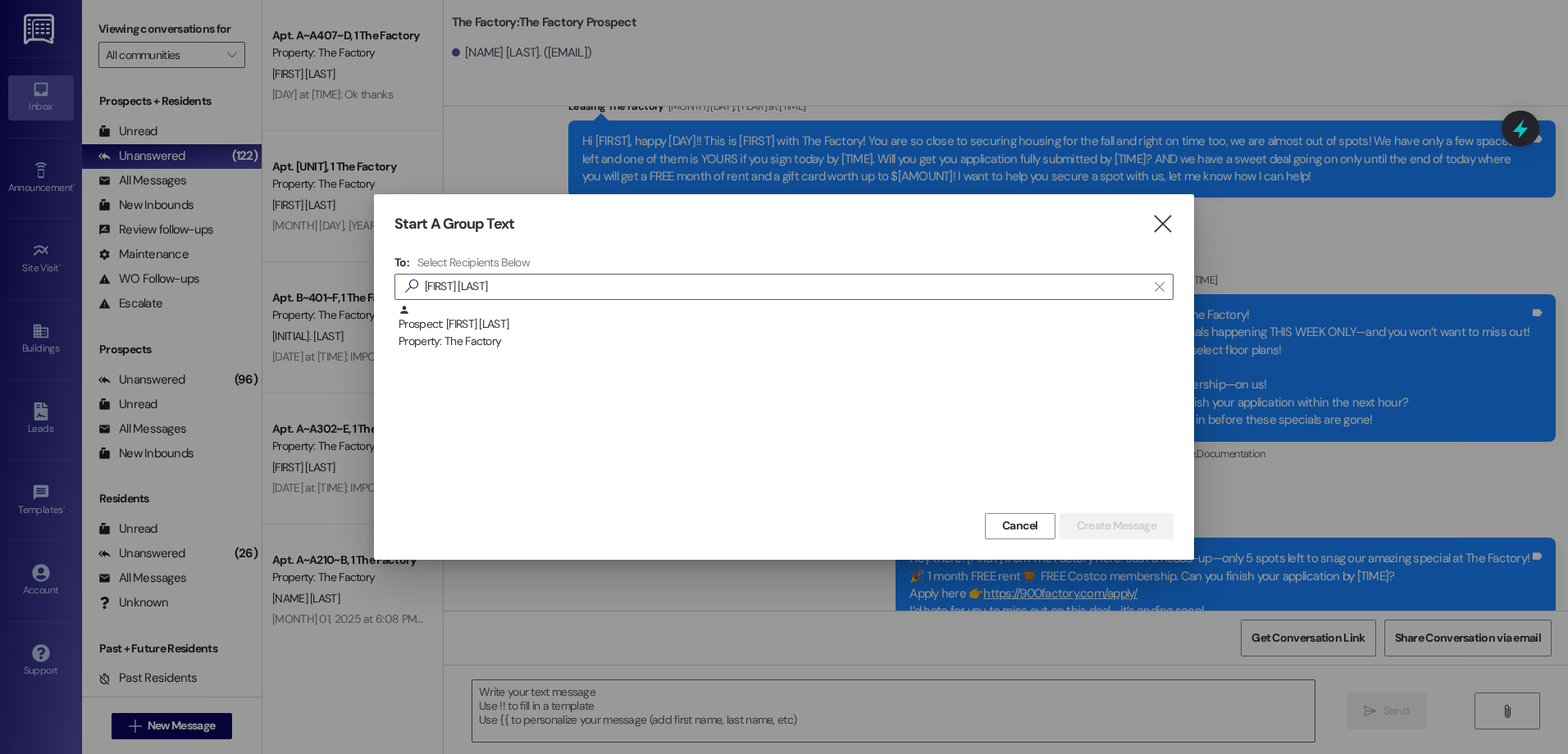drag, startPoint x: 478, startPoint y: 347, endPoint x: 292, endPoint y: 405, distance: 194.8333 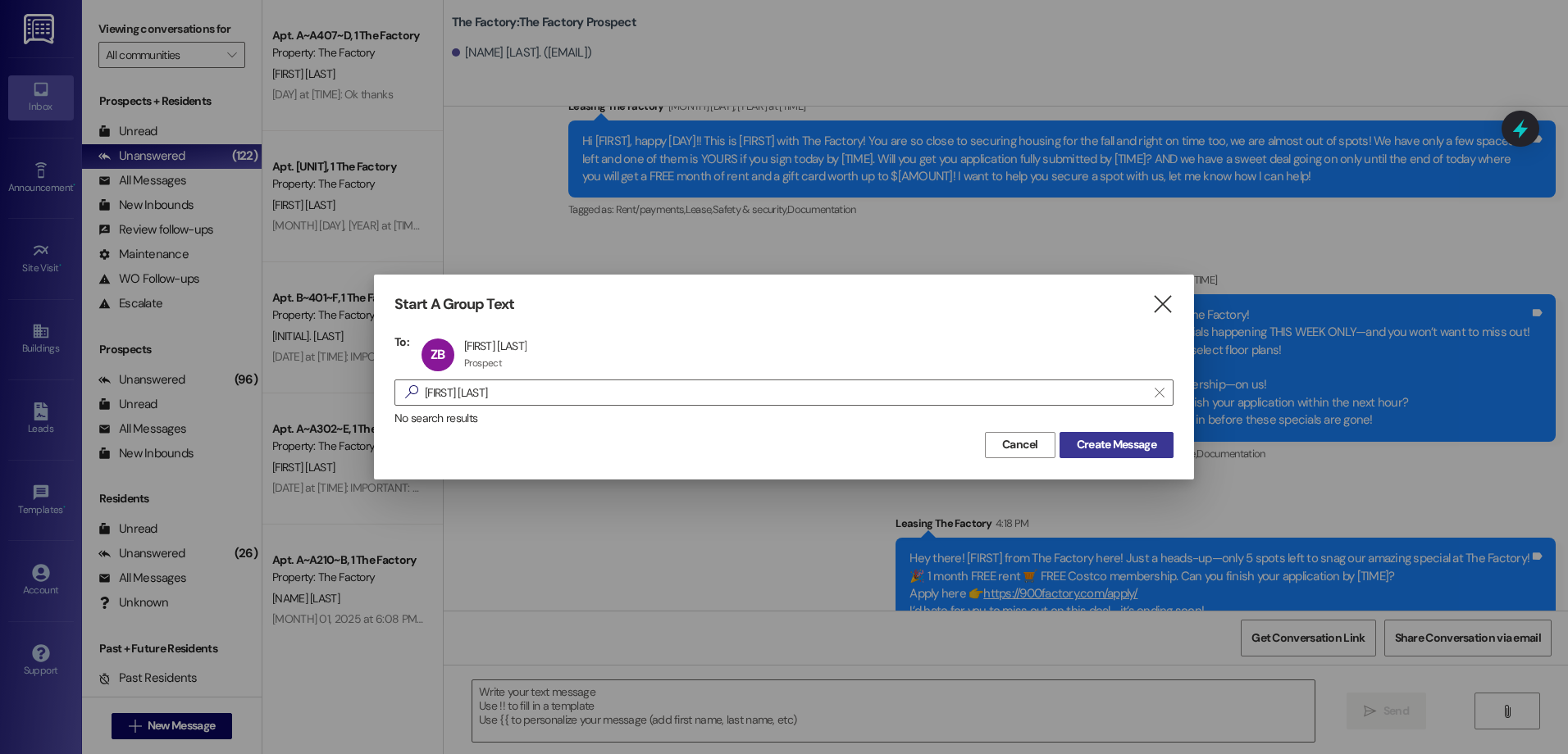 click on "Create Message" at bounding box center [1116, 444] 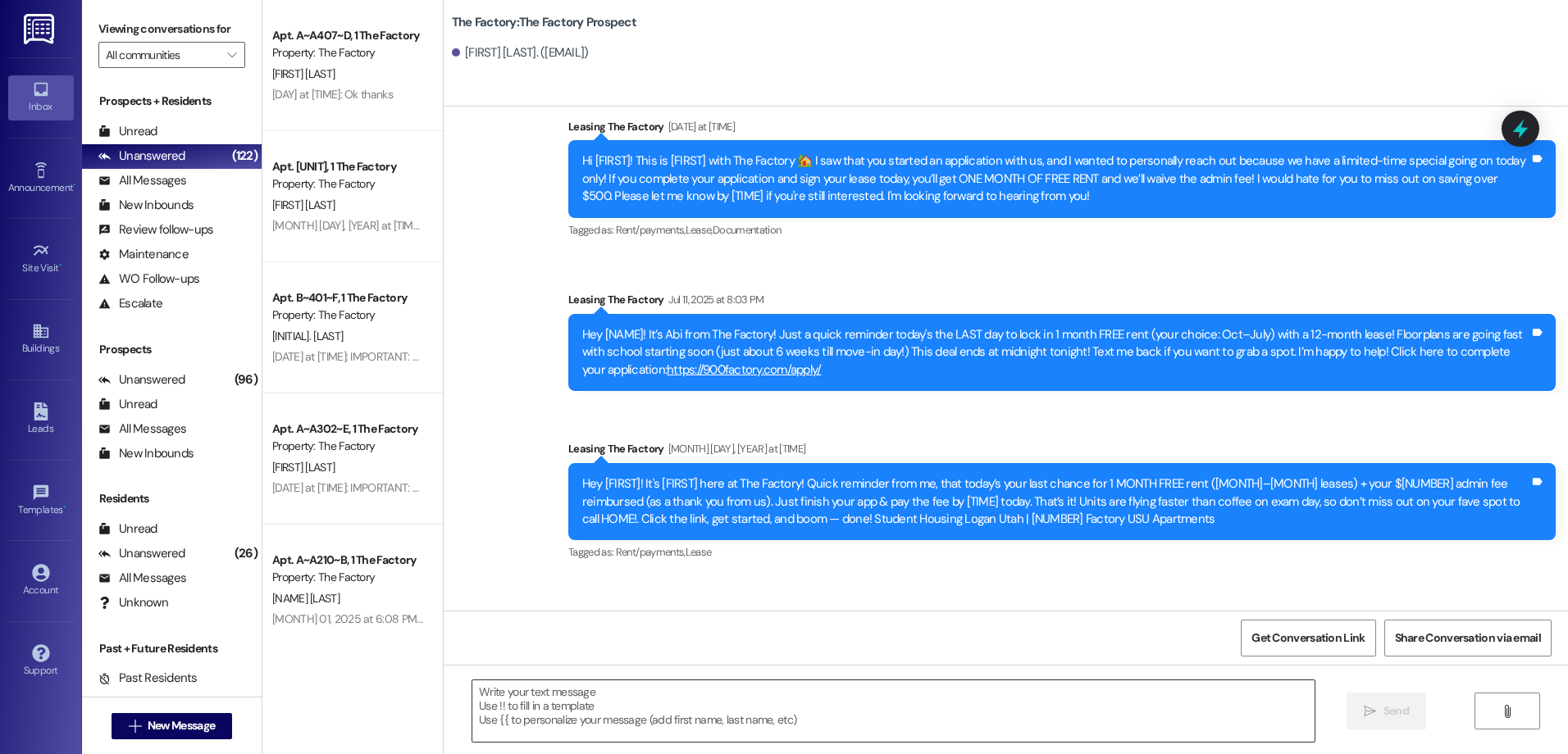 click at bounding box center [893, 711] 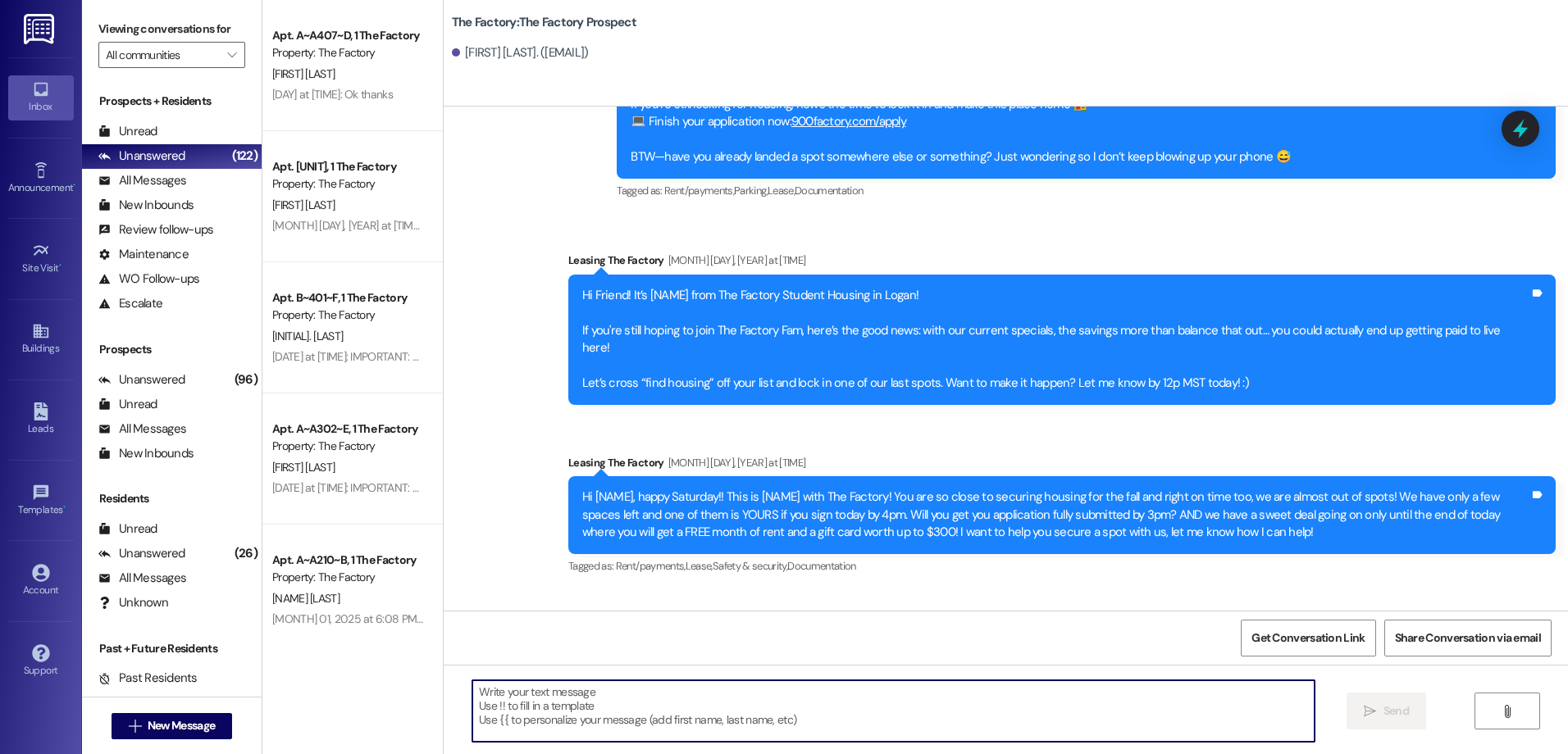 scroll, scrollTop: 7001, scrollLeft: 0, axis: vertical 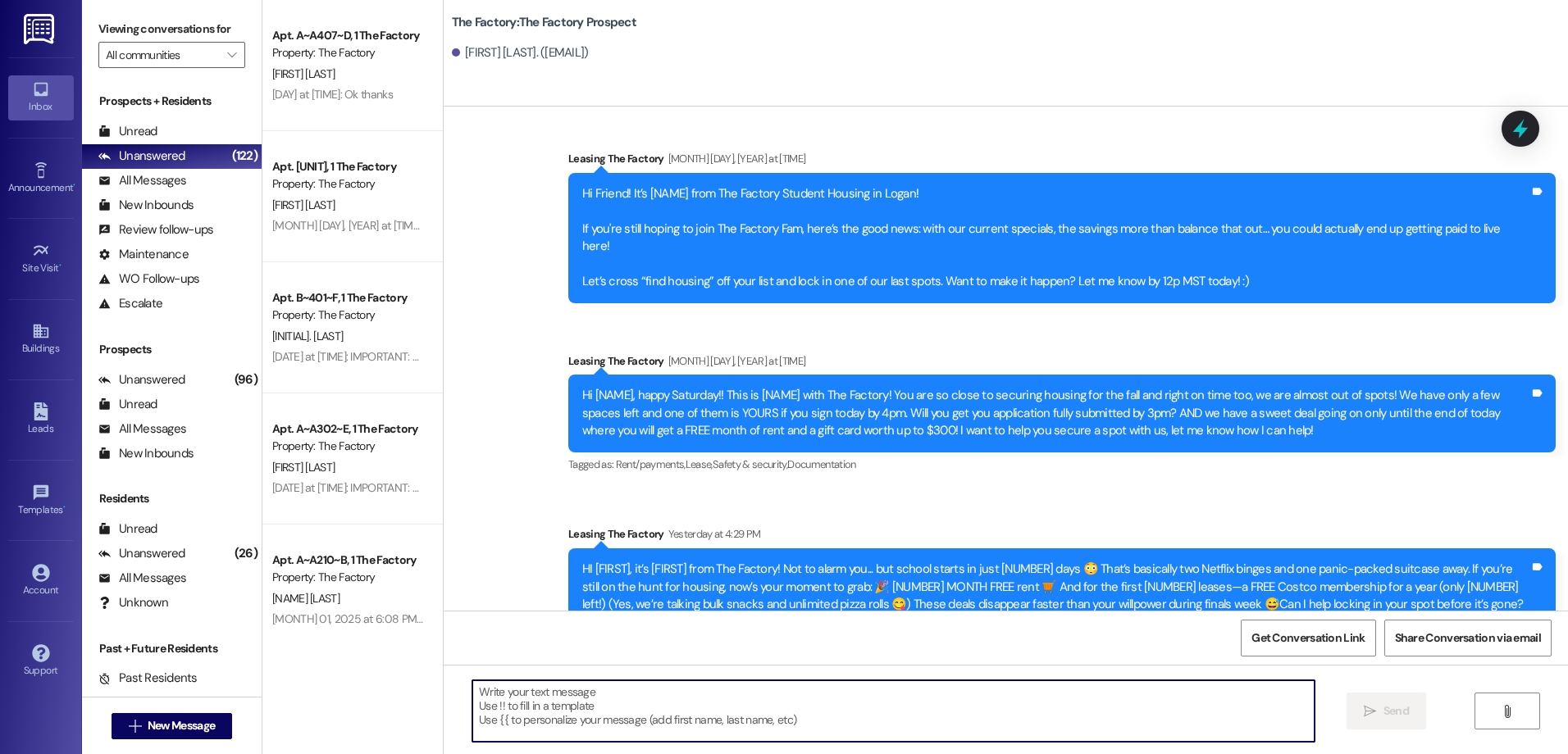 click at bounding box center [893, 711] 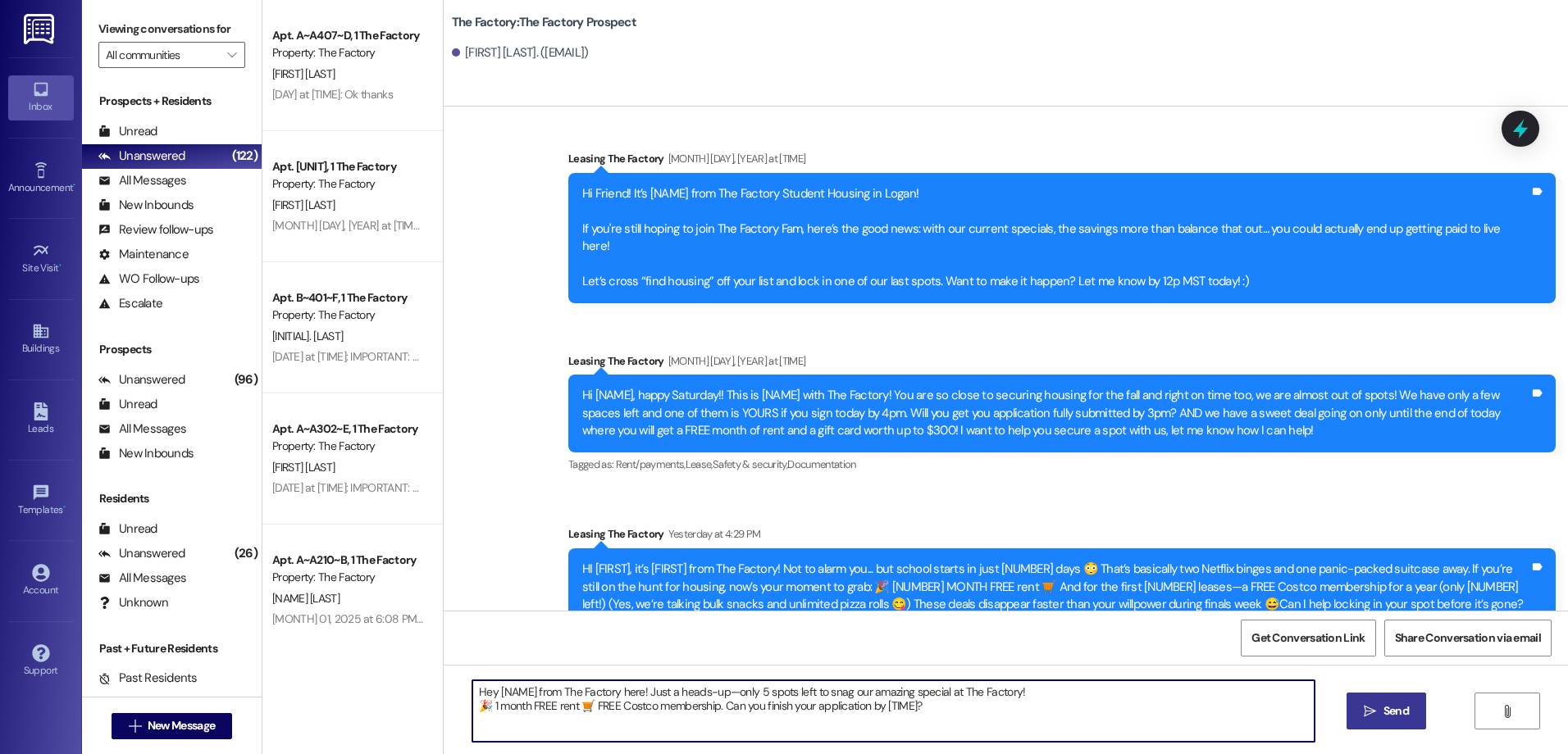 type on "Hey [NAME] from The Factory here! Just a heads-up—only 5 spots left to snag our amazing special at The Factory!
🎉 1 month FREE rent 🛒 FREE Costco membership. Can you finish your application by [TIME]?" 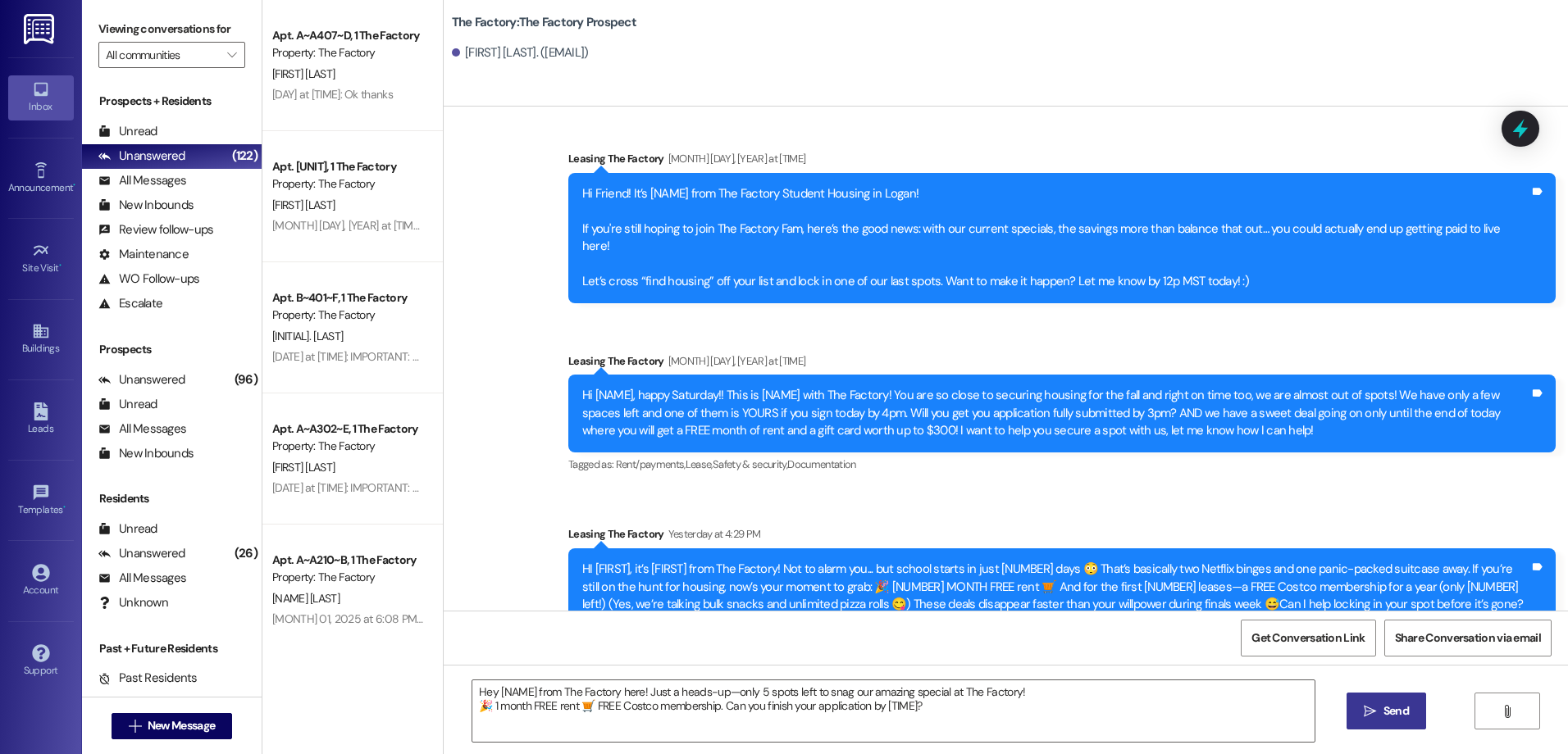 click on " Send" at bounding box center [1386, 711] 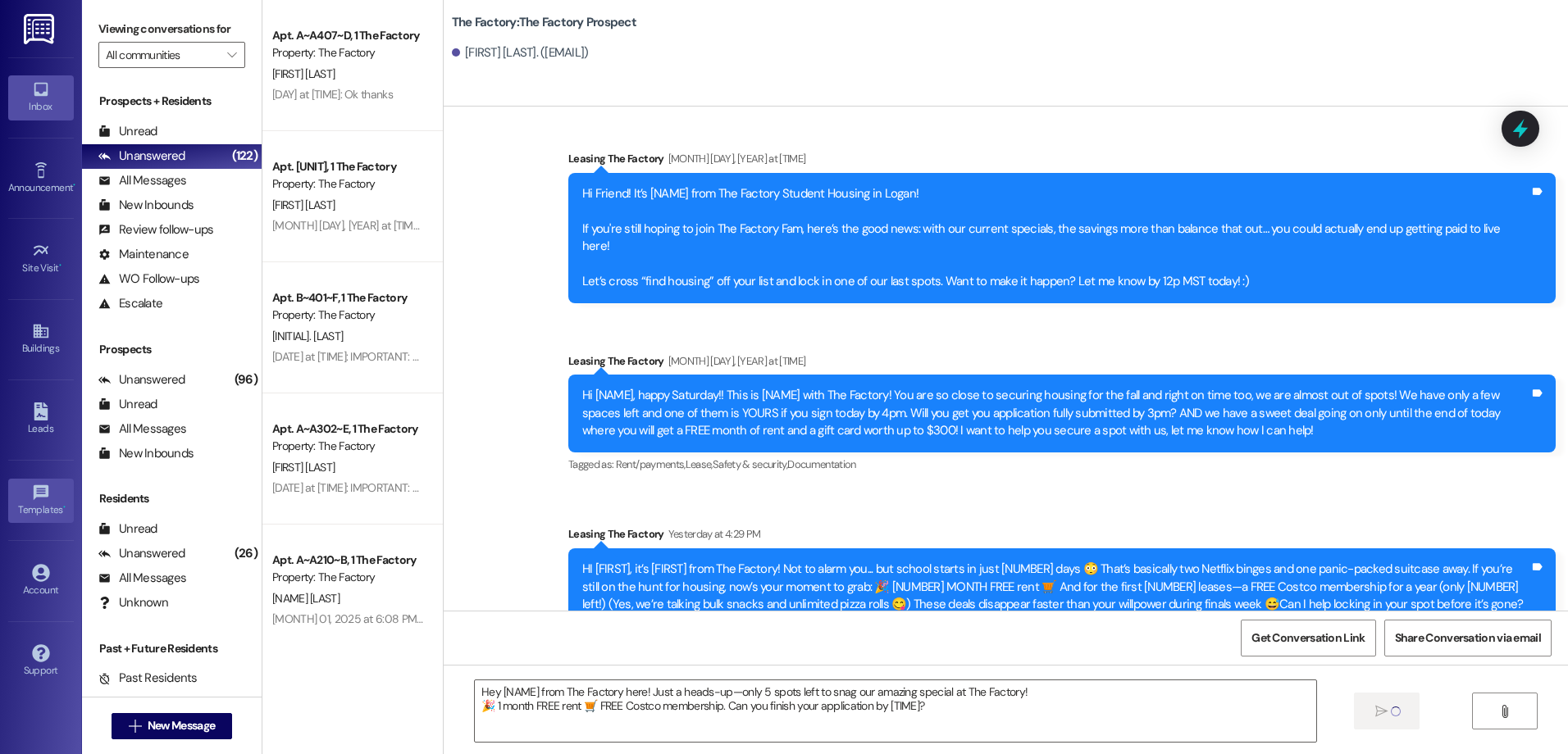 type 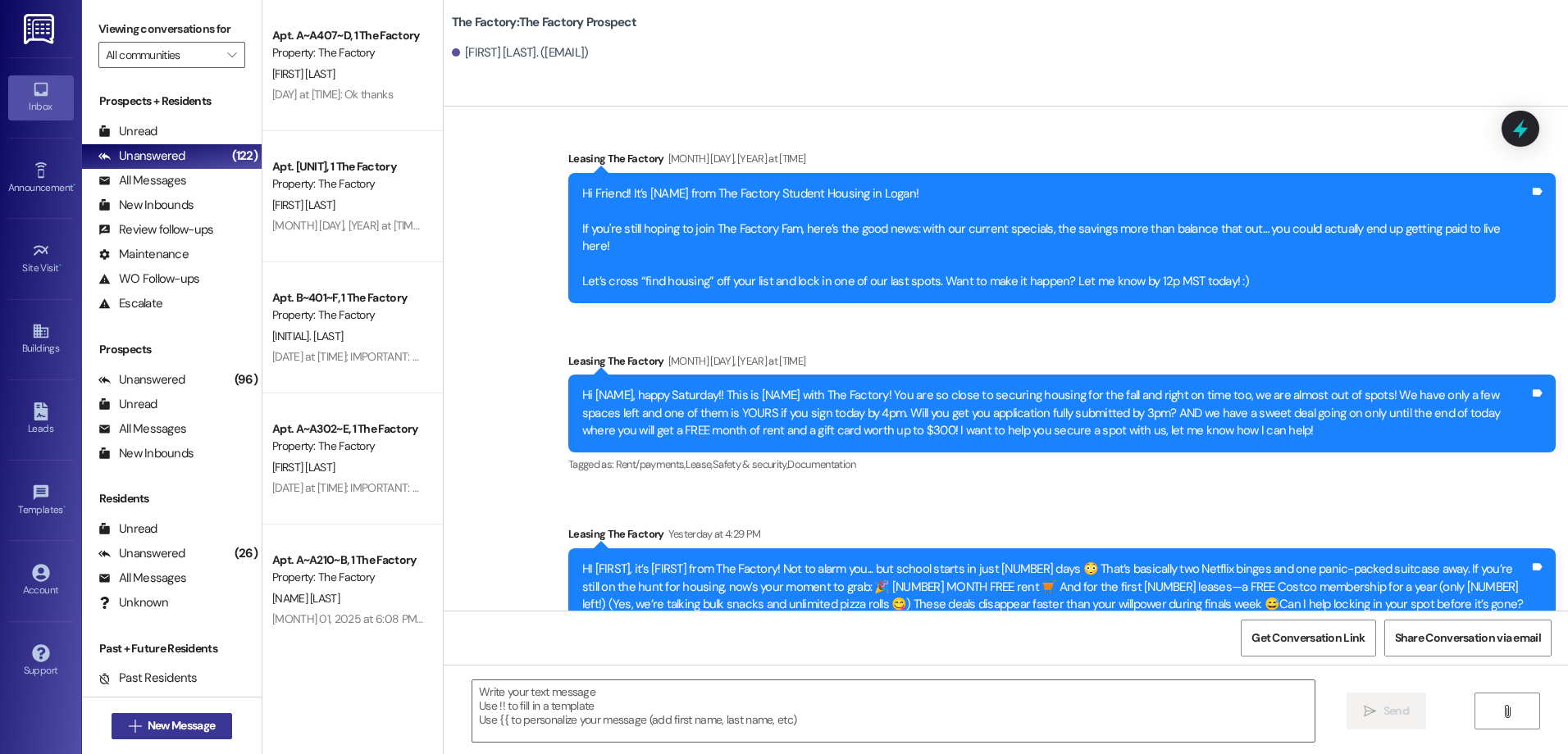 click on "New Message" at bounding box center [181, 725] 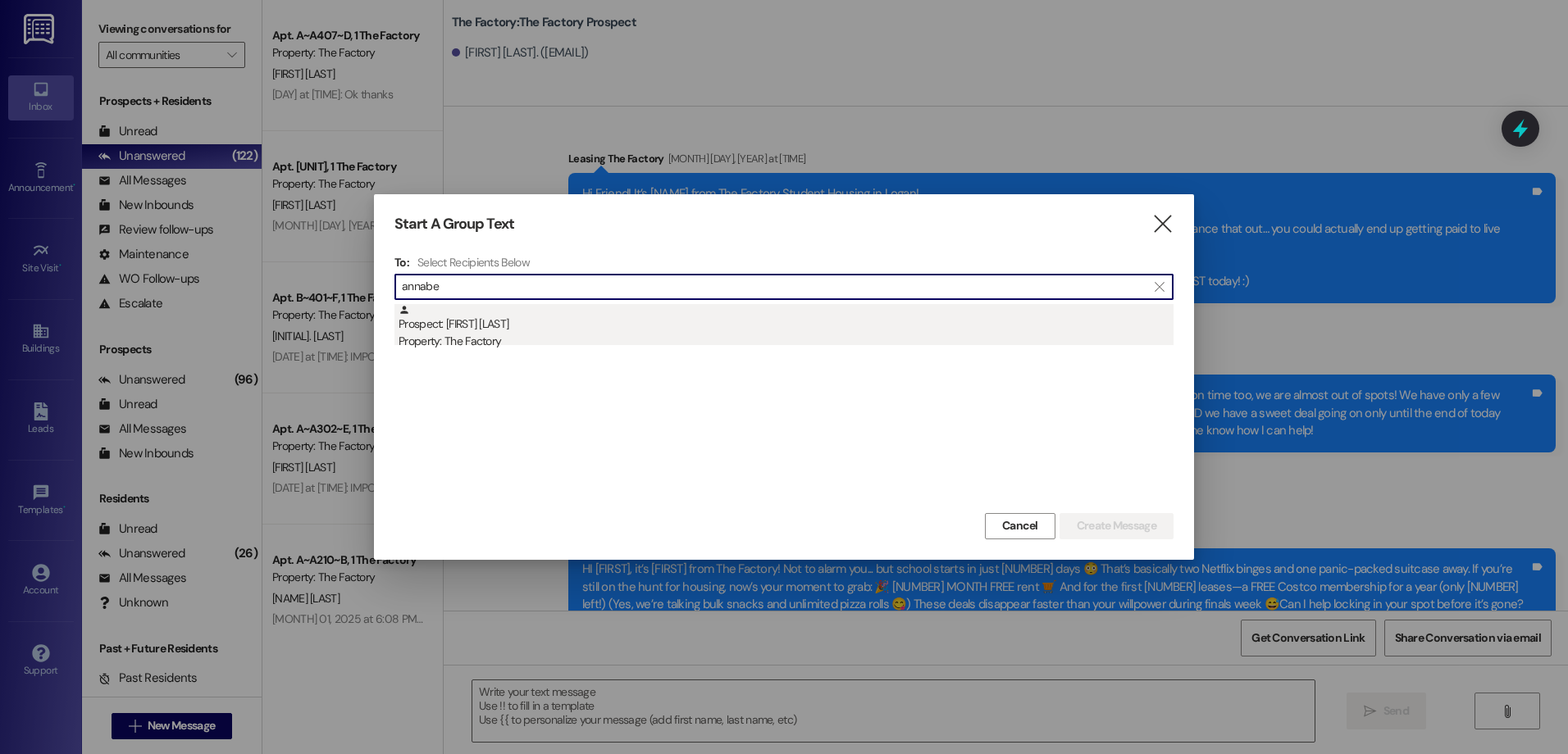 type on "annabe" 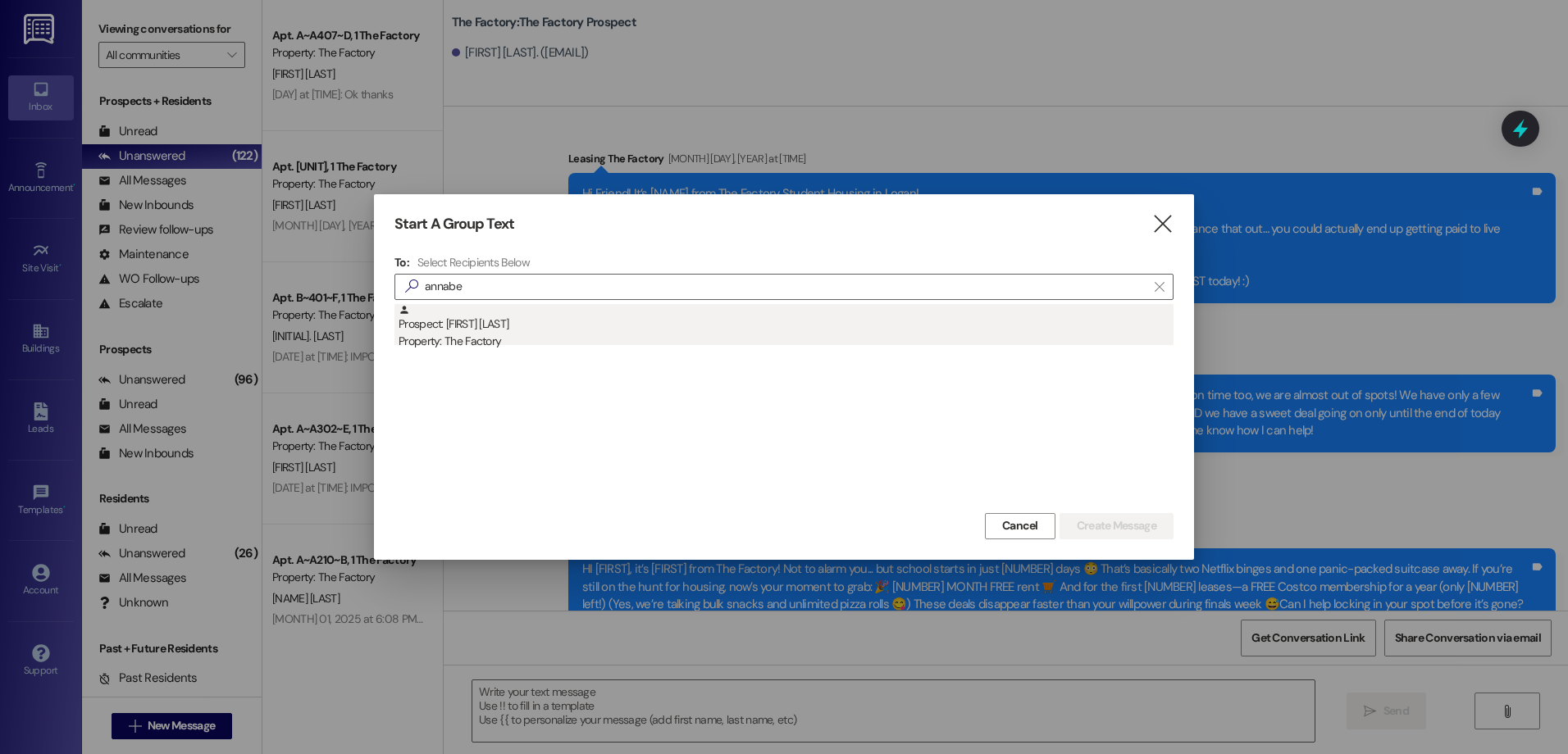 click on "Property: The Factory" at bounding box center (786, 341) 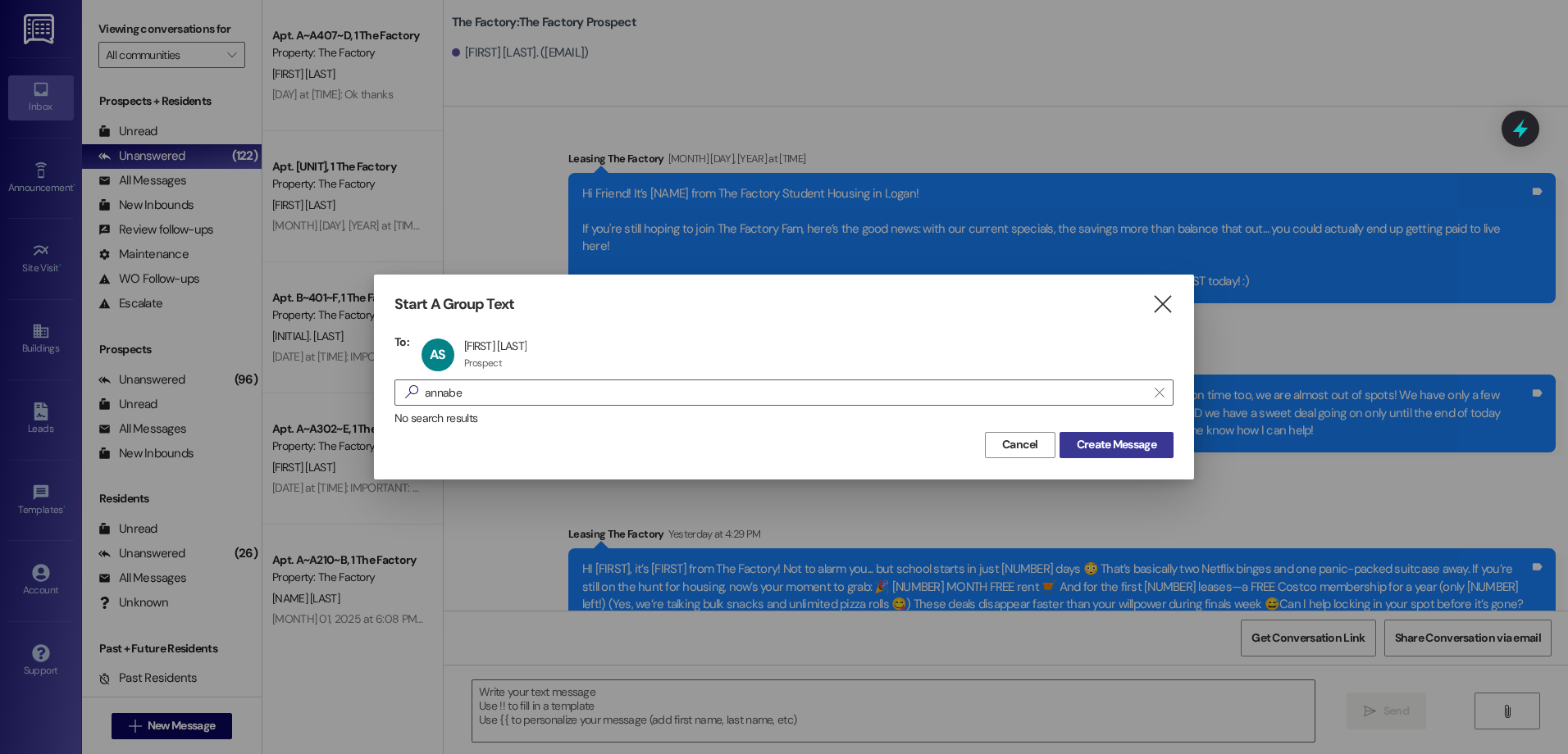 click on "Create Message" at bounding box center [1116, 444] 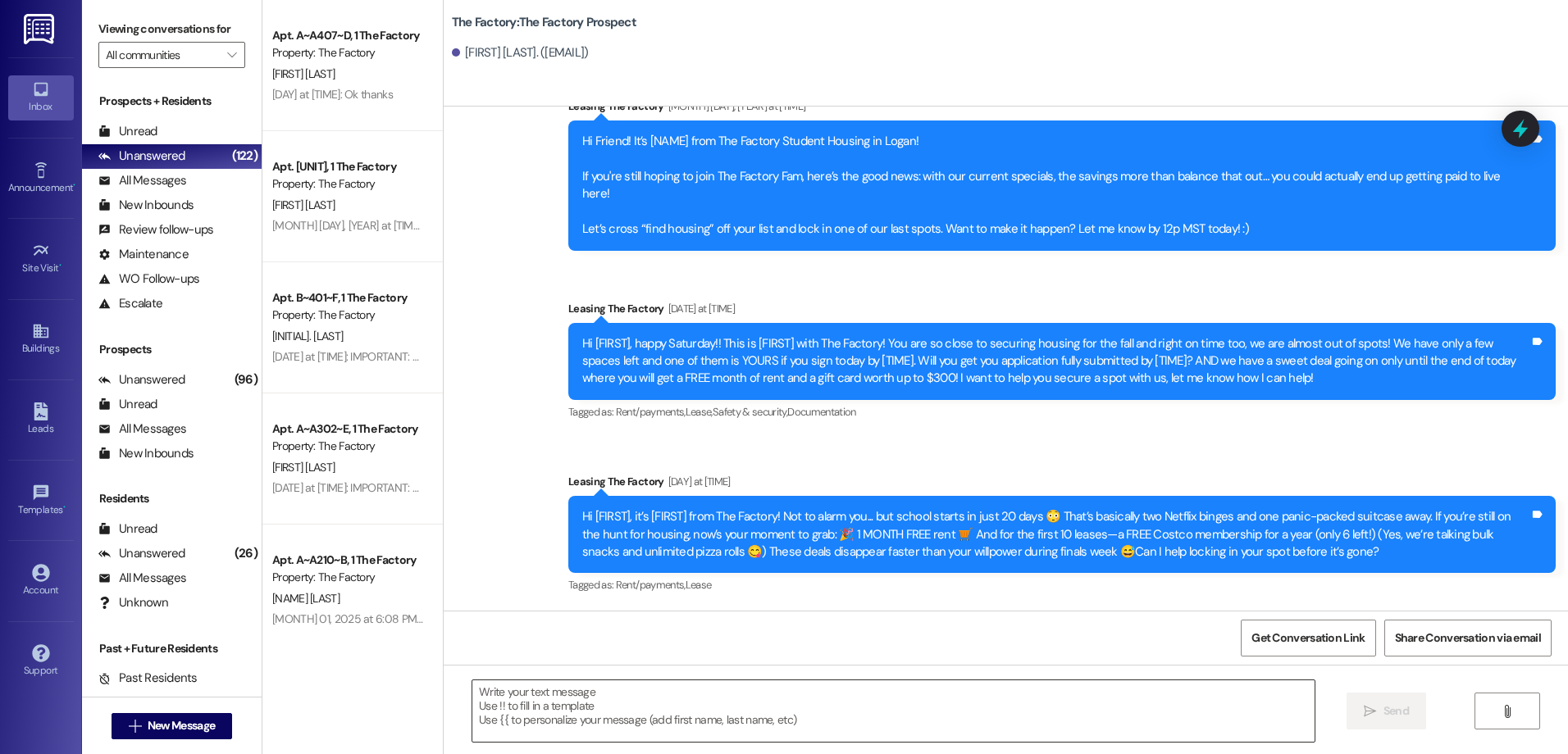 scroll, scrollTop: 6783, scrollLeft: 0, axis: vertical 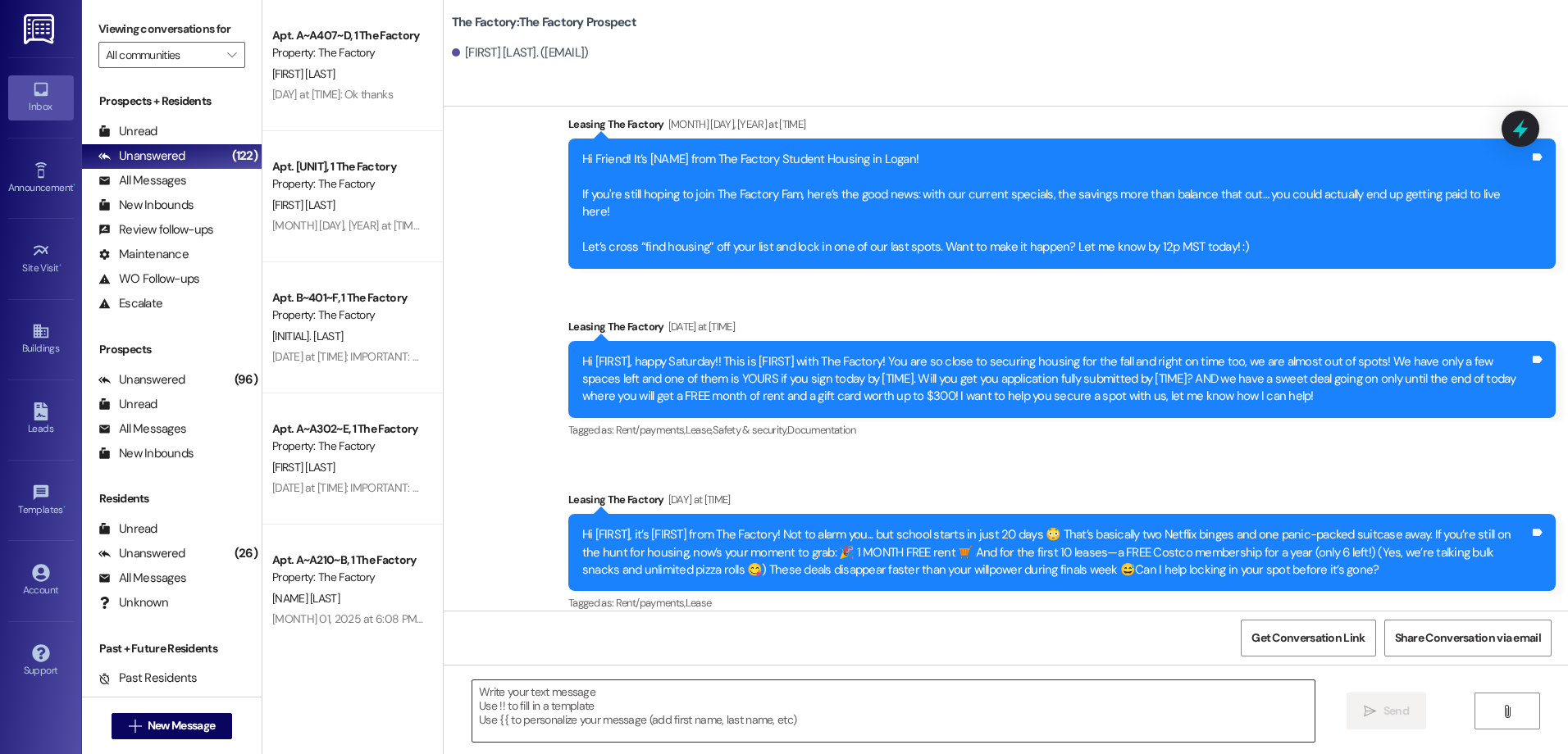 click at bounding box center (893, 711) 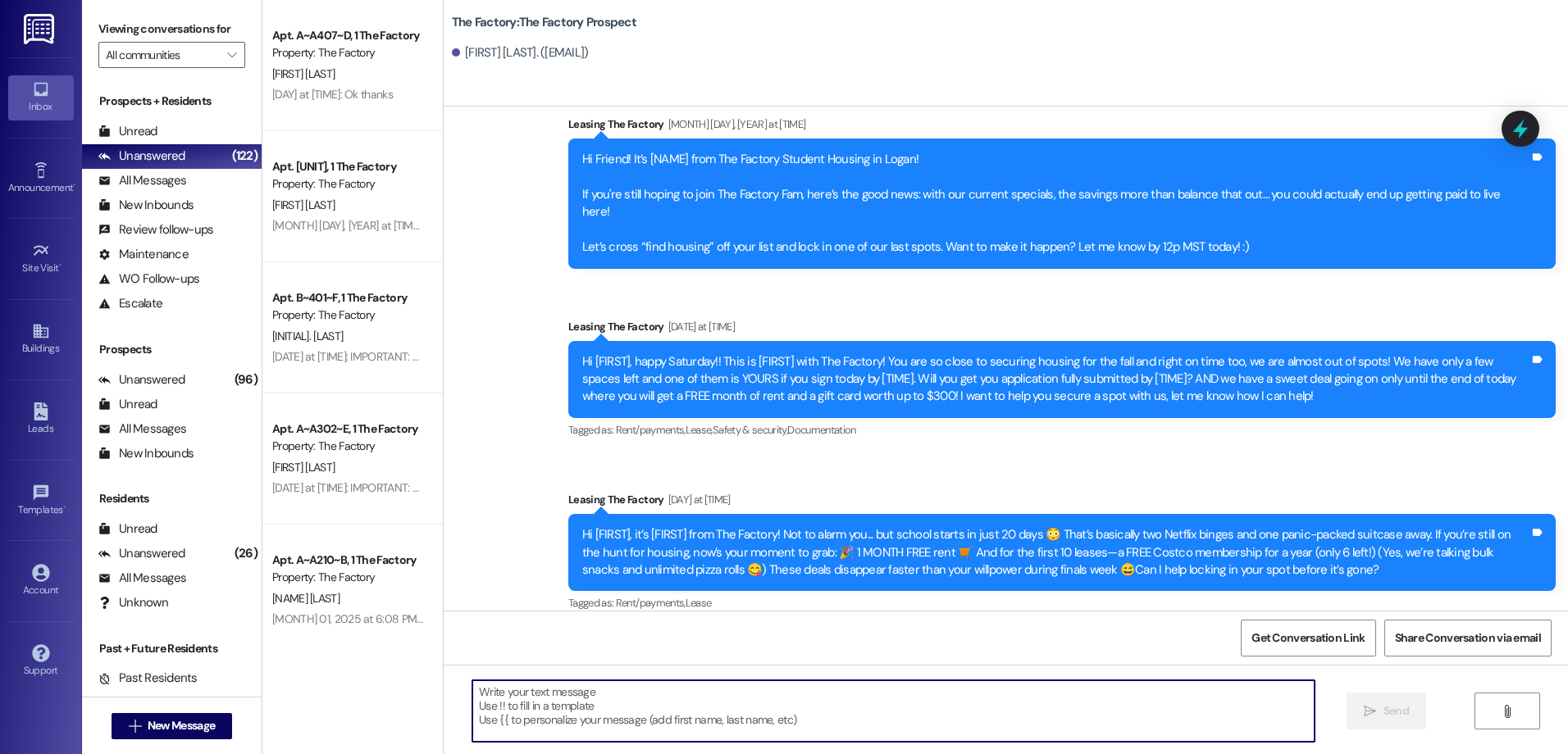 paste on "Hey [NAME] from The Factory here! Just a heads-up—only 5 spots left to snag our amazing special at The Factory!
🎉 1 month FREE rent 🛒 FREE Costco membership. Can you finish your application by [TIME]?" 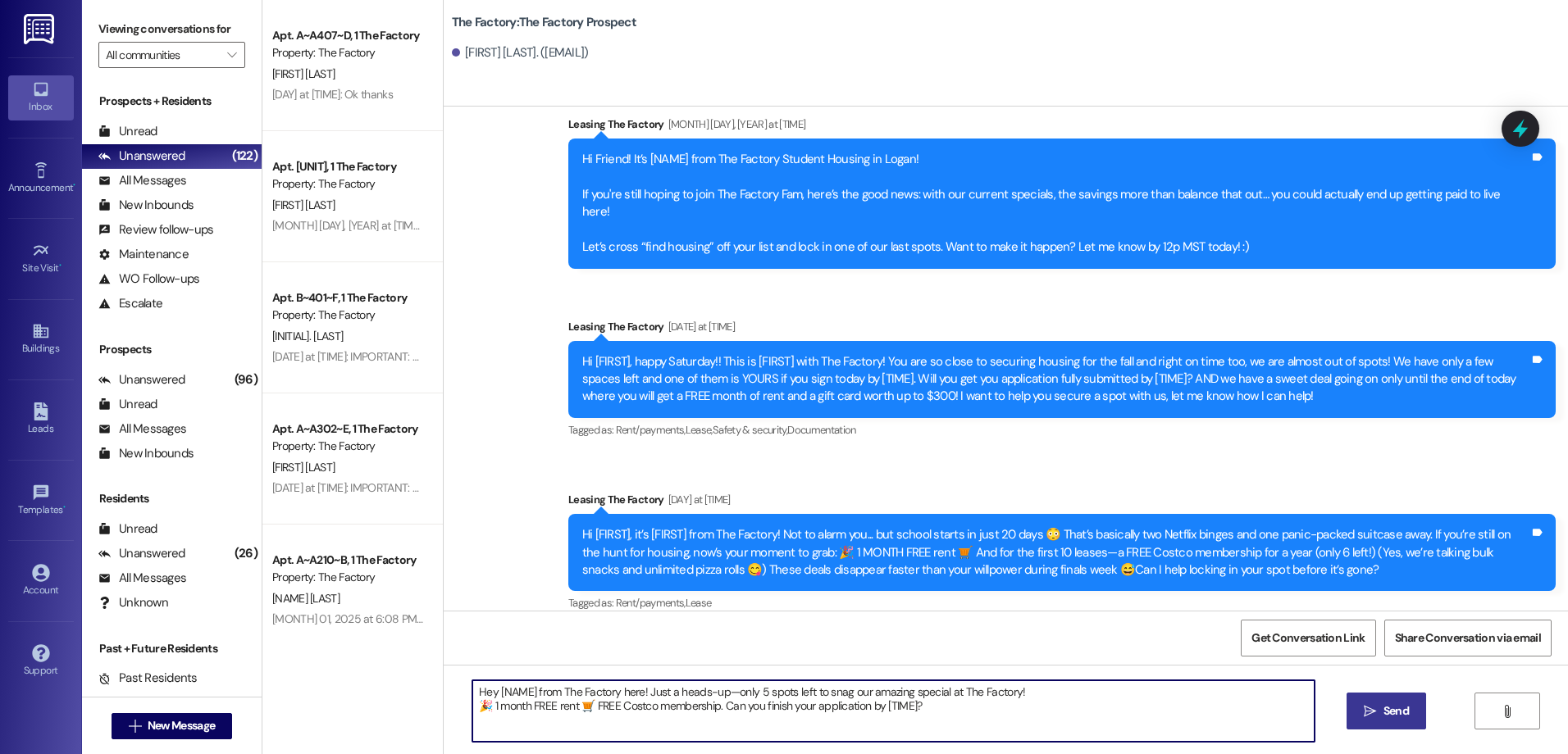type on "Hey [NAME] from The Factory here! Just a heads-up—only 5 spots left to snag our amazing special at The Factory!
🎉 1 month FREE rent 🛒 FREE Costco membership. Can you finish your application by [TIME]?" 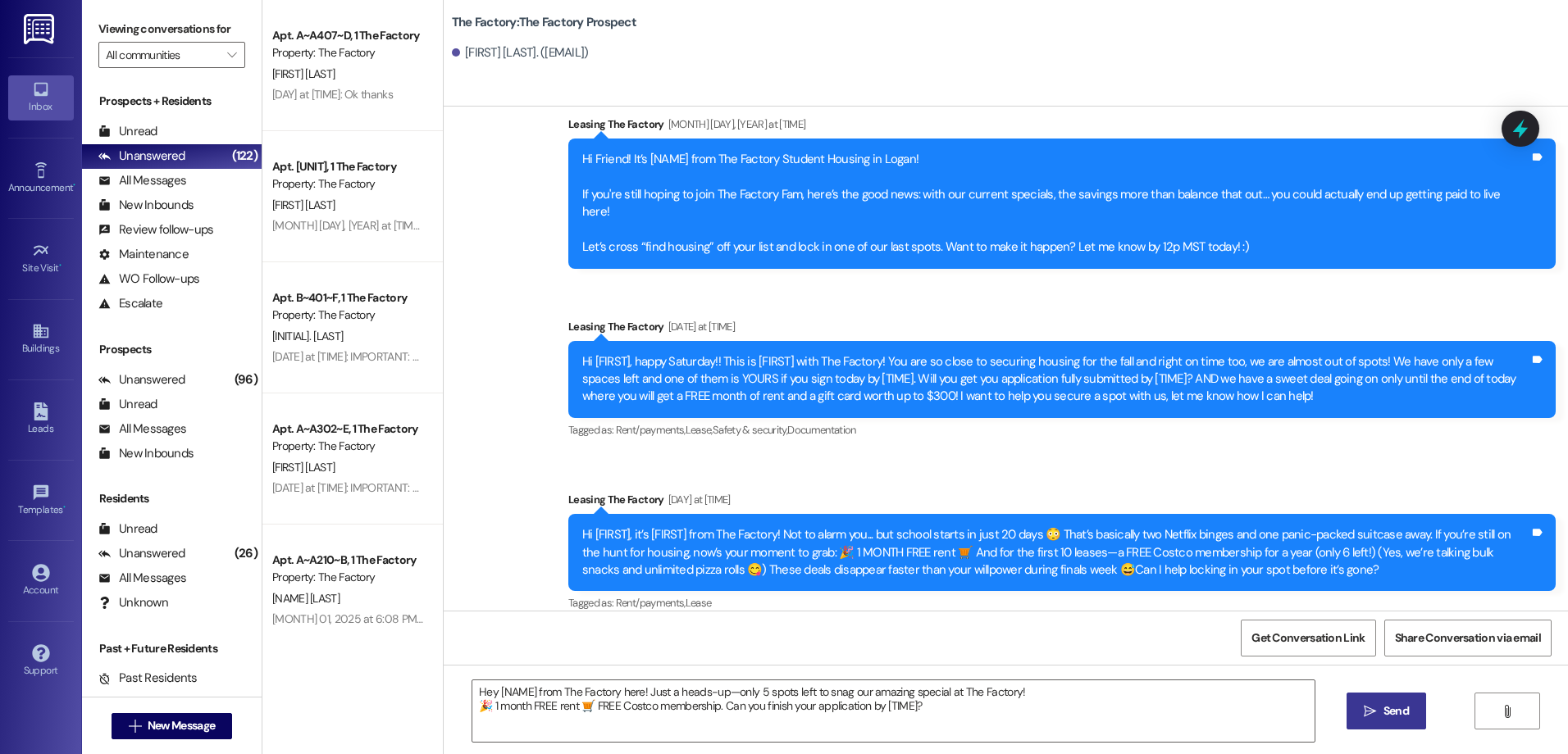 click on "Send" at bounding box center [1396, 711] 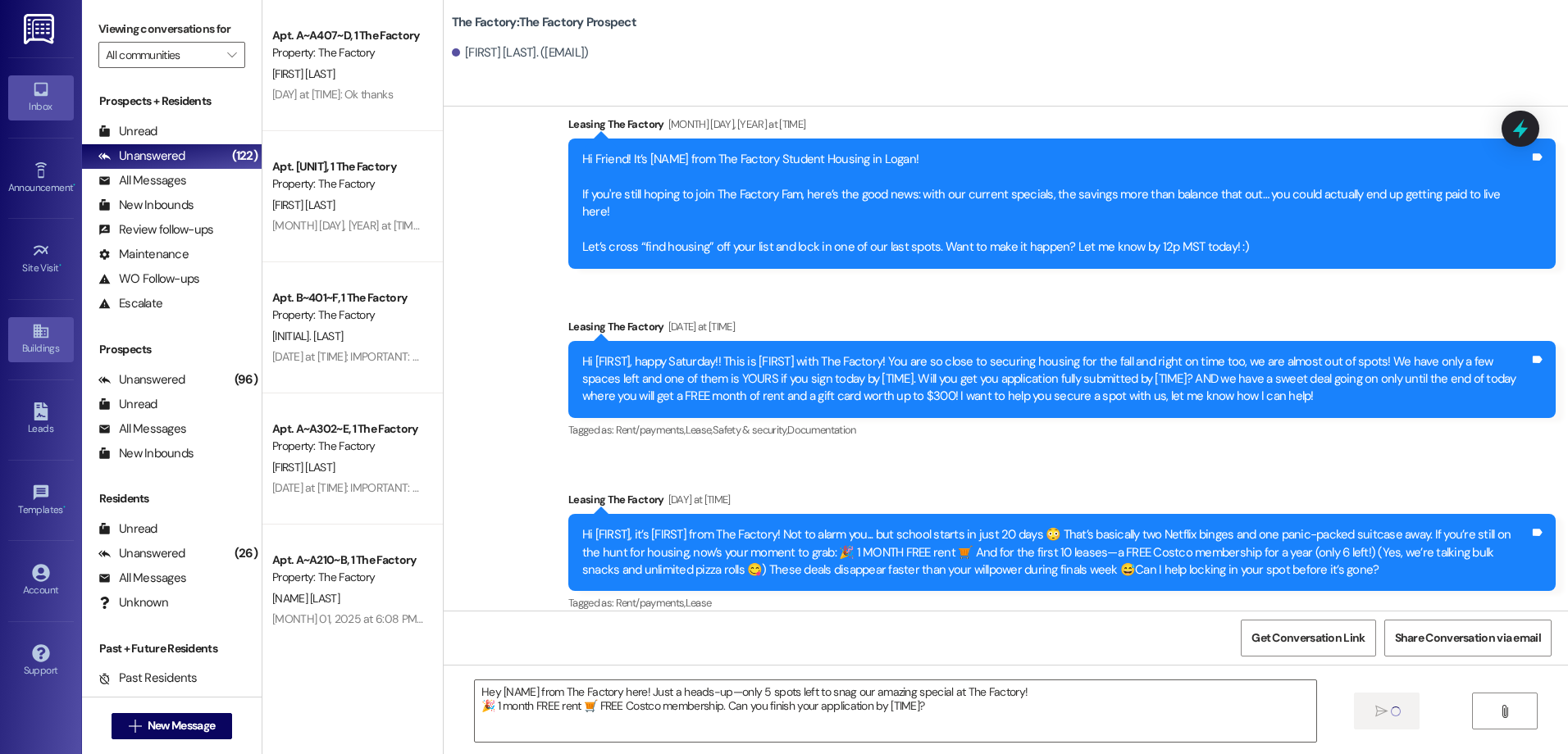 type 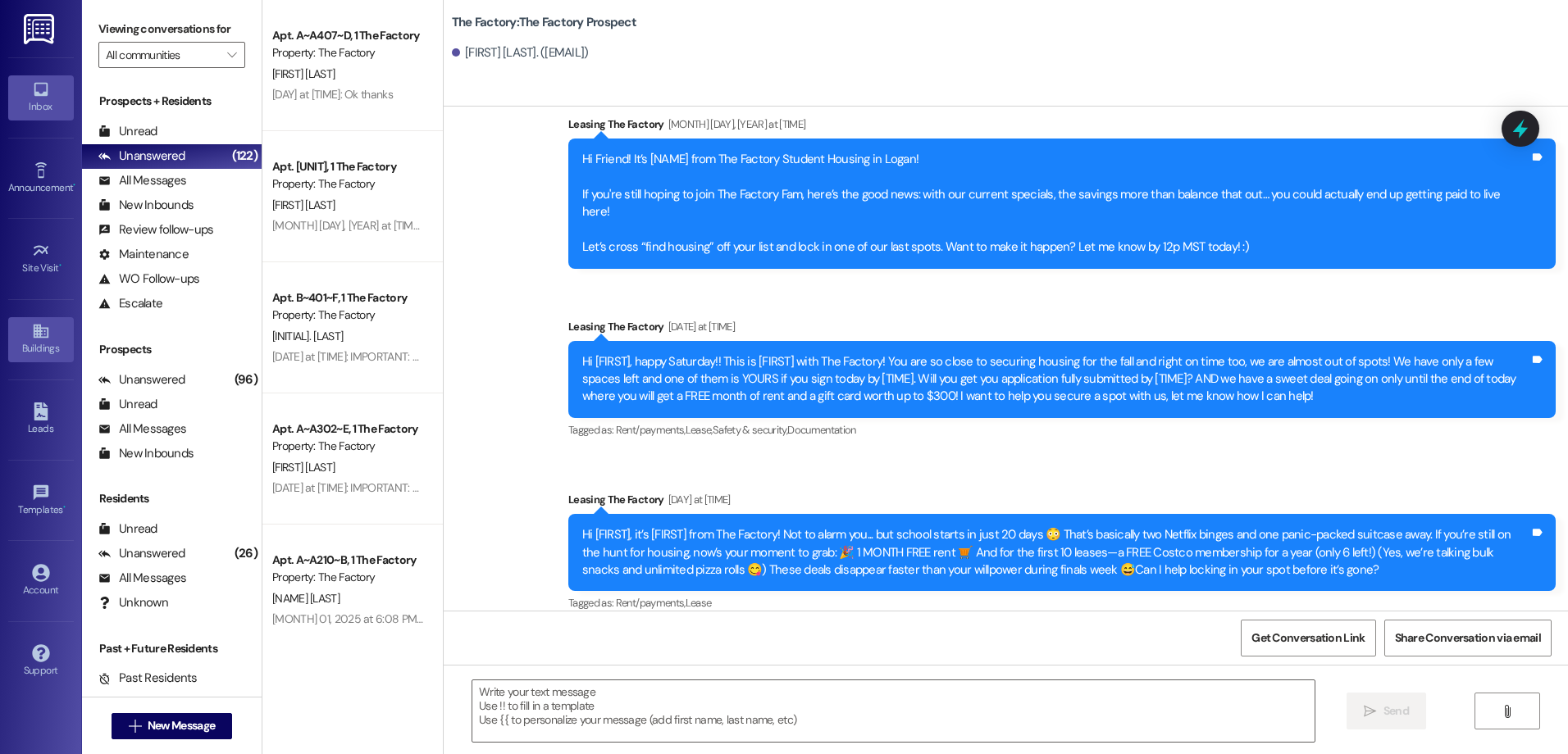 scroll, scrollTop: 6950, scrollLeft: 0, axis: vertical 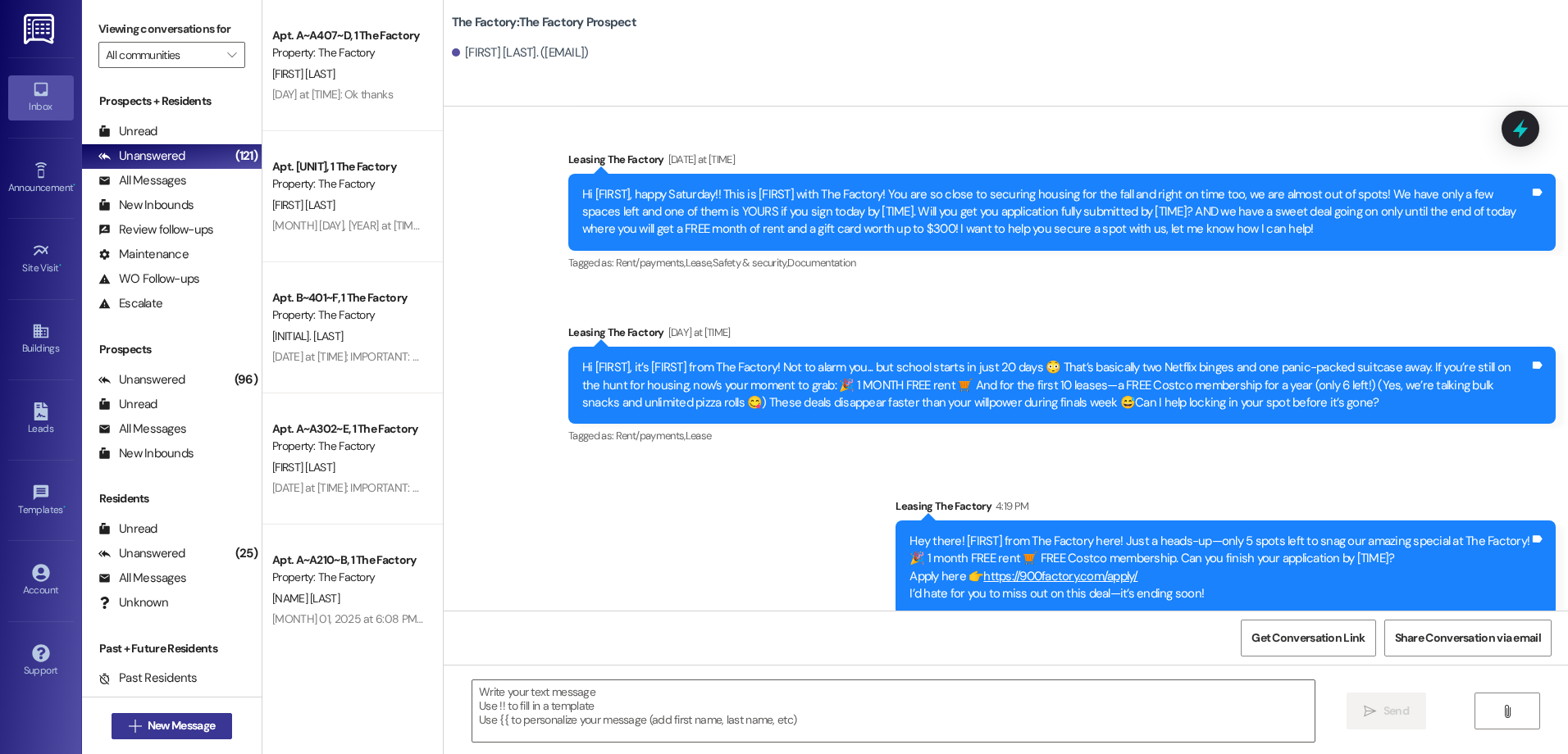 click on "New Message" at bounding box center (181, 725) 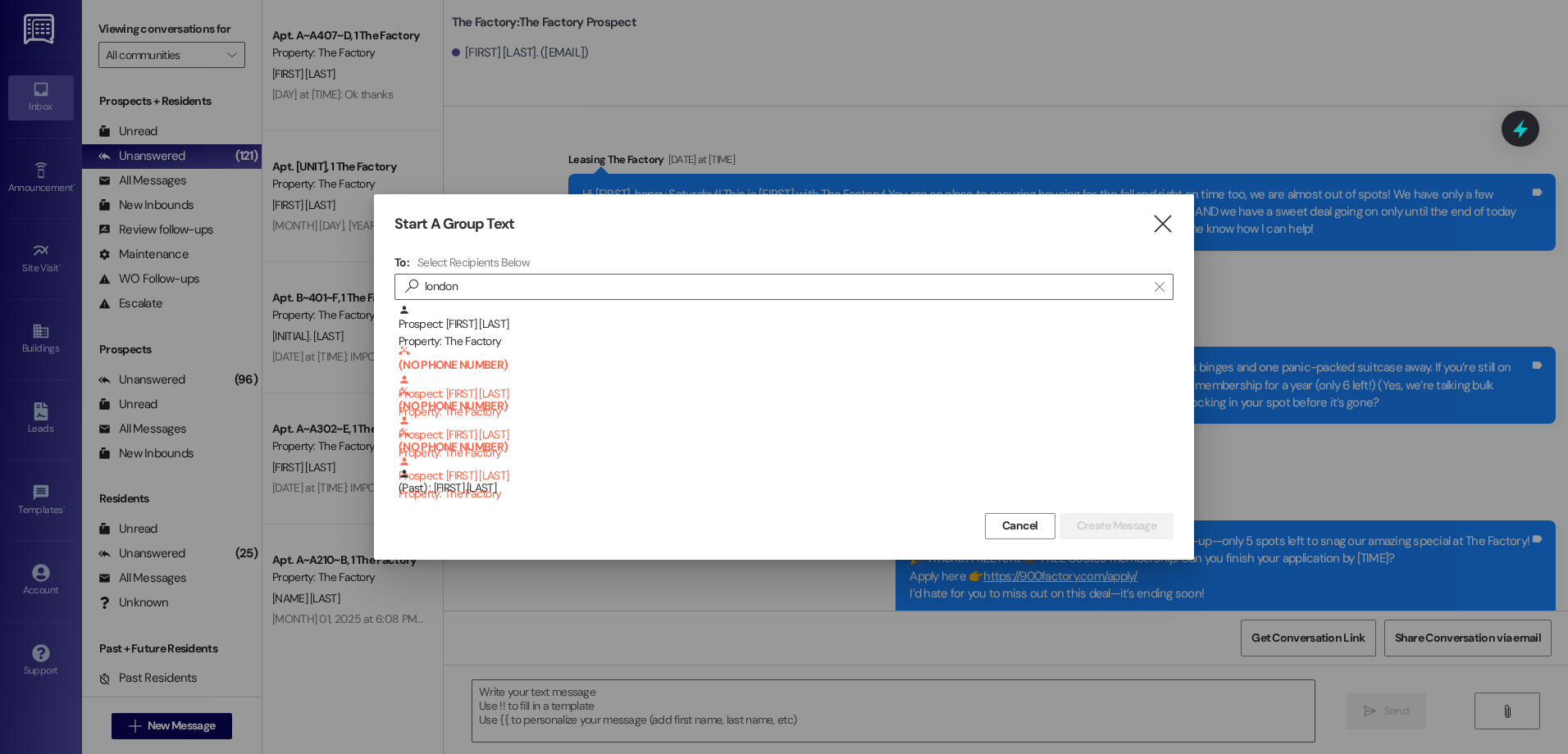 click on "Start A Group Text  To: Select Recipients Below  [CITY]  Prospect: [FIRST] [LAST] Property: The Factory (NO PHONE NUMBER) Prospect: [FIRST] [LAST] Property: The Factory (NO PHONE NUMBER) Prospect: [FIRST] [LAST] Property: The Factory (NO PHONE NUMBER) Prospect: [FIRST] [LAST] Property: The Factory (Past) : [FIRST] [LAST] Cancel Create Message" at bounding box center (784, 377) 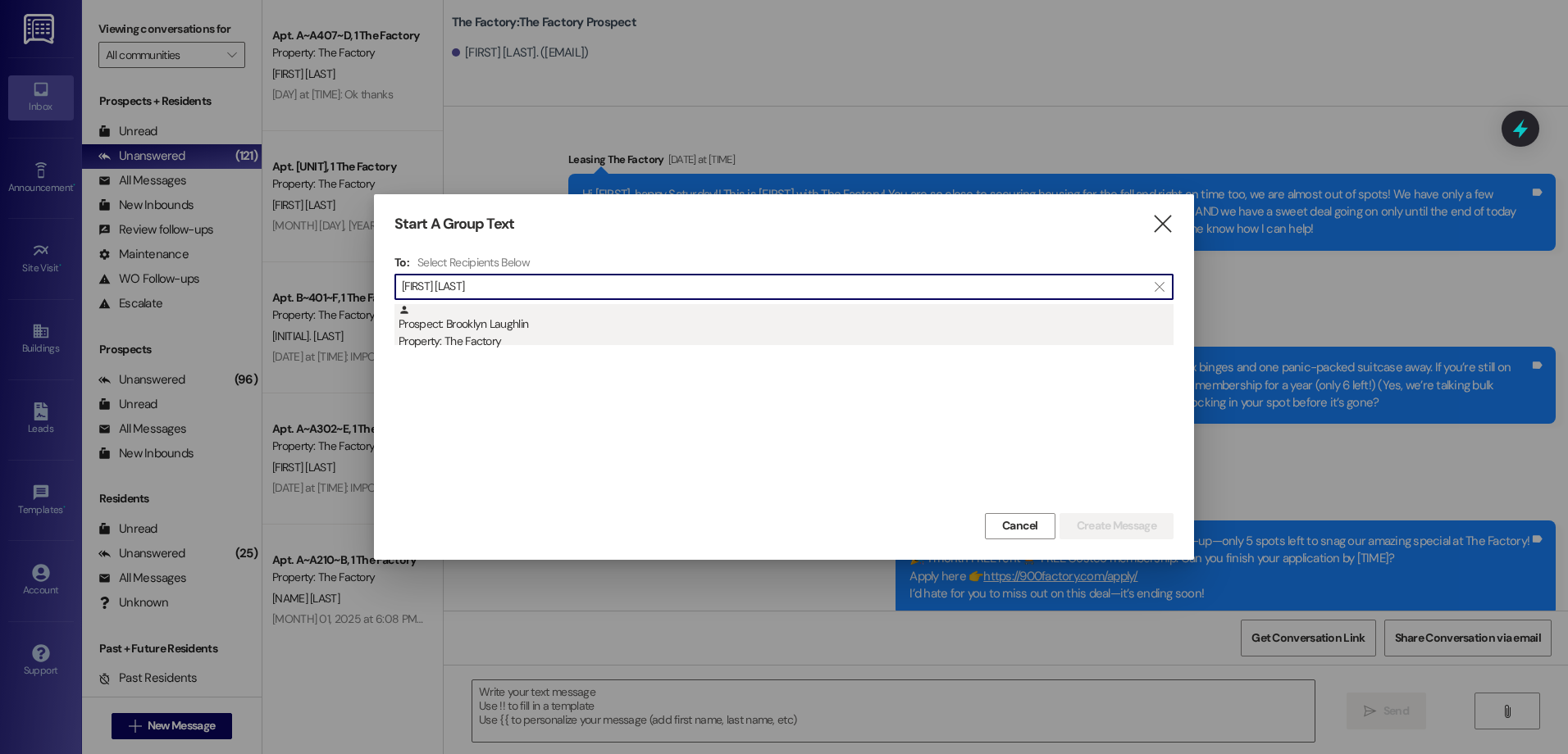 type on "[FIRST] [LAST]" 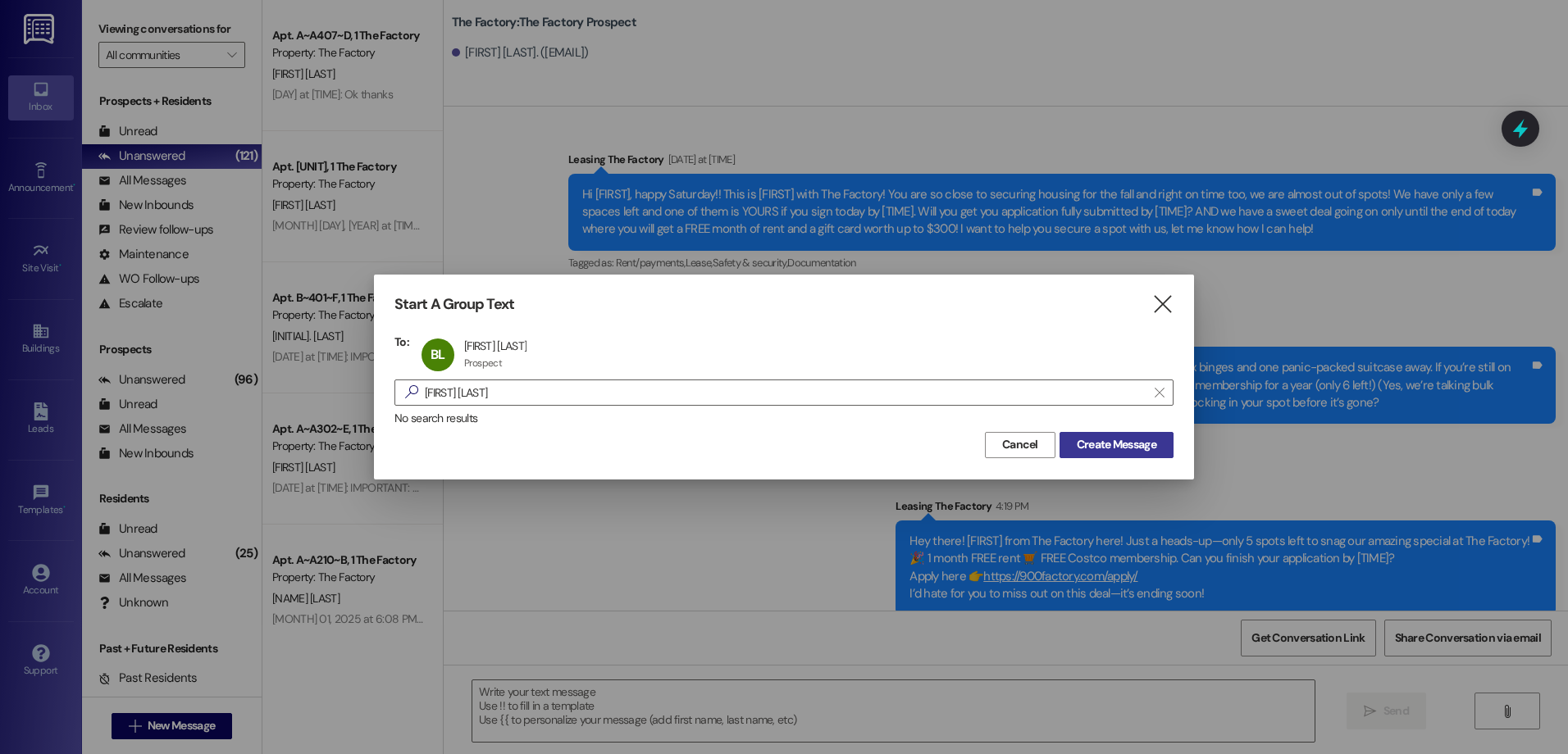click on "Create Message" at bounding box center (1116, 444) 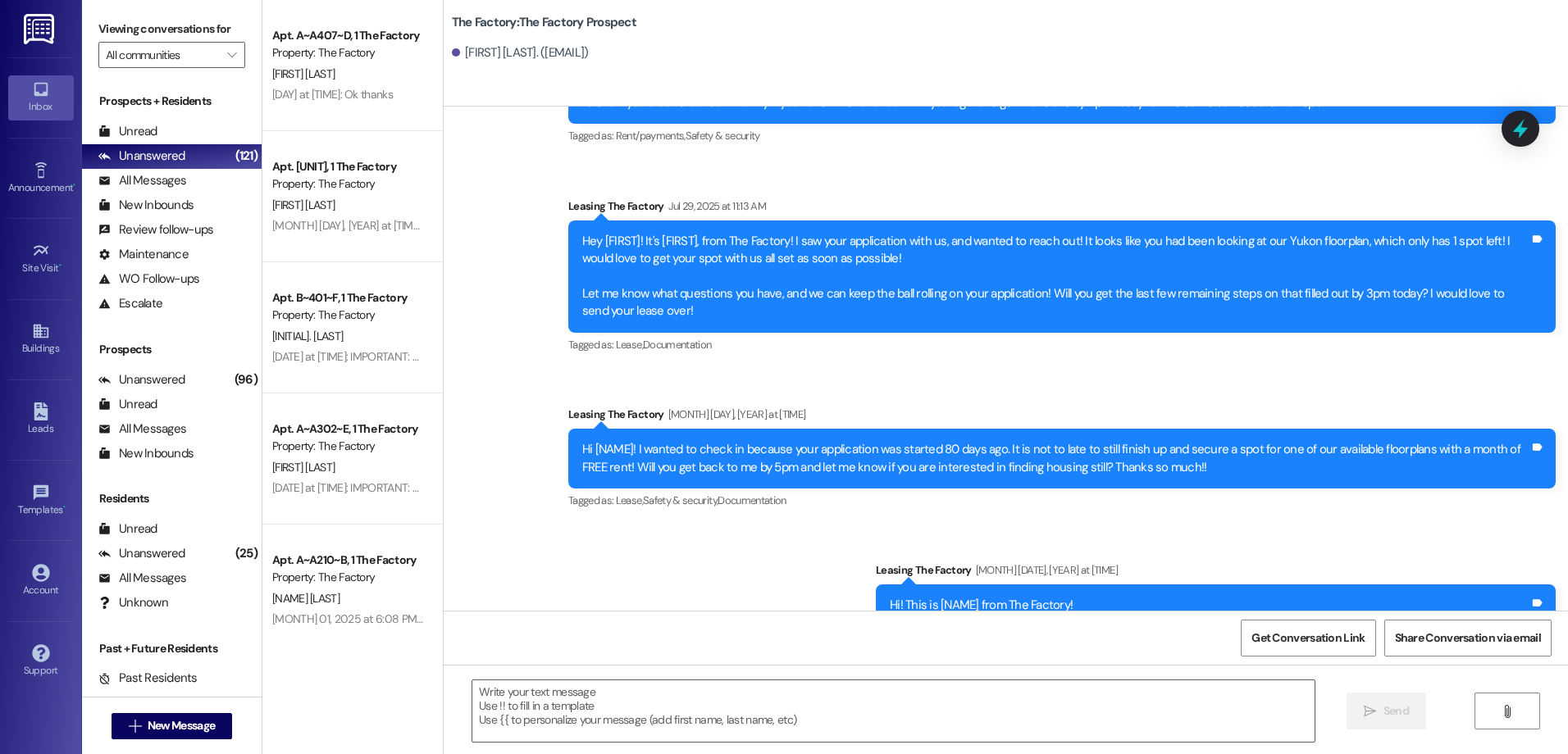 scroll, scrollTop: 11844, scrollLeft: 0, axis: vertical 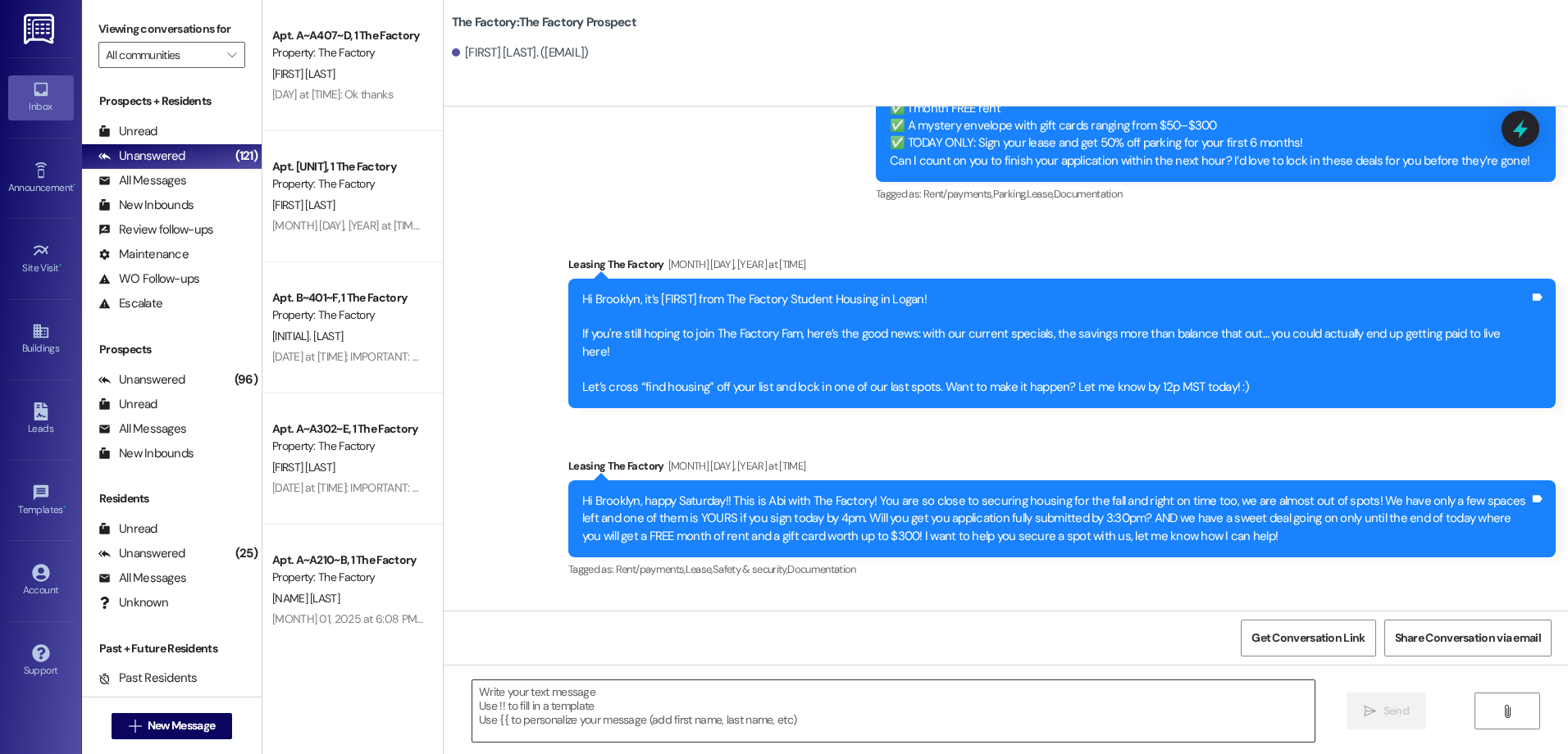 click at bounding box center [893, 711] 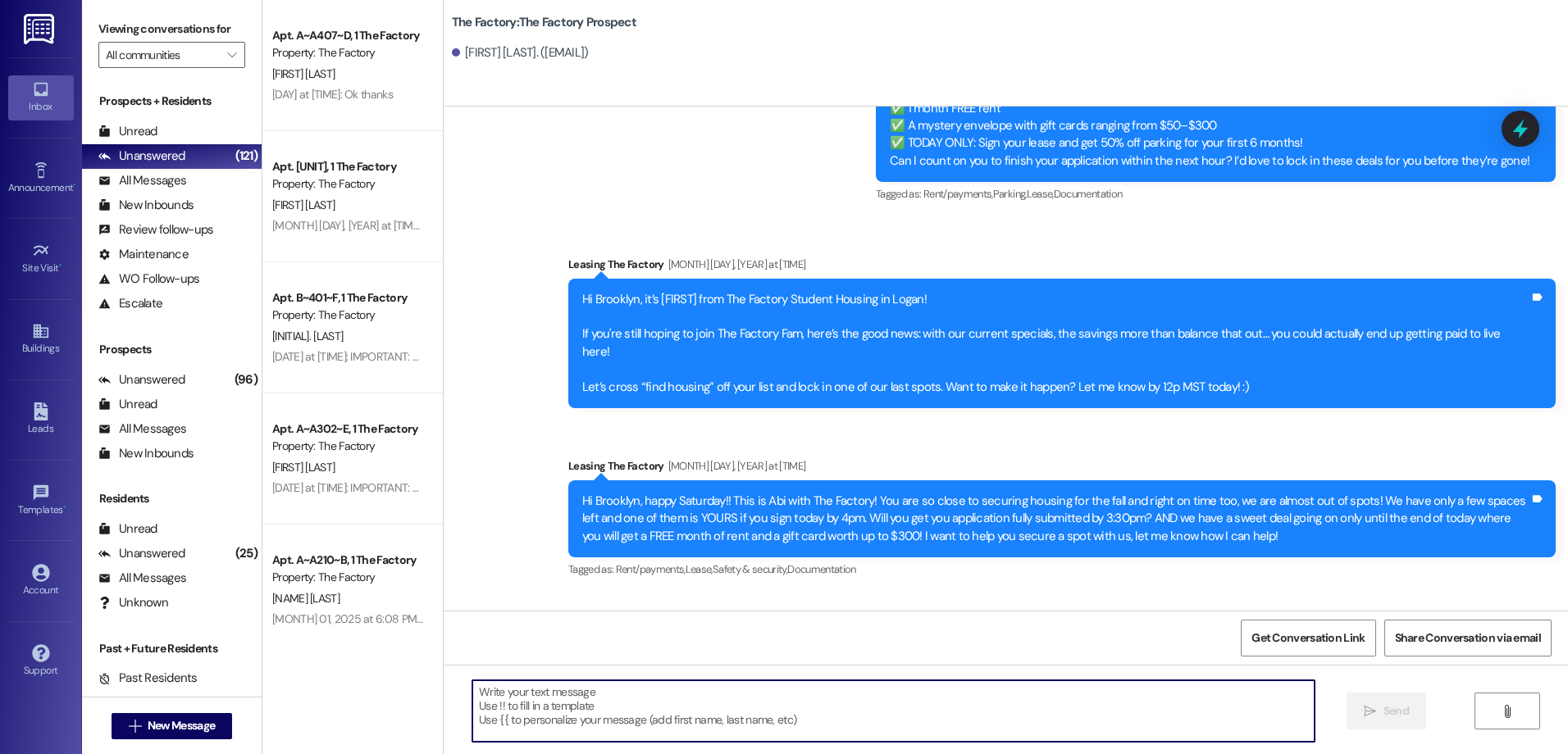 paste on "Hey [NAME] from The Factory here! Just a heads-up—only 5 spots left to snag our amazing special at The Factory!
🎉 1 month FREE rent 🛒 FREE Costco membership. Can you finish your application by [TIME]?" 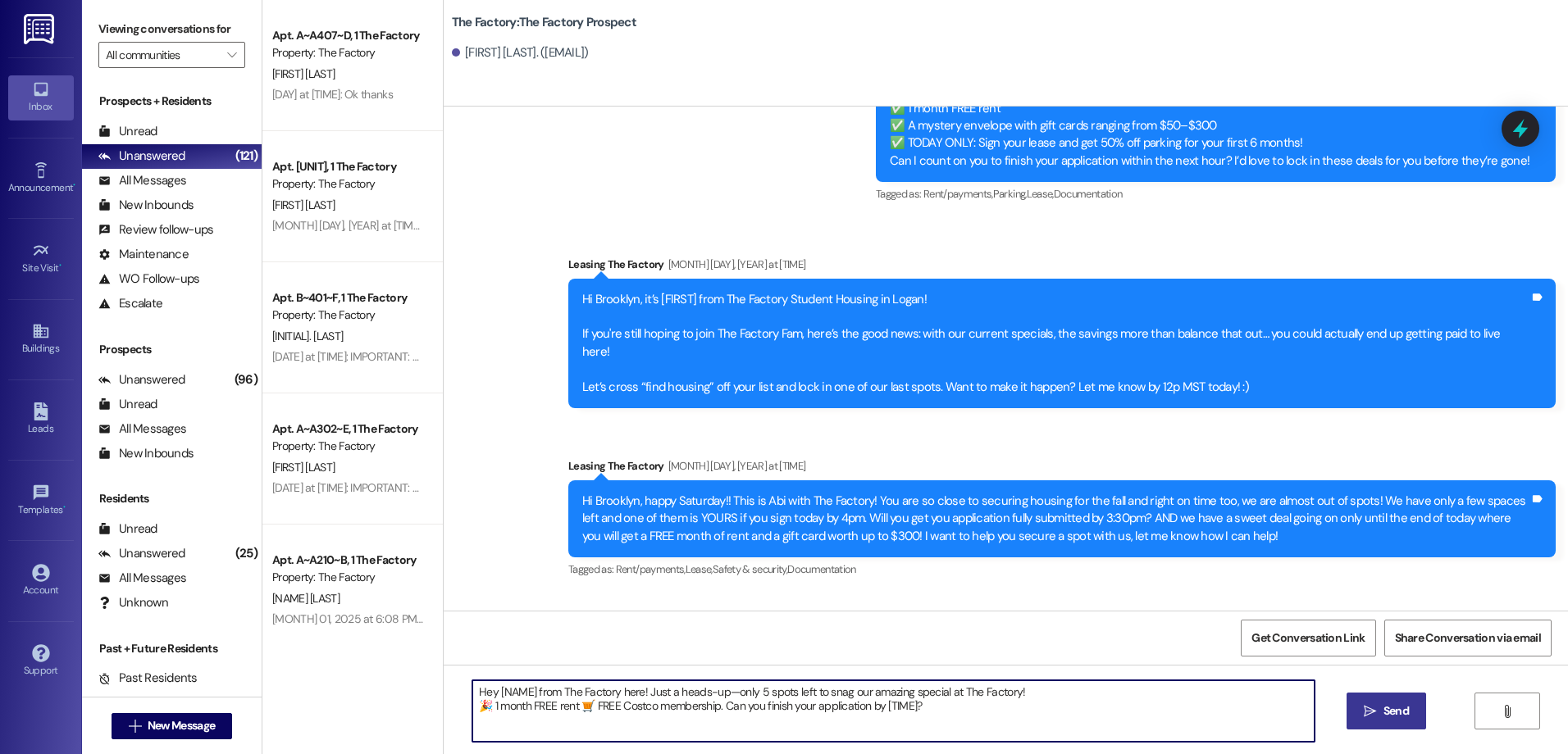 type on "Hey [NAME] from The Factory here! Just a heads-up—only 5 spots left to snag our amazing special at The Factory!
🎉 1 month FREE rent 🛒 FREE Costco membership. Can you finish your application by [TIME]?" 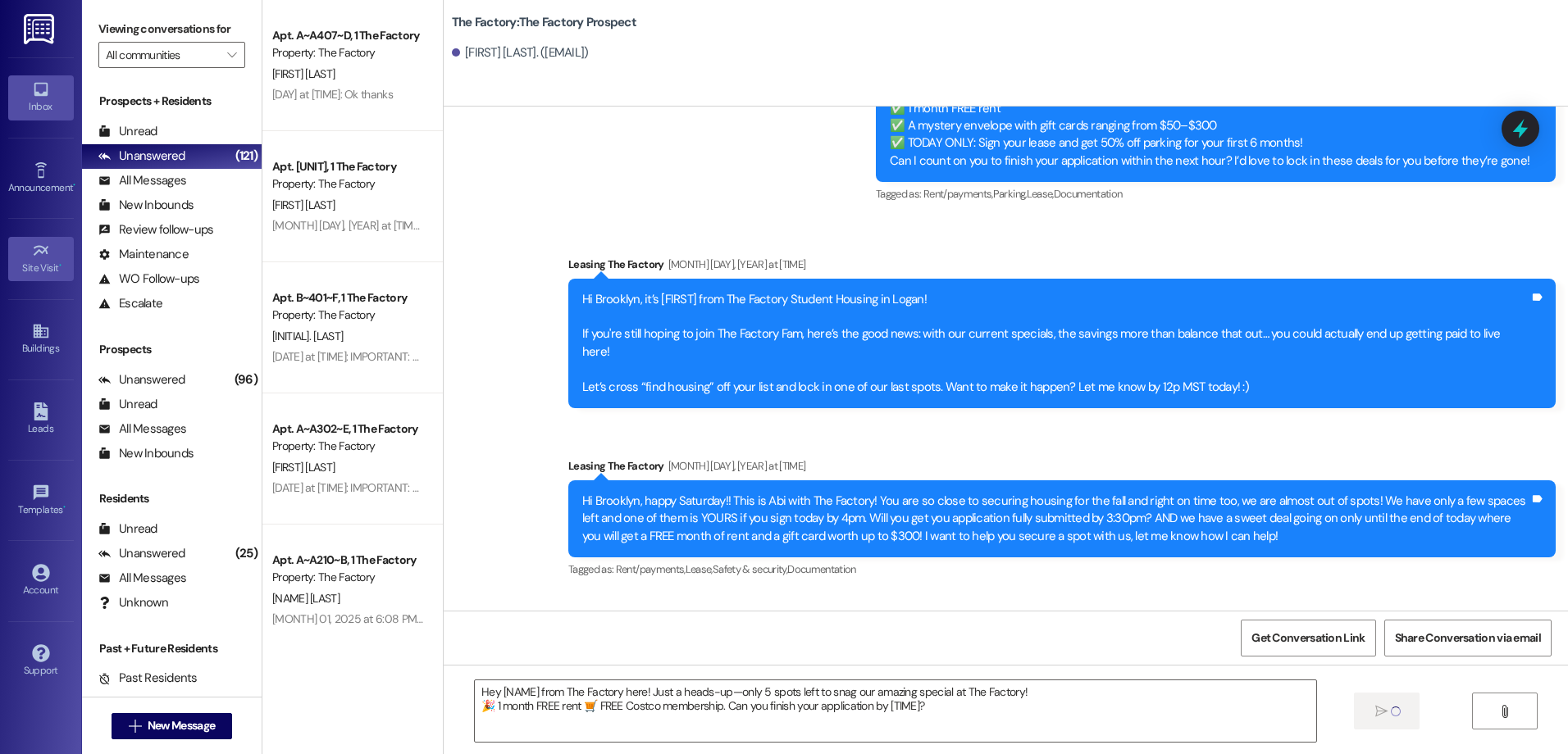 type 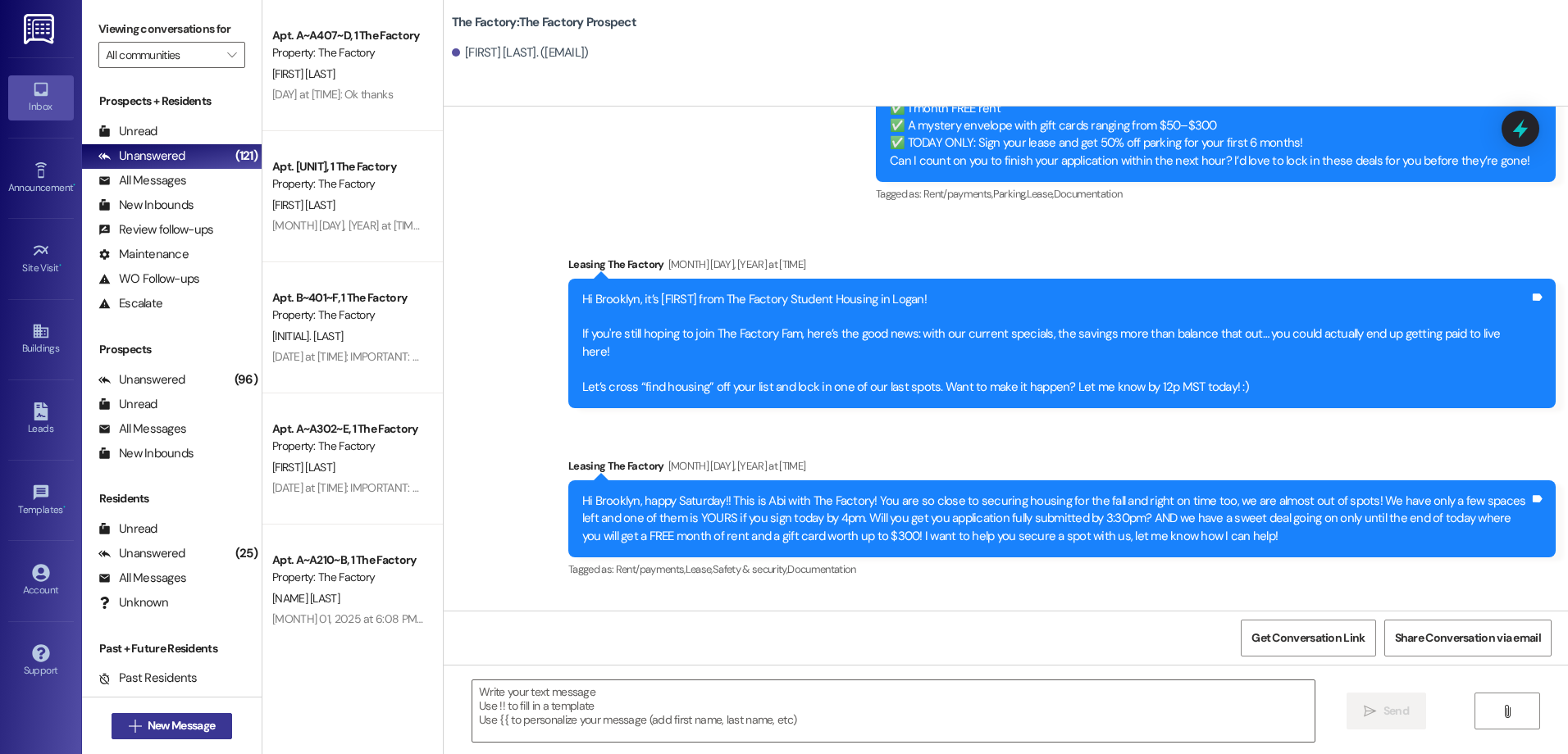 click on "New Message" at bounding box center (181, 725) 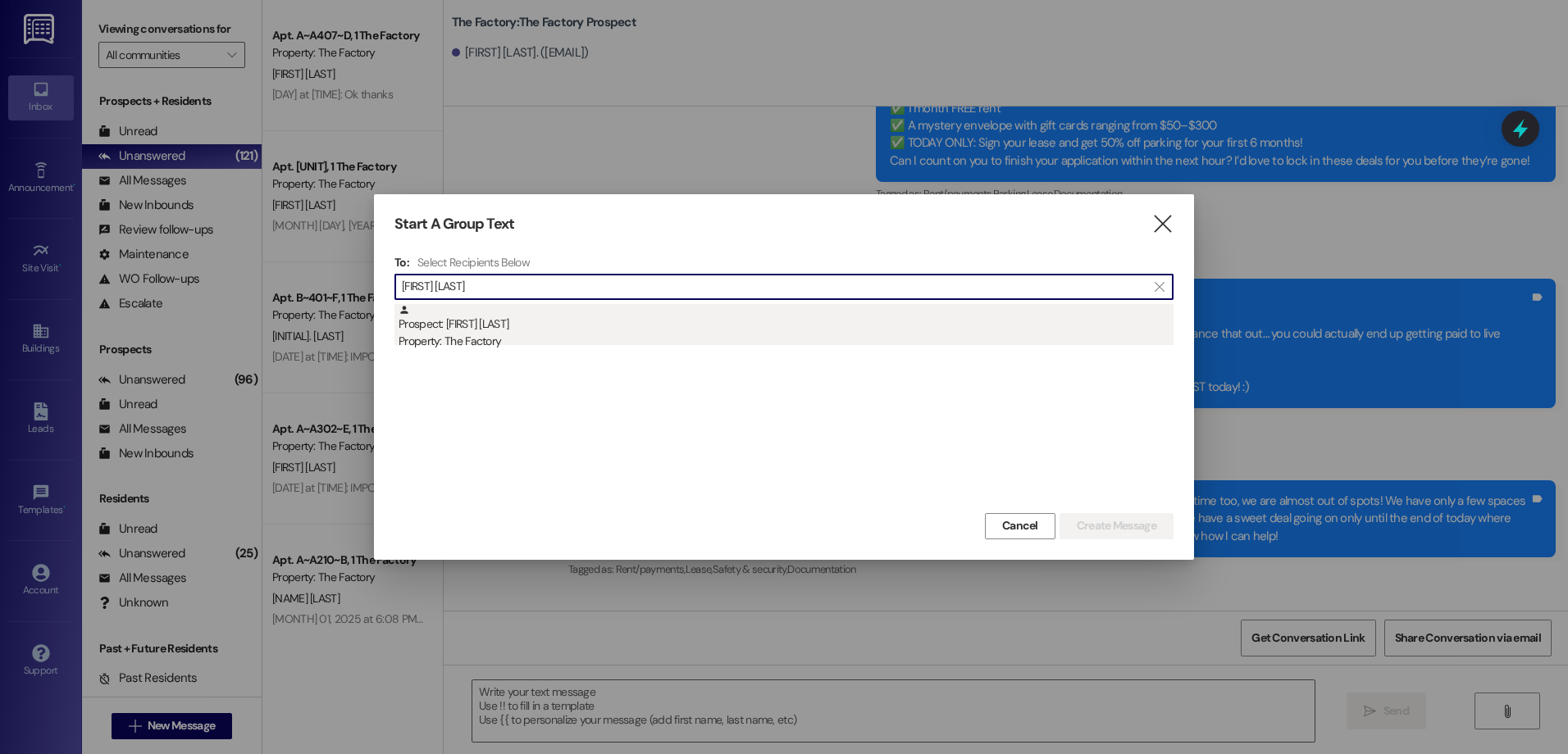 type on "[FIRST] [LAST]" 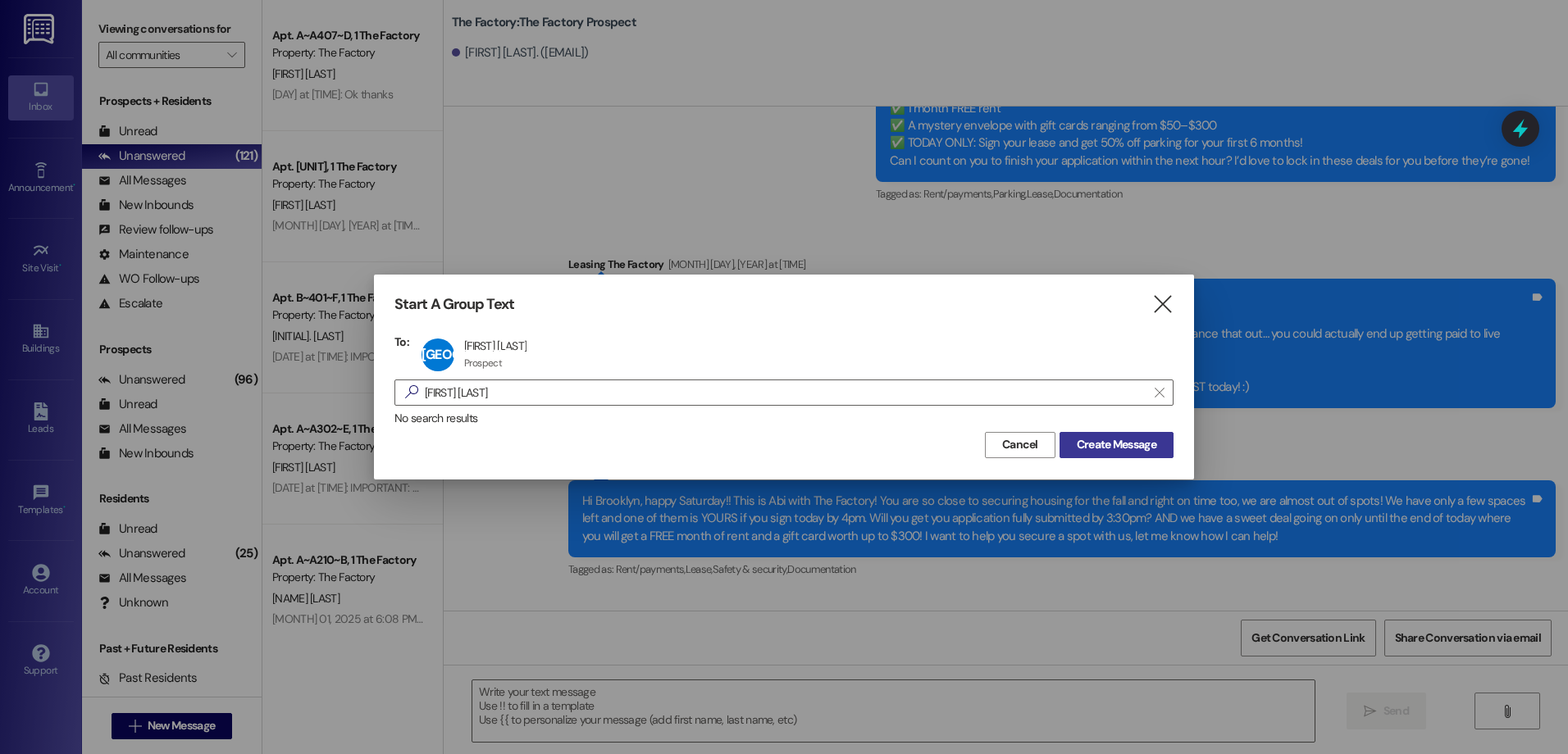 click on "Create Message" at bounding box center (1116, 445) 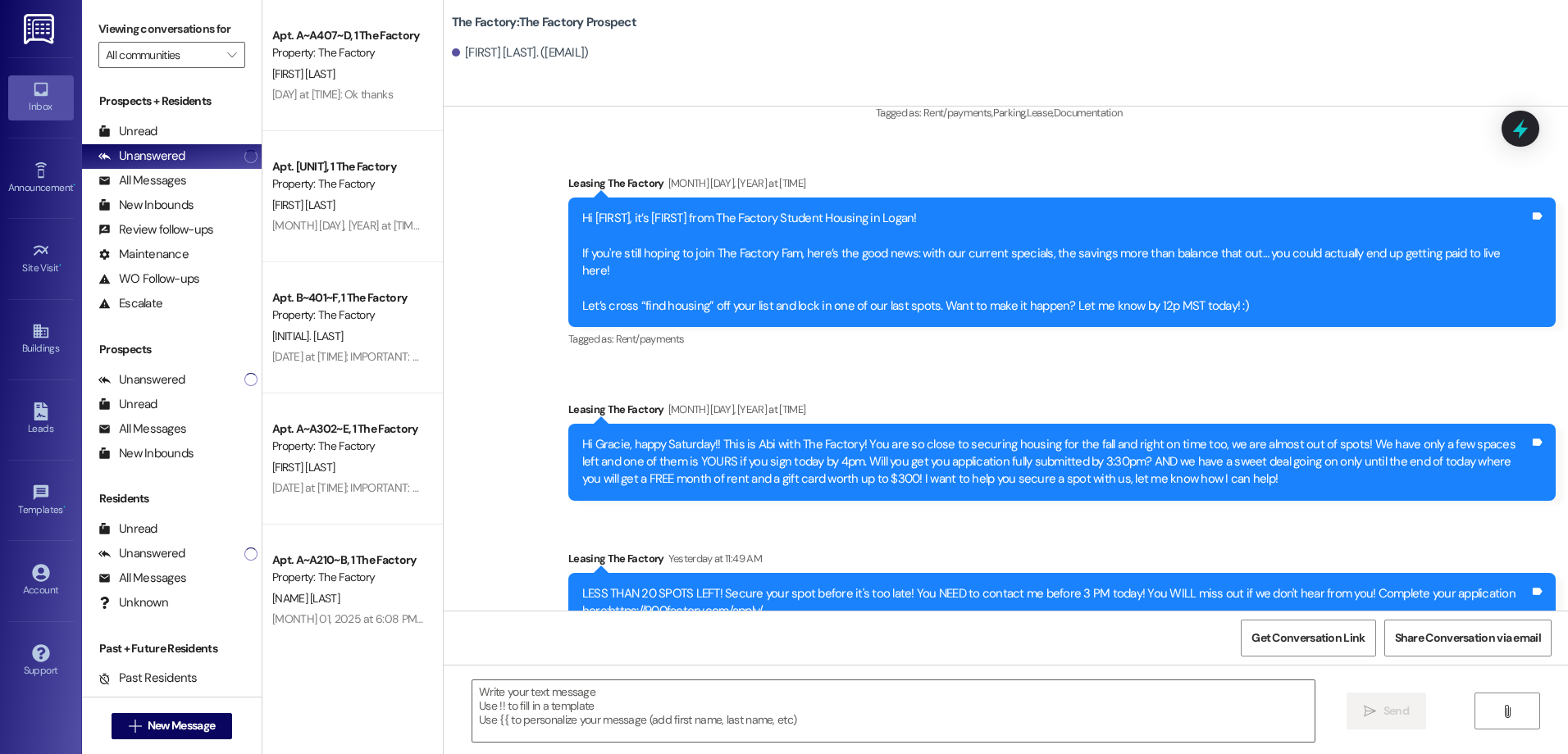scroll, scrollTop: 11780, scrollLeft: 0, axis: vertical 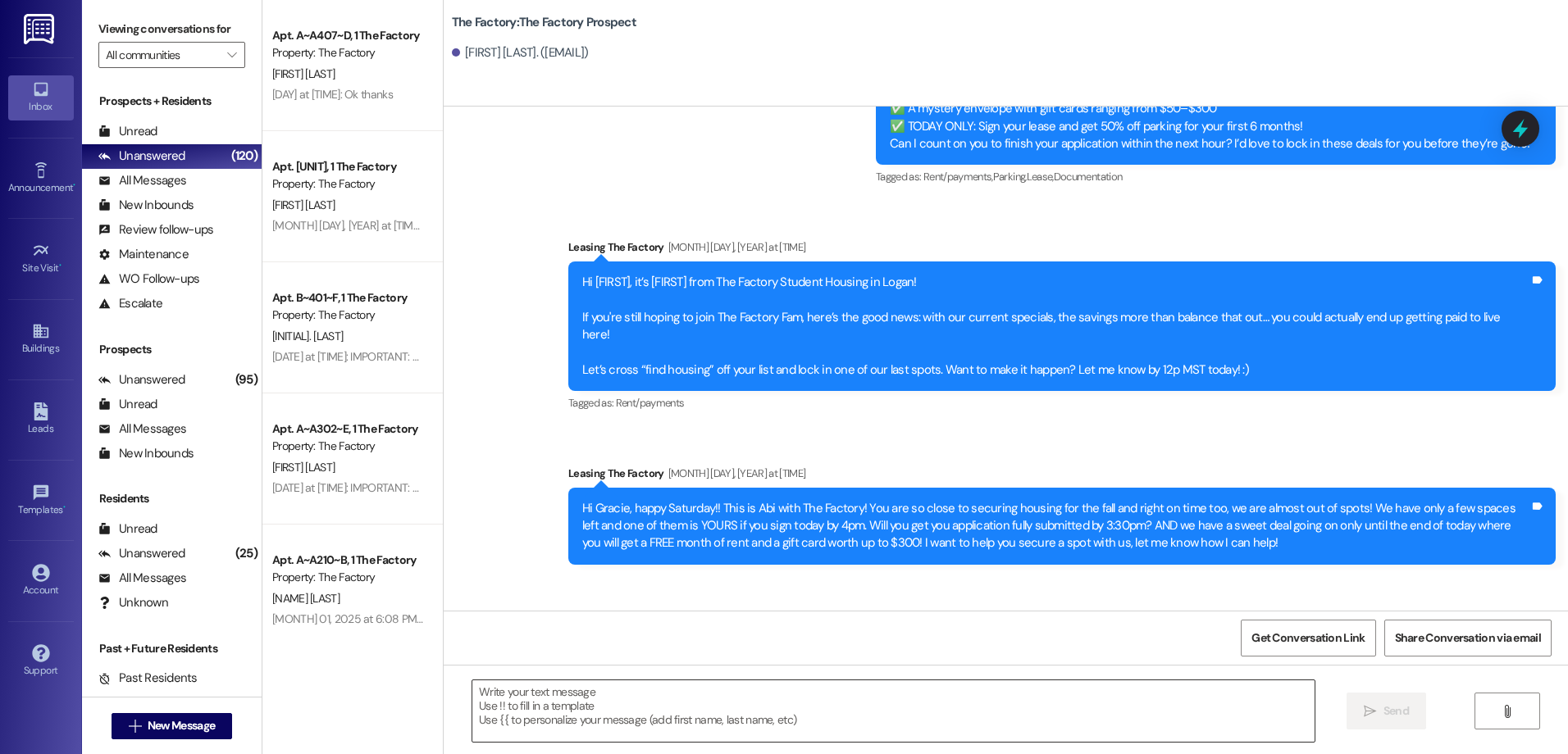 click at bounding box center [893, 711] 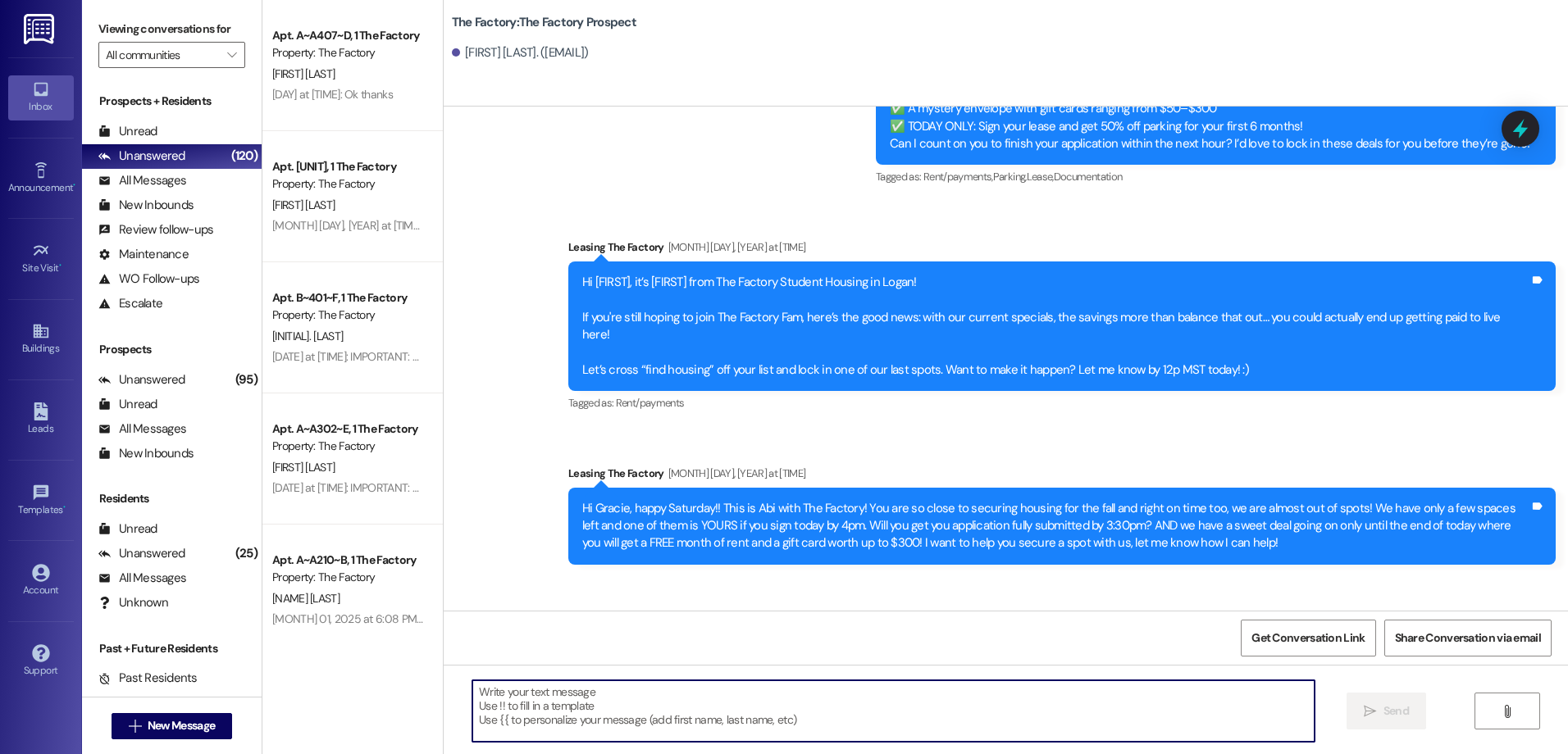 paste on "Hey [NAME] from The Factory here! Just a heads-up—only 5 spots left to snag our amazing special at The Factory!
🎉 1 month FREE rent 🛒 FREE Costco membership. Can you finish your application by [TIME]?" 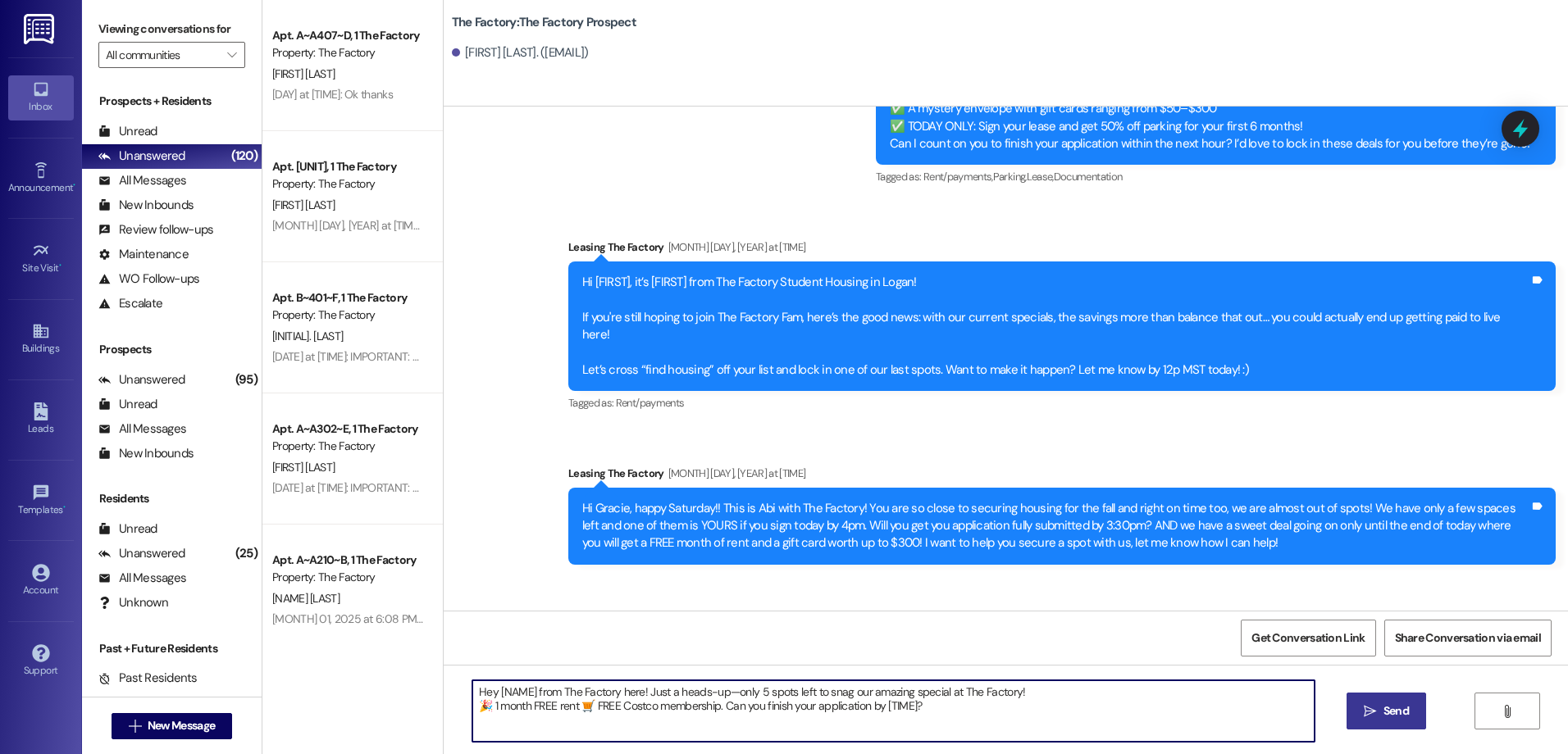 type on "Hey [NAME] from The Factory here! Just a heads-up—only 5 spots left to snag our amazing special at The Factory!
🎉 1 month FREE rent 🛒 FREE Costco membership. Can you finish your application by [TIME]?" 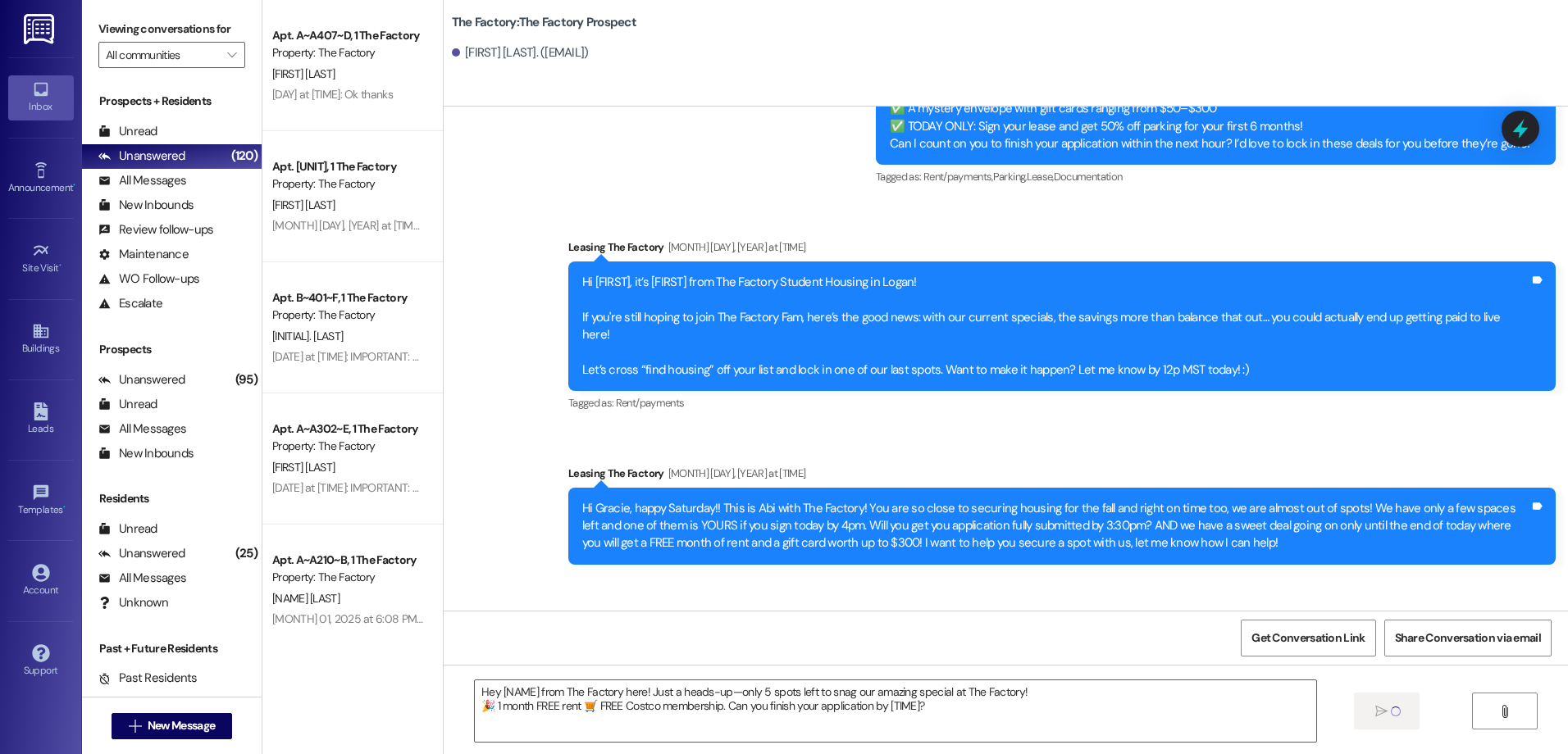 type 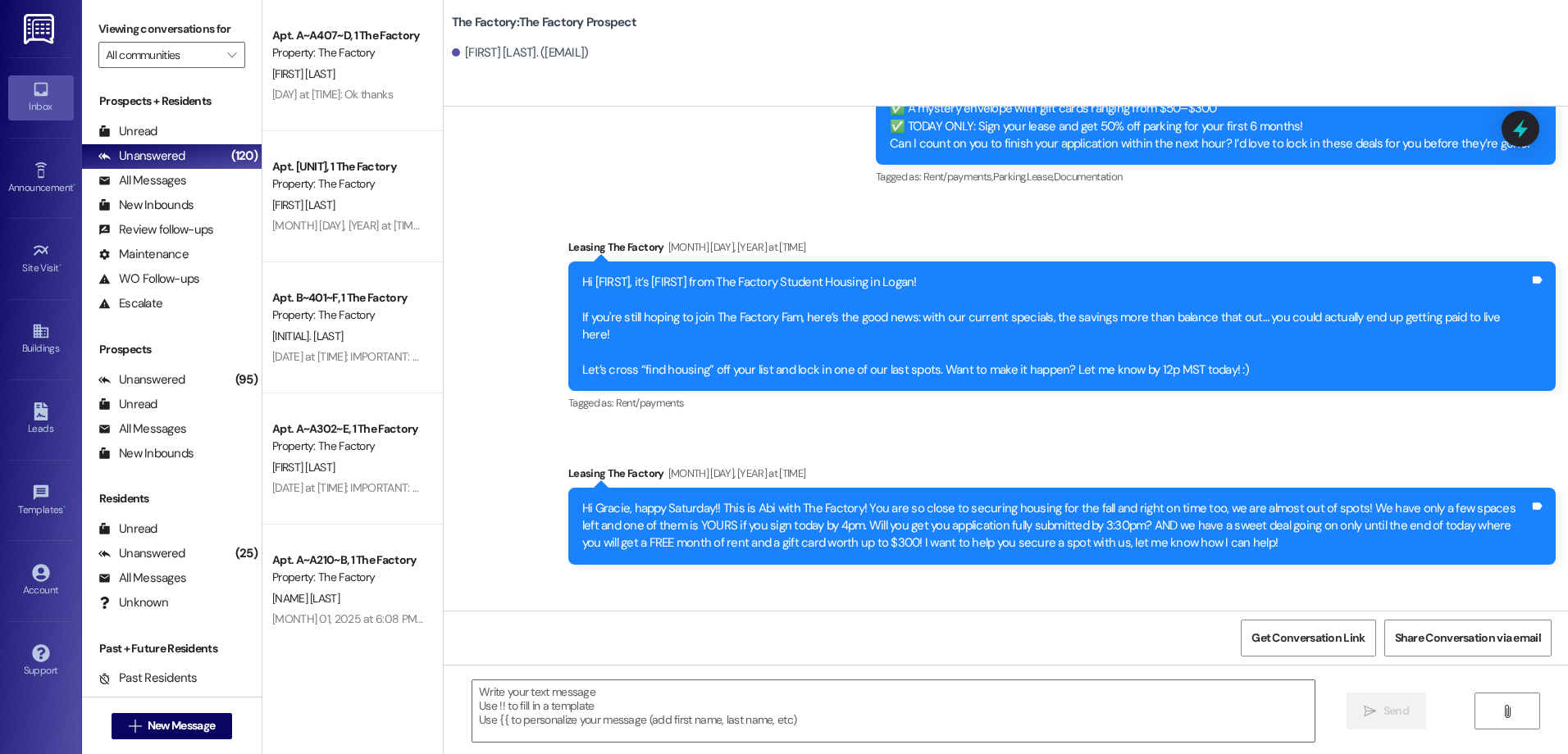 scroll, scrollTop: 11844, scrollLeft: 0, axis: vertical 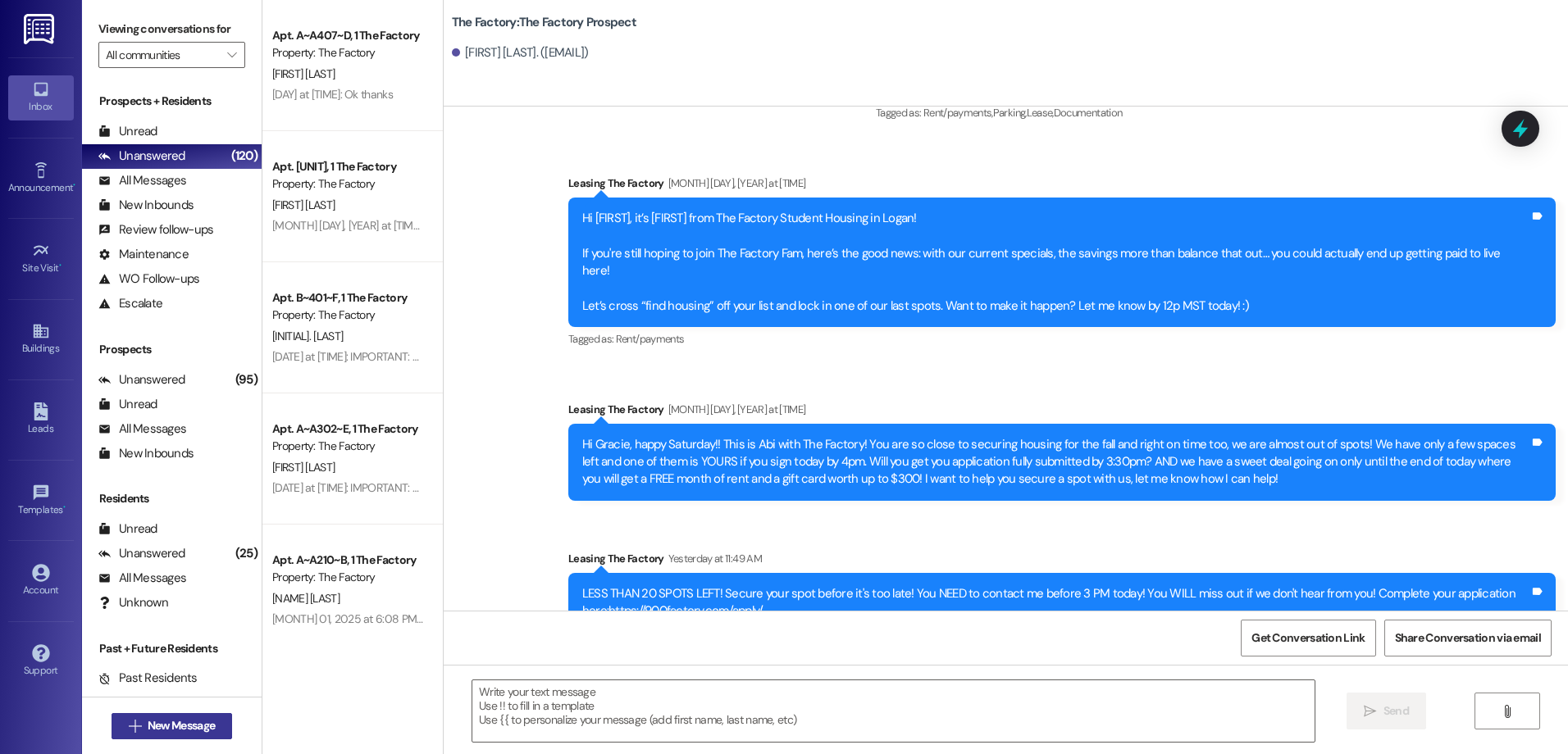 click on "New Message" at bounding box center (181, 725) 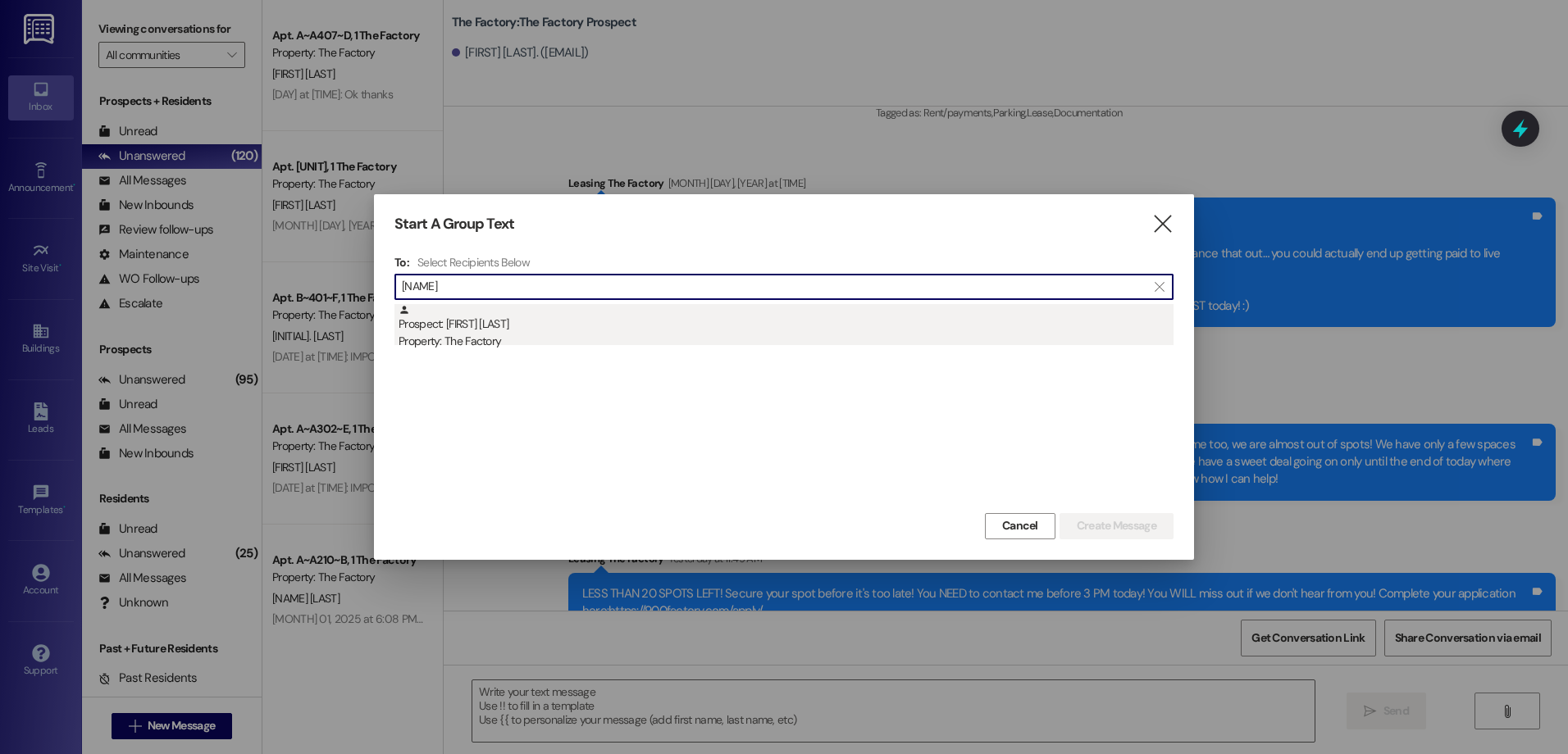 type on "[NAME]" 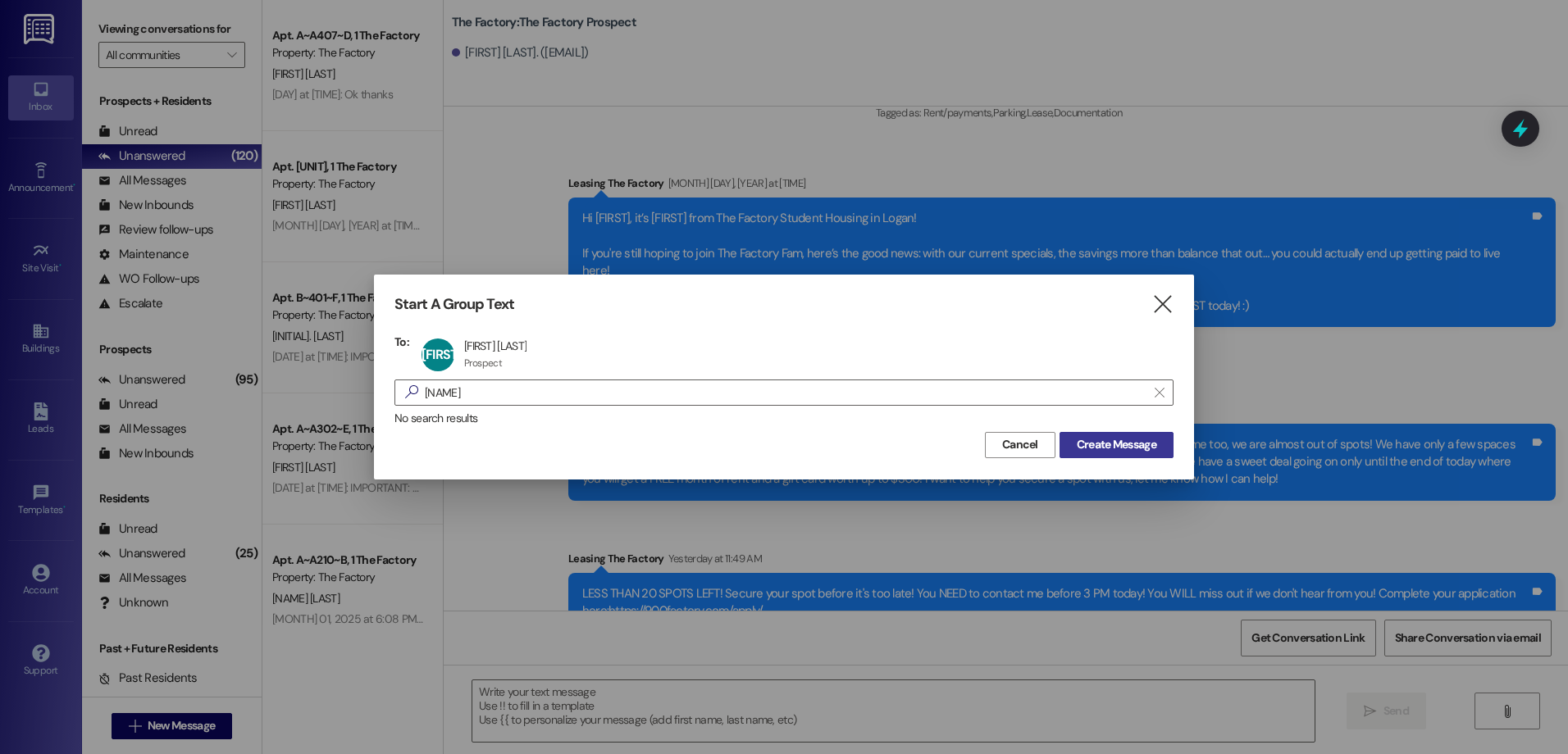 click on "Create Message" at bounding box center [1116, 444] 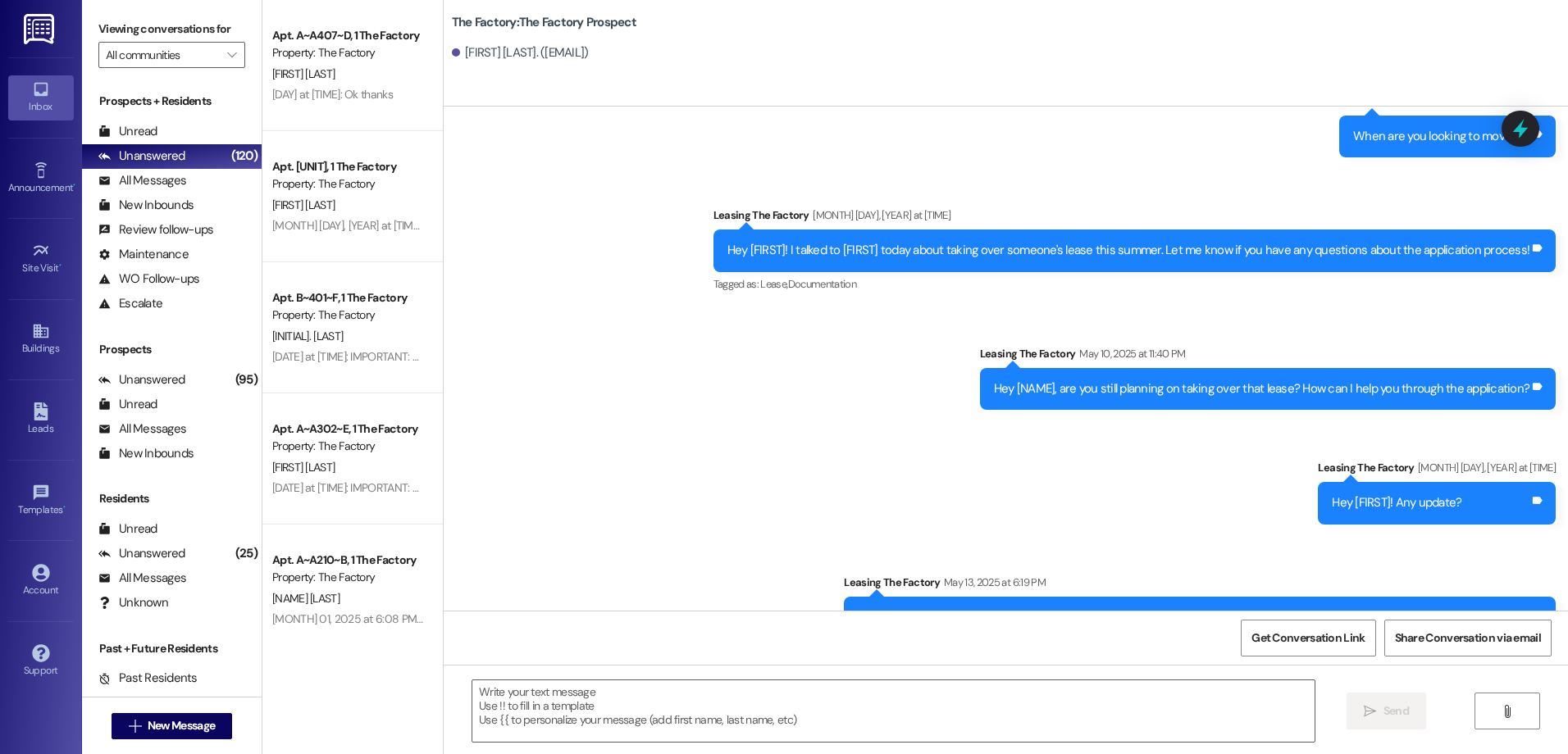 scroll, scrollTop: 1358, scrollLeft: 0, axis: vertical 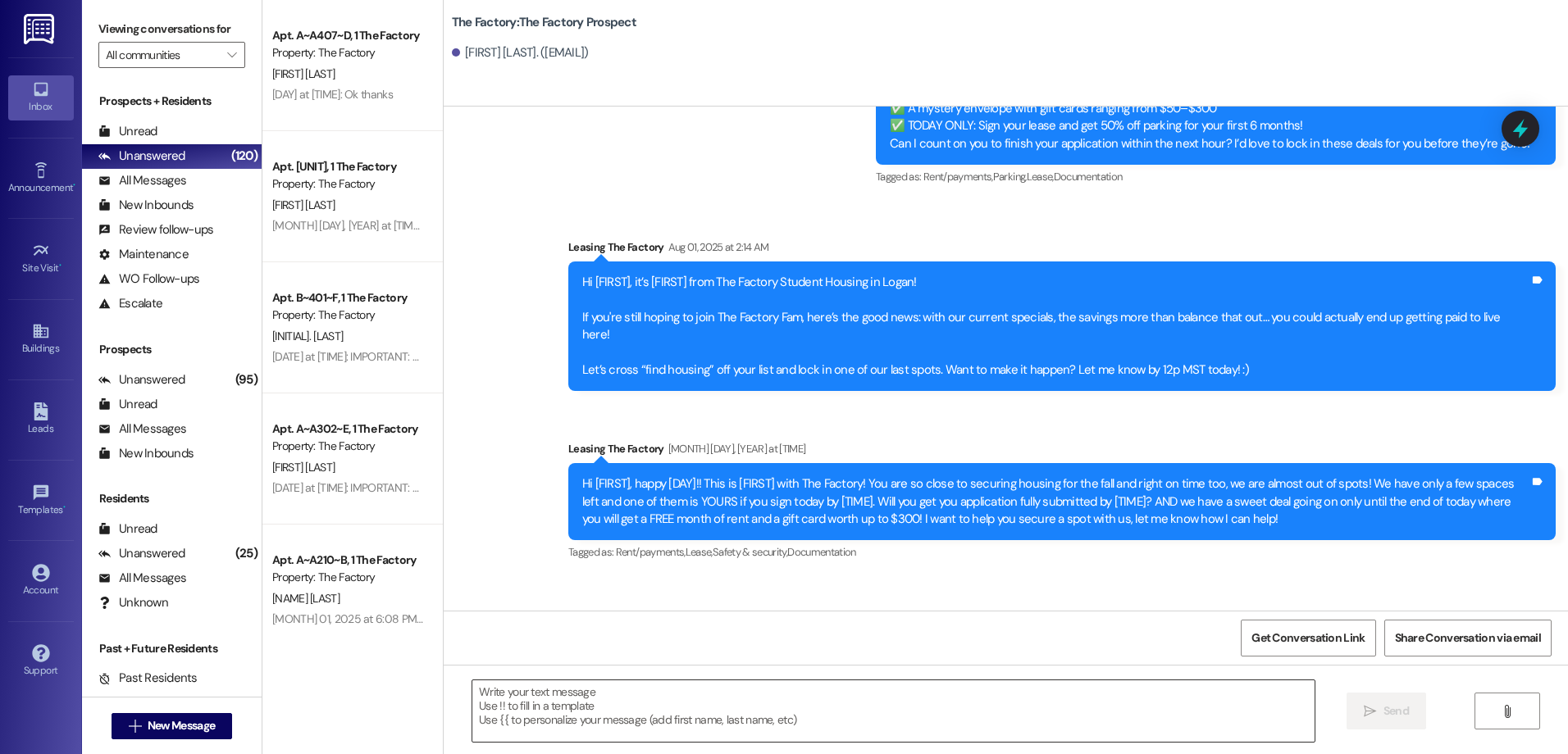 click at bounding box center (893, 711) 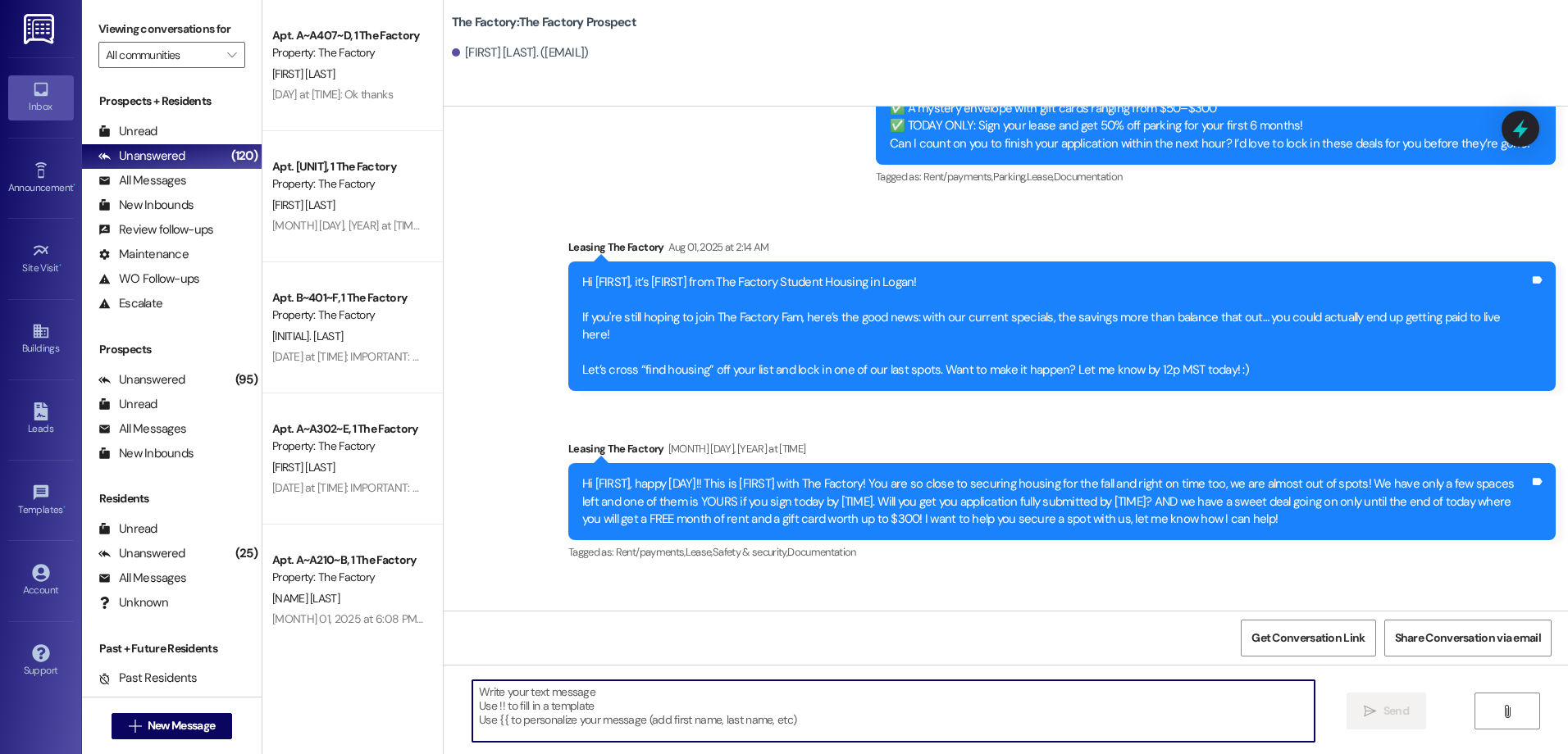 paste on "Hey [NAME] from The Factory here! Just a heads-up—only 5 spots left to snag our amazing special at The Factory!
🎉 1 month FREE rent 🛒 FREE Costco membership. Can you finish your application by [TIME]?" 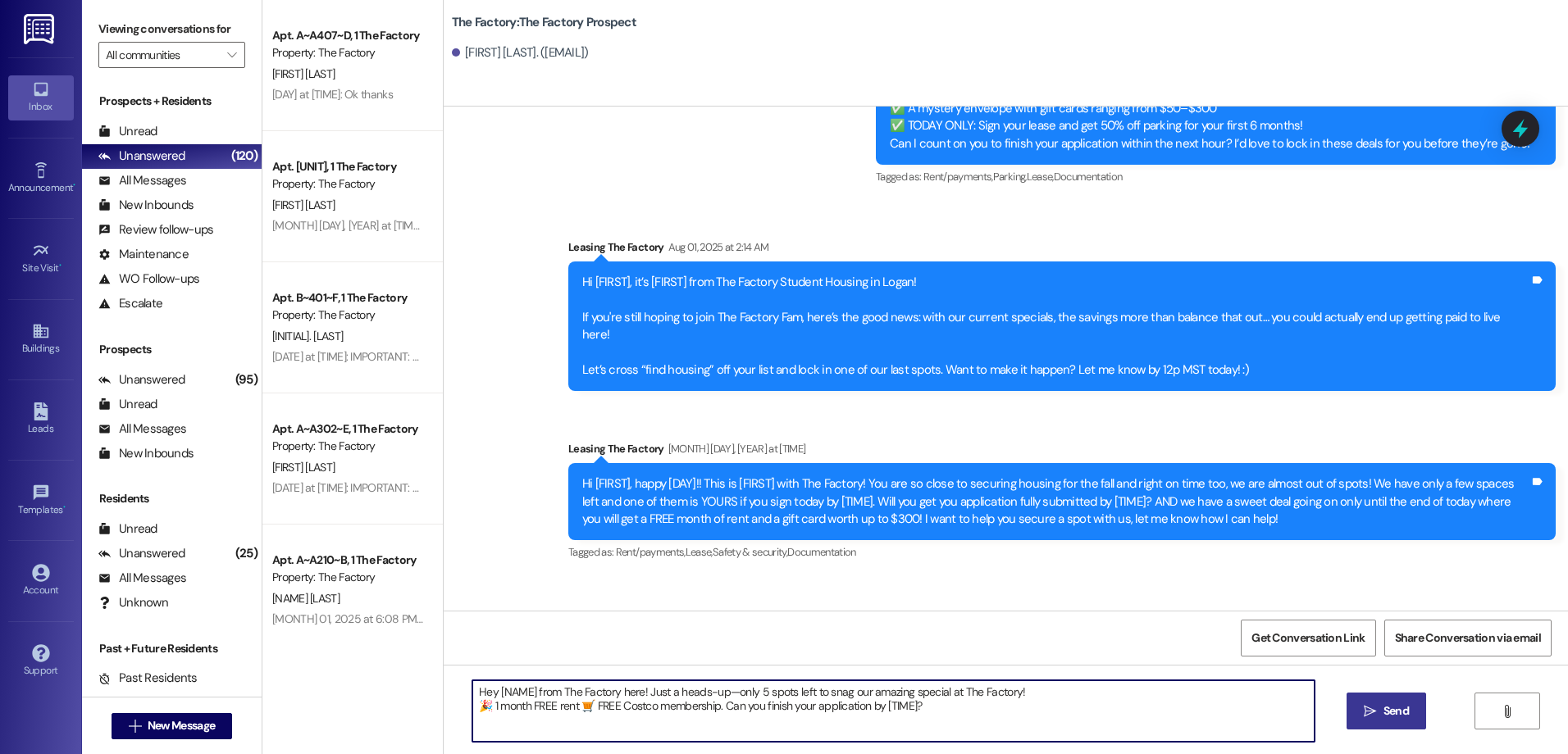 type on "Hey [NAME] from The Factory here! Just a heads-up—only 5 spots left to snag our amazing special at The Factory!
🎉 1 month FREE rent 🛒 FREE Costco membership. Can you finish your application by [TIME]?" 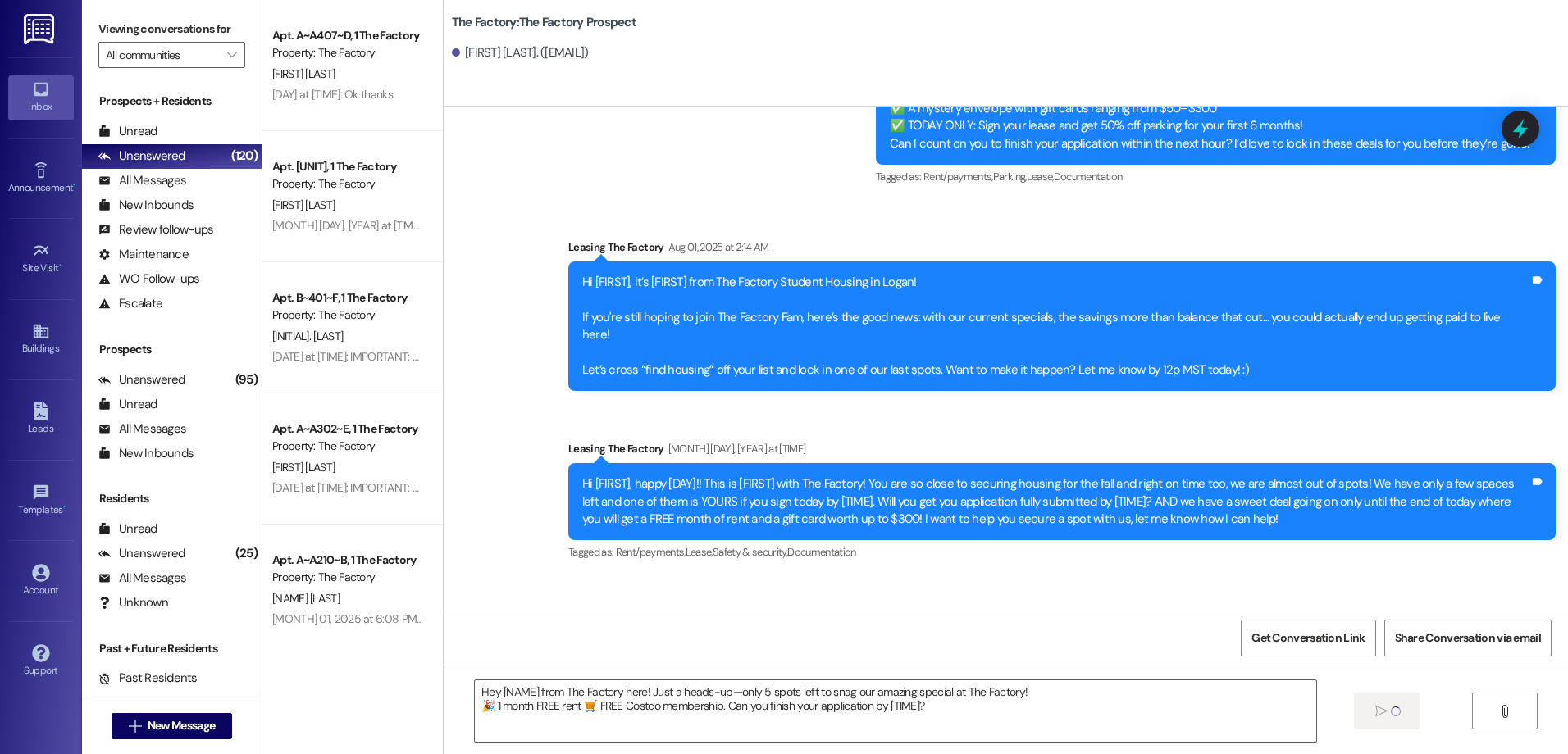 type 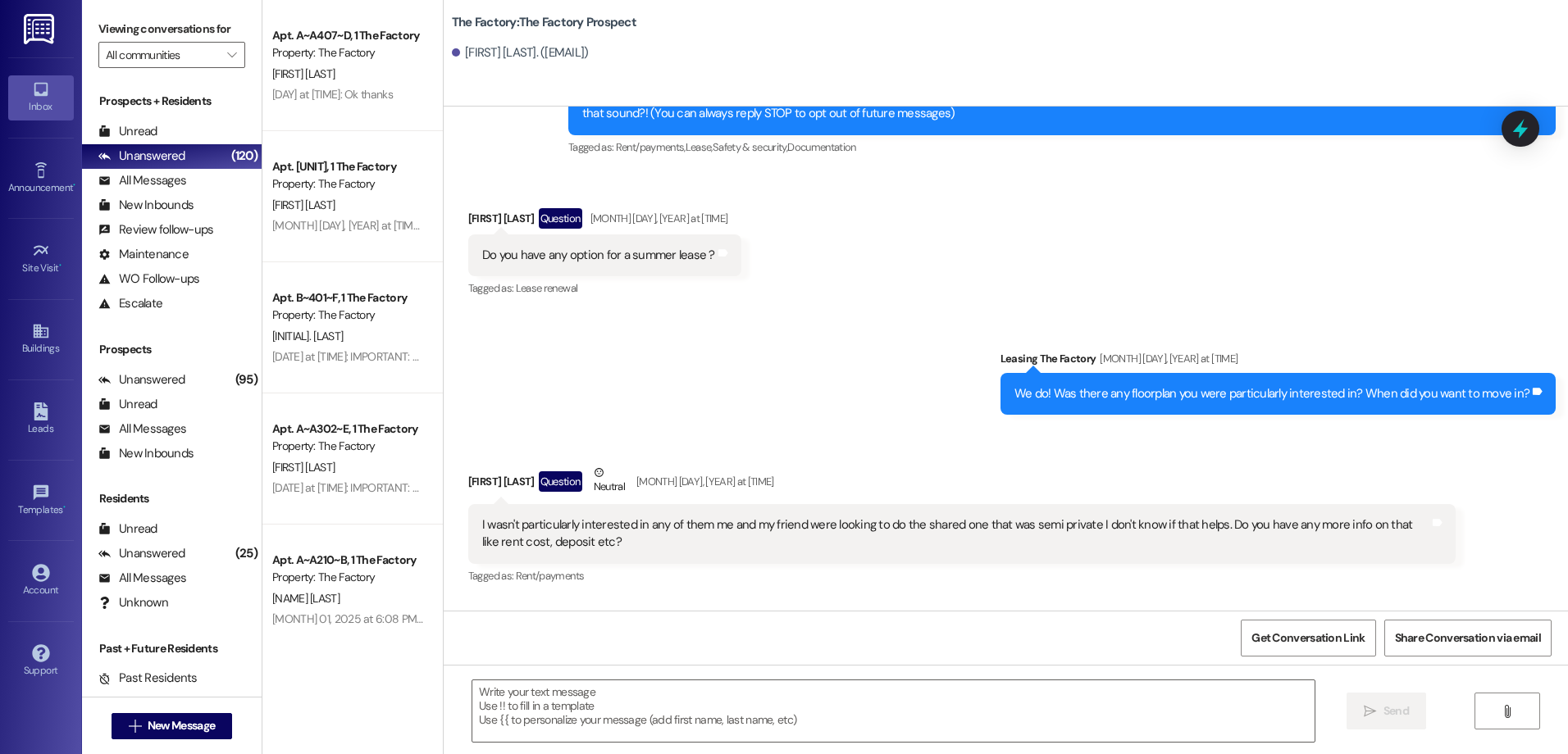 scroll, scrollTop: 129, scrollLeft: 0, axis: vertical 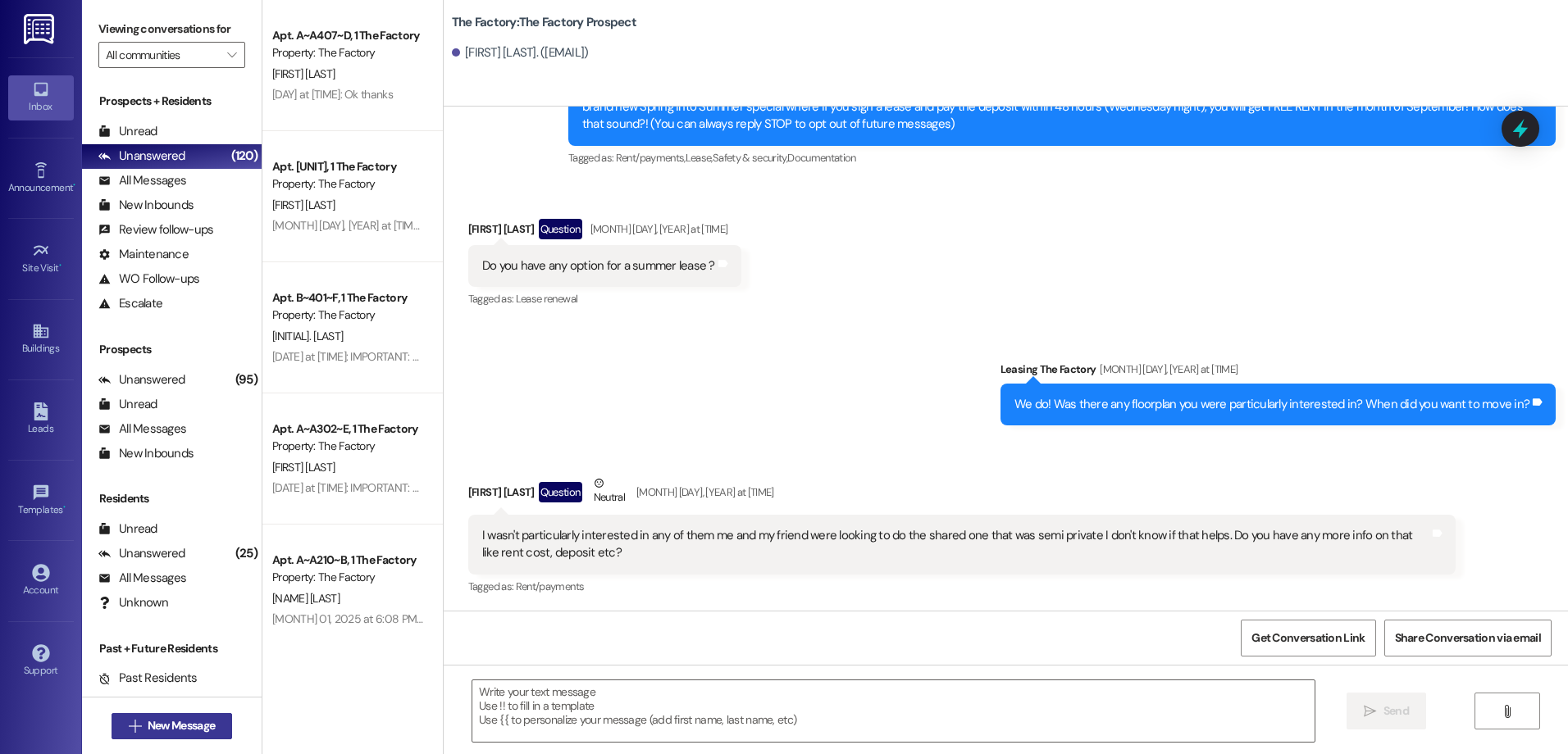 click on "New Message" at bounding box center [181, 725] 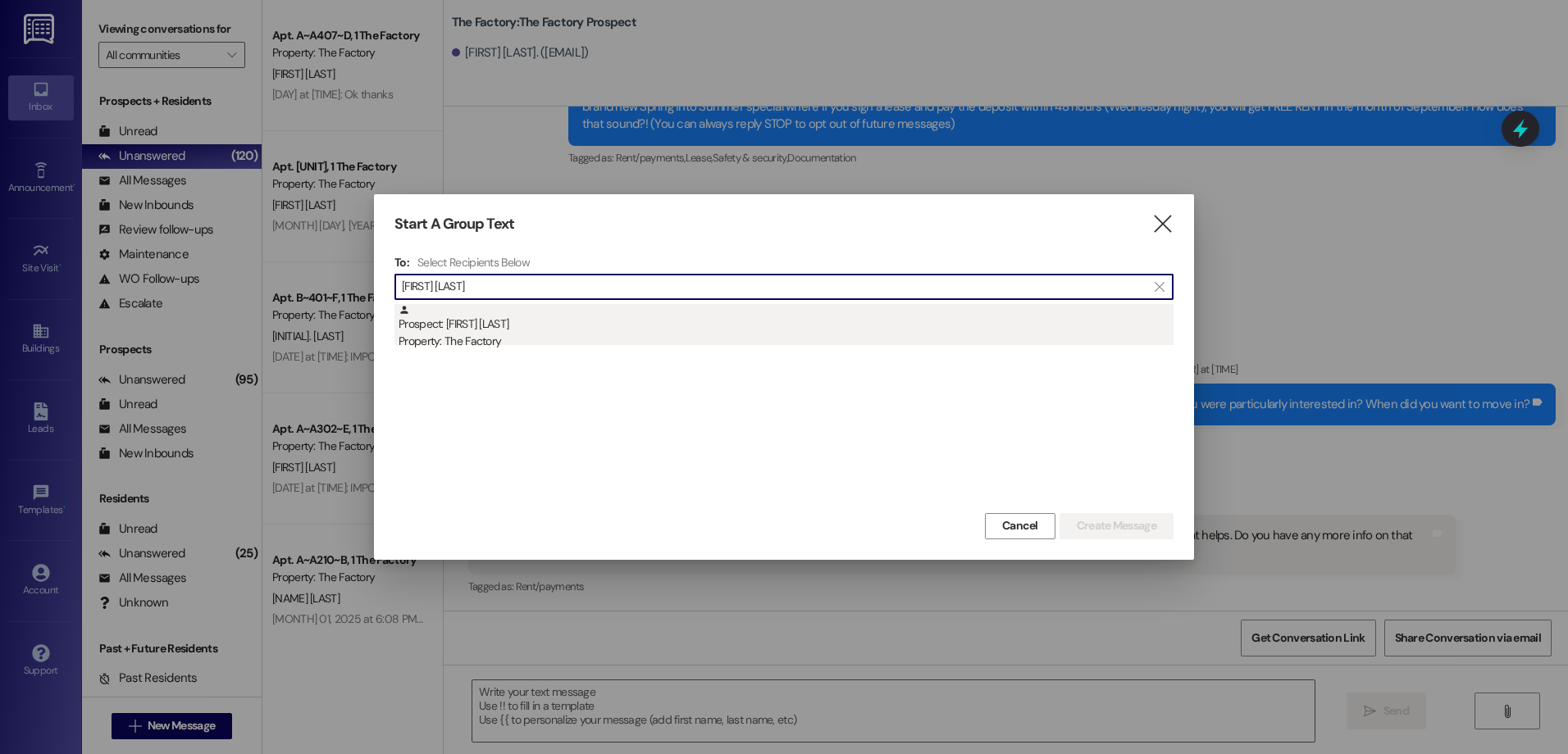 type on "[FIRST] [LAST]" 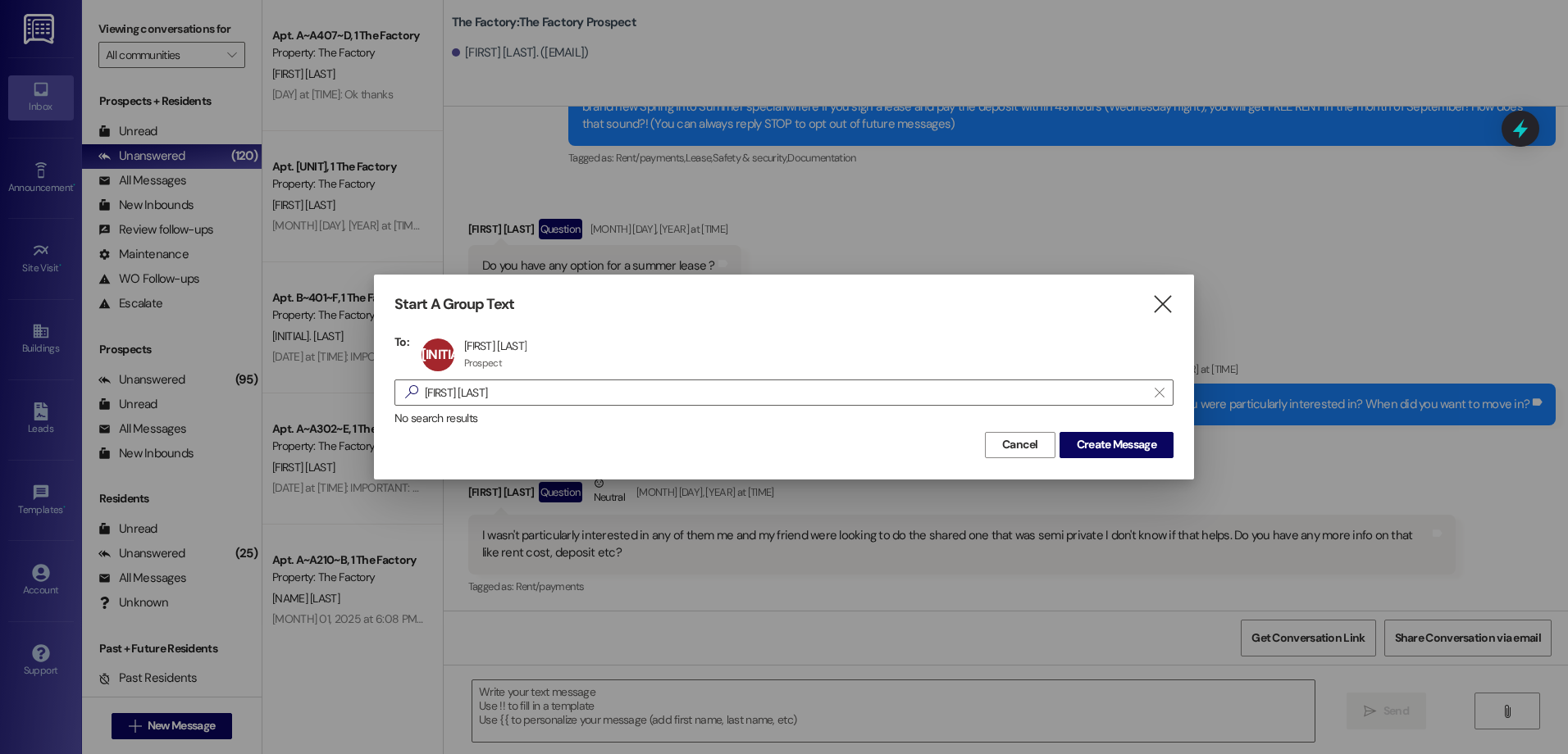 click on "Start A Group Text  To: [INITIAL] [FULL NAME] [FULL NAME] Prospect Prospect click to remove  [INITIAL] [LAST]  No search results Cancel Create Message" at bounding box center [784, 376] 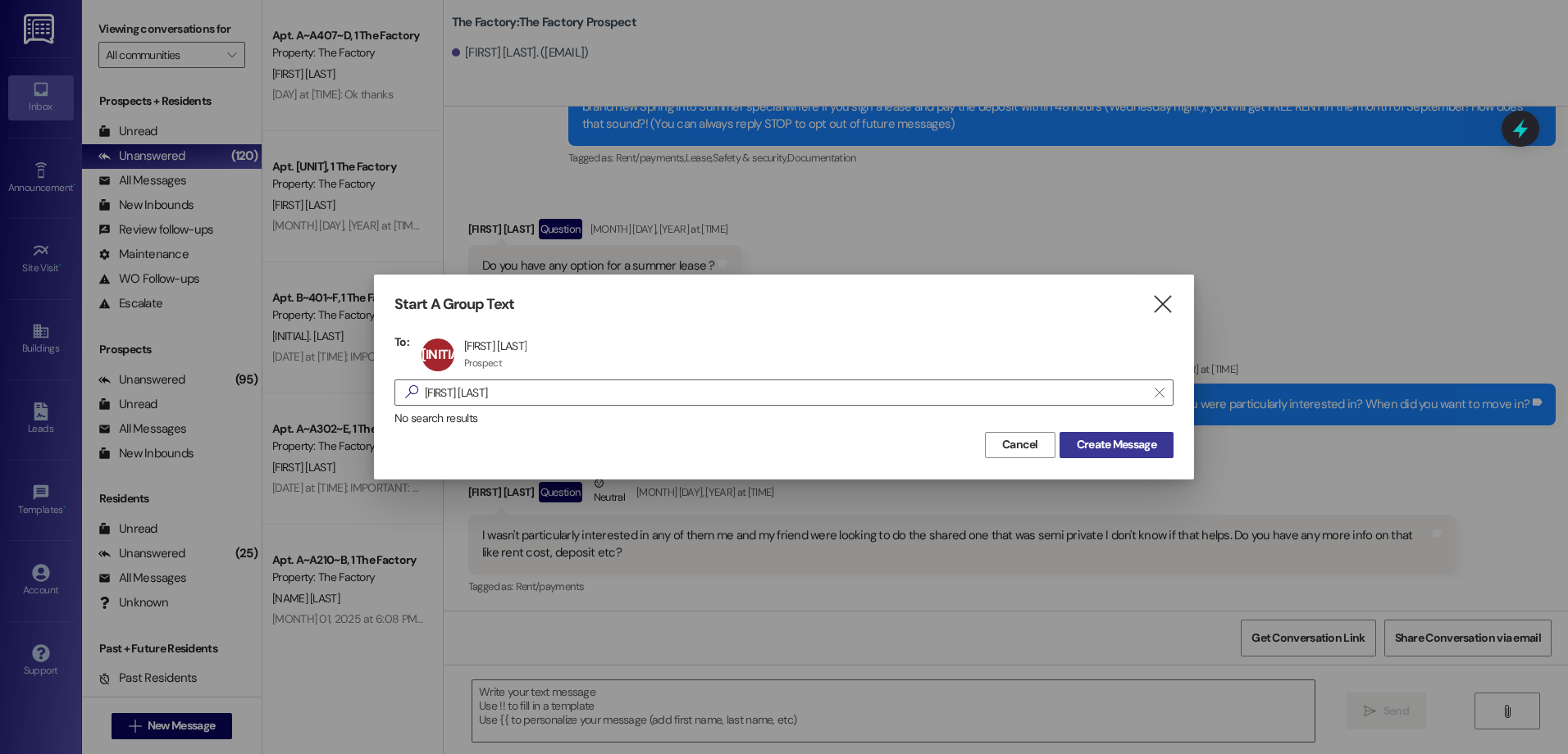 click on "Create Message" at bounding box center (1116, 444) 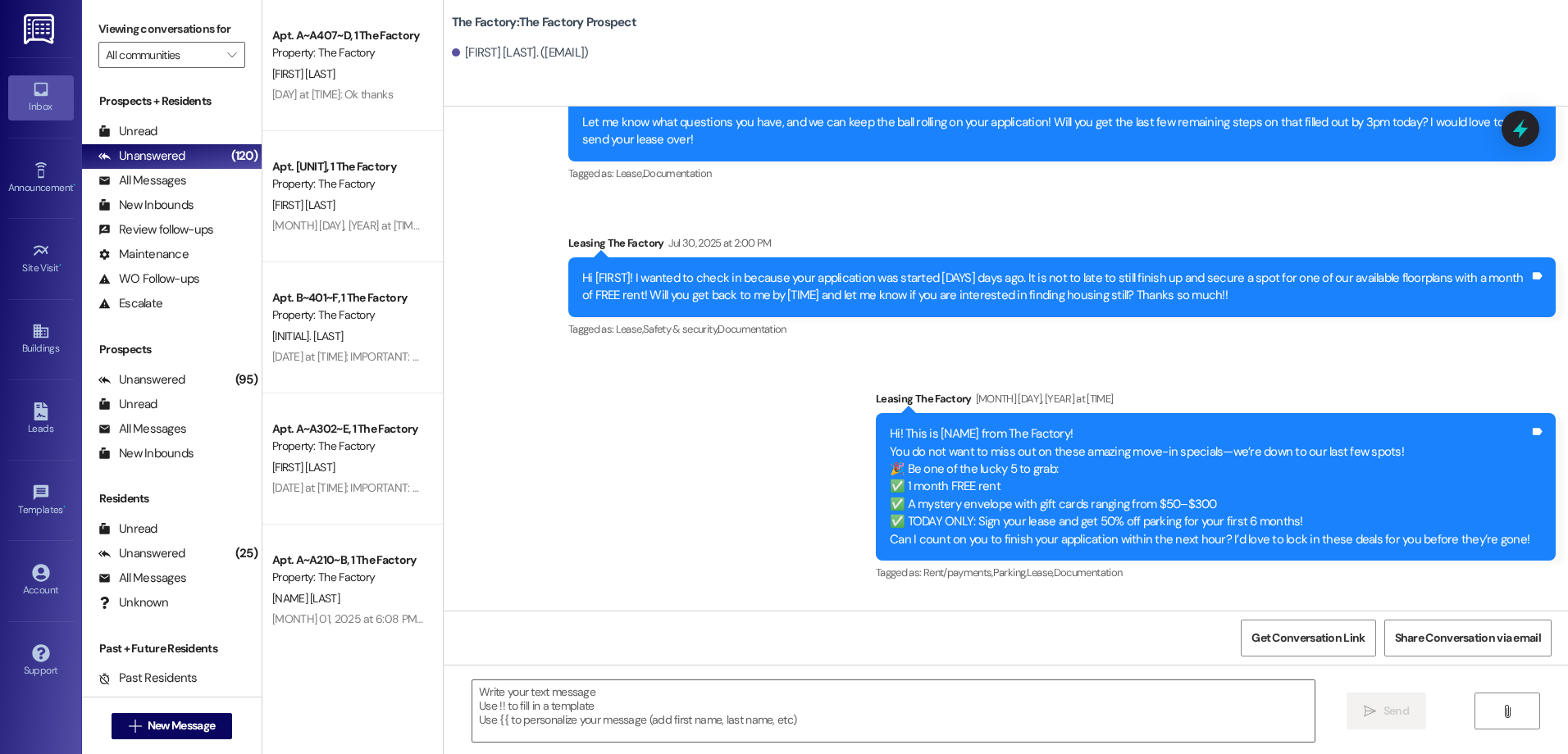 scroll, scrollTop: 12988, scrollLeft: 0, axis: vertical 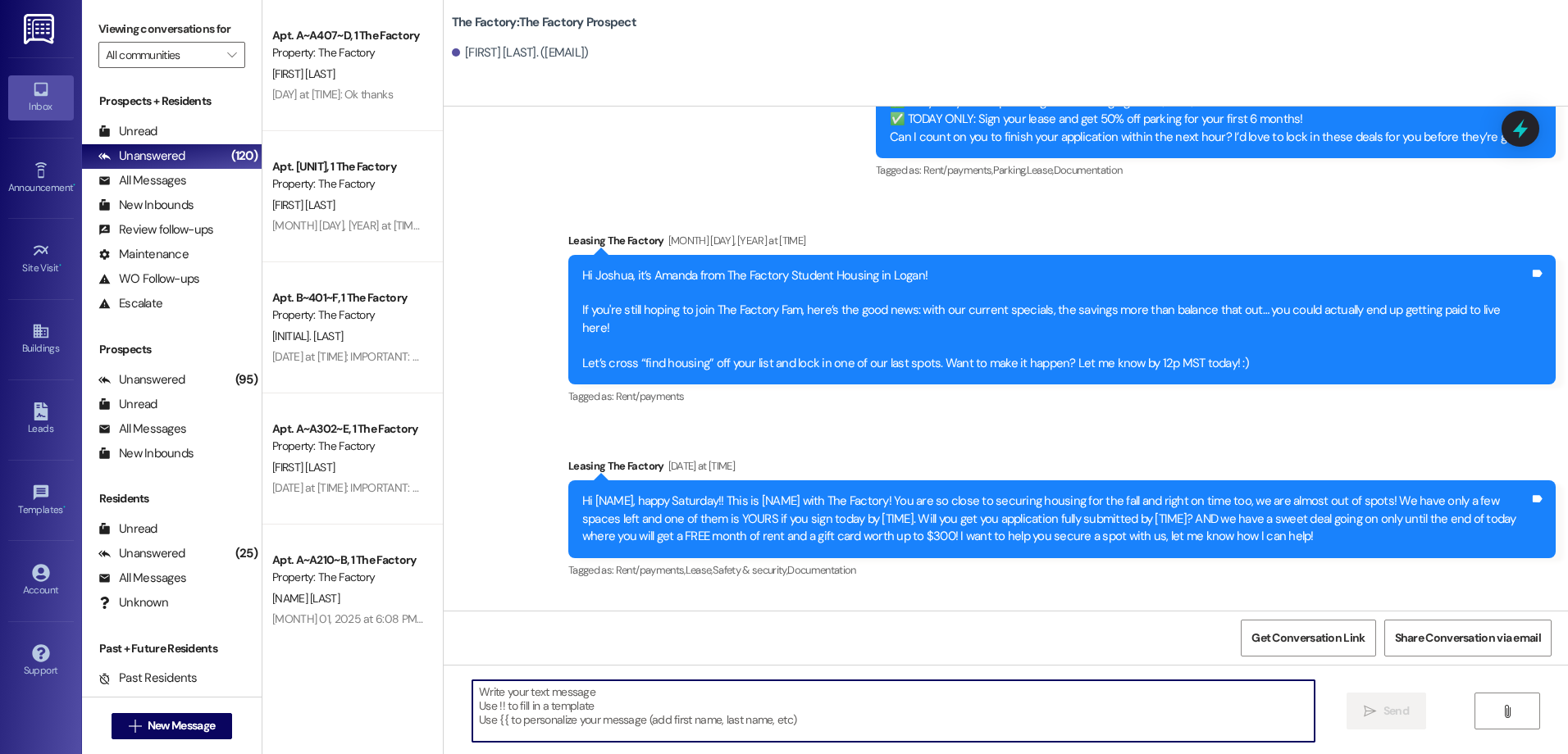 click at bounding box center (893, 711) 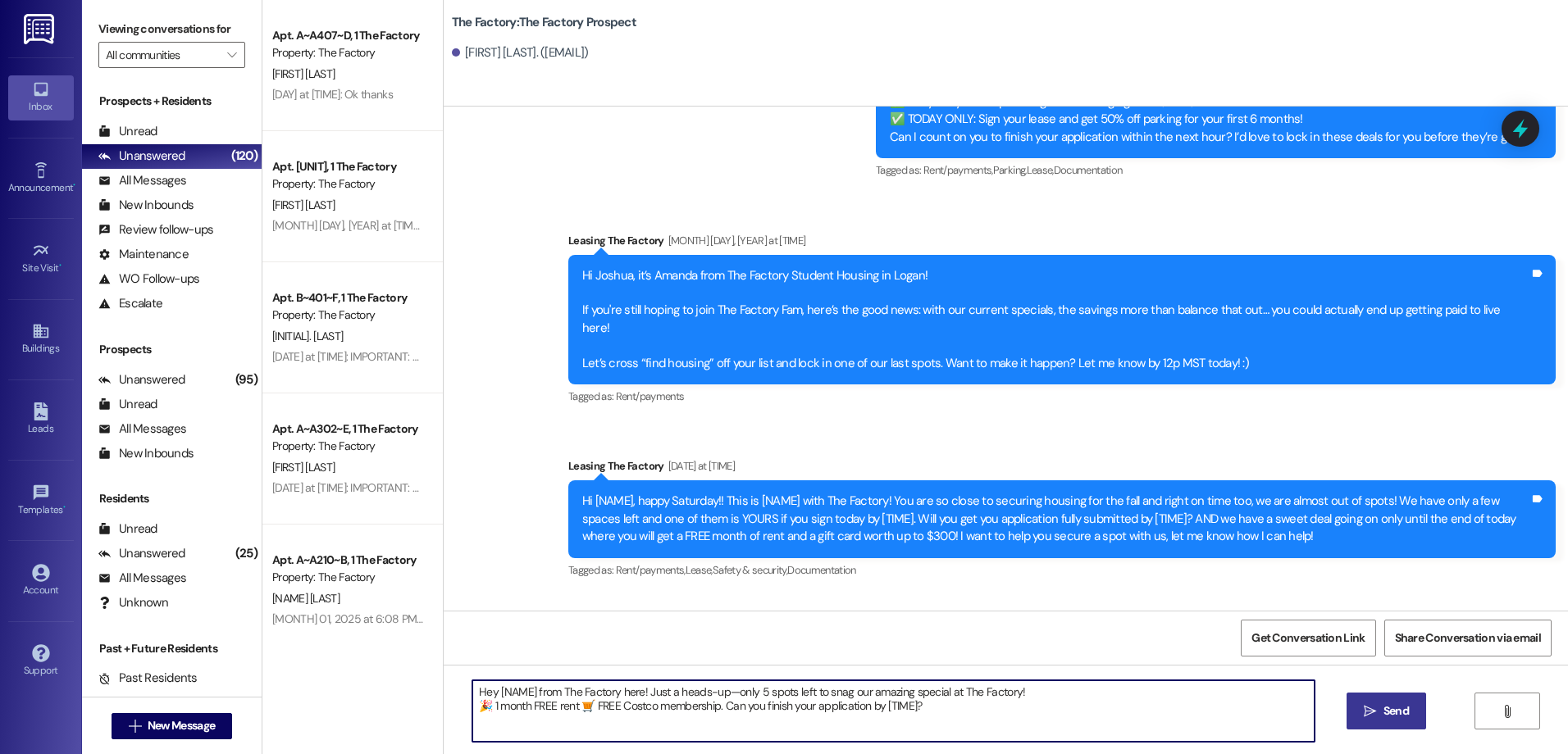 type on "Hey [NAME] from The Factory here! Just a heads-up—only 5 spots left to snag our amazing special at The Factory!
🎉 1 month FREE rent 🛒 FREE Costco membership. Can you finish your application by [TIME]?" 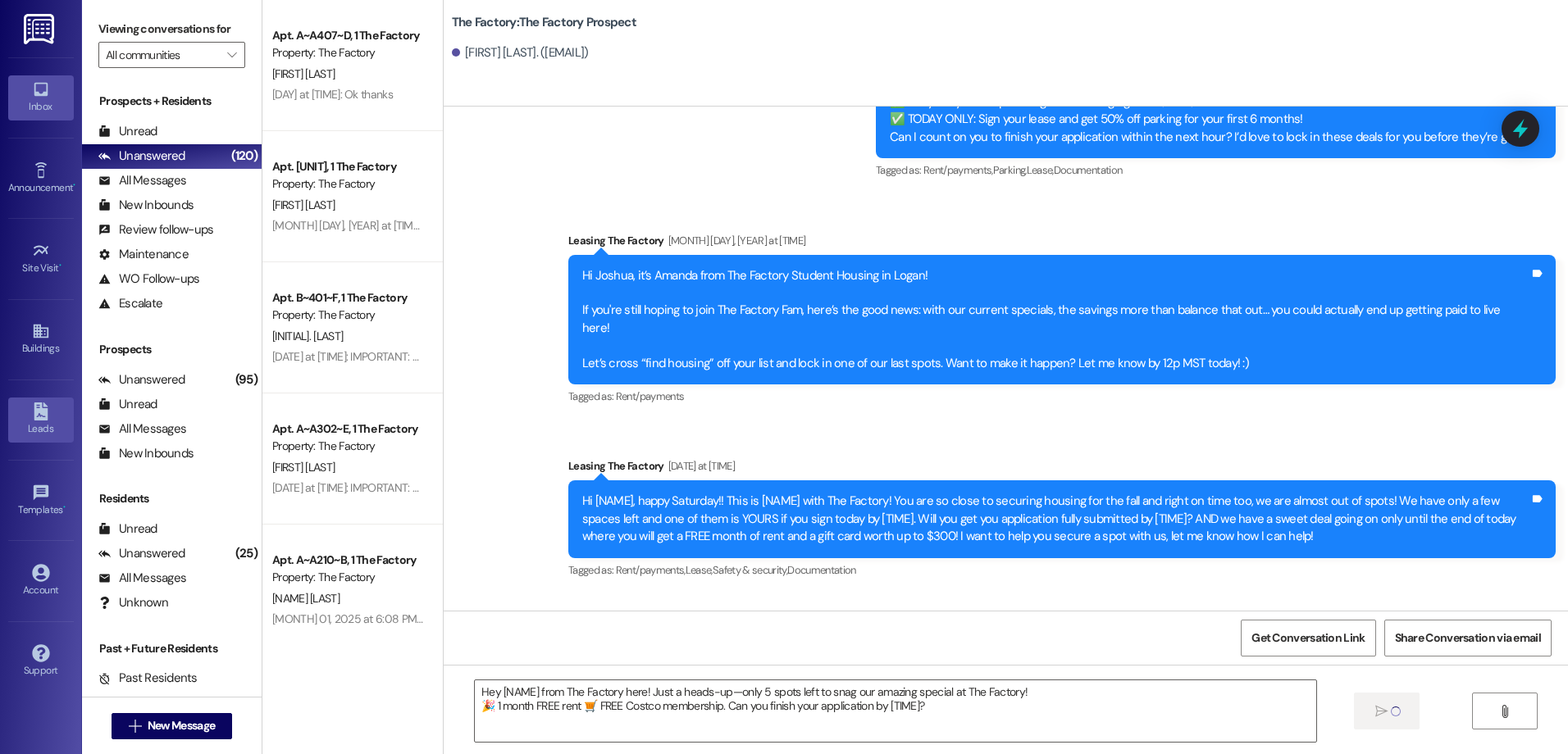 type 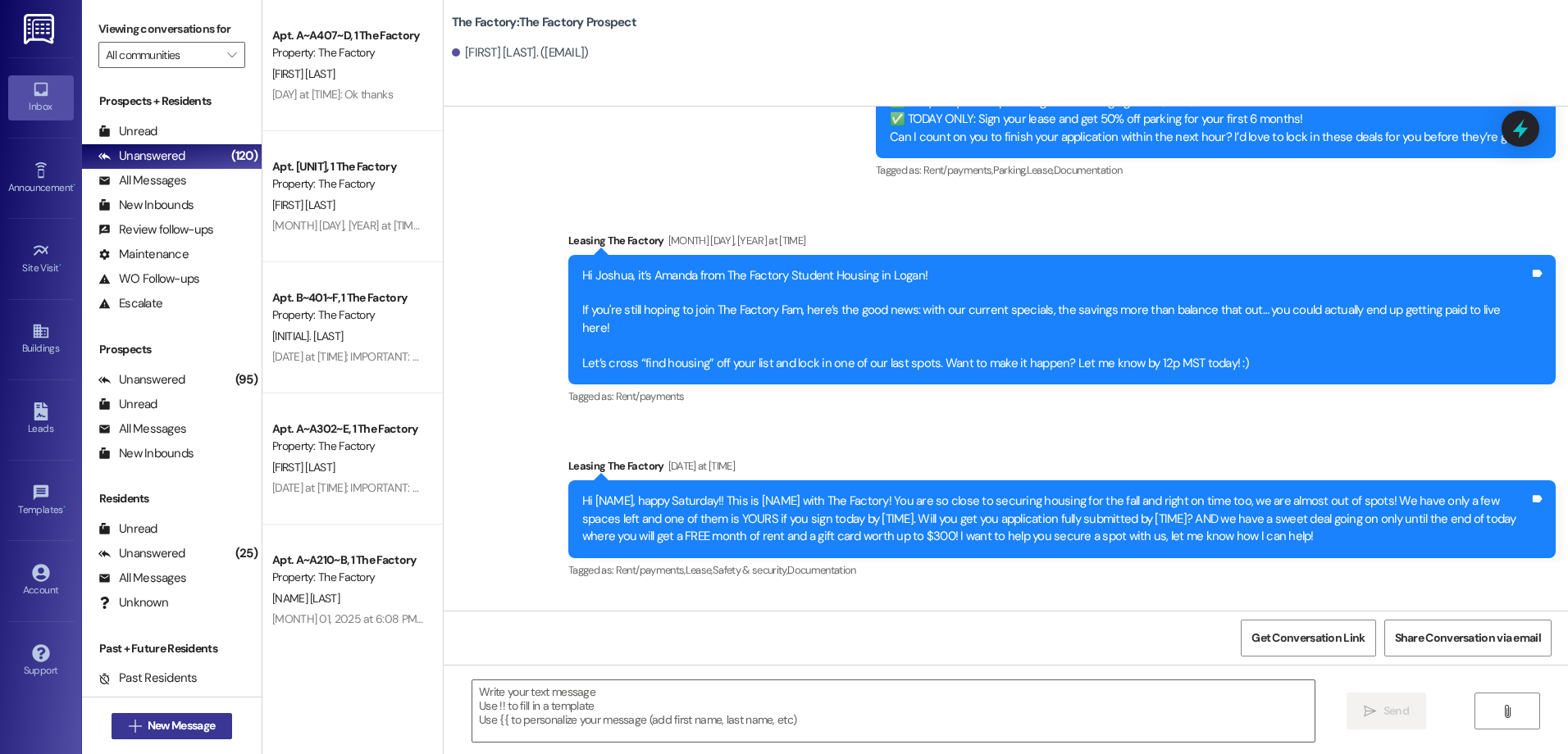 click on "New Message" at bounding box center [181, 725] 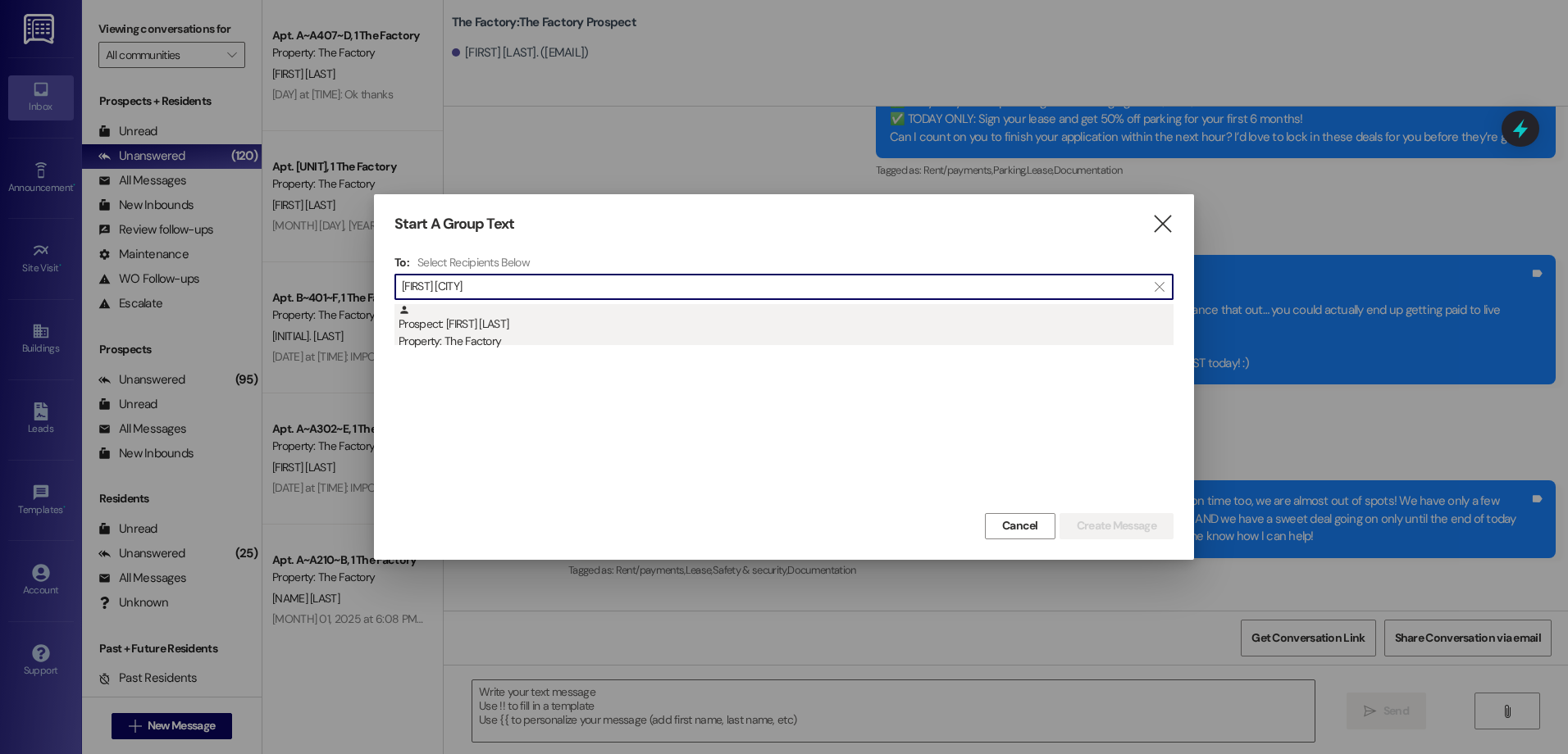 type on "[FIRST] [CITY]" 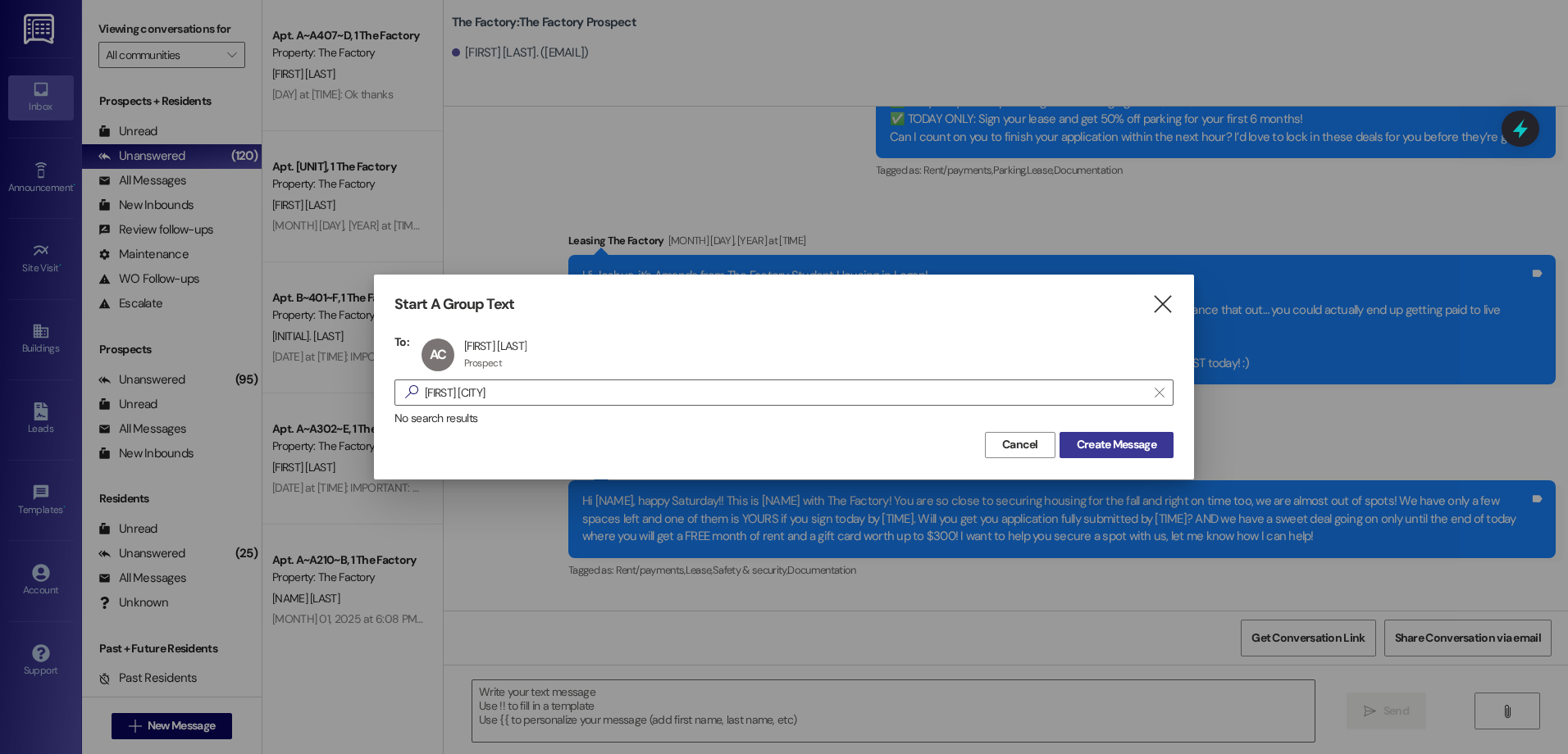click on "Create Message" at bounding box center [1116, 444] 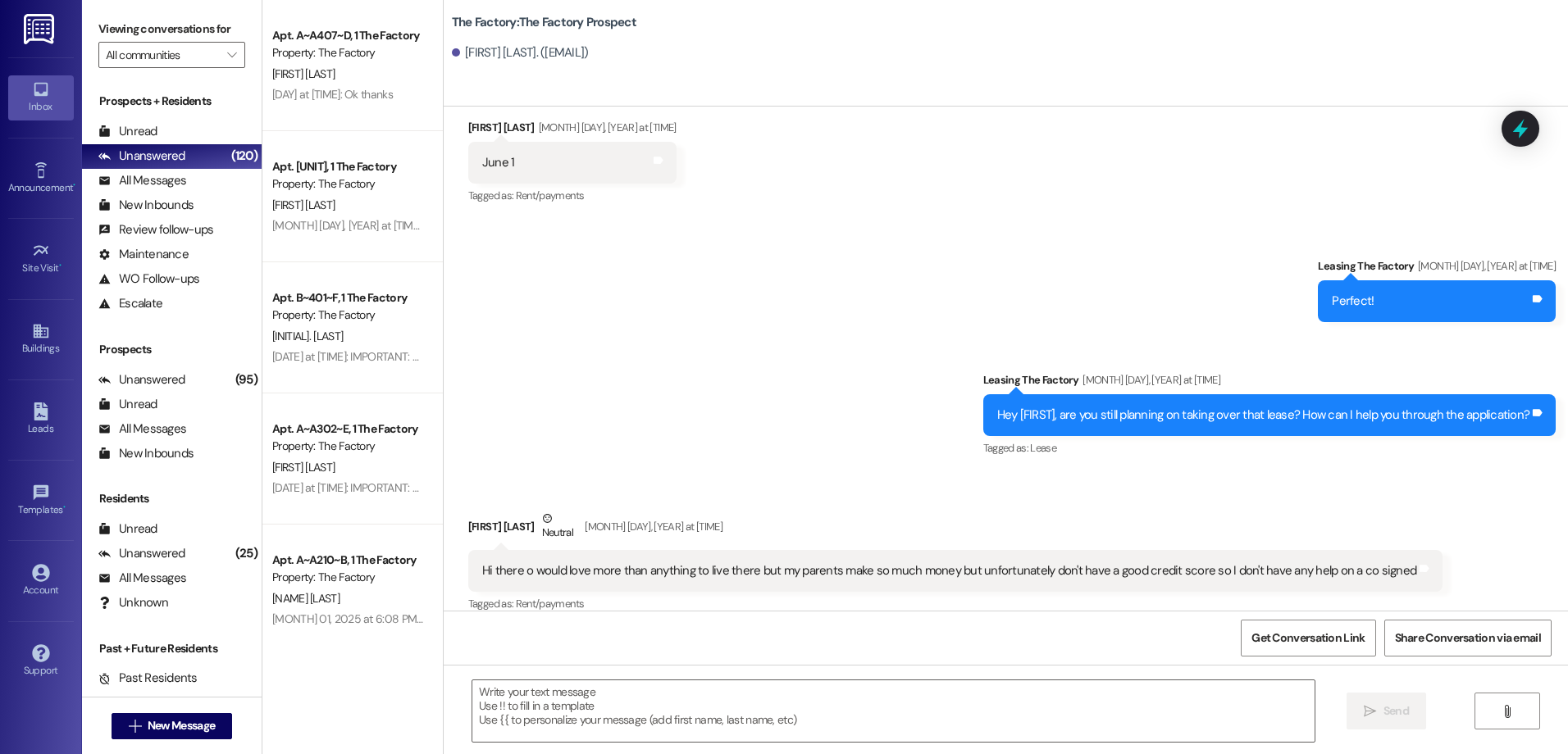 scroll, scrollTop: 1491, scrollLeft: 0, axis: vertical 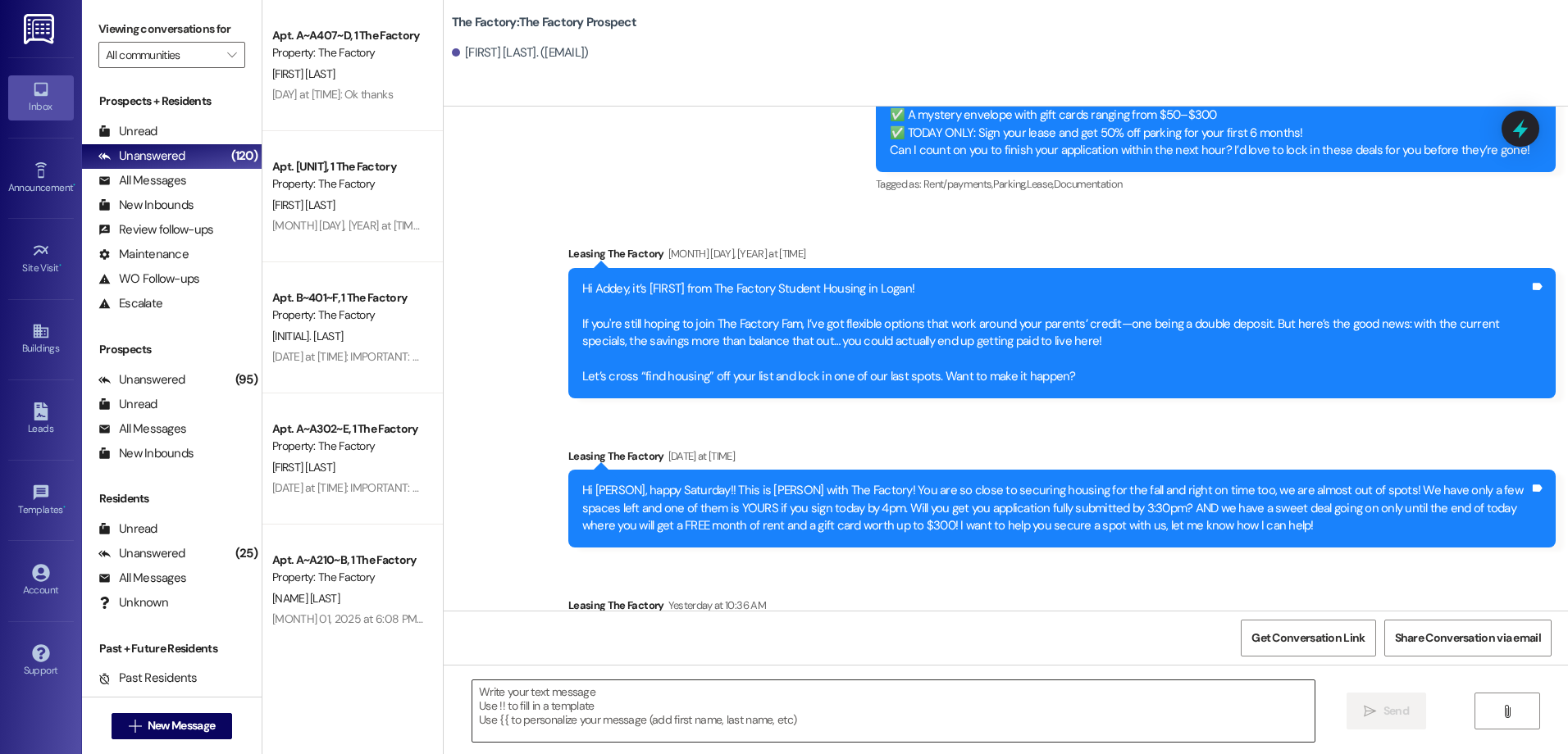 click at bounding box center (893, 711) 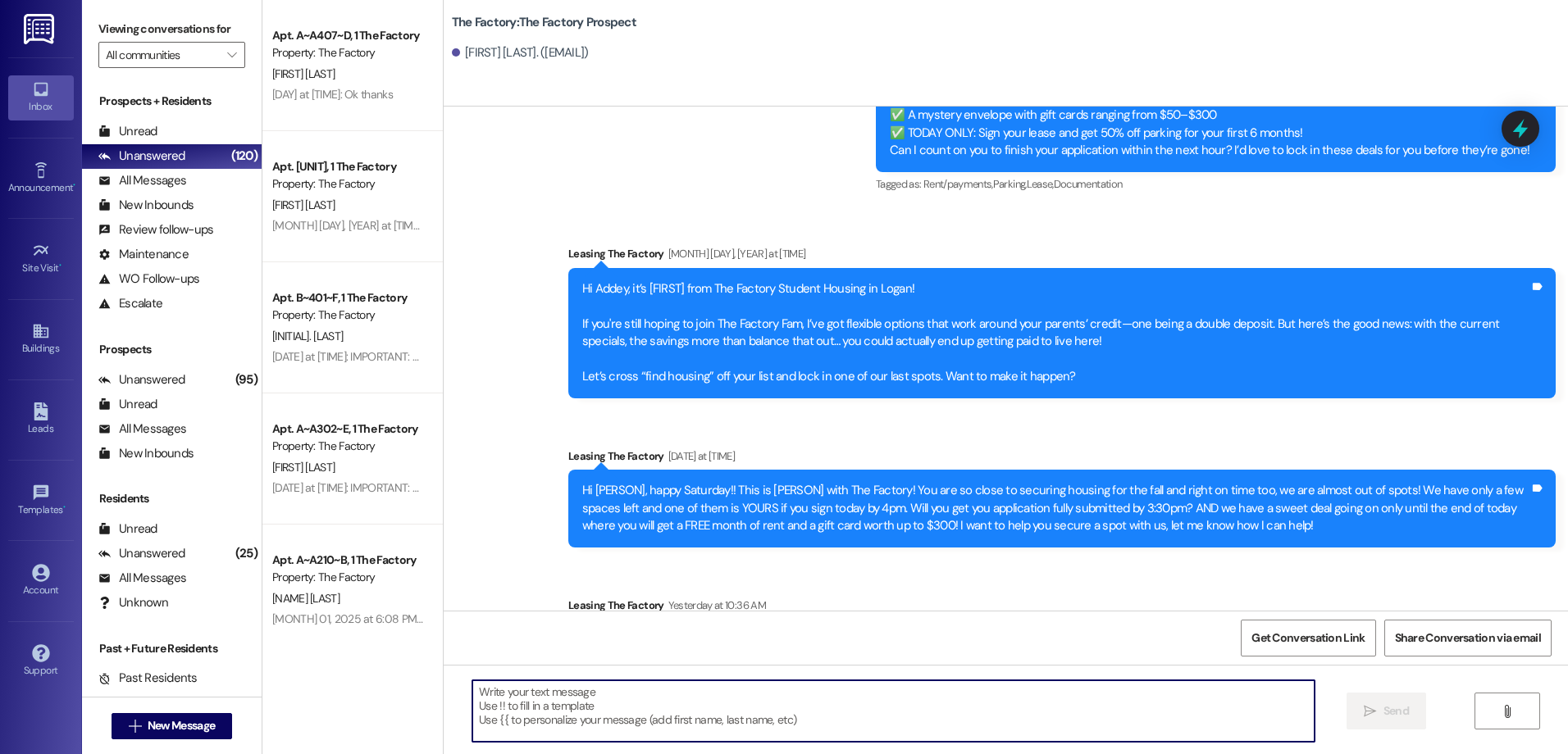 paste on "Hey [NAME] from The Factory here! Just a heads-up—only 5 spots left to snag our amazing special at The Factory!
🎉 1 month FREE rent 🛒 FREE Costco membership. Can you finish your application by [TIME]?" 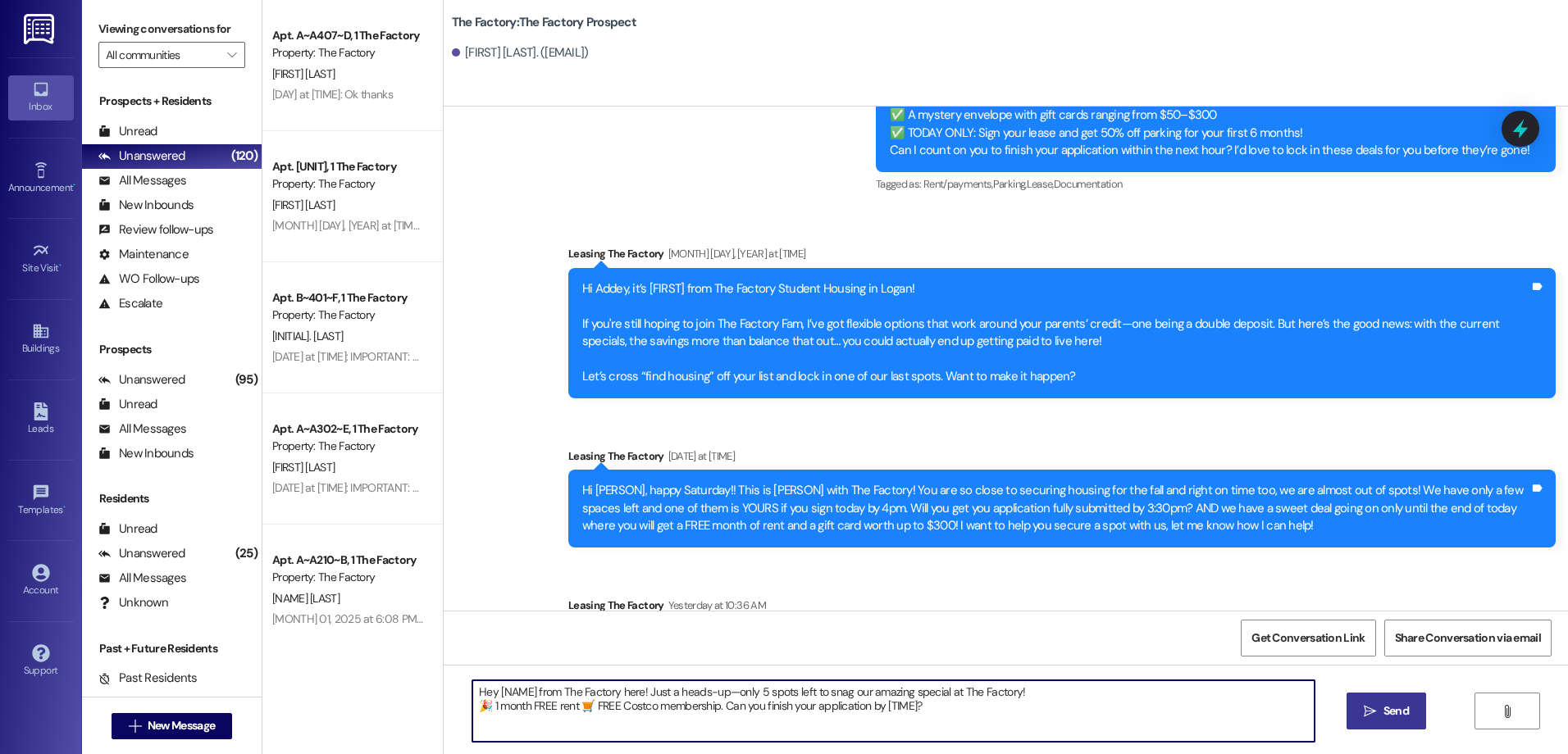 type on "Hey [NAME] from The Factory here! Just a heads-up—only 5 spots left to snag our amazing special at The Factory!
🎉 1 month FREE rent 🛒 FREE Costco membership. Can you finish your application by [TIME]?" 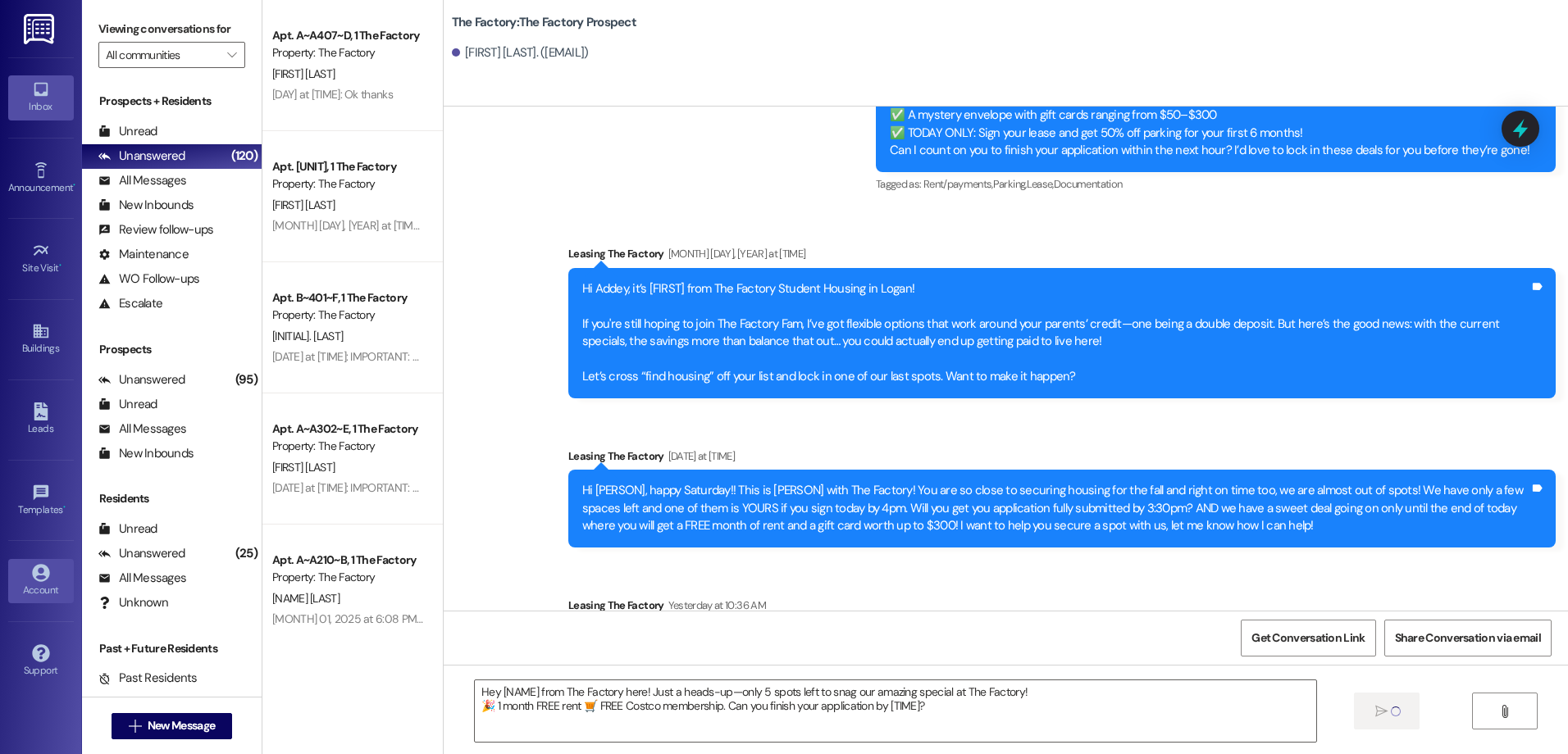 type 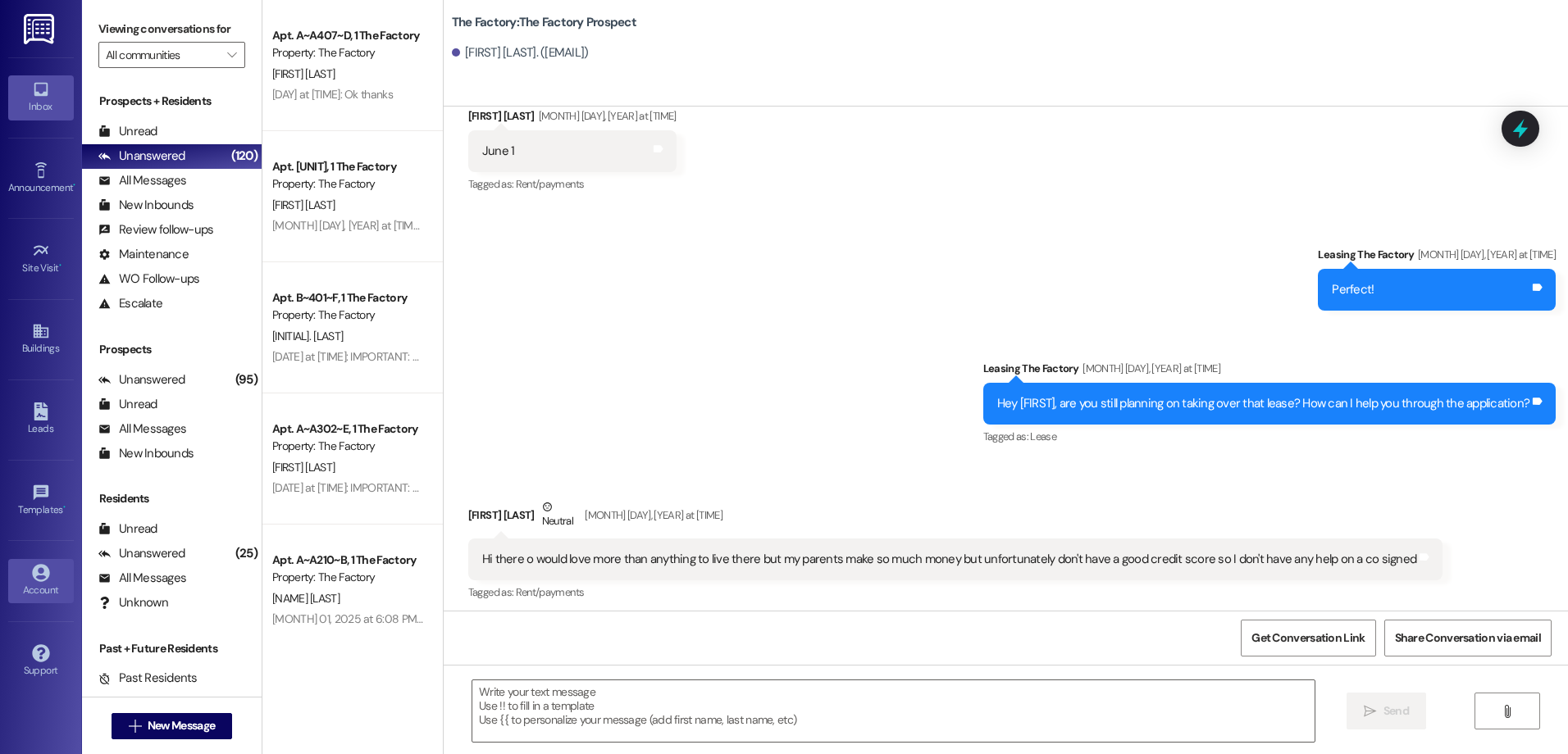 scroll, scrollTop: 917, scrollLeft: 0, axis: vertical 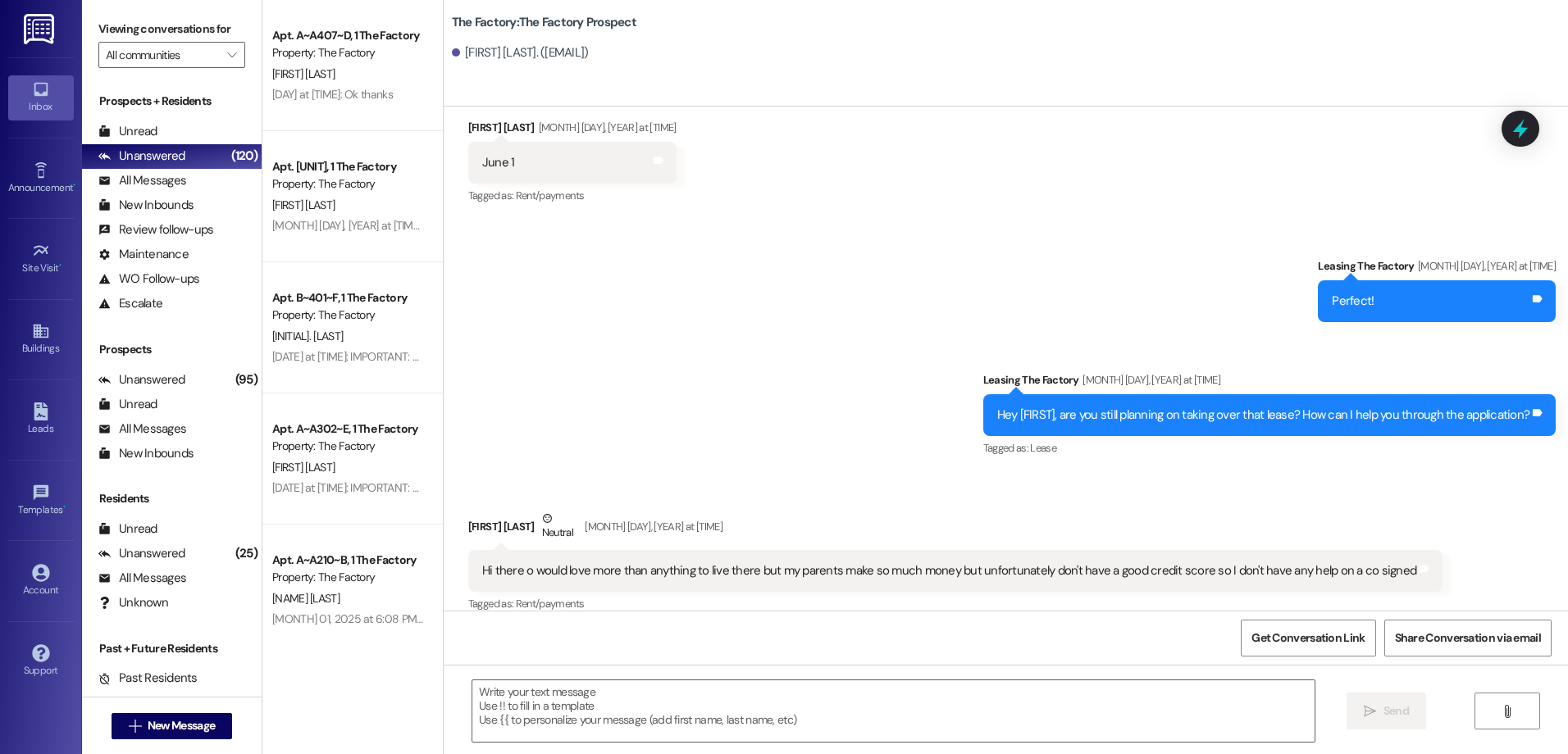 click on " New Message" at bounding box center (172, 726) 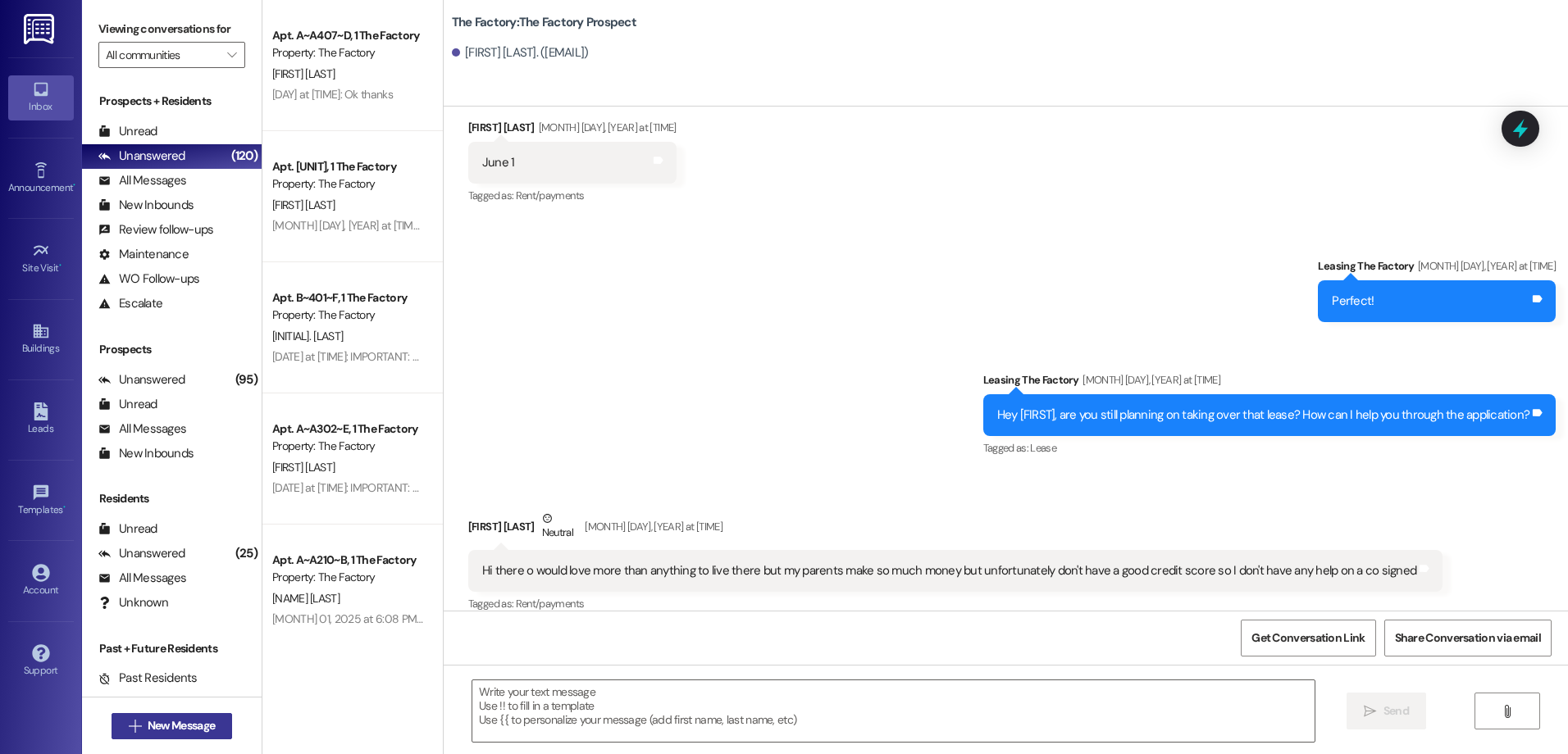 click on "New Message" at bounding box center (181, 725) 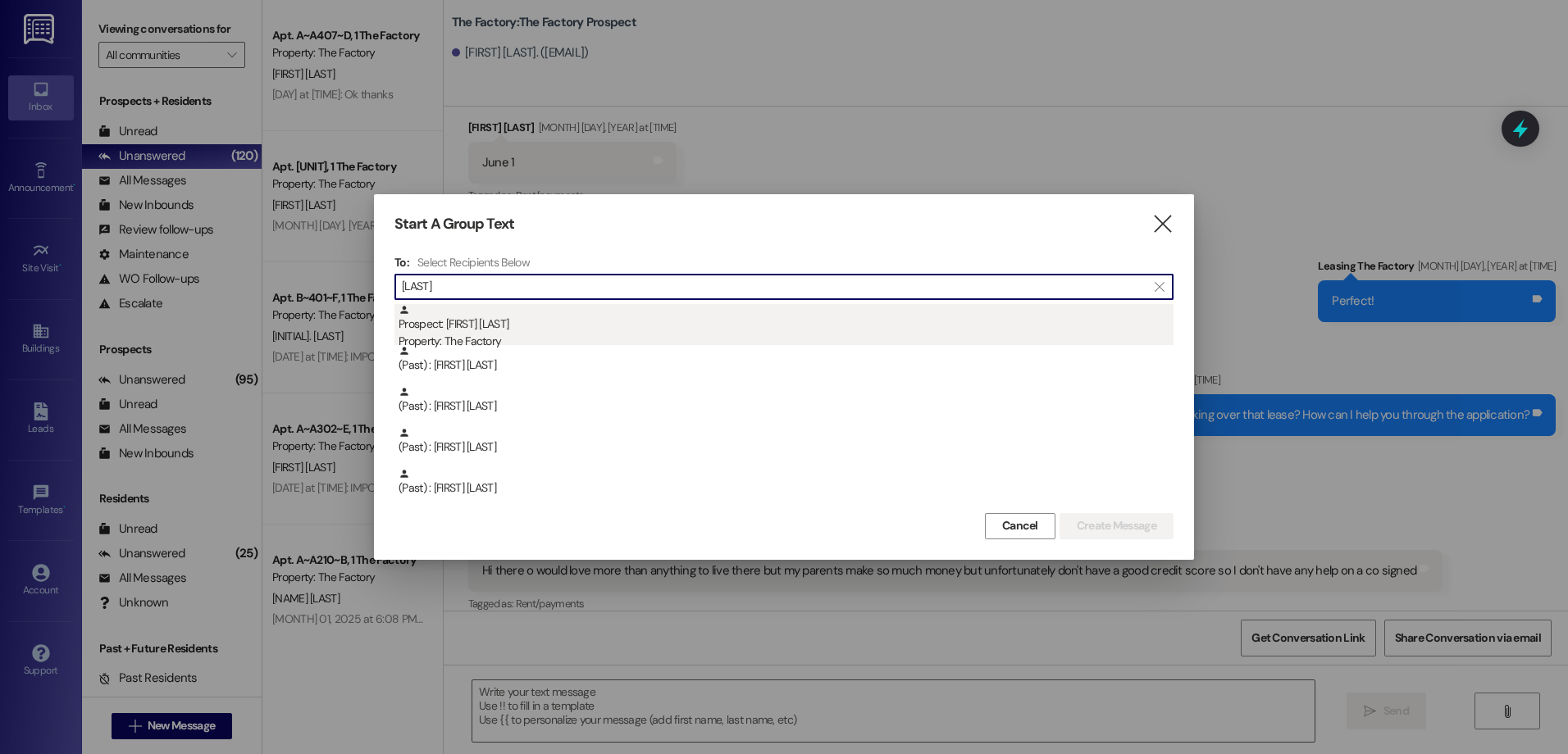 type on "[LAST]" 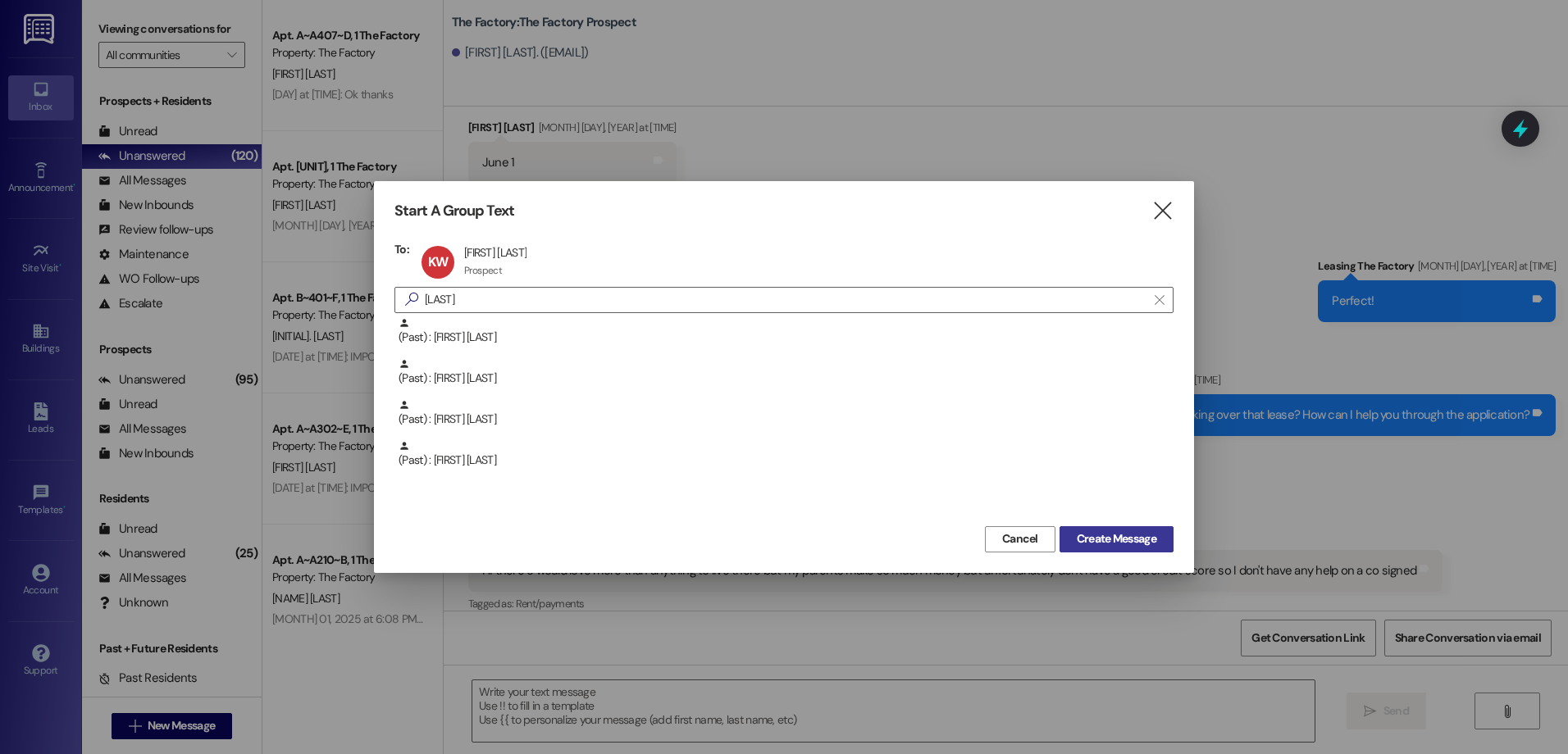 click on "Create Message" at bounding box center [1116, 538] 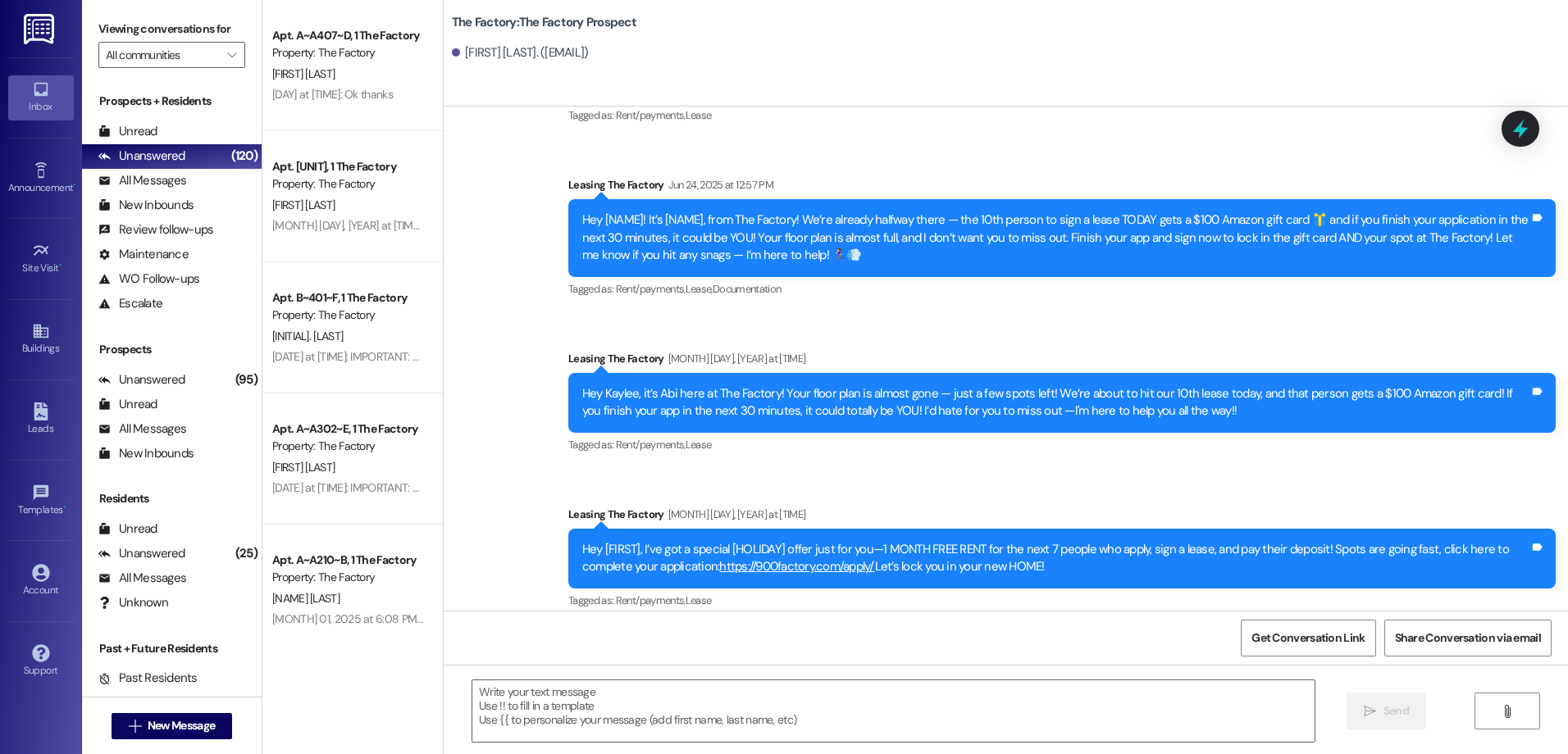 scroll, scrollTop: 2064, scrollLeft: 0, axis: vertical 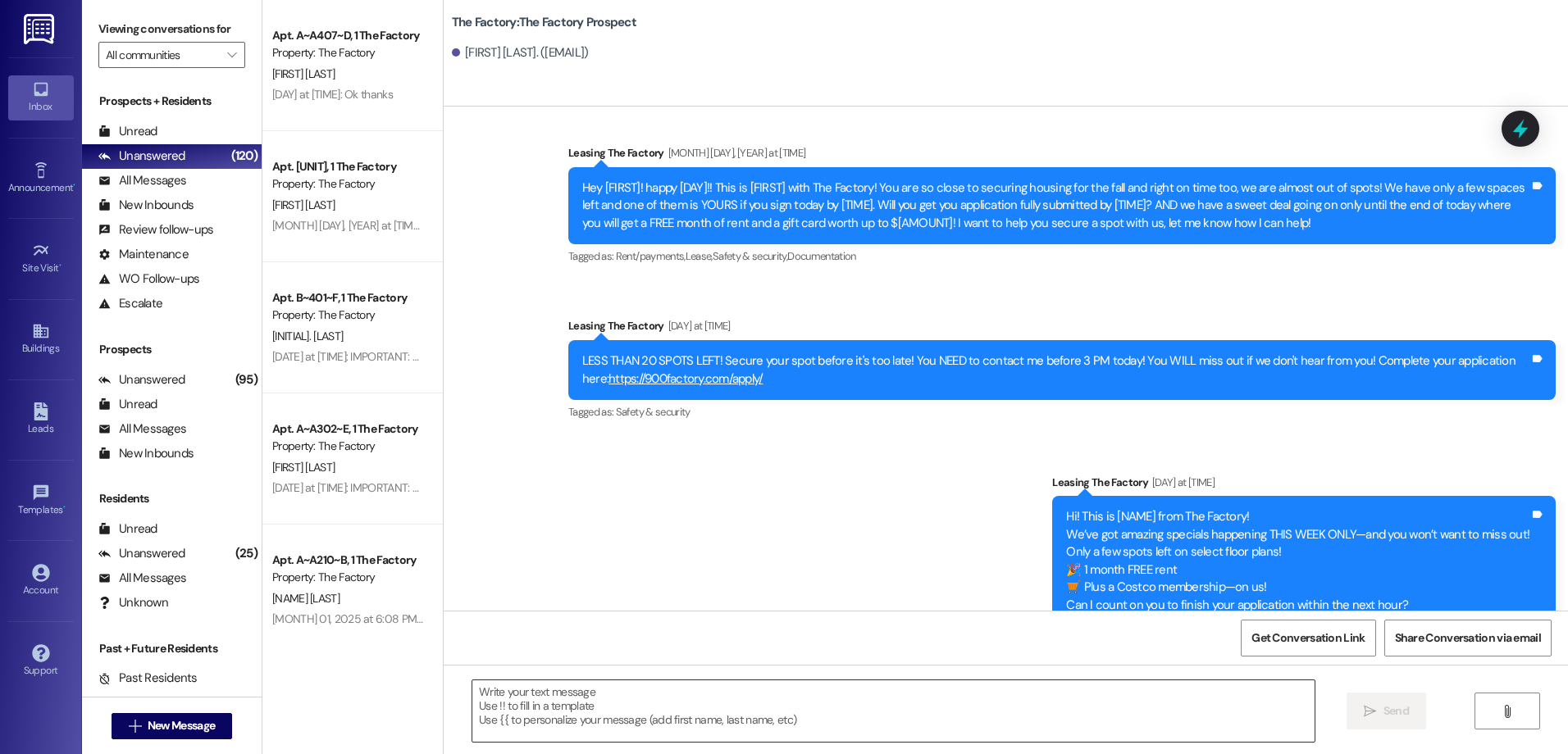 click at bounding box center (893, 711) 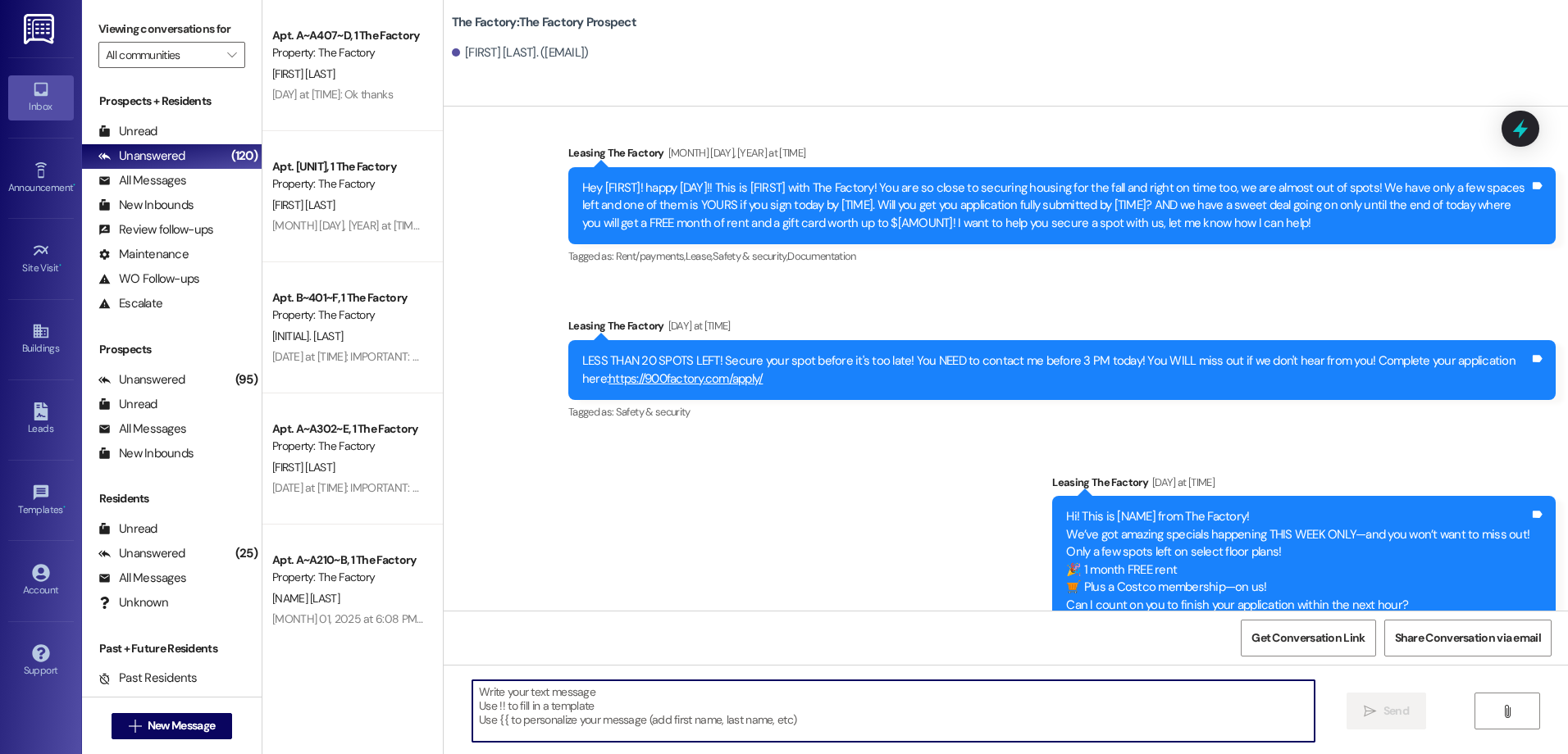 paste on "Hey [NAME] from The Factory here! Just a heads-up—only 5 spots left to snag our amazing special at The Factory!
🎉 1 month FREE rent 🛒 FREE Costco membership. Can you finish your application by [TIME]?" 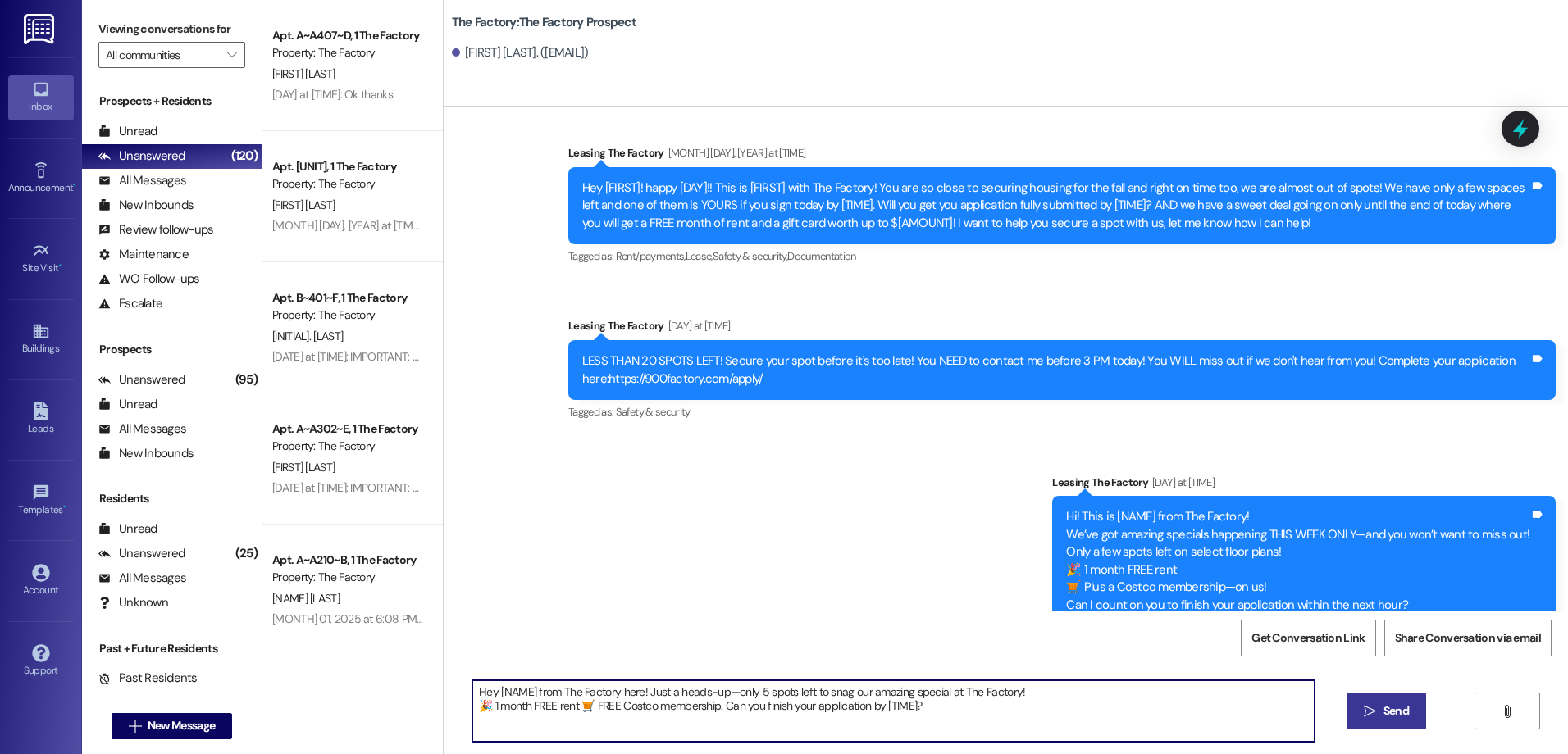 type on "Hey [NAME] from The Factory here! Just a heads-up—only 5 spots left to snag our amazing special at The Factory!
🎉 1 month FREE rent 🛒 FREE Costco membership. Can you finish your application by [TIME]?" 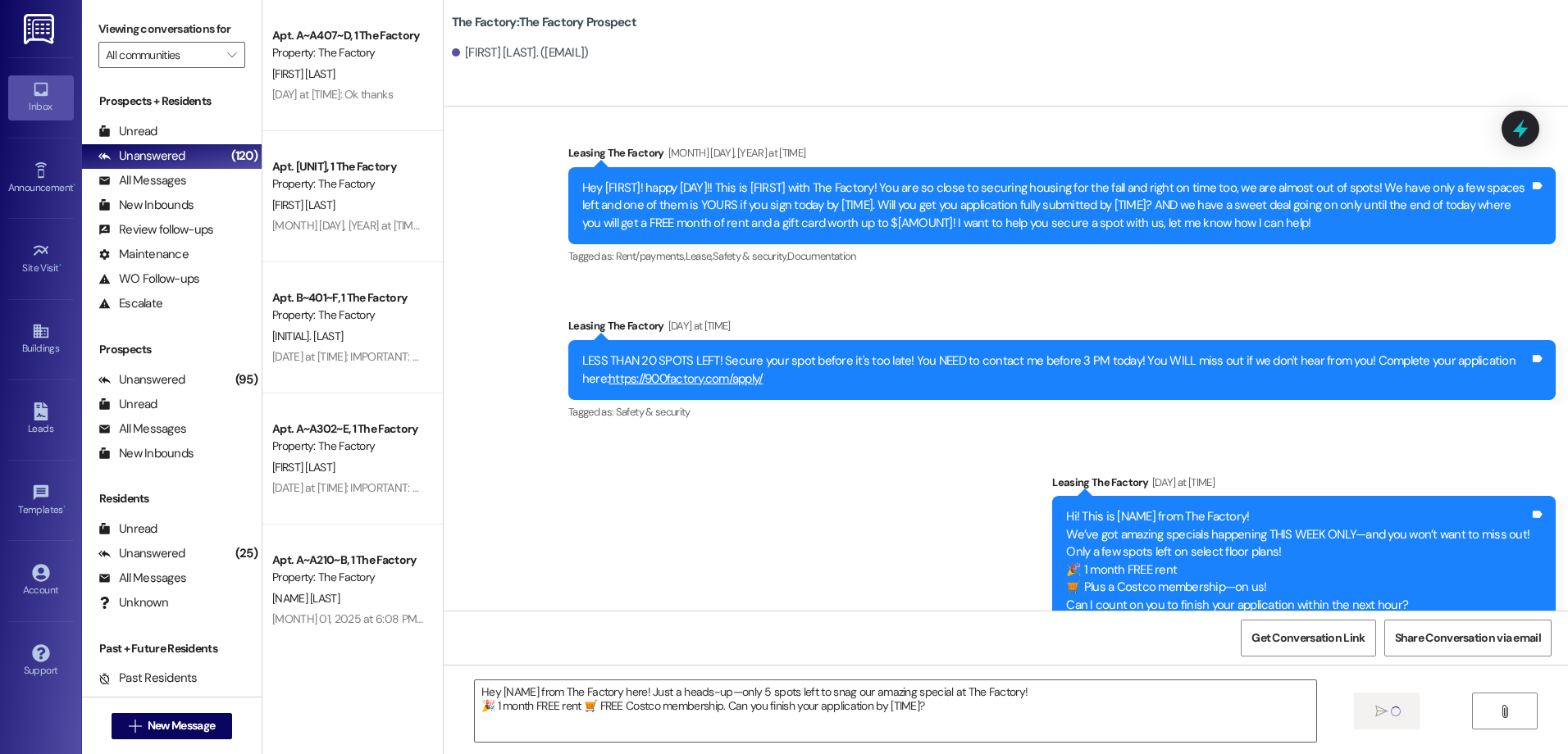 type 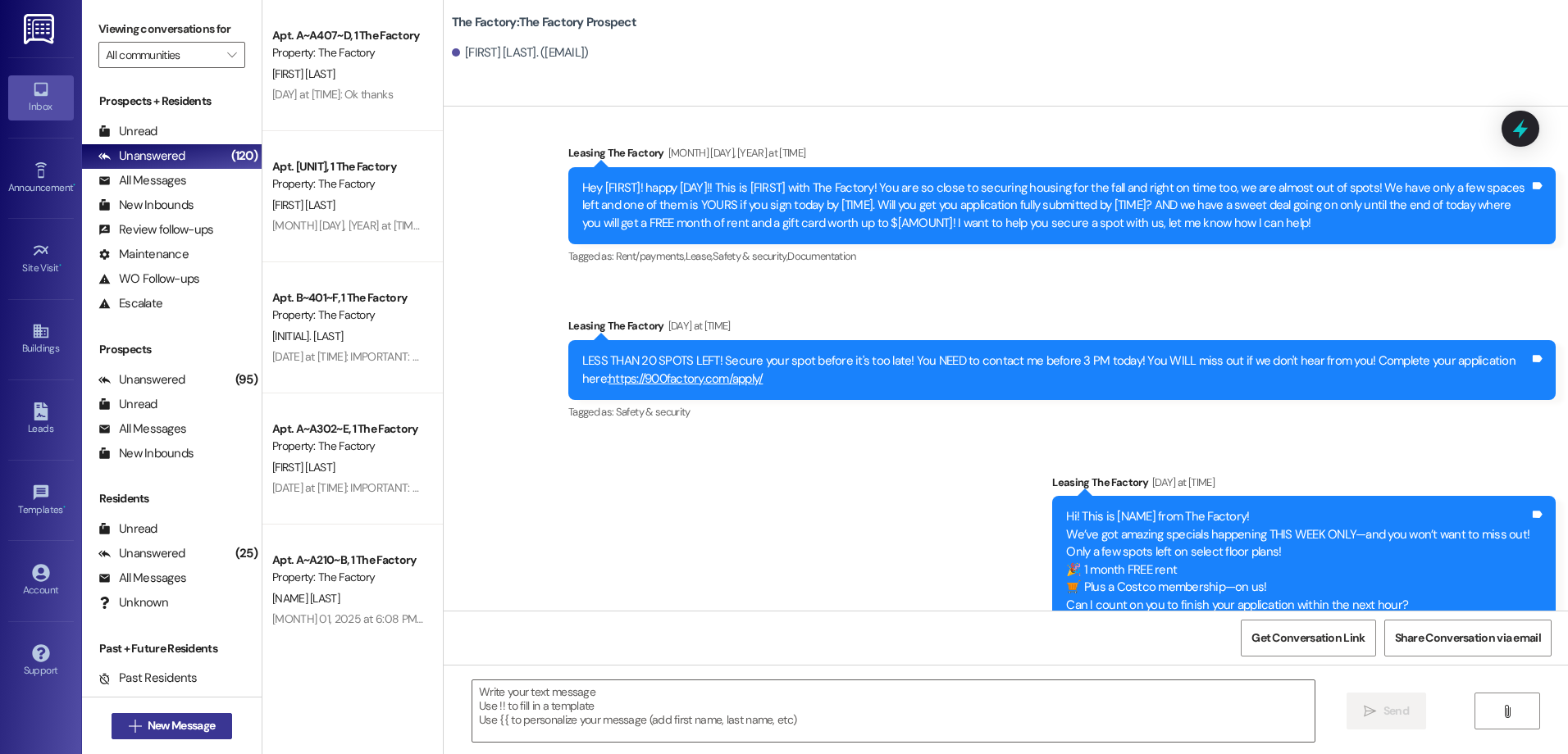 click on "New Message" at bounding box center [181, 725] 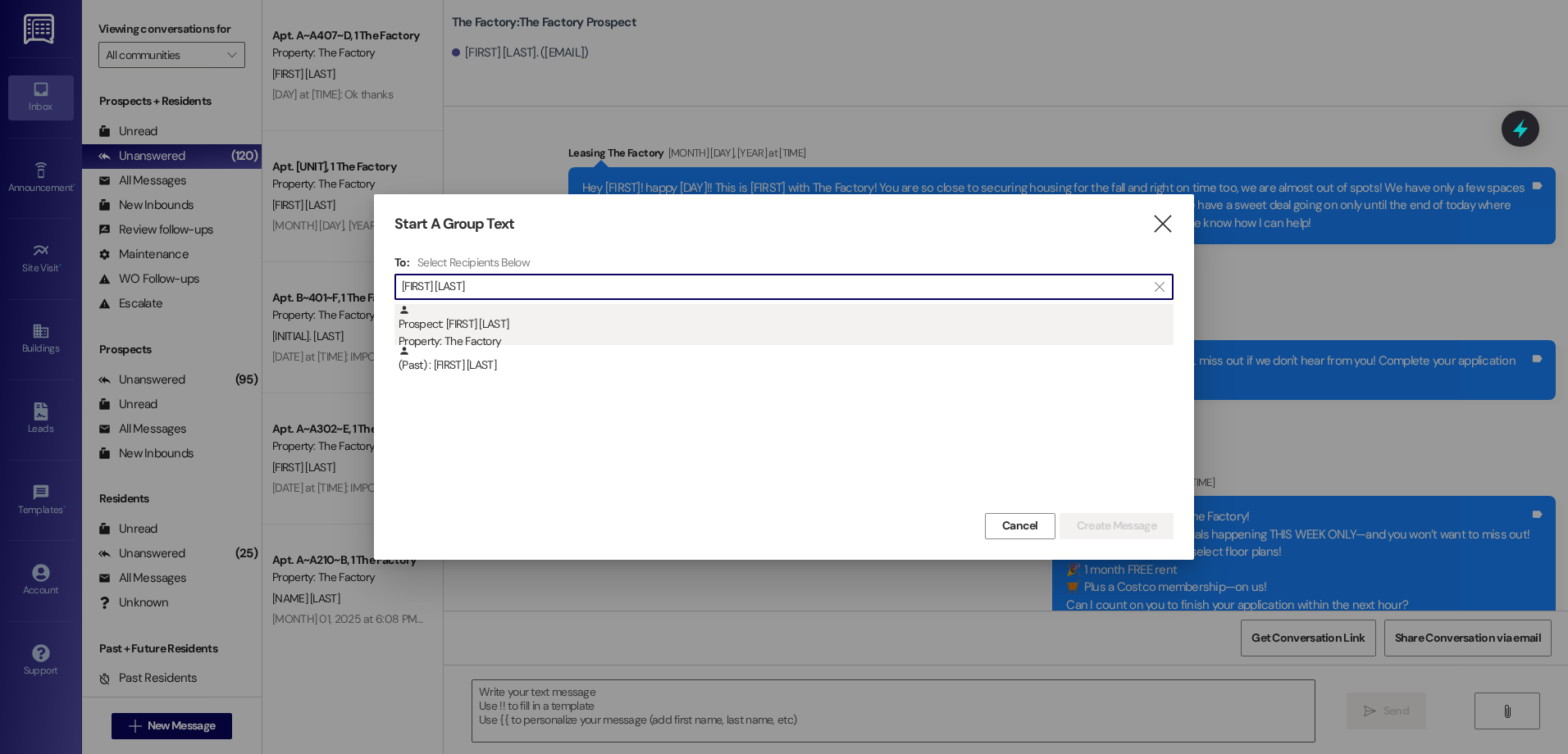 type on "[FIRST] [LAST]" 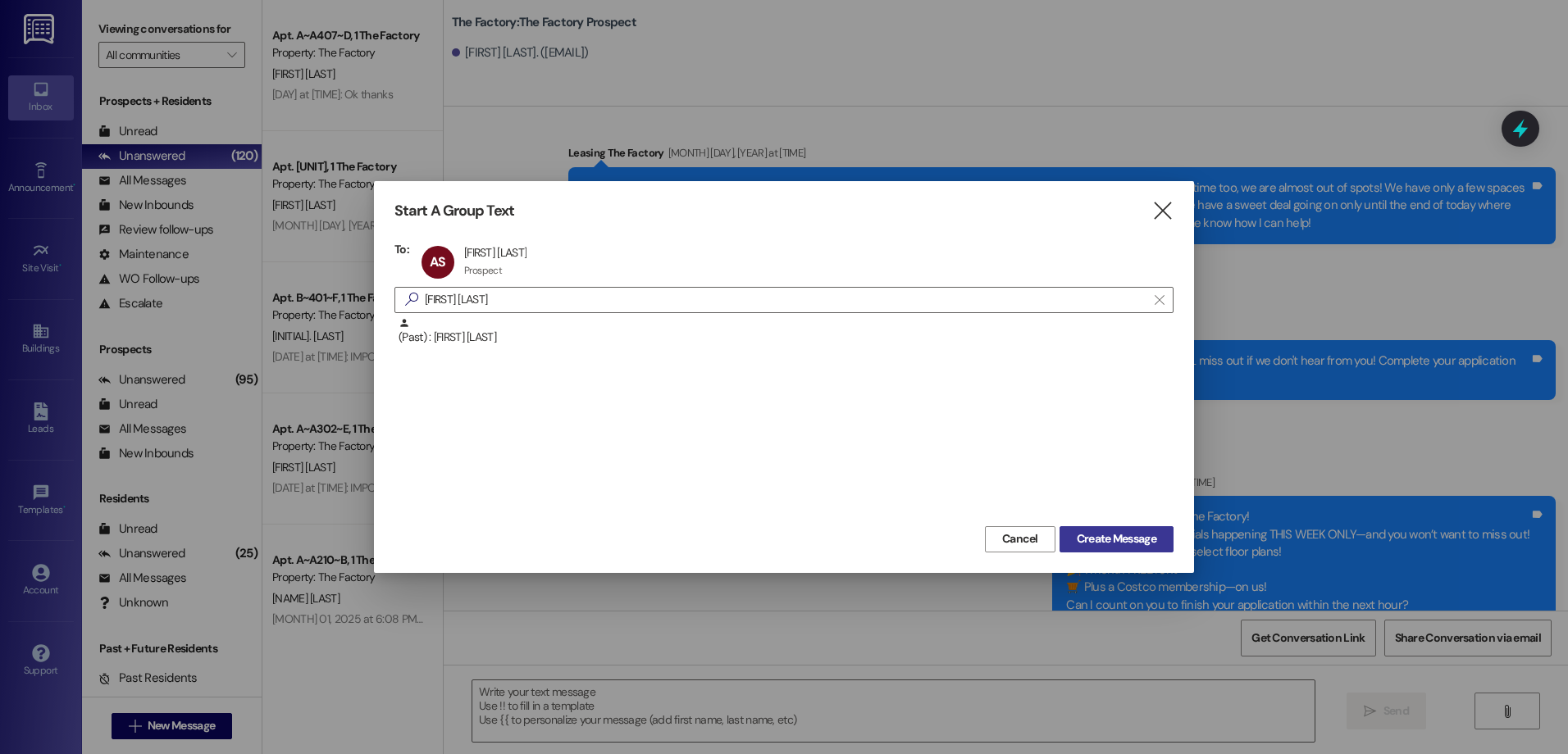 click on "Create Message" at bounding box center [1116, 538] 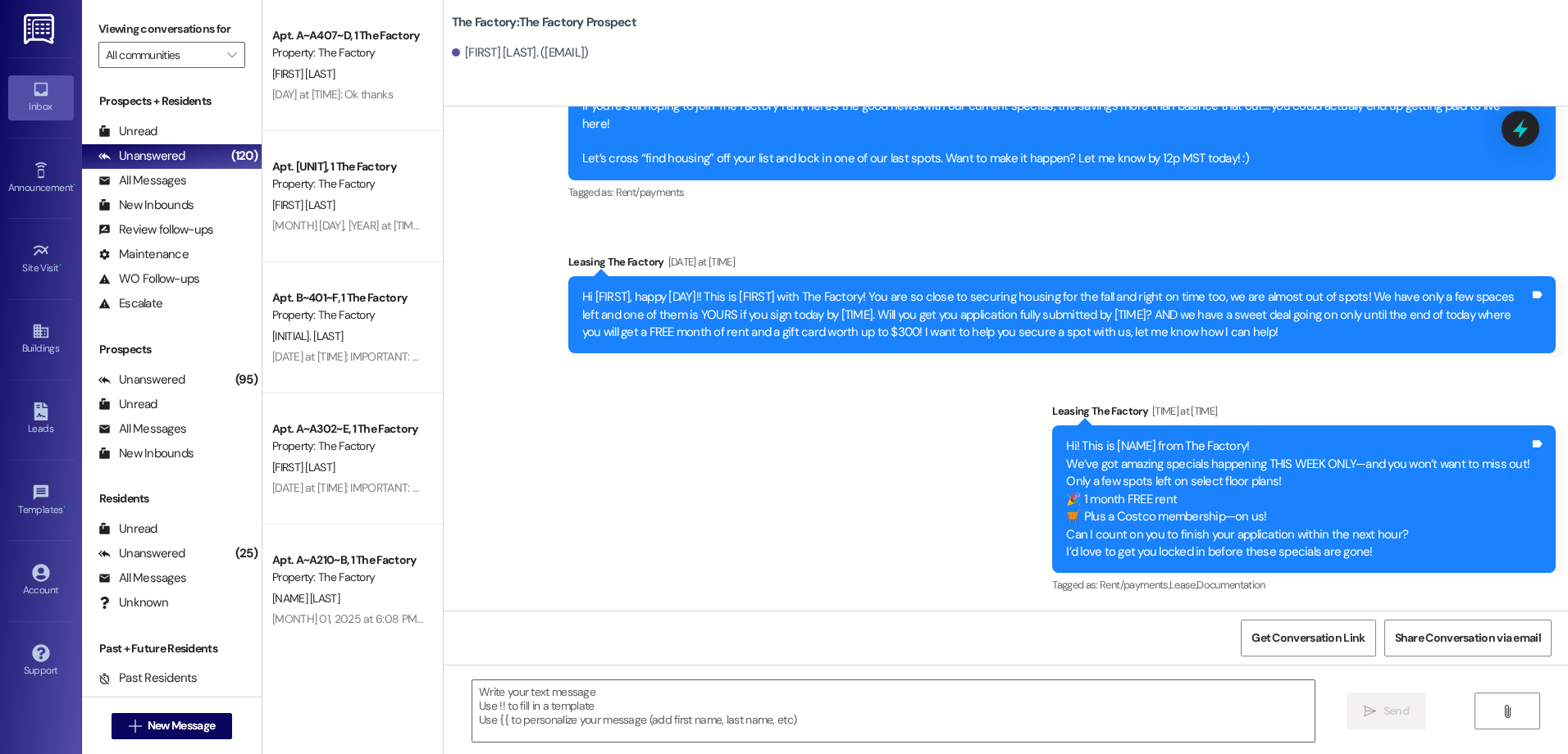 scroll, scrollTop: 6502, scrollLeft: 0, axis: vertical 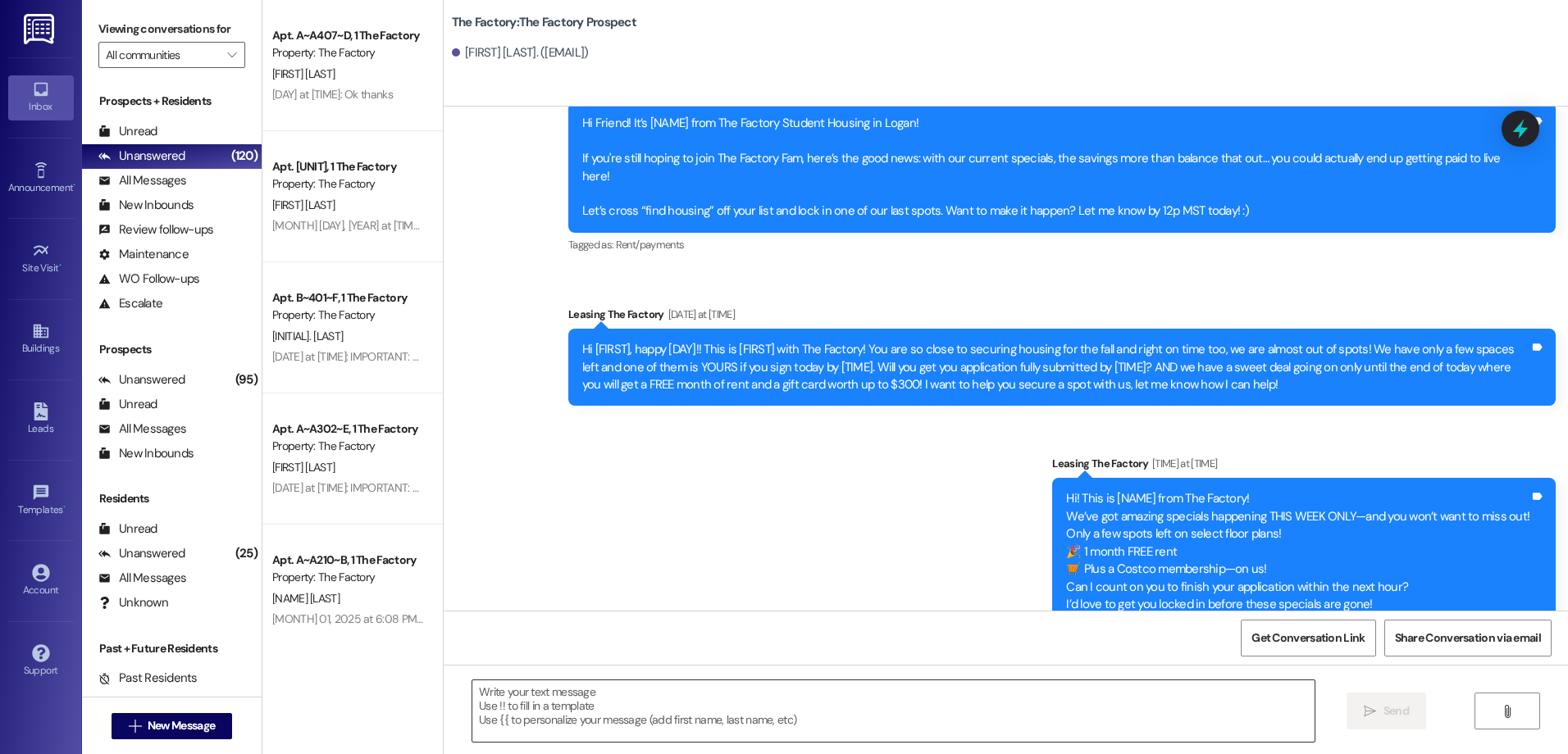 click at bounding box center [893, 711] 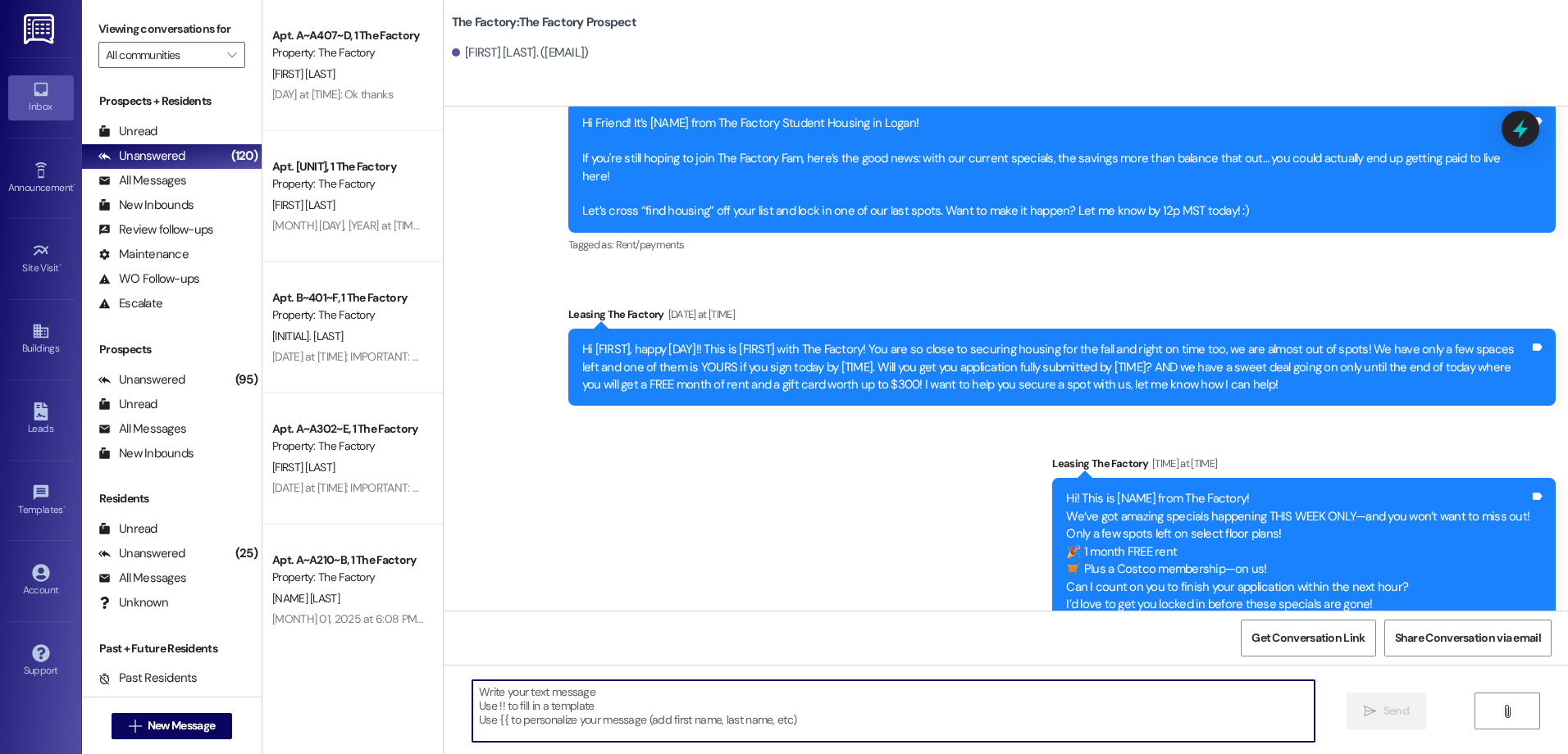 paste on "Hey [NAME] from The Factory here! Just a heads-up—only 5 spots left to snag our amazing special at The Factory!
🎉 1 month FREE rent 🛒 FREE Costco membership. Can you finish your application by [TIME]?" 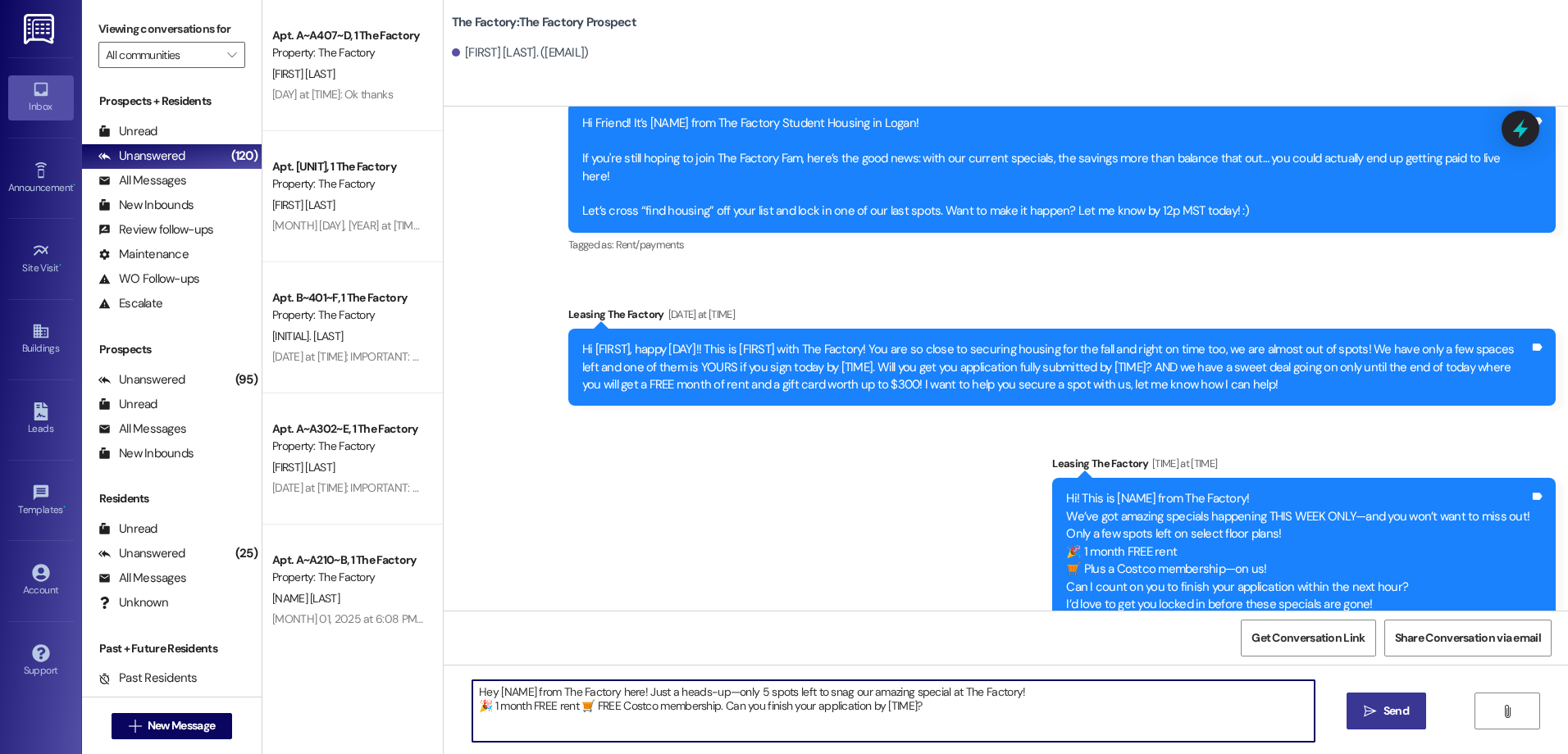 type on "Hey [NAME] from The Factory here! Just a heads-up—only 5 spots left to snag our amazing special at The Factory!
🎉 1 month FREE rent 🛒 FREE Costco membership. Can you finish your application by [TIME]?" 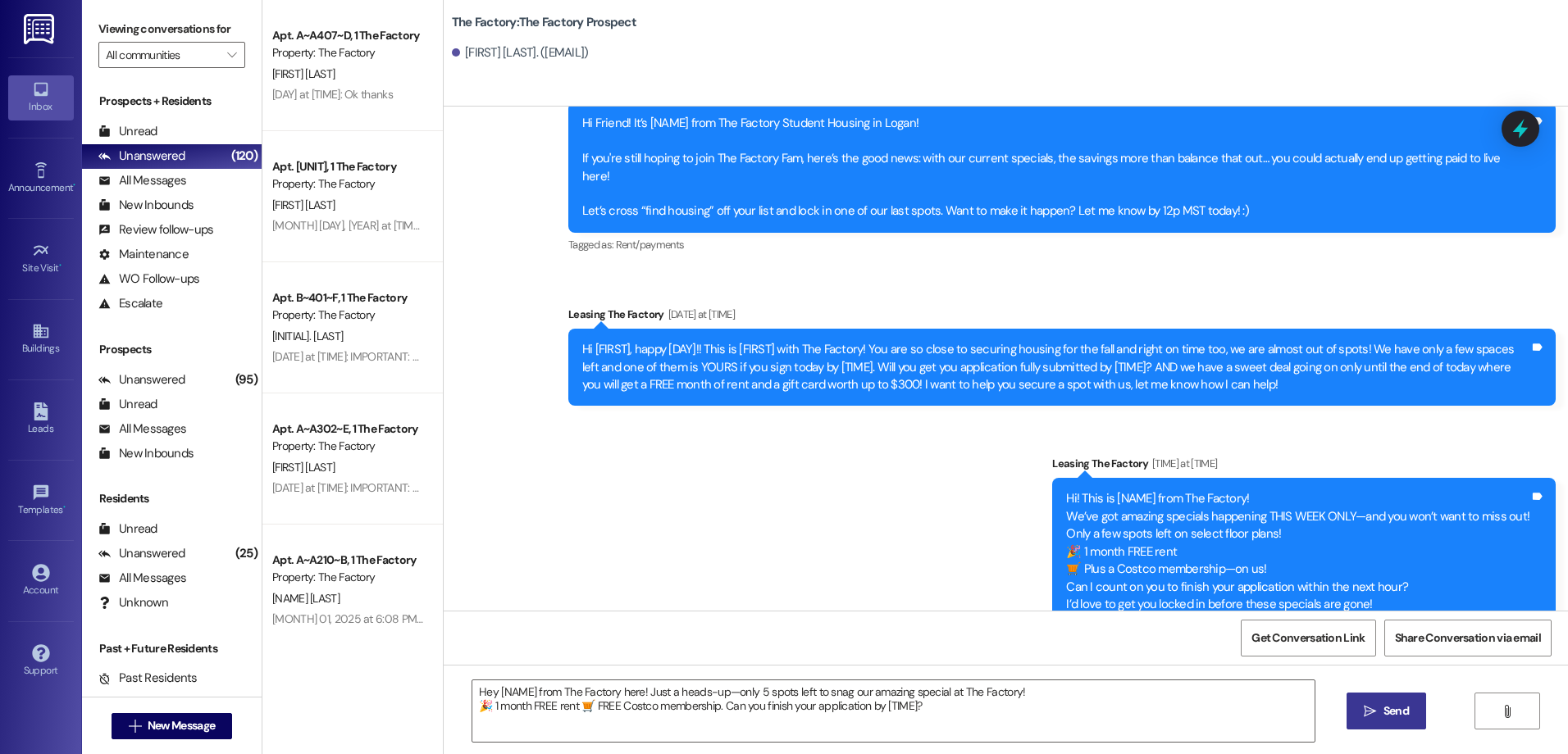 click on "Send" at bounding box center (1396, 711) 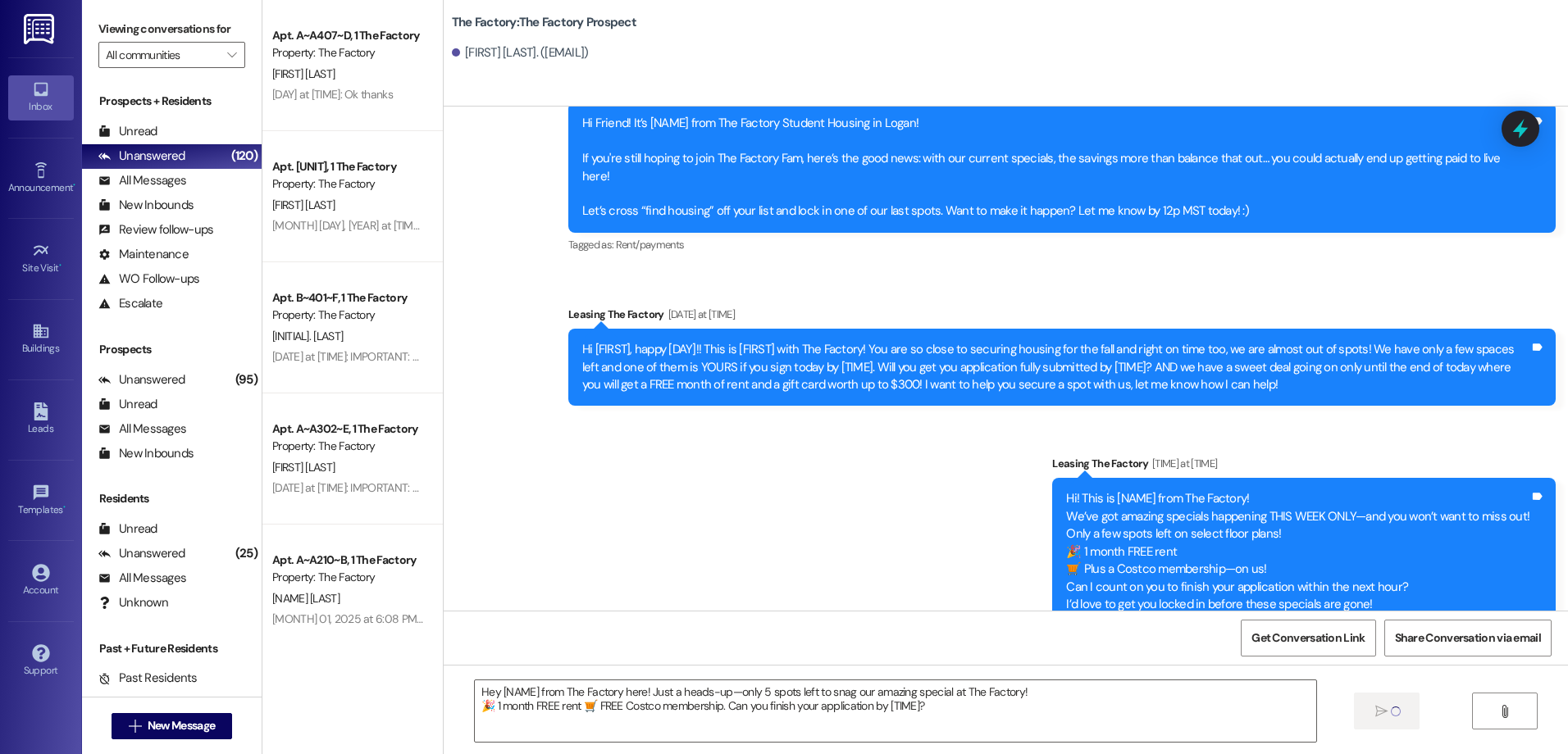 type 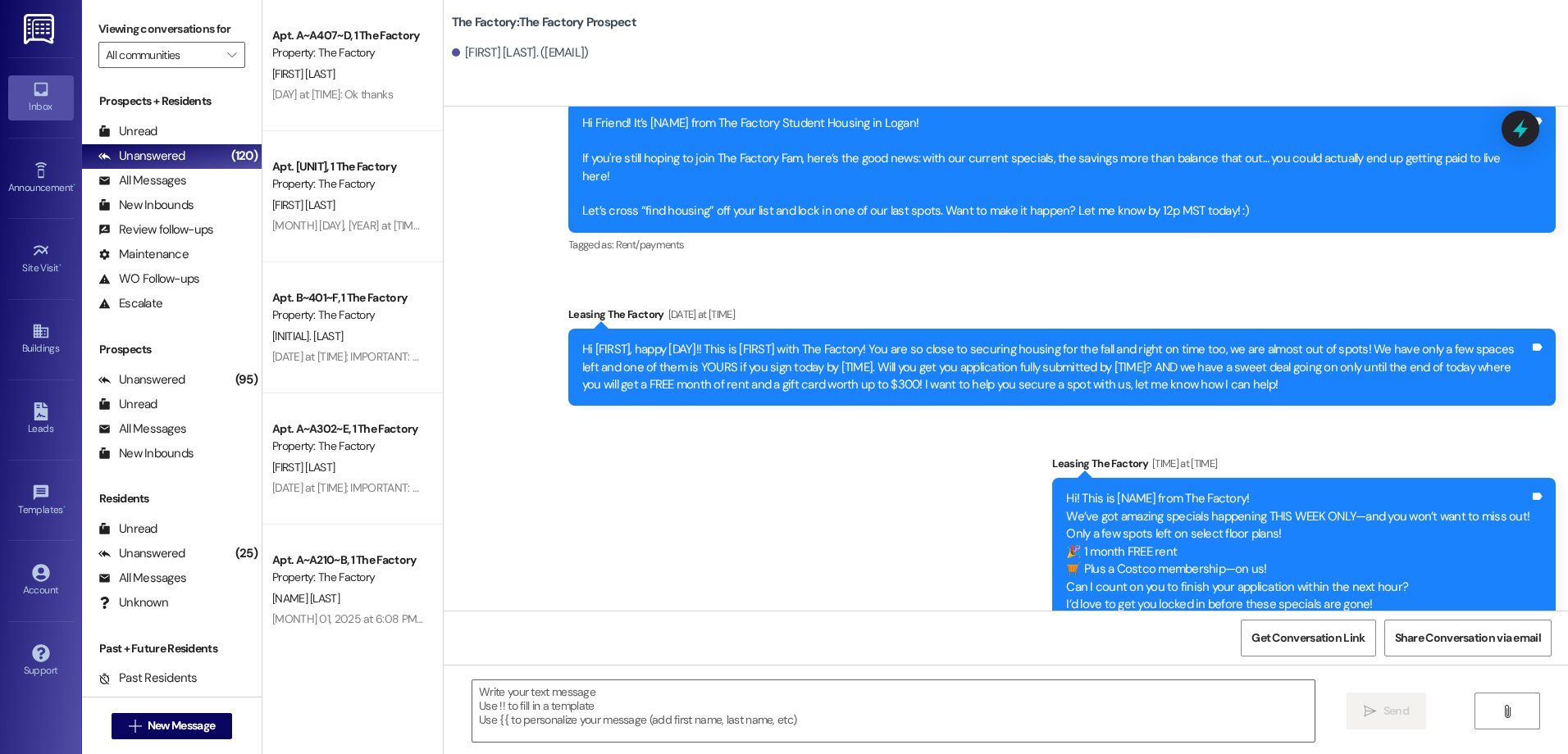 scroll, scrollTop: 6669, scrollLeft: 0, axis: vertical 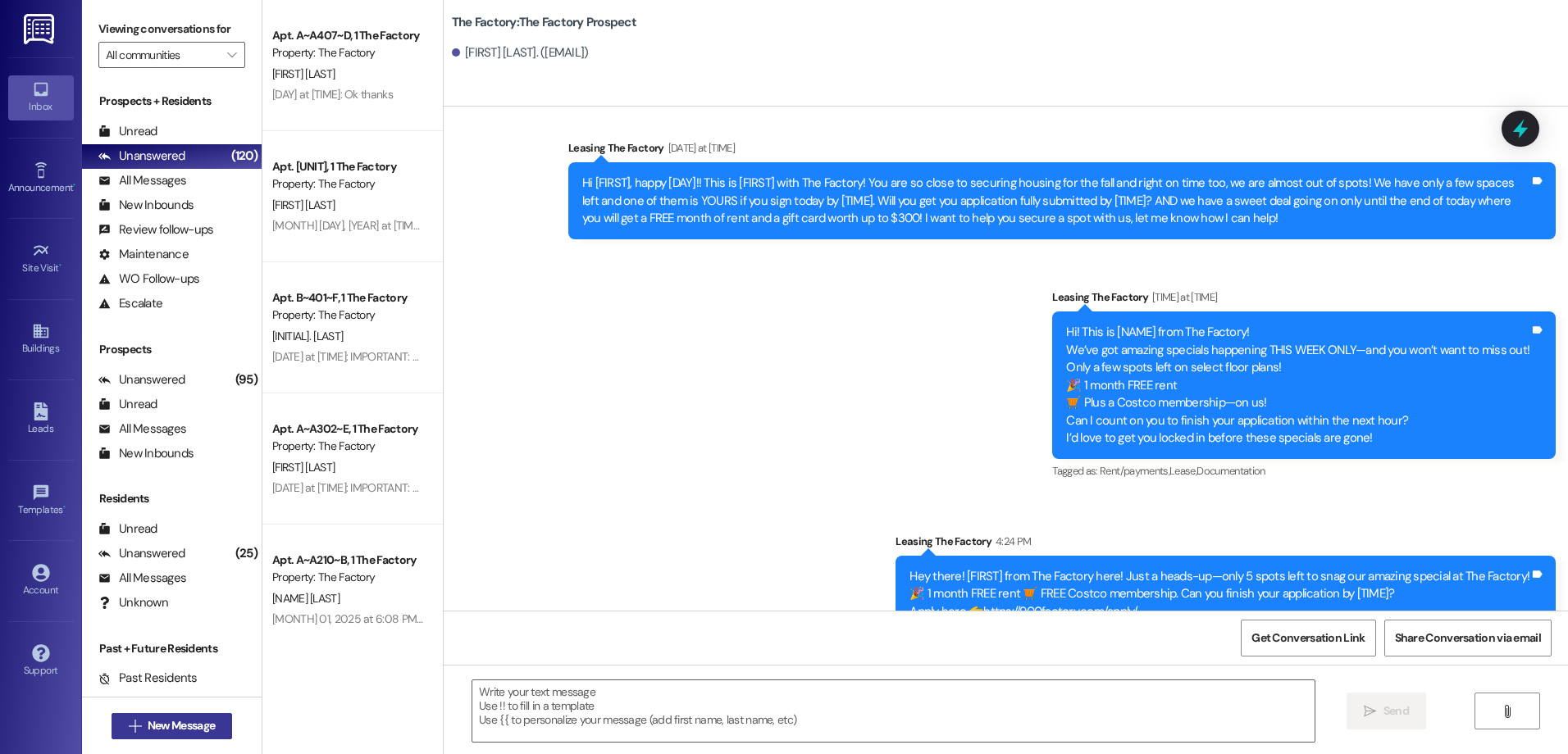 click on "New Message" at bounding box center [181, 725] 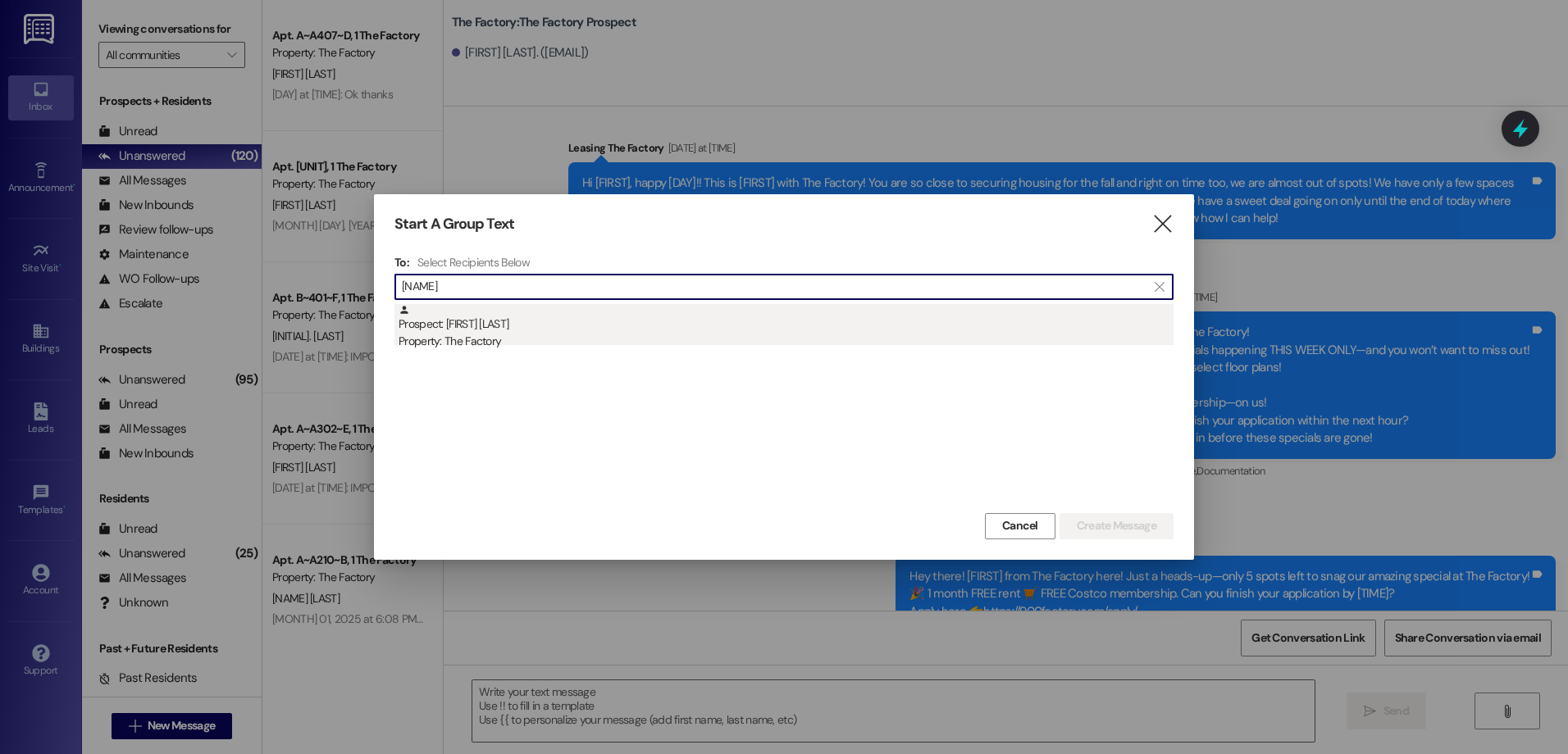 type on "[NAME]" 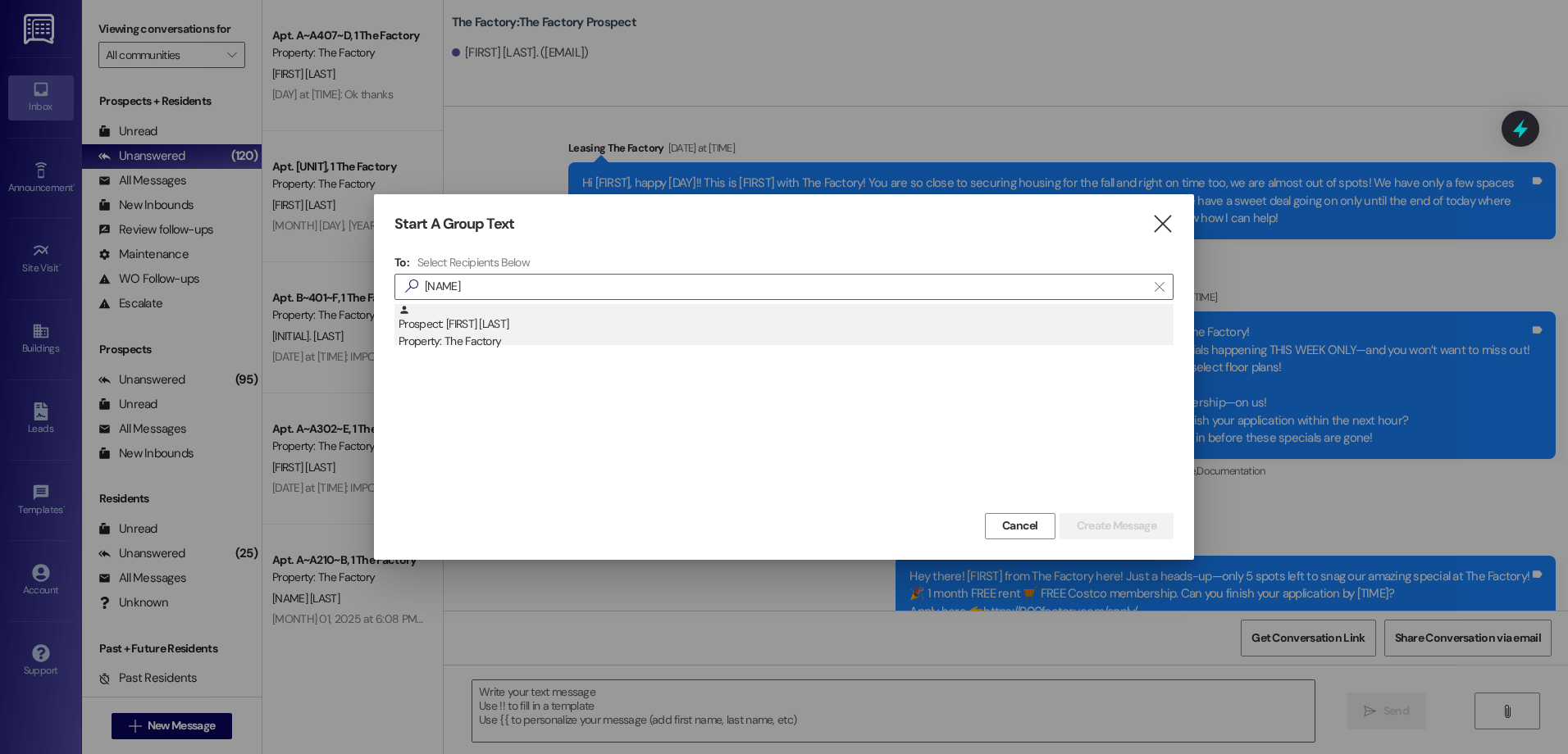 click on "Property: The Factory" at bounding box center (786, 341) 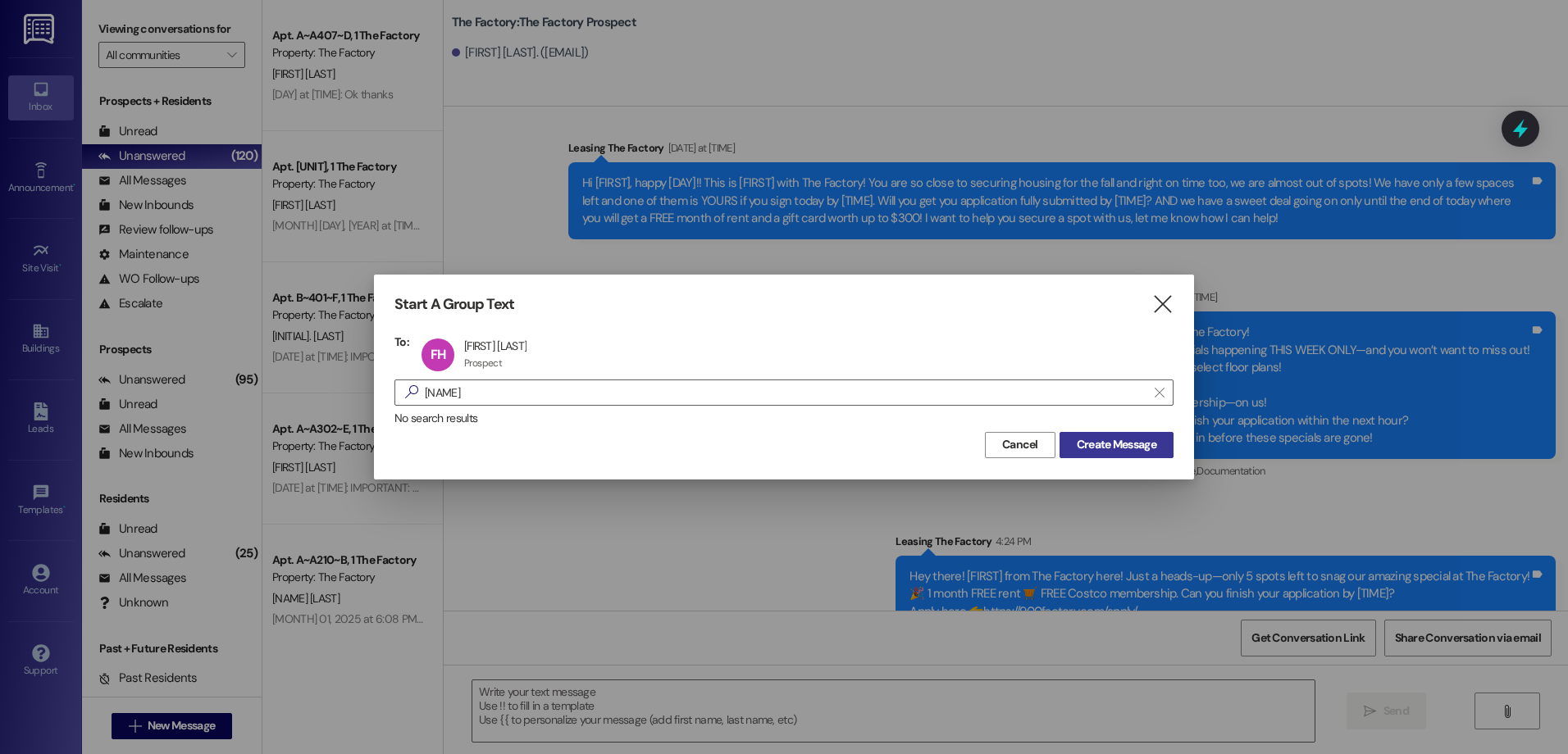 click on "Create Message" at bounding box center [1116, 444] 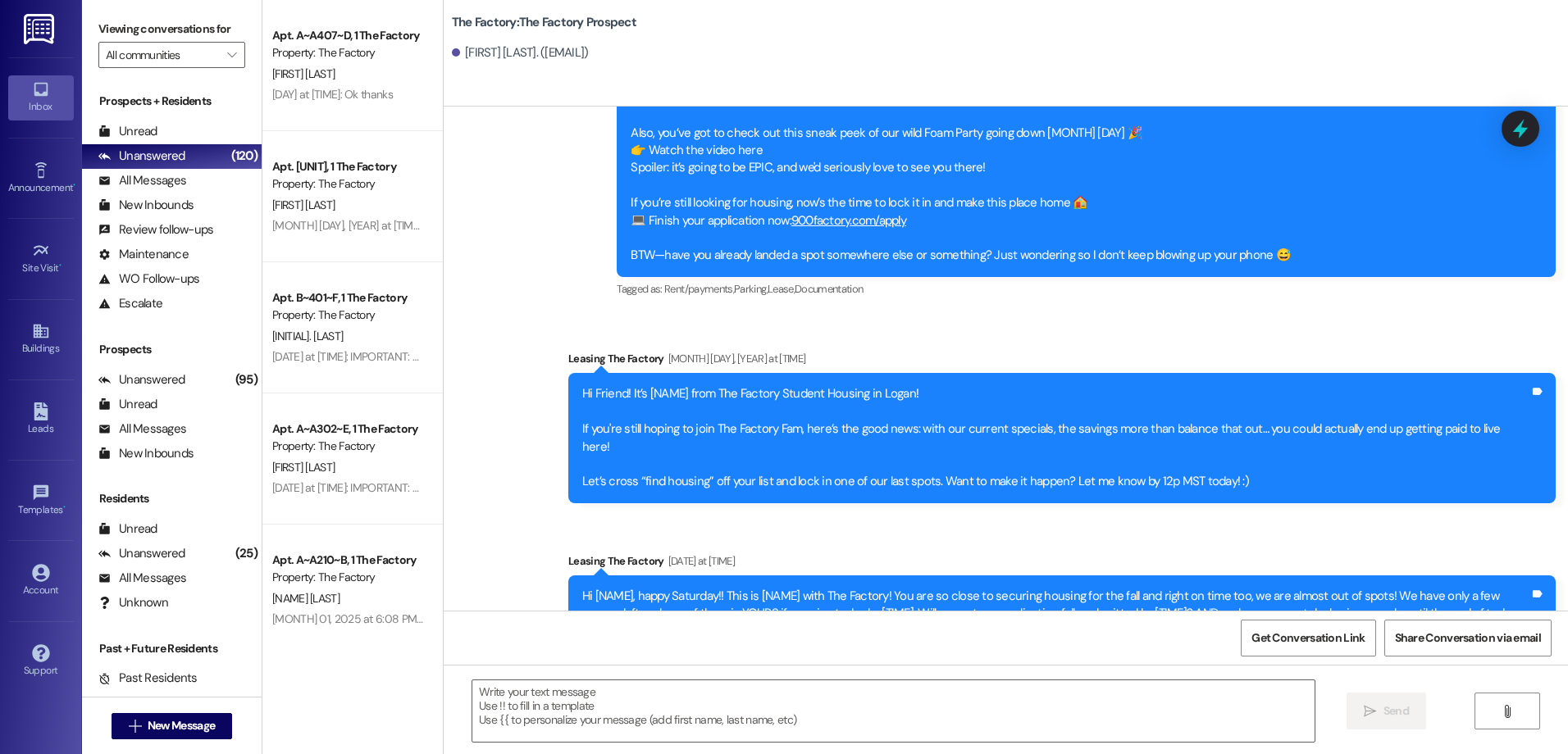 scroll, scrollTop: 6938, scrollLeft: 0, axis: vertical 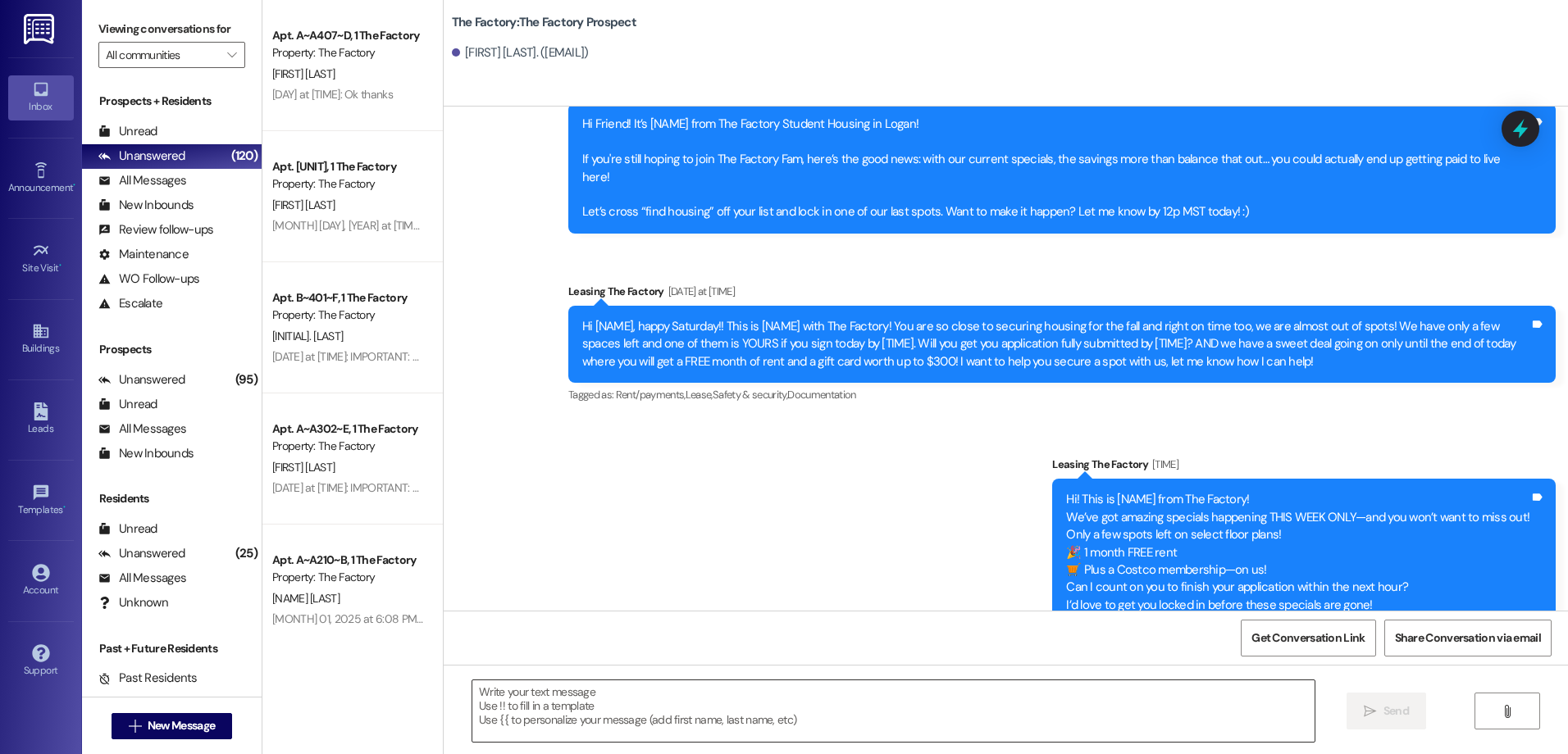 click at bounding box center (893, 711) 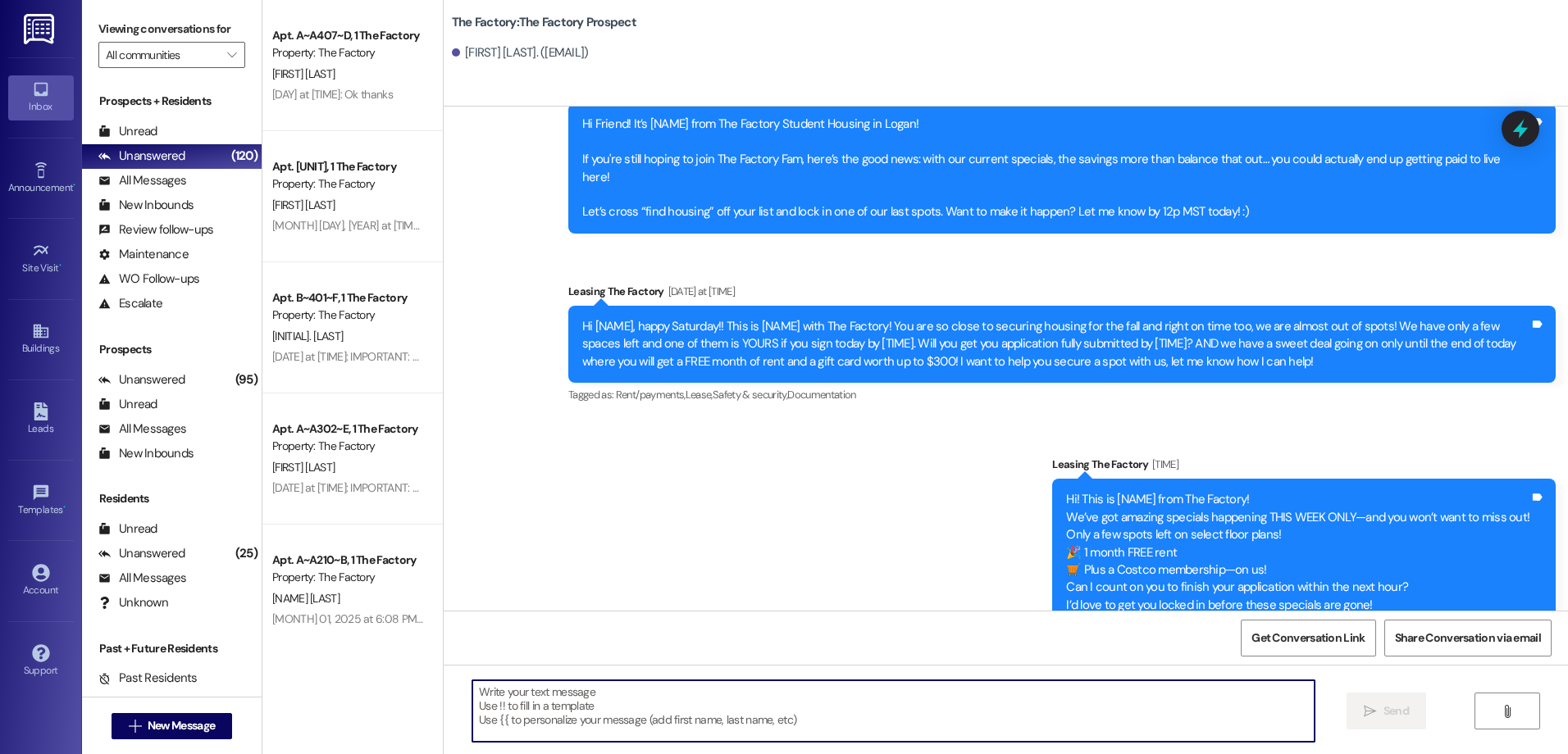 paste on "Hey [NAME] from The Factory here! Just a heads-up—only 5 spots left to snag our amazing special at The Factory!
🎉 1 month FREE rent 🛒 FREE Costco membership. Can you finish your application by [TIME]?" 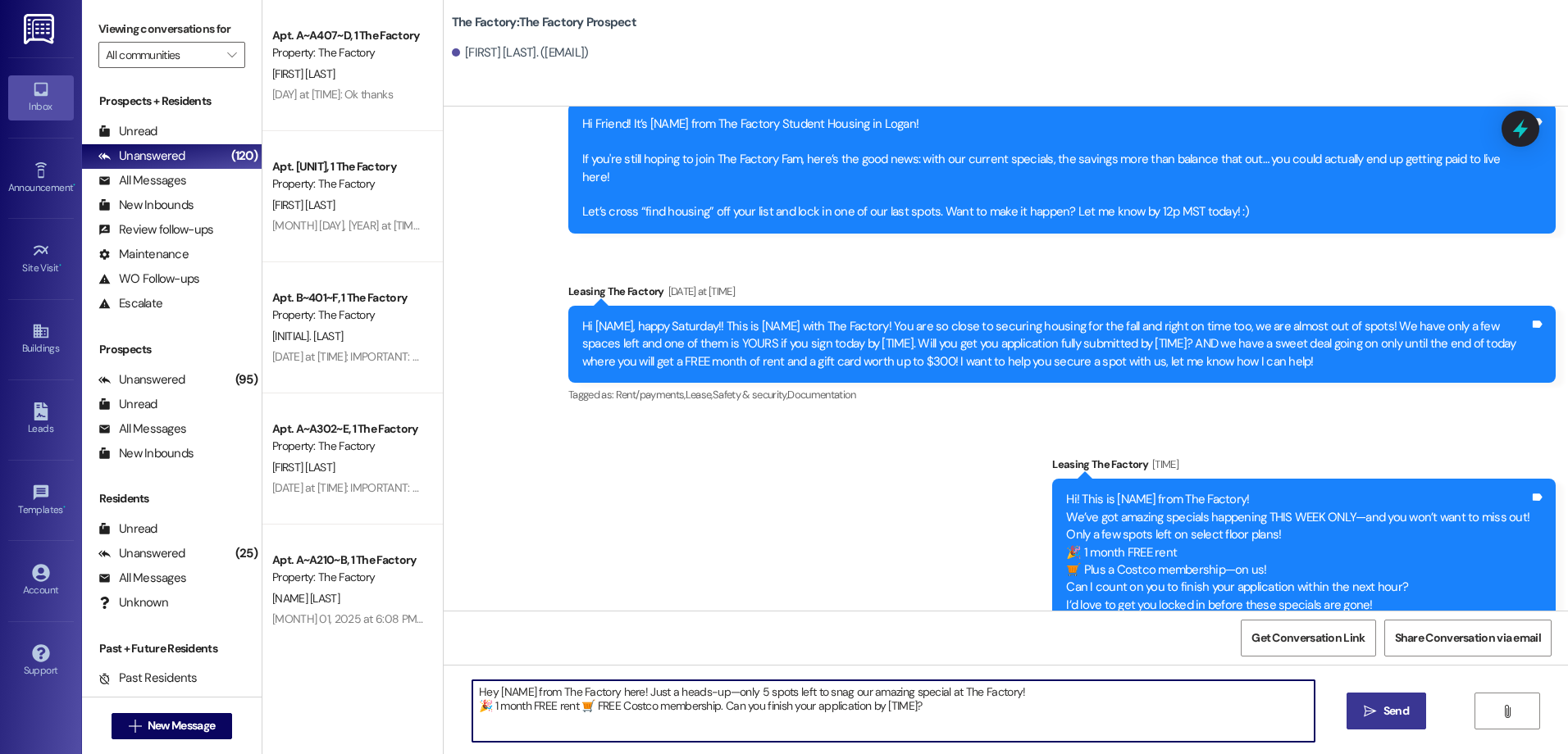 type on "Hey [NAME] from The Factory here! Just a heads-up—only 5 spots left to snag our amazing special at The Factory!
🎉 1 month FREE rent 🛒 FREE Costco membership. Can you finish your application by [TIME]?" 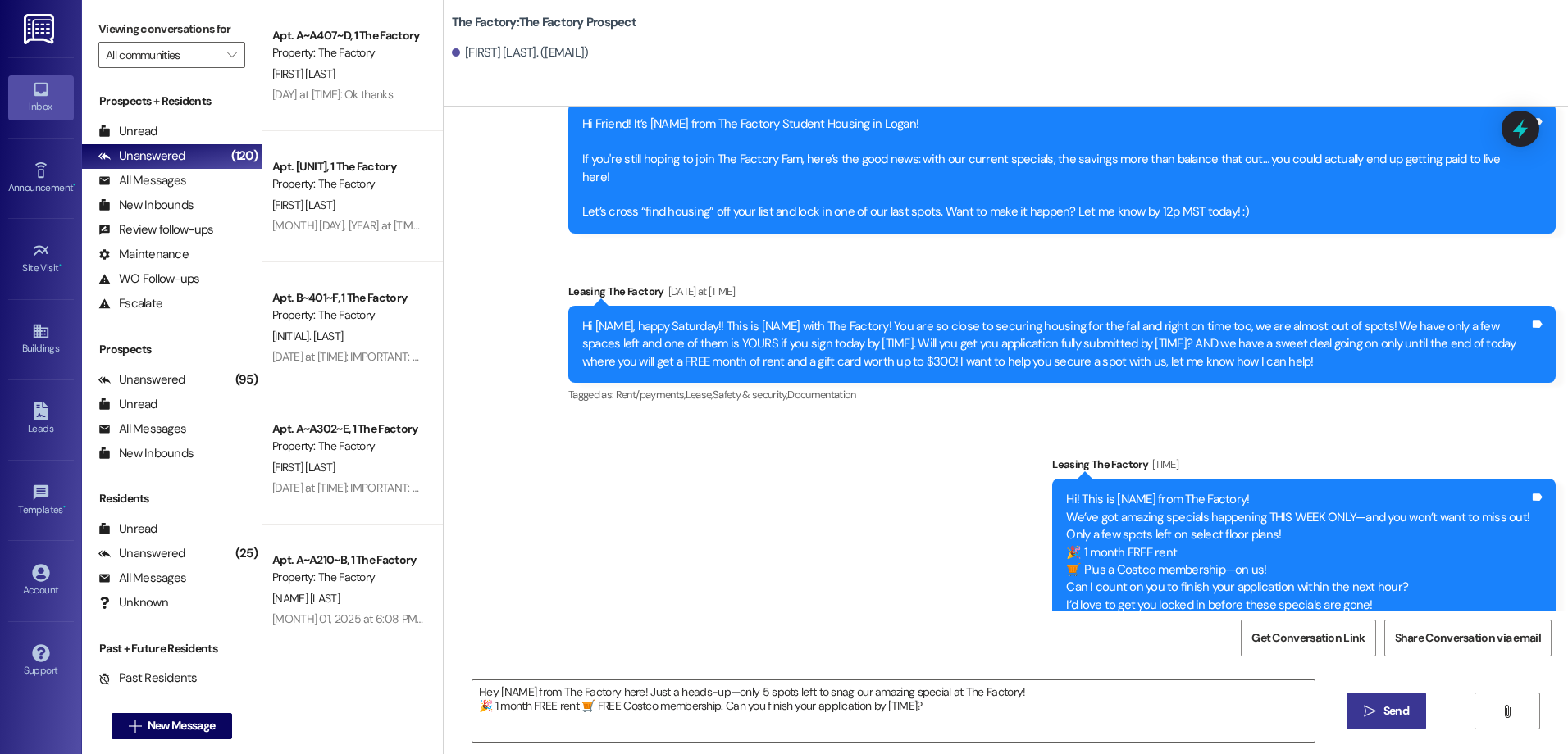 click on "Send" at bounding box center (1396, 711) 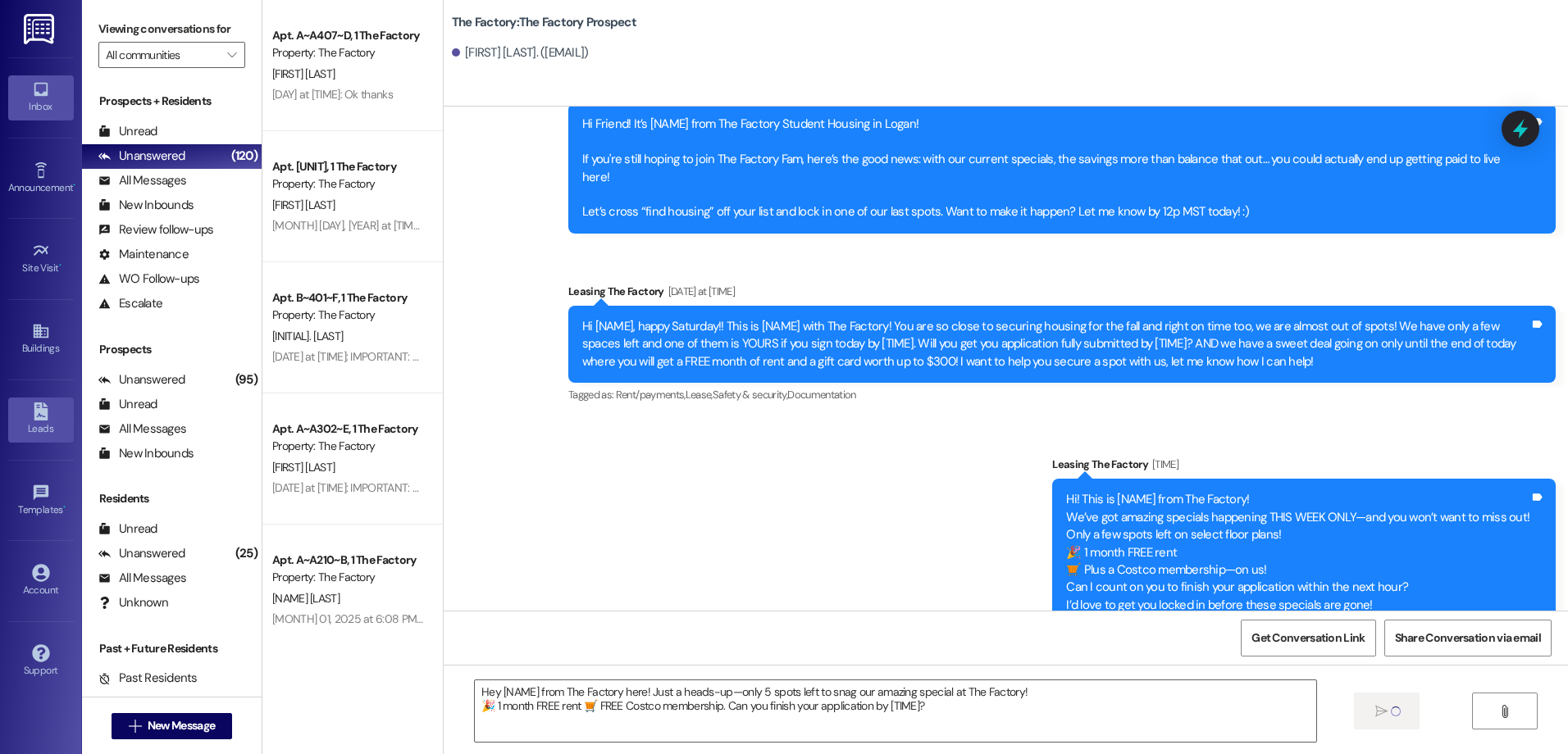 type 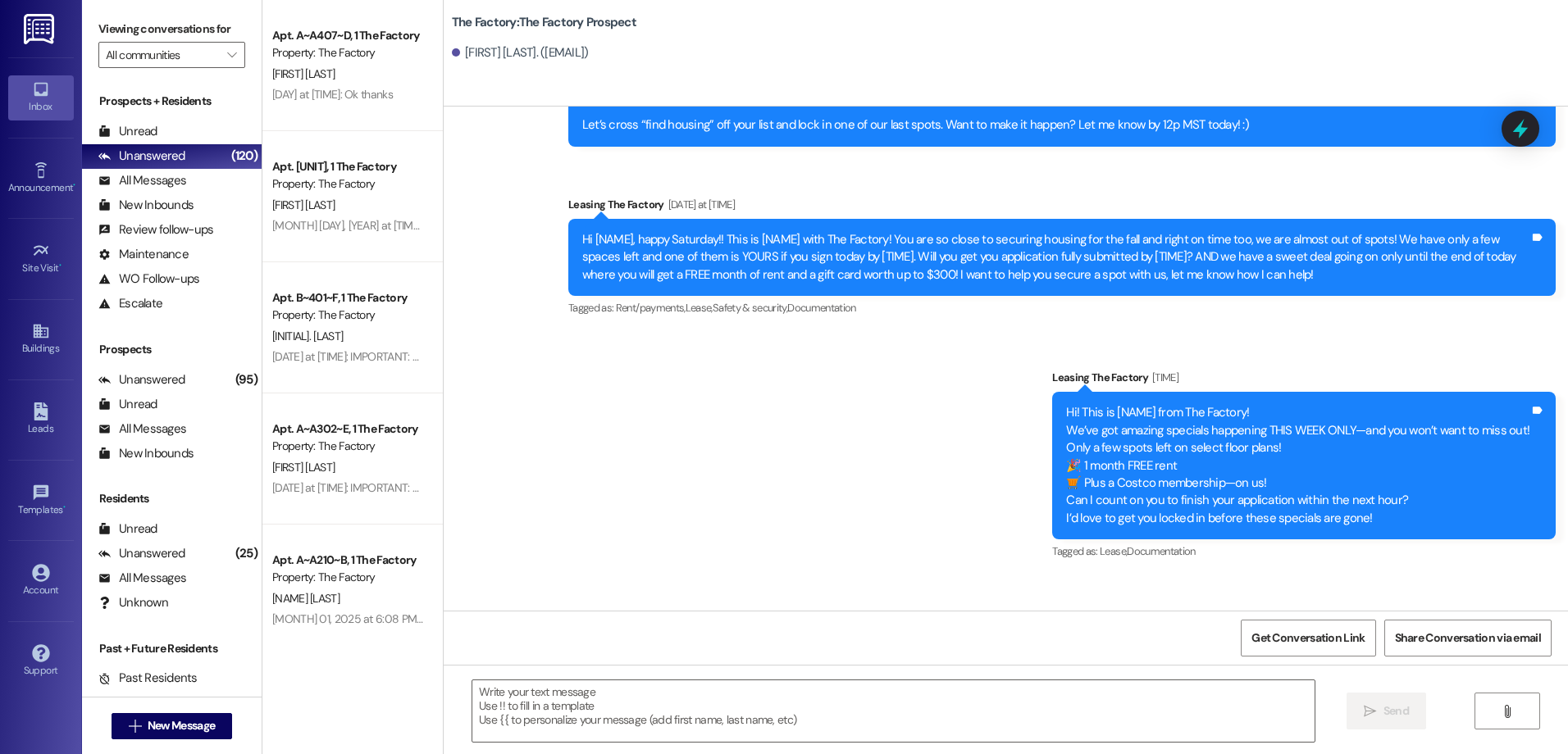 scroll, scrollTop: 7106, scrollLeft: 0, axis: vertical 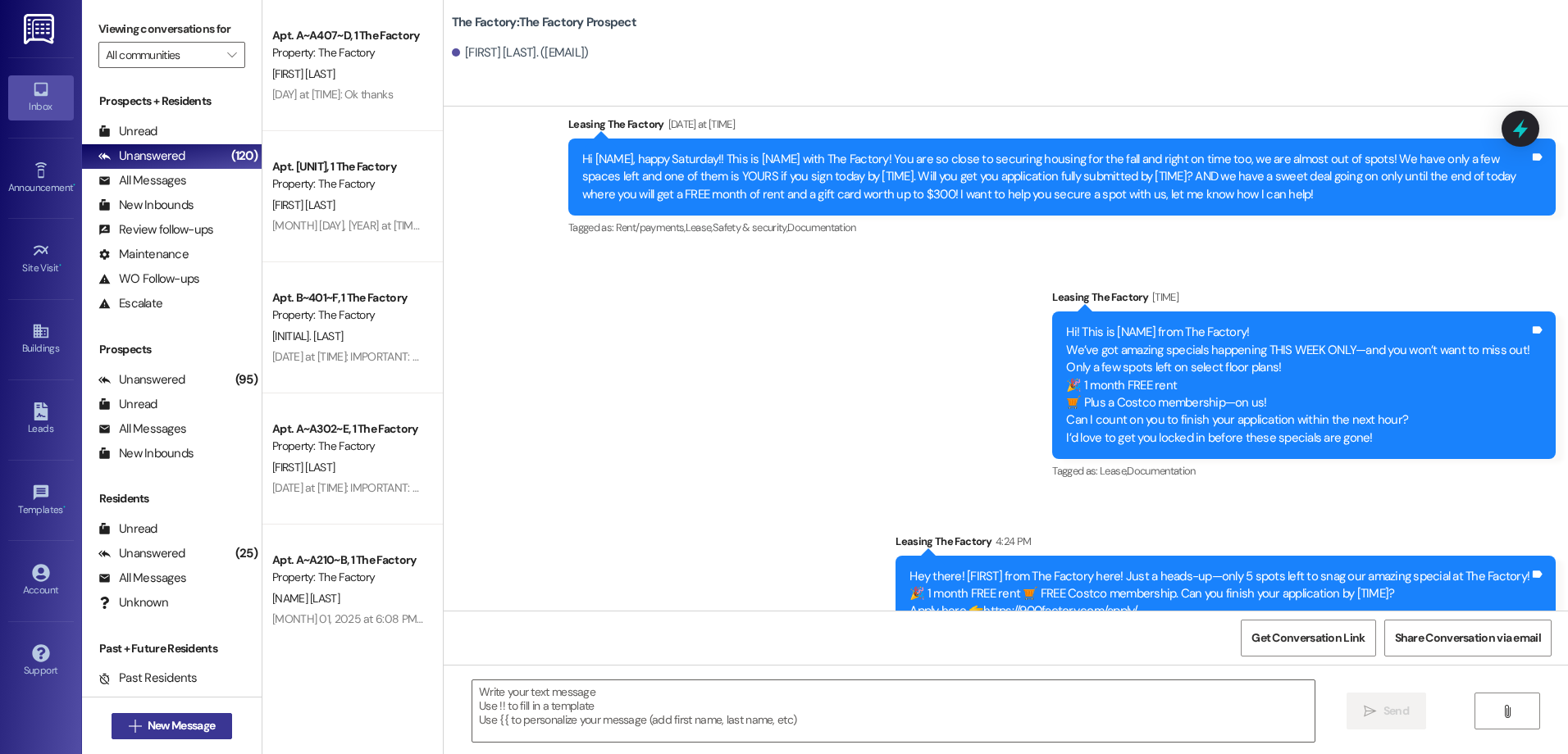 click on "New Message" at bounding box center (181, 725) 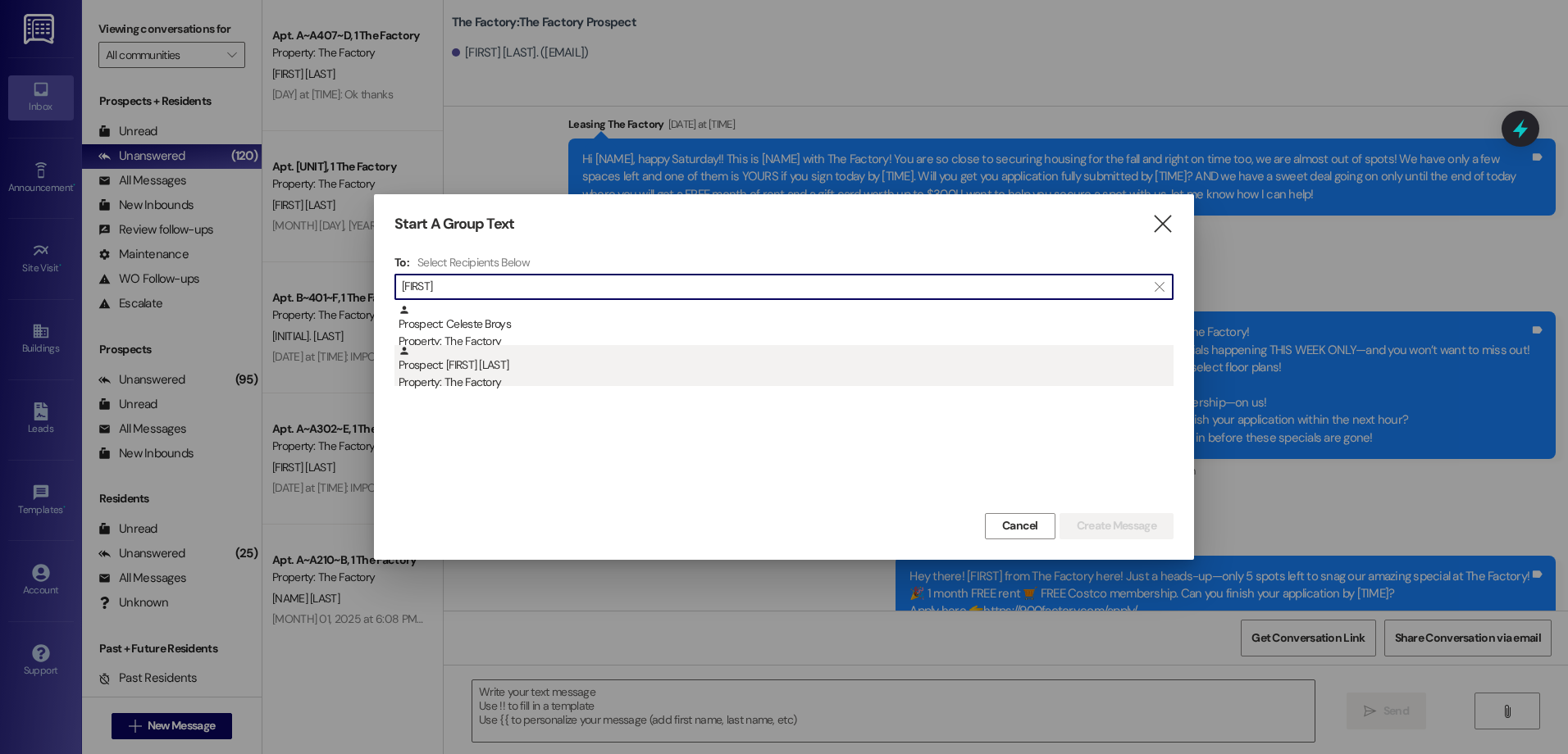 type on "[FIRST]" 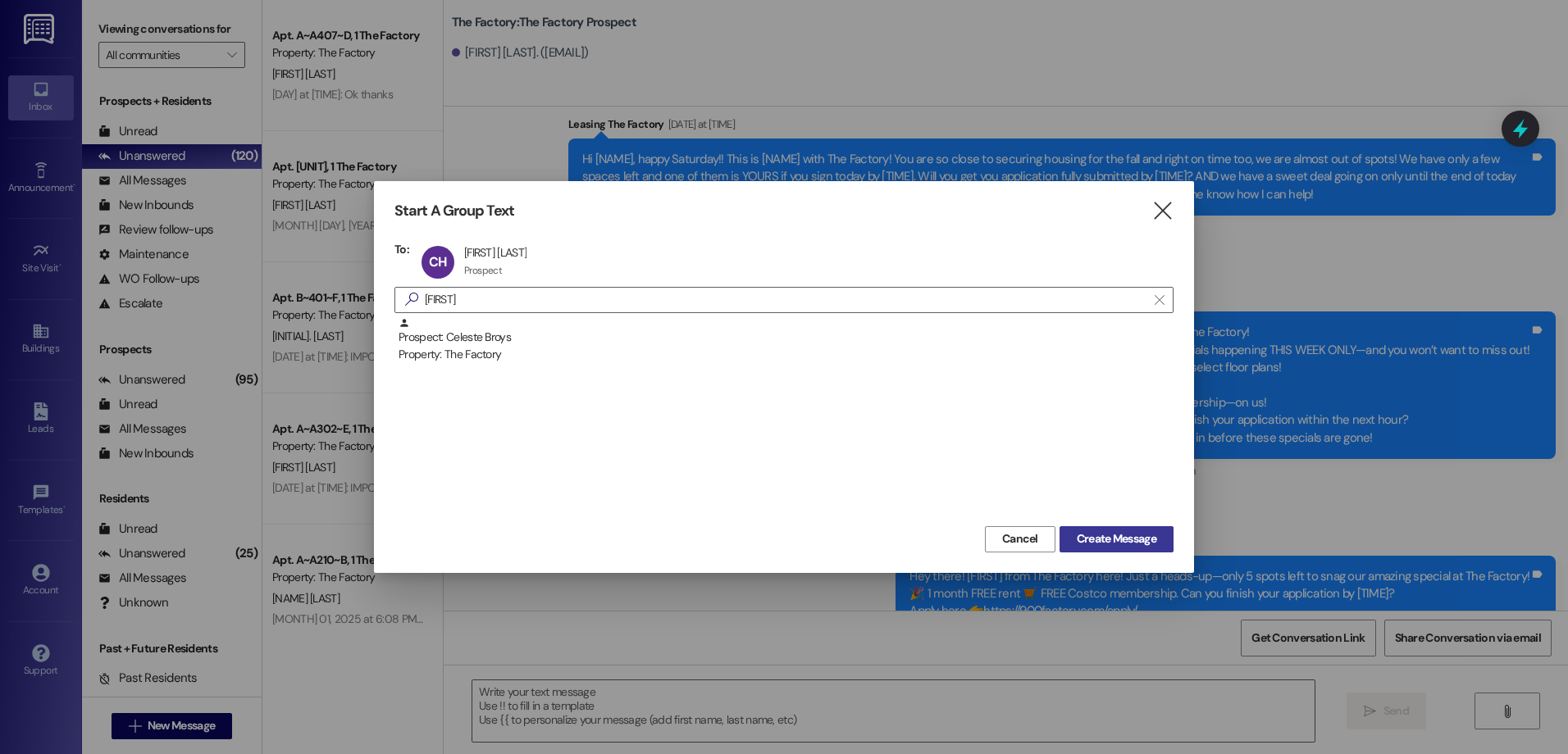 click on "Create Message" at bounding box center (1116, 538) 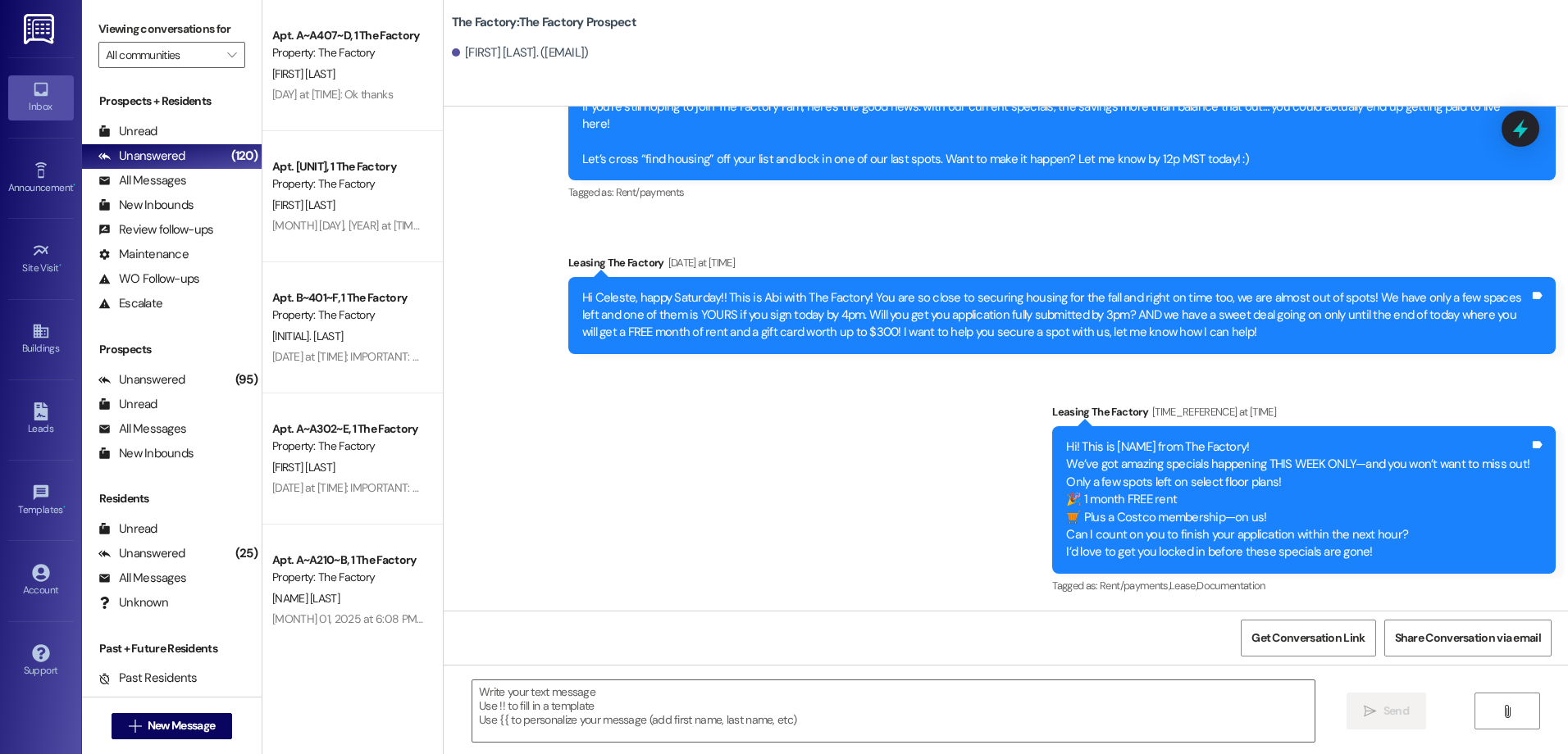 scroll, scrollTop: 5850, scrollLeft: 0, axis: vertical 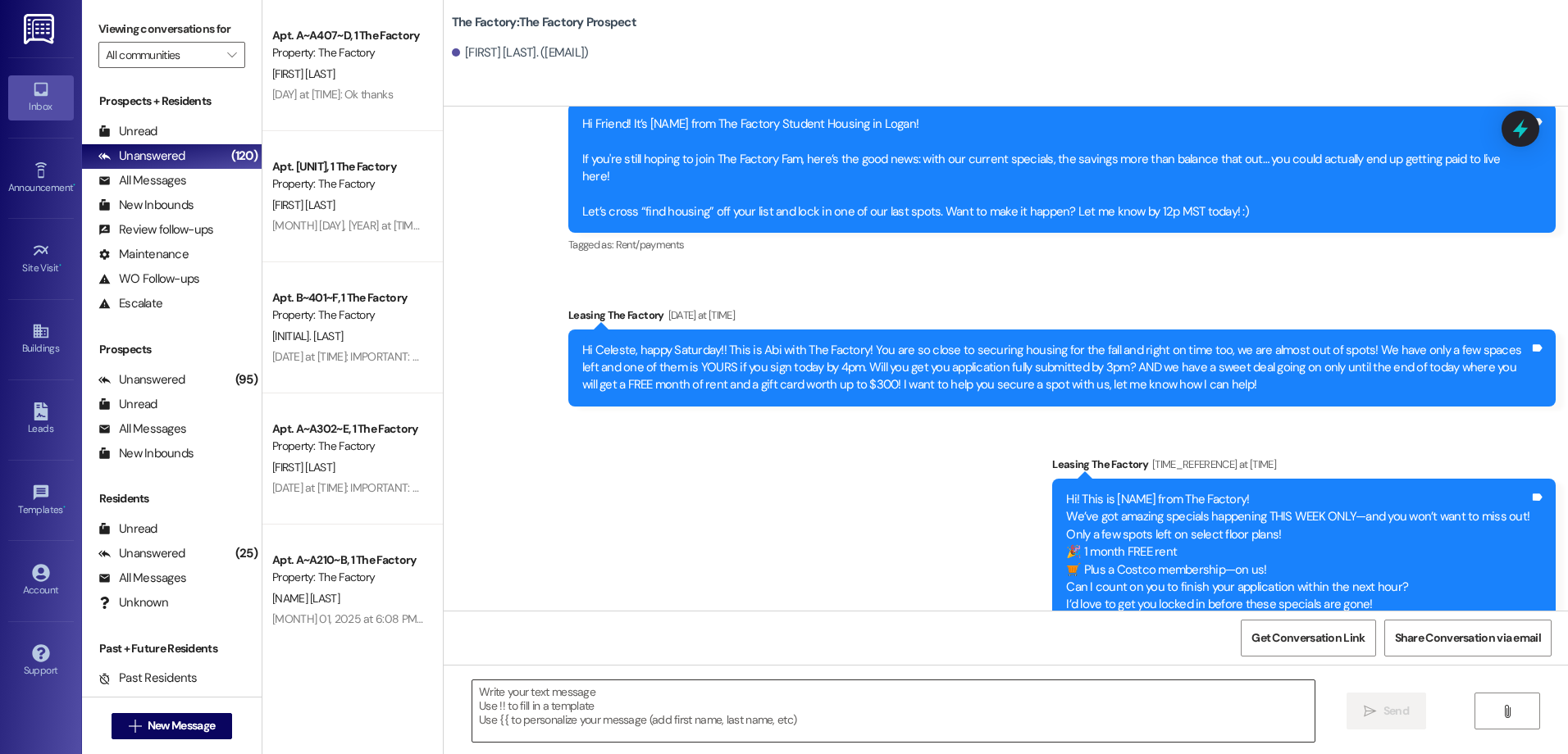 click at bounding box center (893, 711) 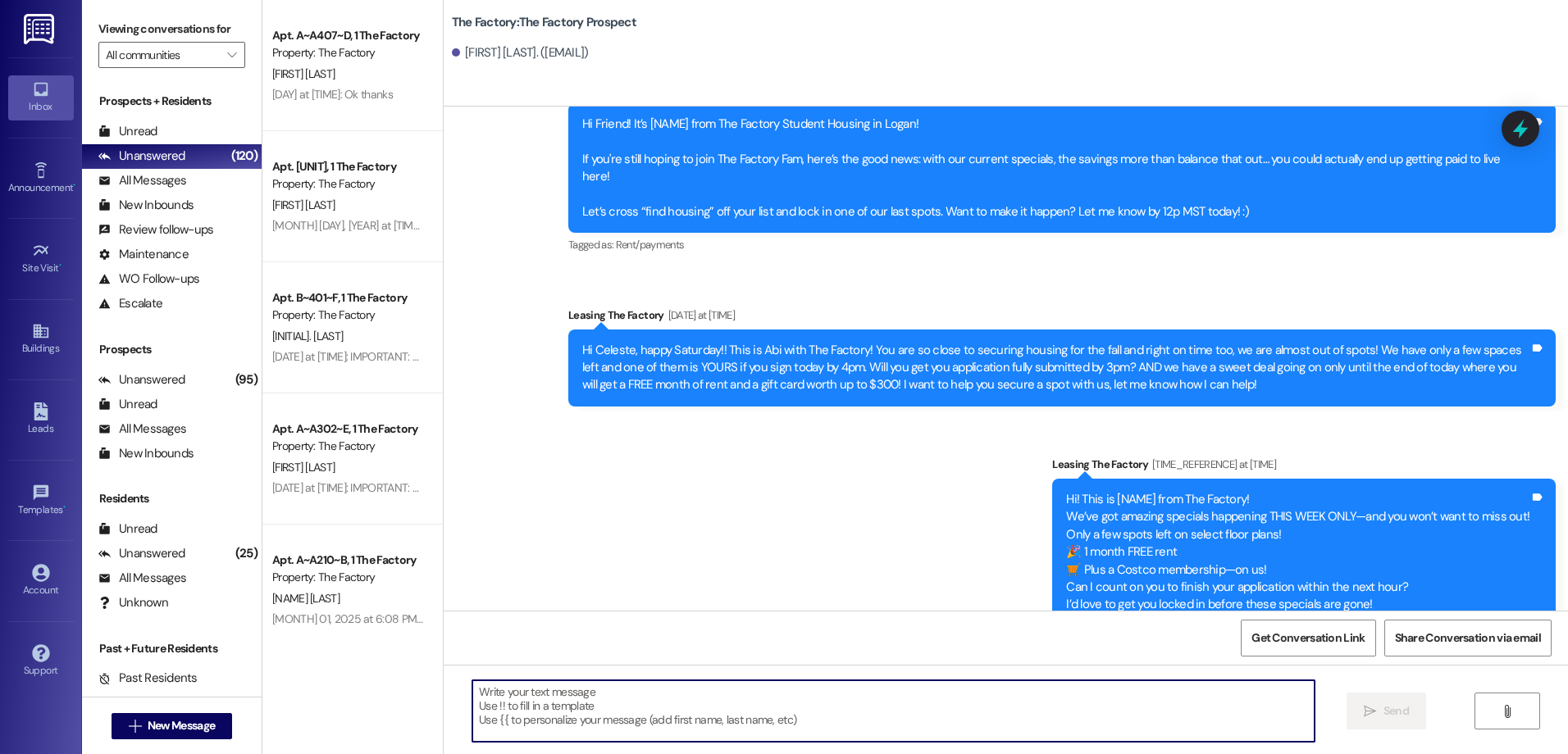 paste on "Hey [NAME] from The Factory here! Just a heads-up—only 5 spots left to snag our amazing special at The Factory!
🎉 1 month FREE rent 🛒 FREE Costco membership. Can you finish your application by [TIME]?" 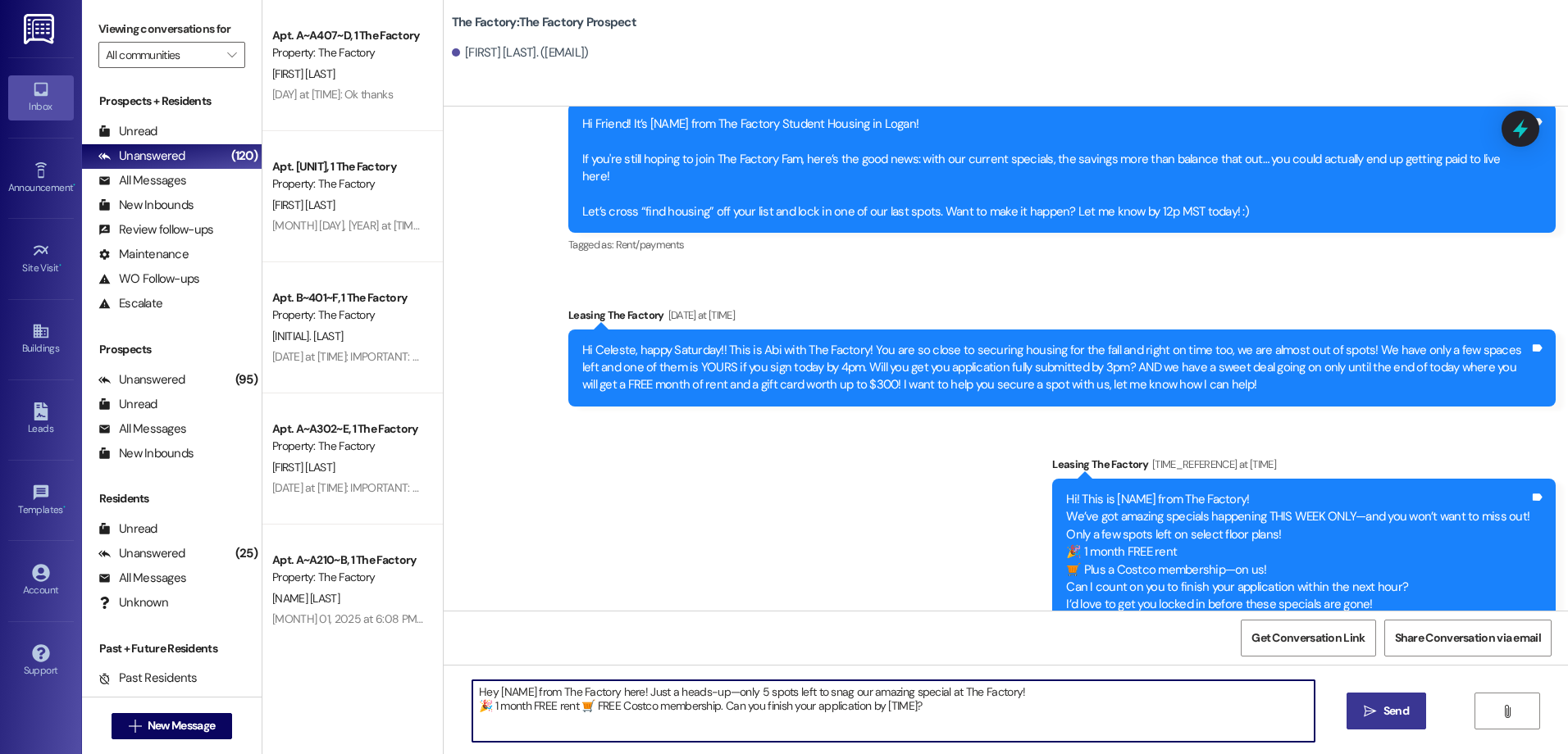 type on "Hey [NAME] from The Factory here! Just a heads-up—only 5 spots left to snag our amazing special at The Factory!
🎉 1 month FREE rent 🛒 FREE Costco membership. Can you finish your application by [TIME]?" 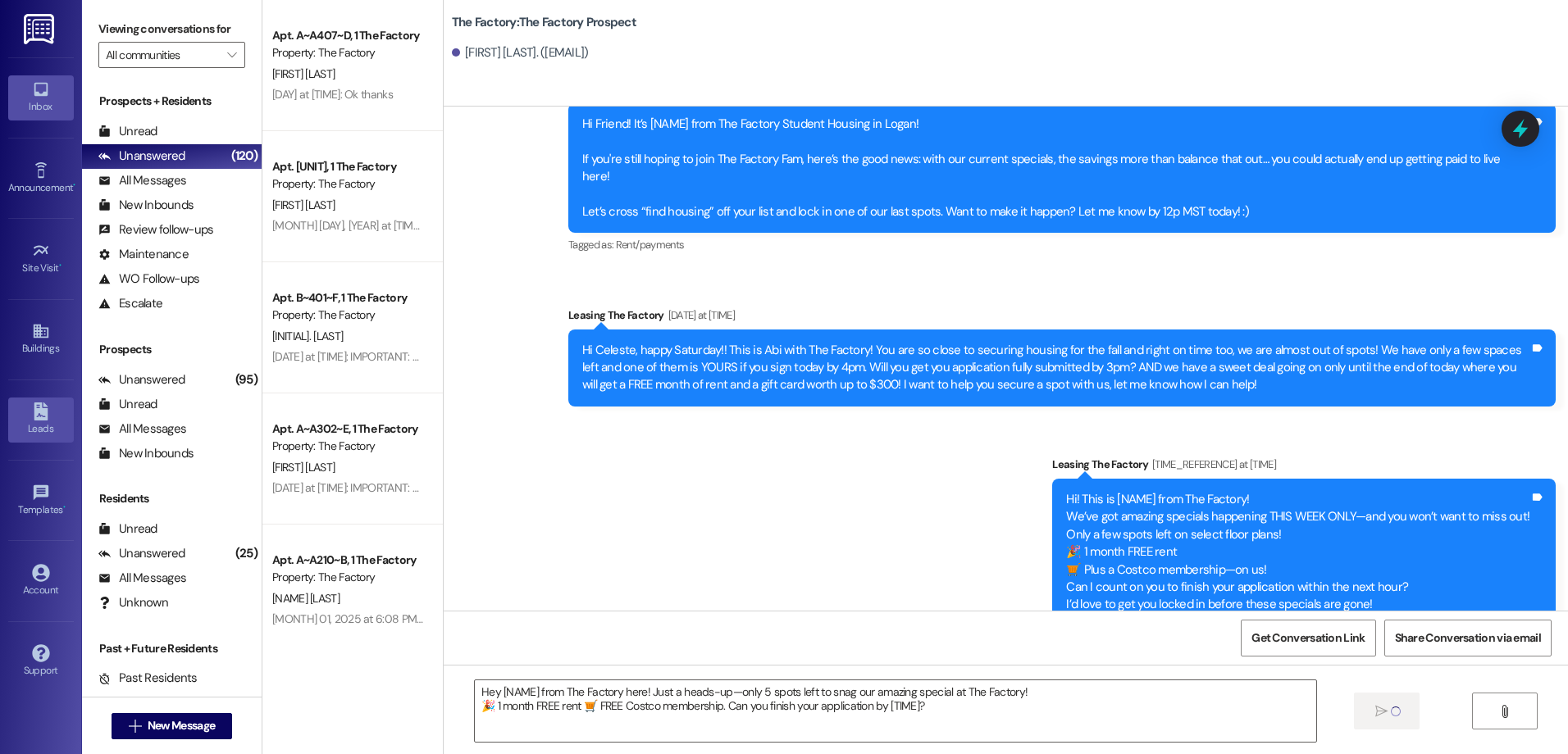 type 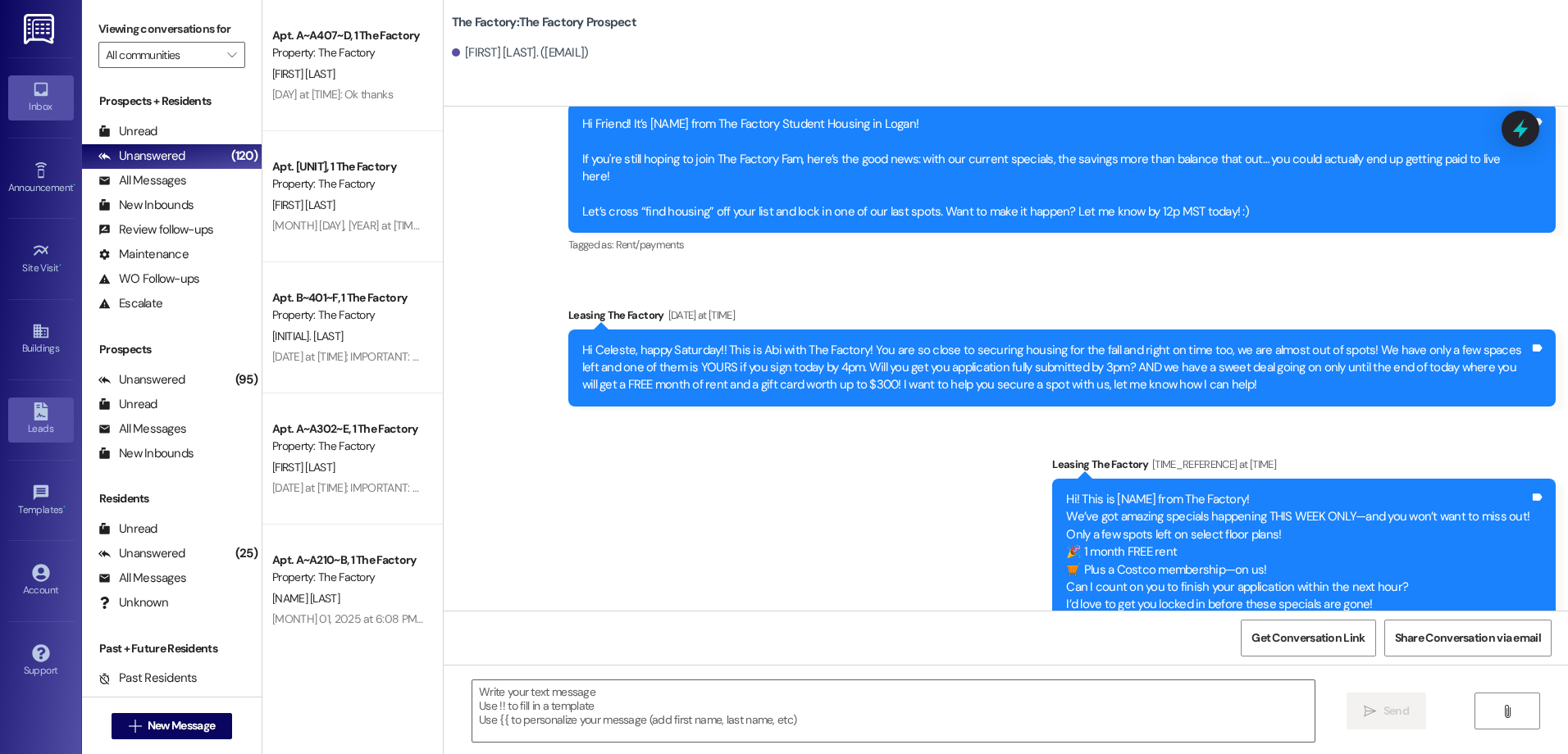 scroll, scrollTop: 6017, scrollLeft: 0, axis: vertical 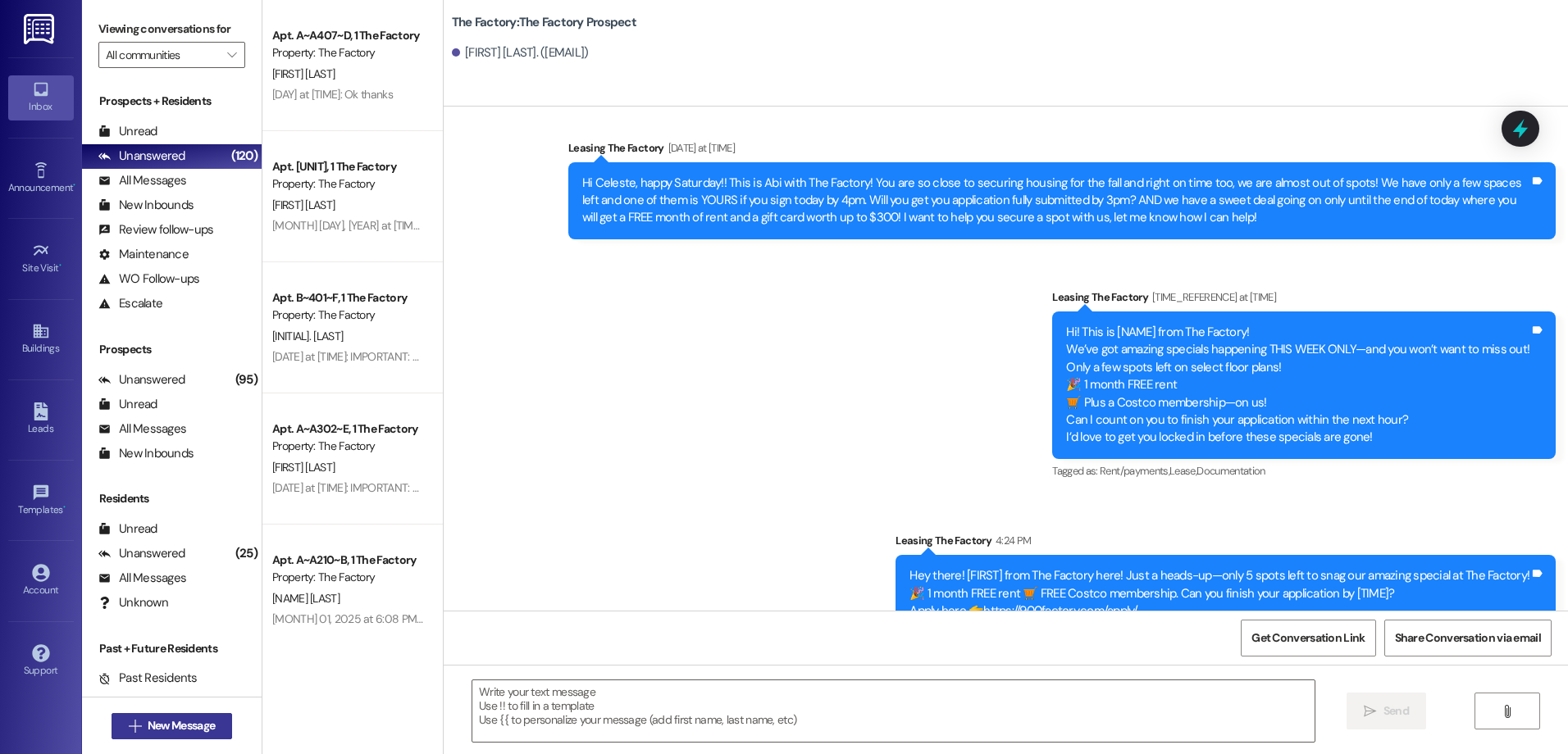 click on "New Message" at bounding box center (181, 725) 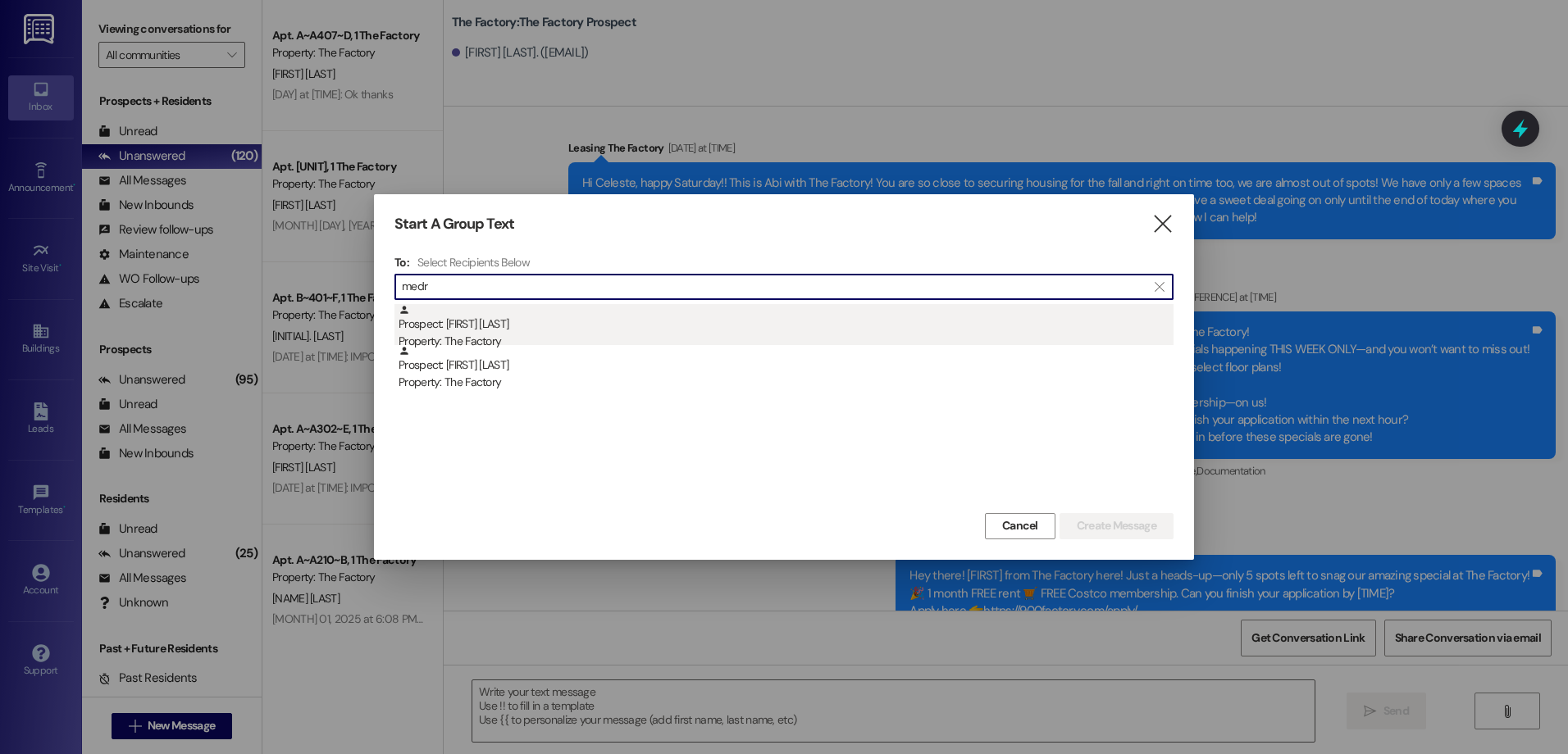 type on "medr" 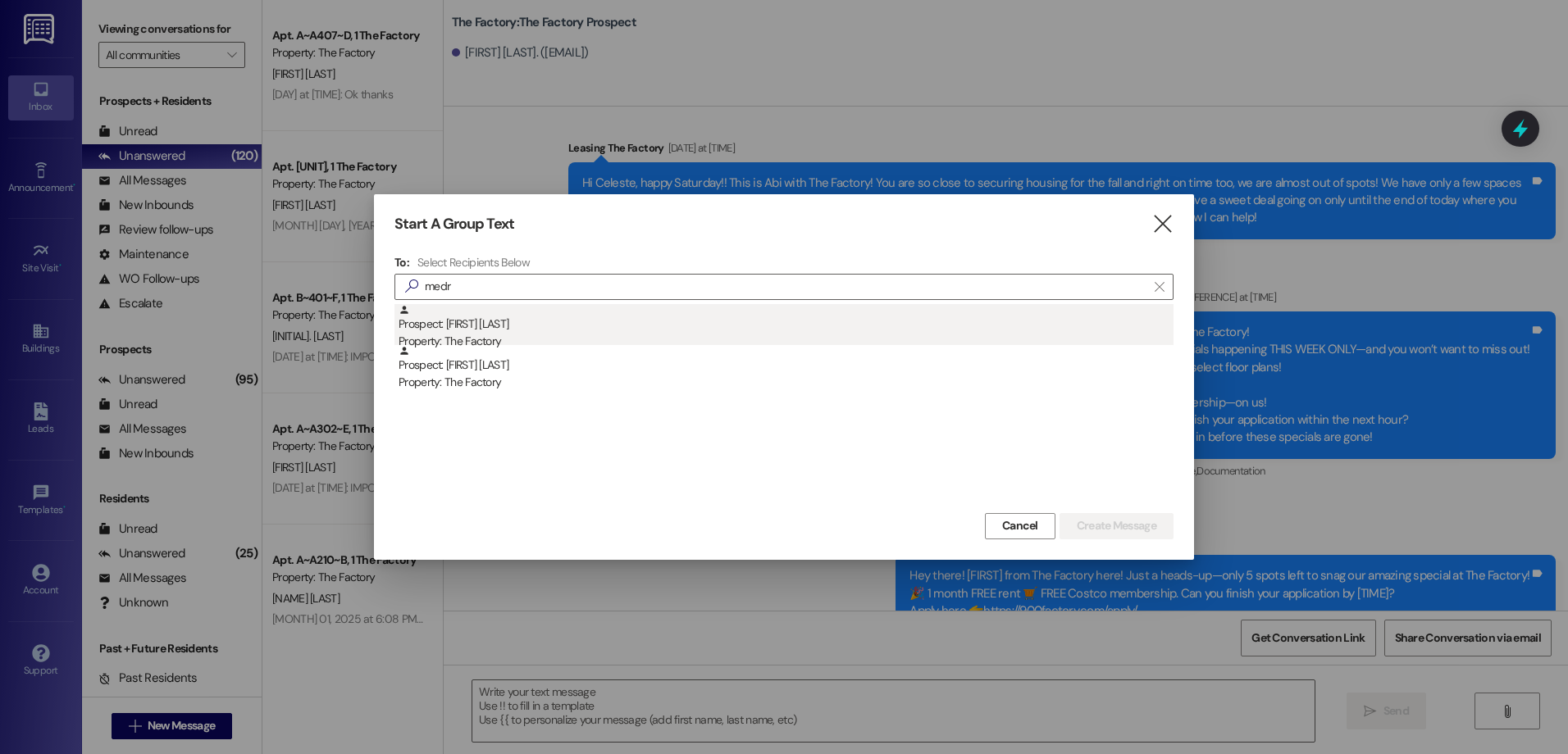 click on "Prospect: [FIRST] [LAST] Property: The Factory" at bounding box center (786, 327) 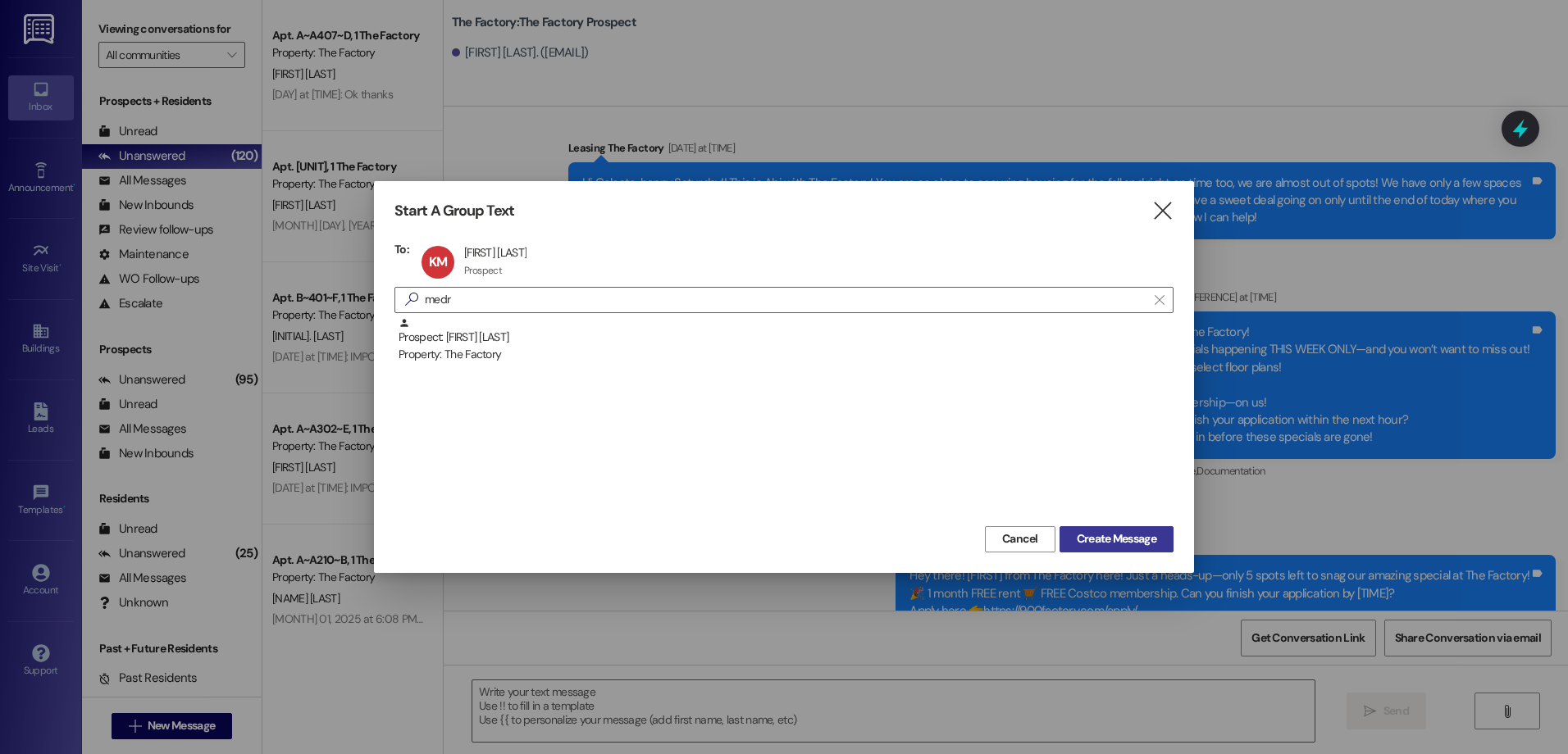 click on "Create Message" at bounding box center [1116, 538] 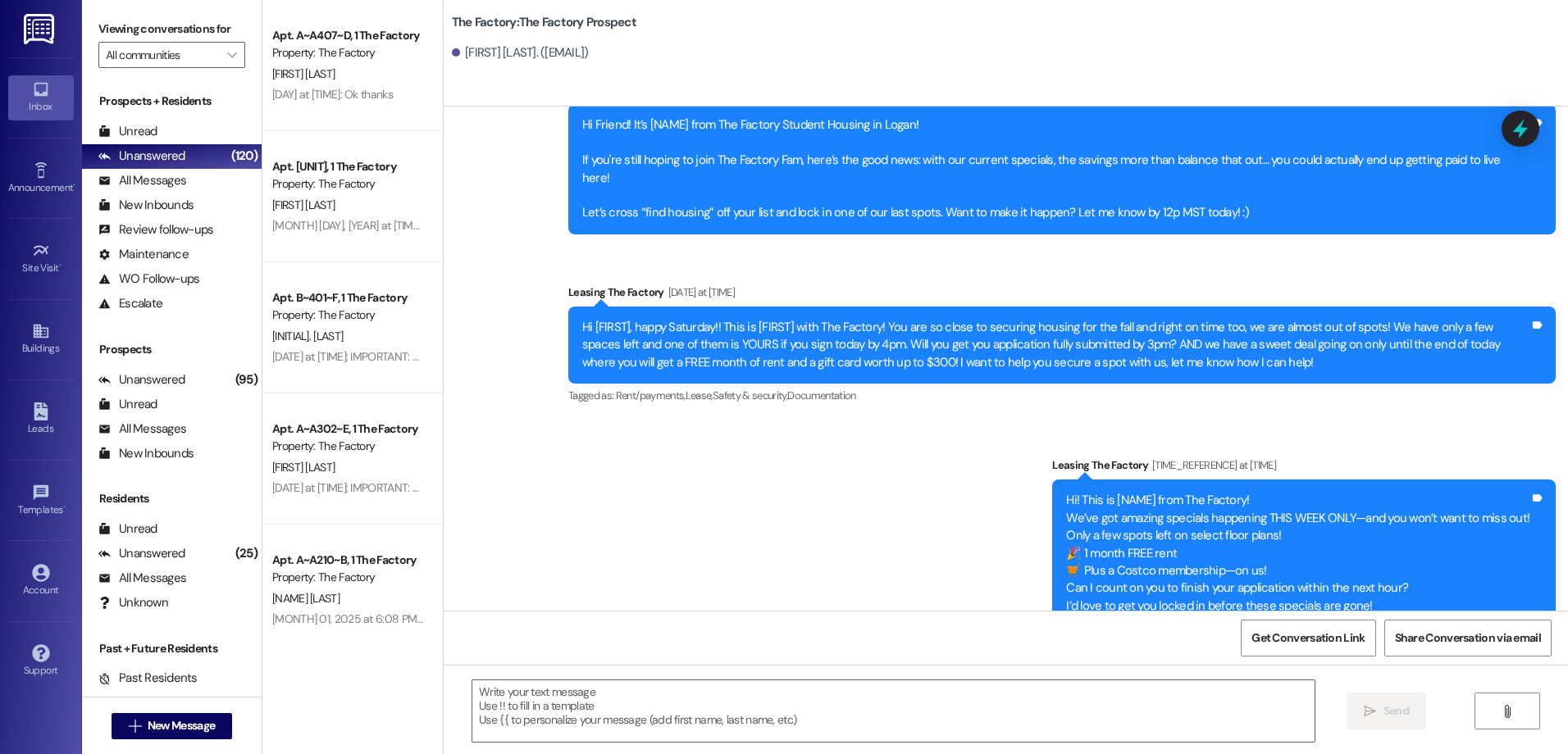 scroll, scrollTop: 6126, scrollLeft: 0, axis: vertical 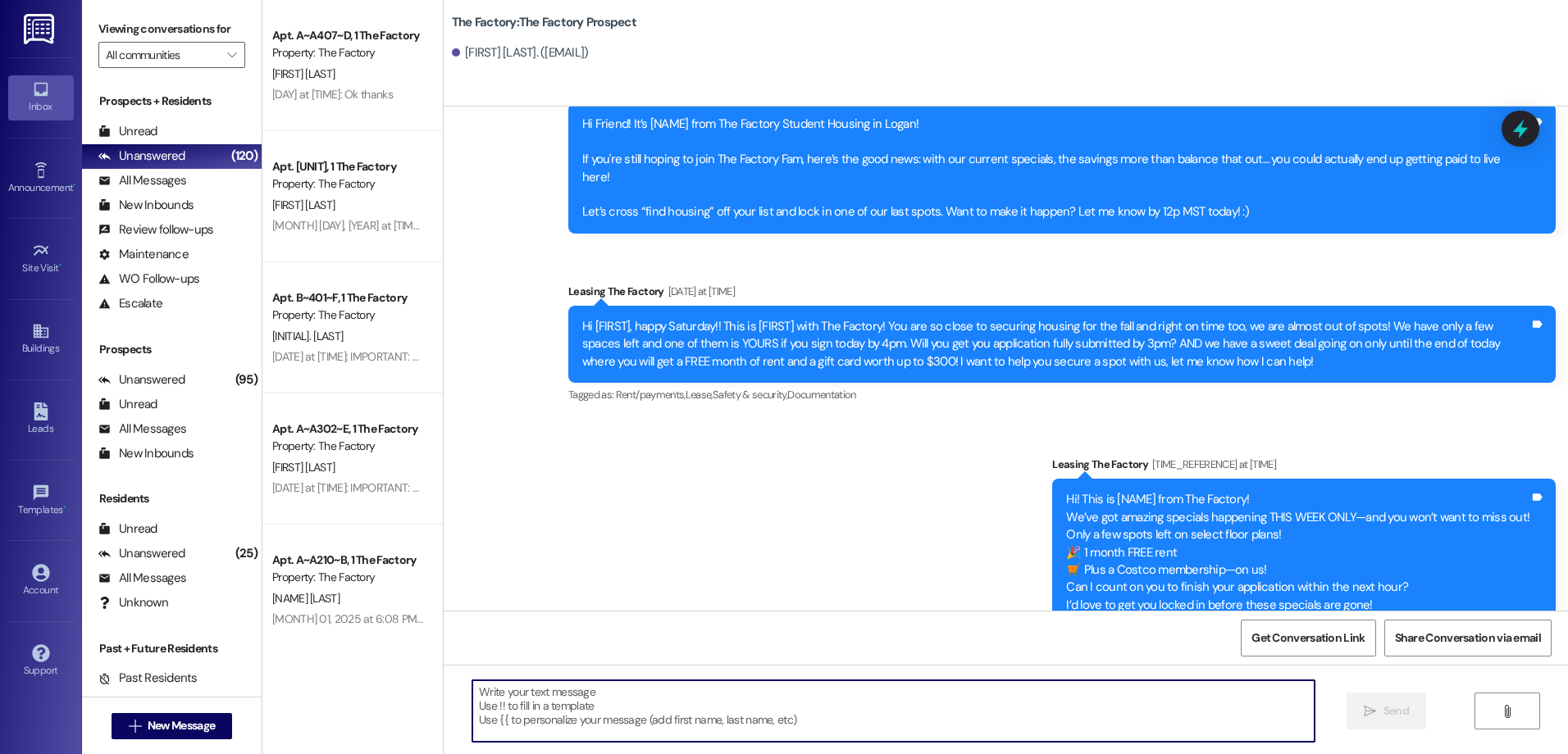 click at bounding box center [893, 711] 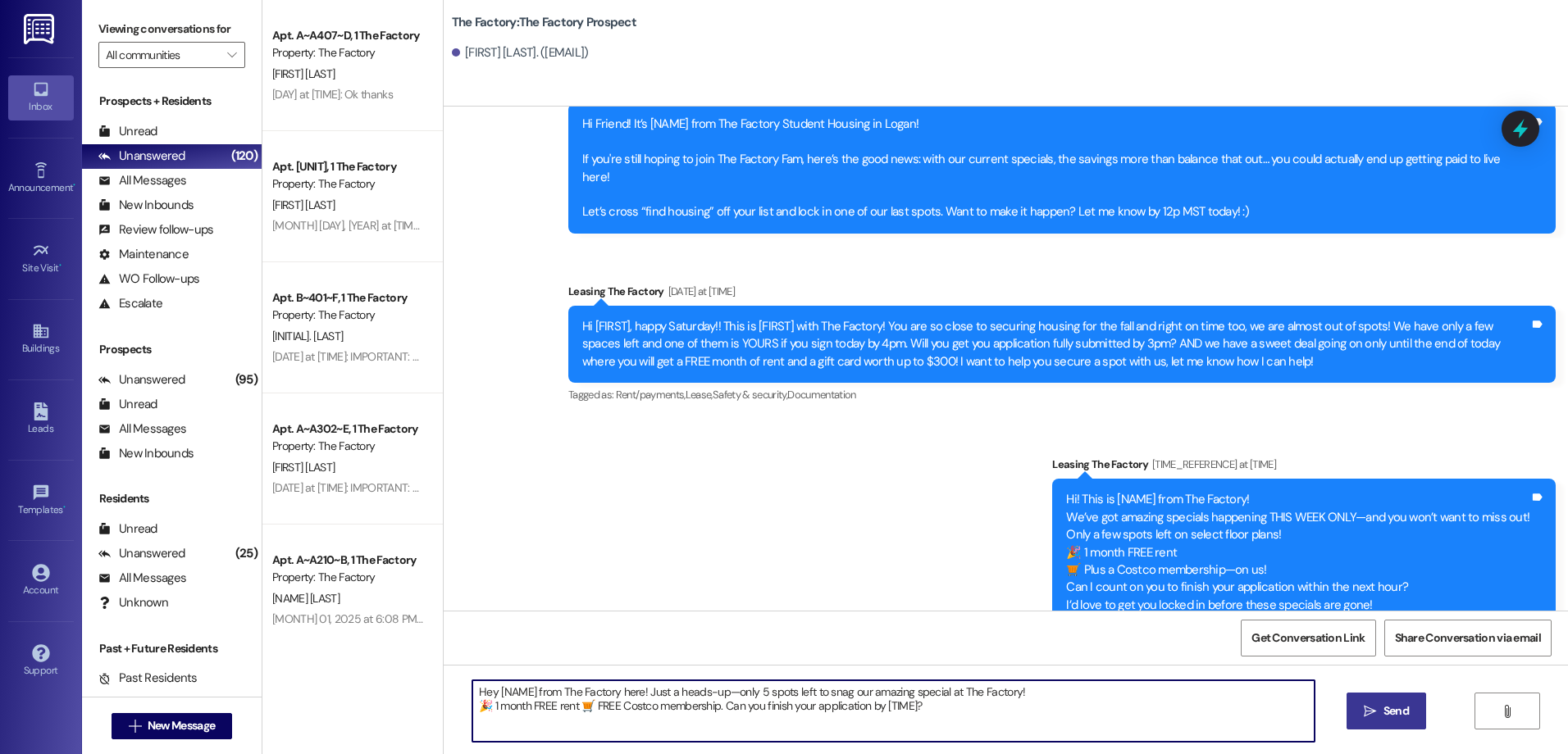 type on "Hey [NAME] from The Factory here! Just a heads-up—only 5 spots left to snag our amazing special at The Factory!
🎉 1 month FREE rent 🛒 FREE Costco membership. Can you finish your application by [TIME]?" 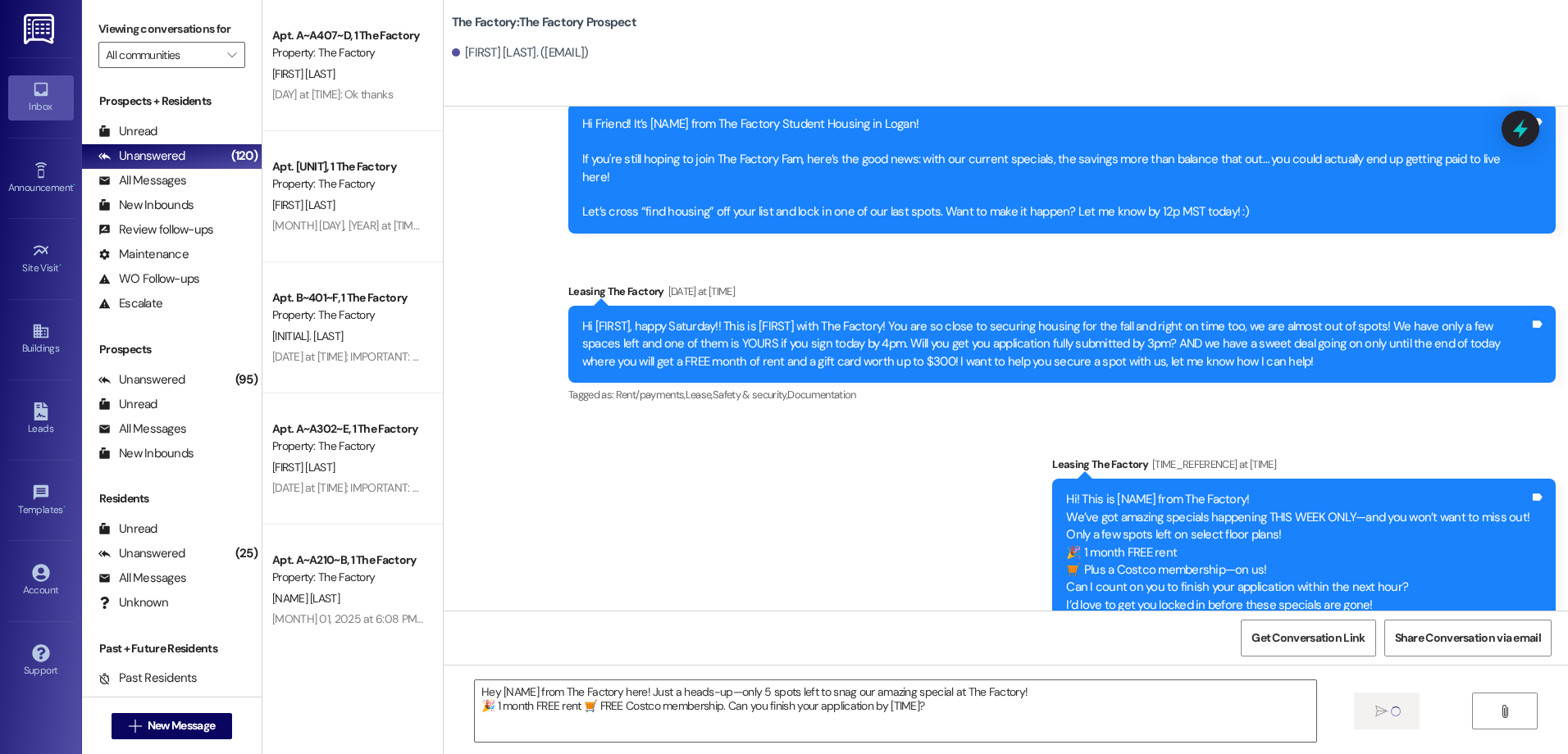 type 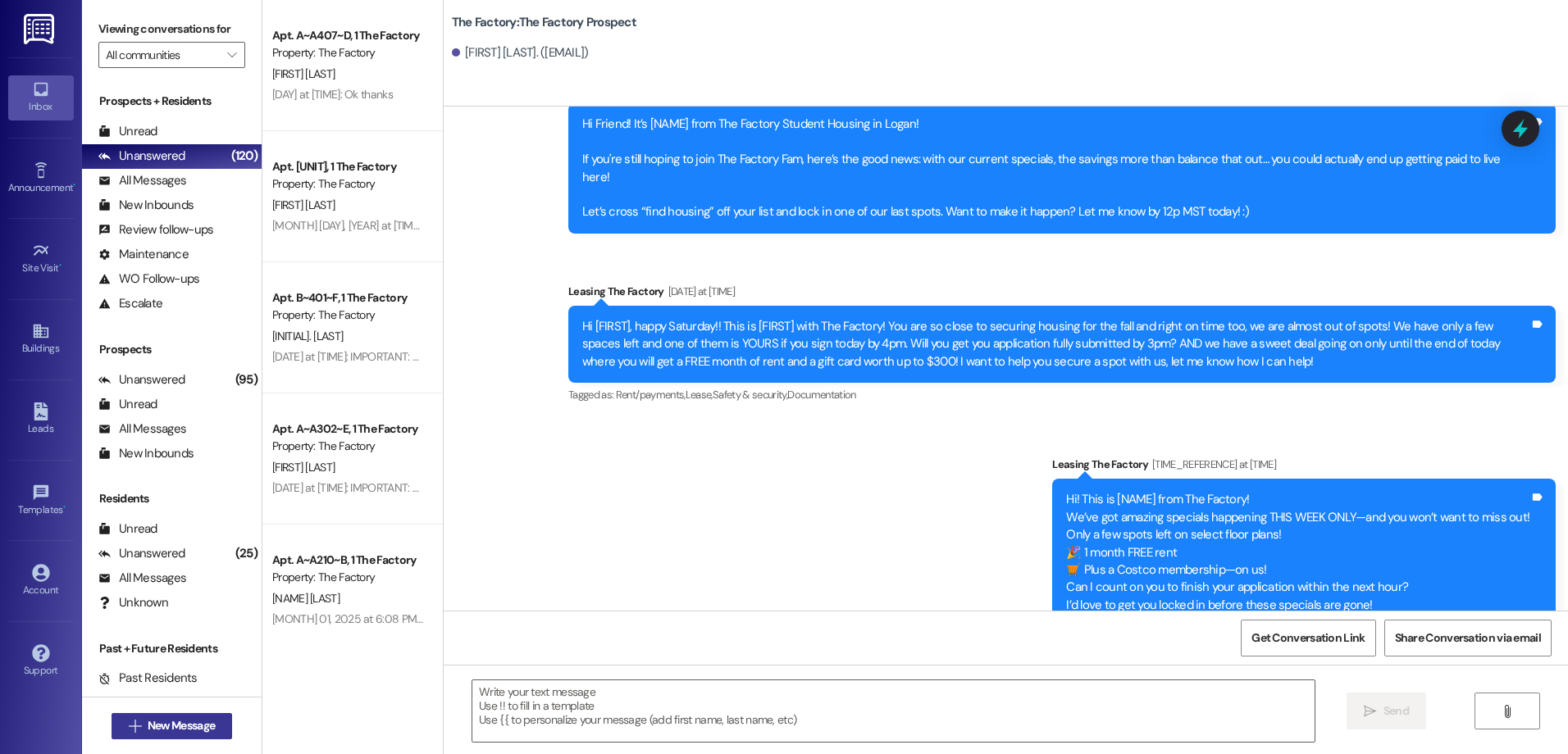 click on "New Message" at bounding box center [181, 725] 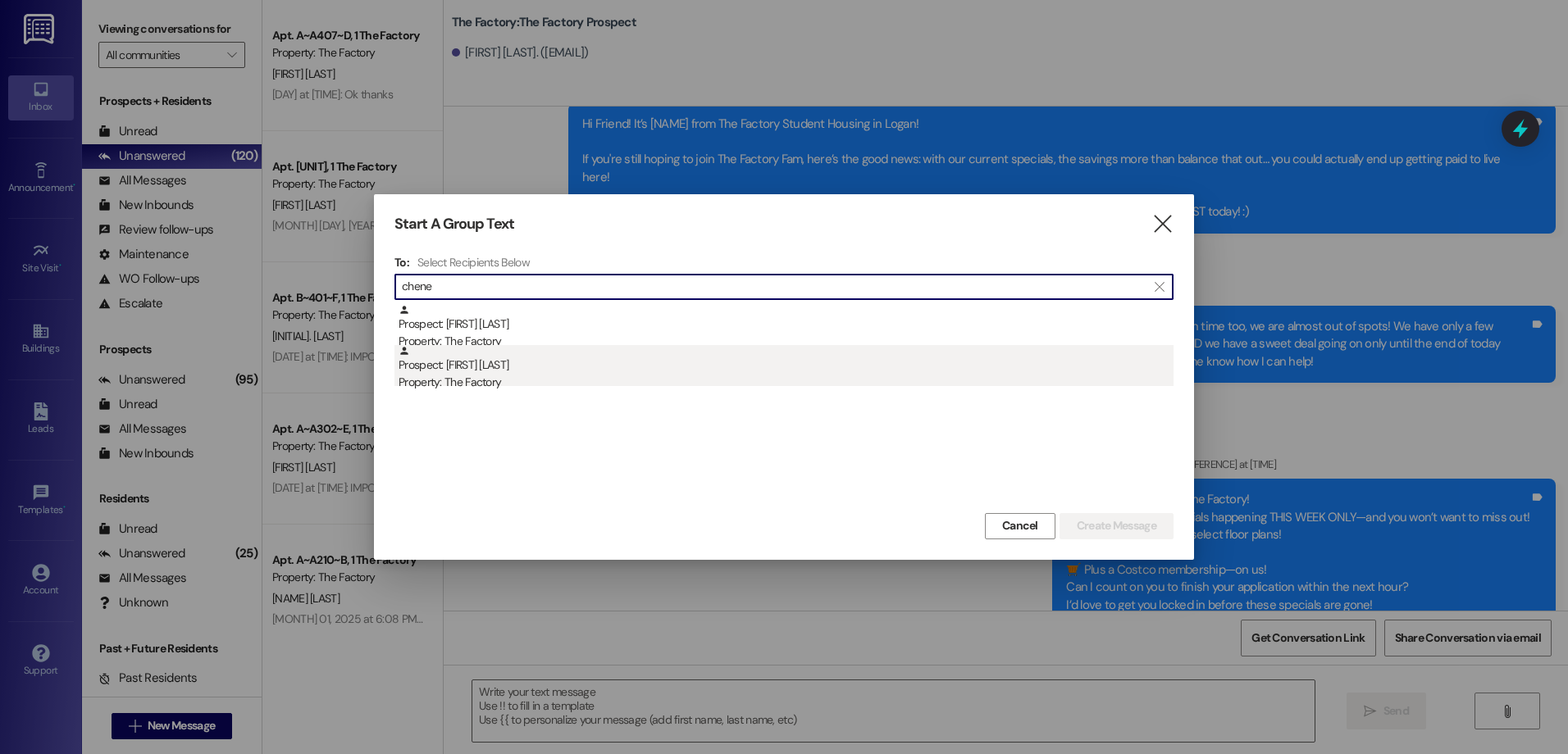 type on "chene" 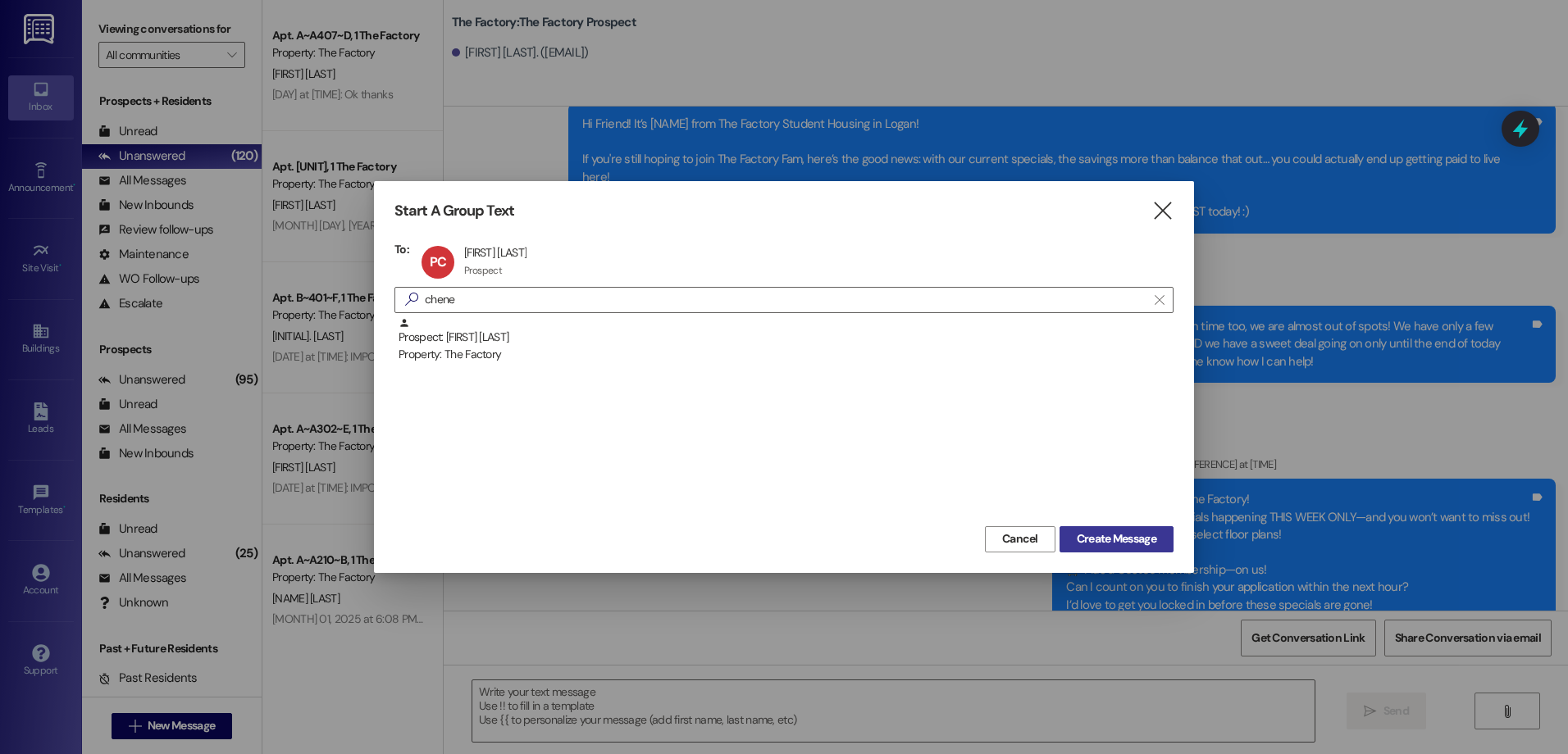 click on "Create Message" at bounding box center [1116, 538] 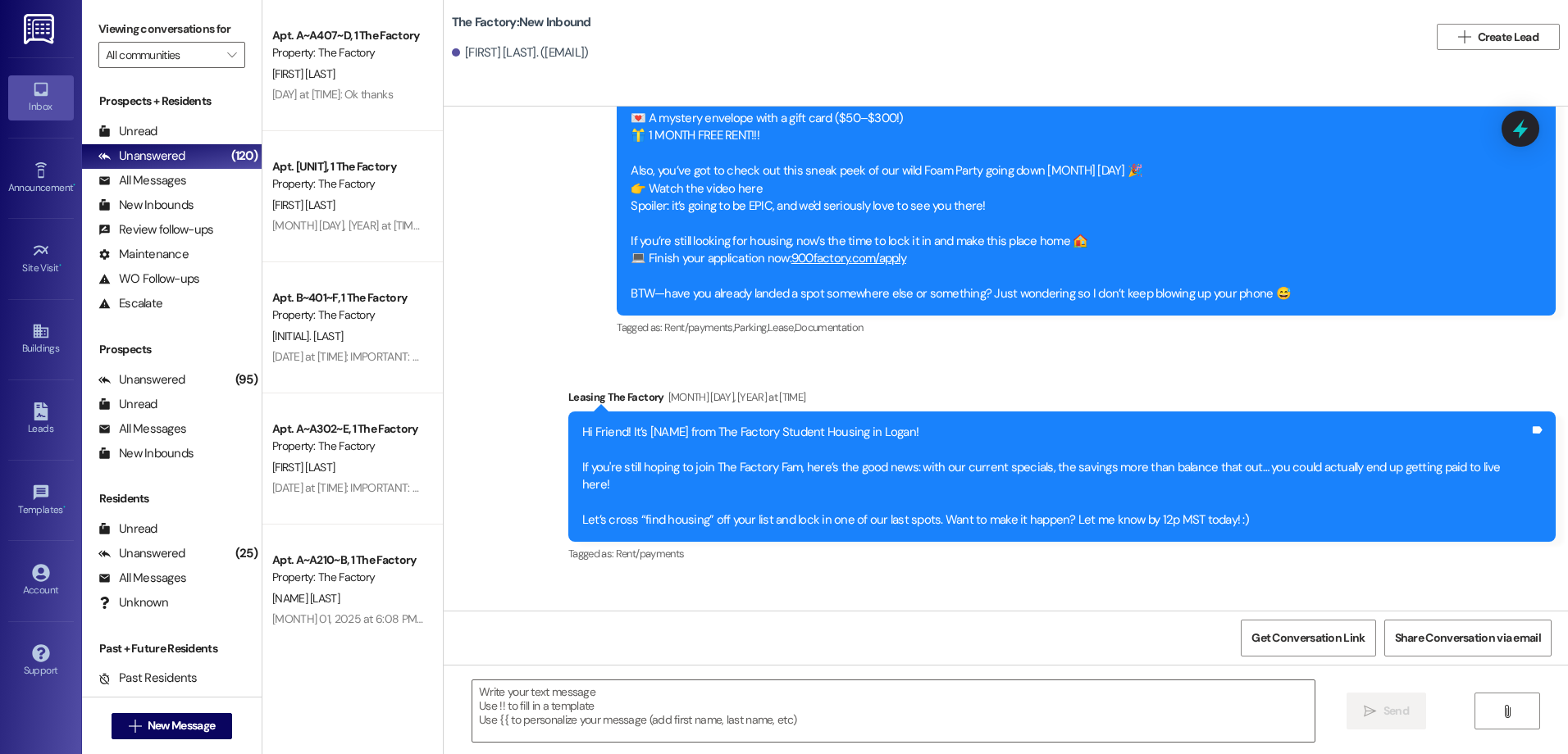 scroll, scrollTop: 5697, scrollLeft: 0, axis: vertical 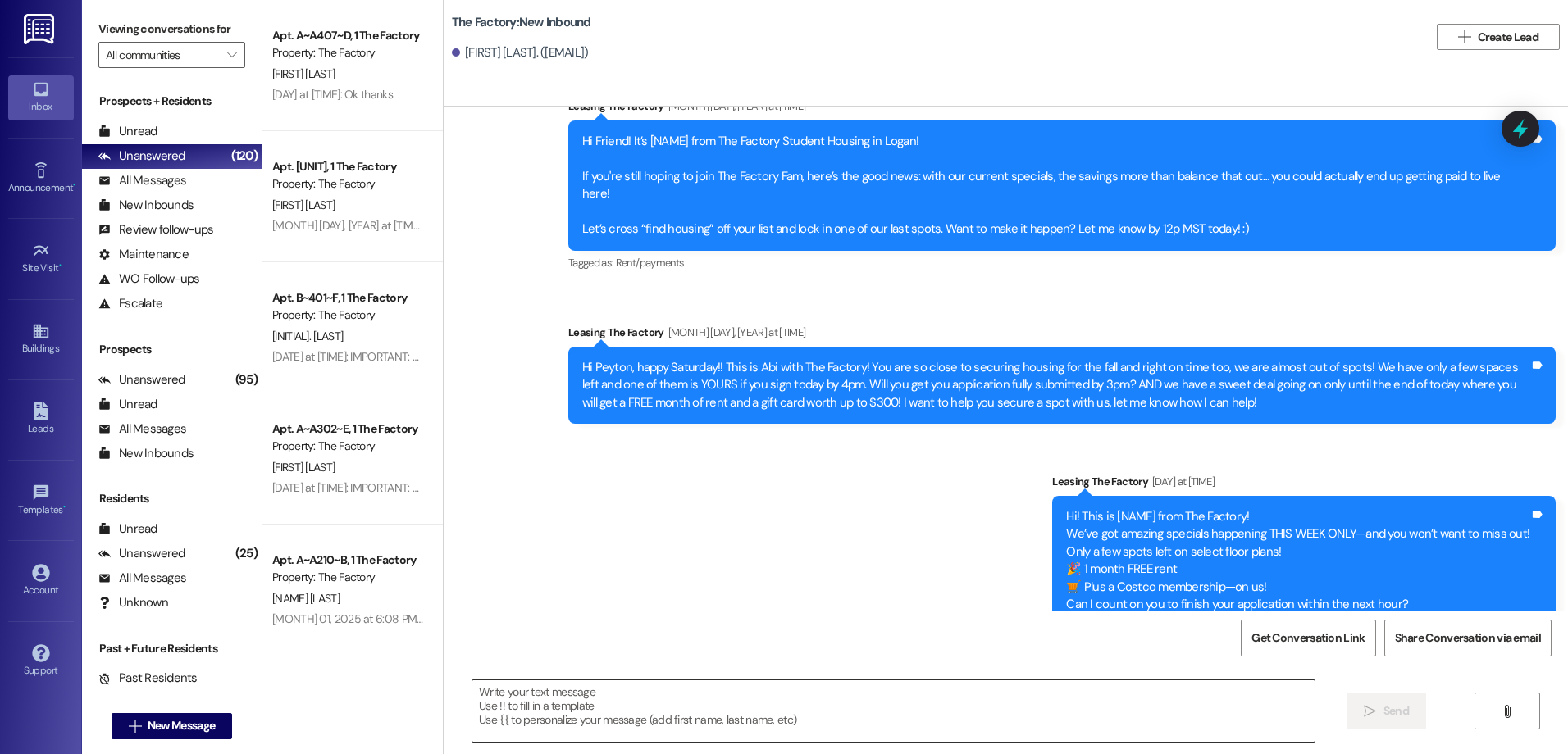 click at bounding box center (893, 711) 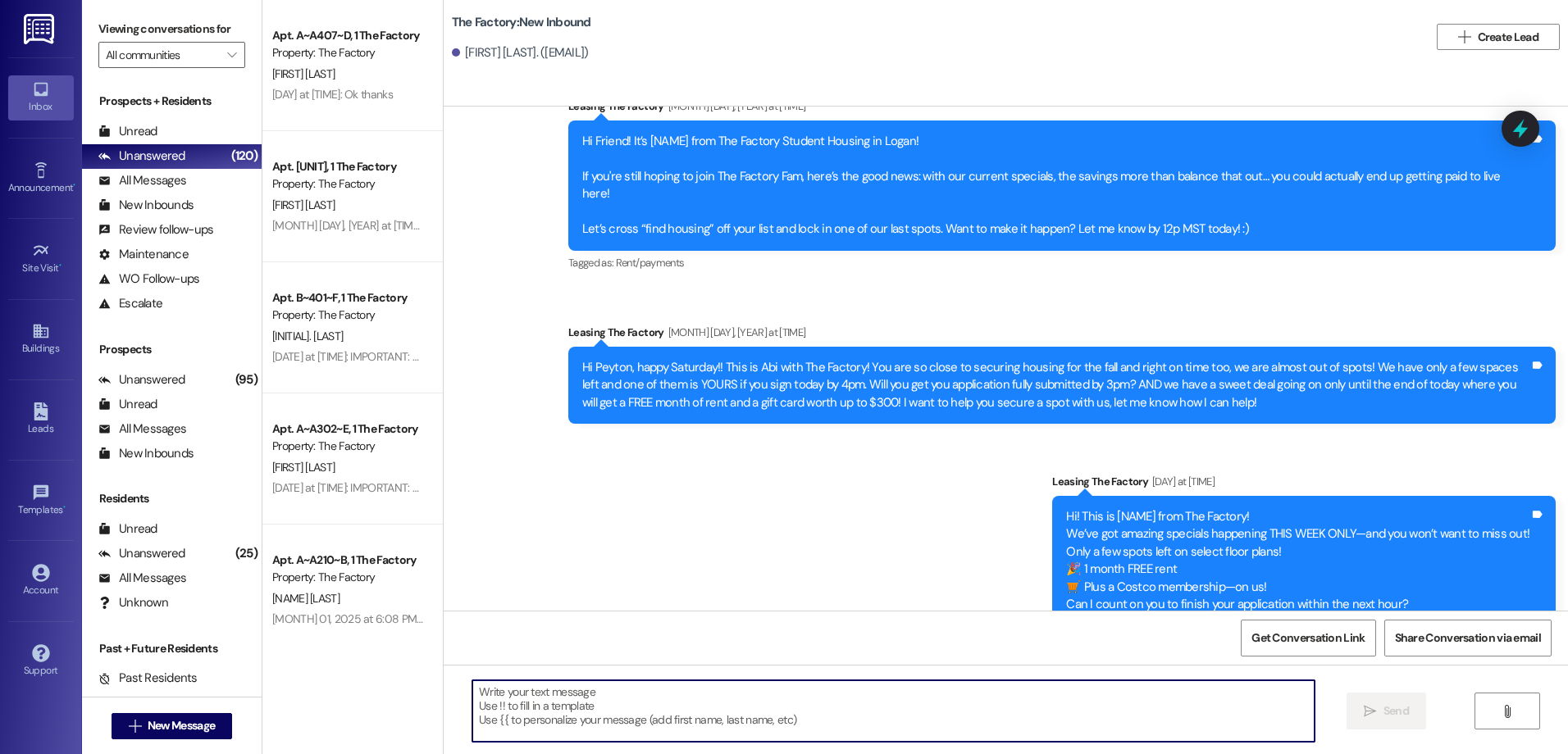 paste on "Hey [NAME] from The Factory here! Just a heads-up—only 5 spots left to snag our amazing special at The Factory!
🎉 1 month FREE rent 🛒 FREE Costco membership. Can you finish your application by [TIME]?" 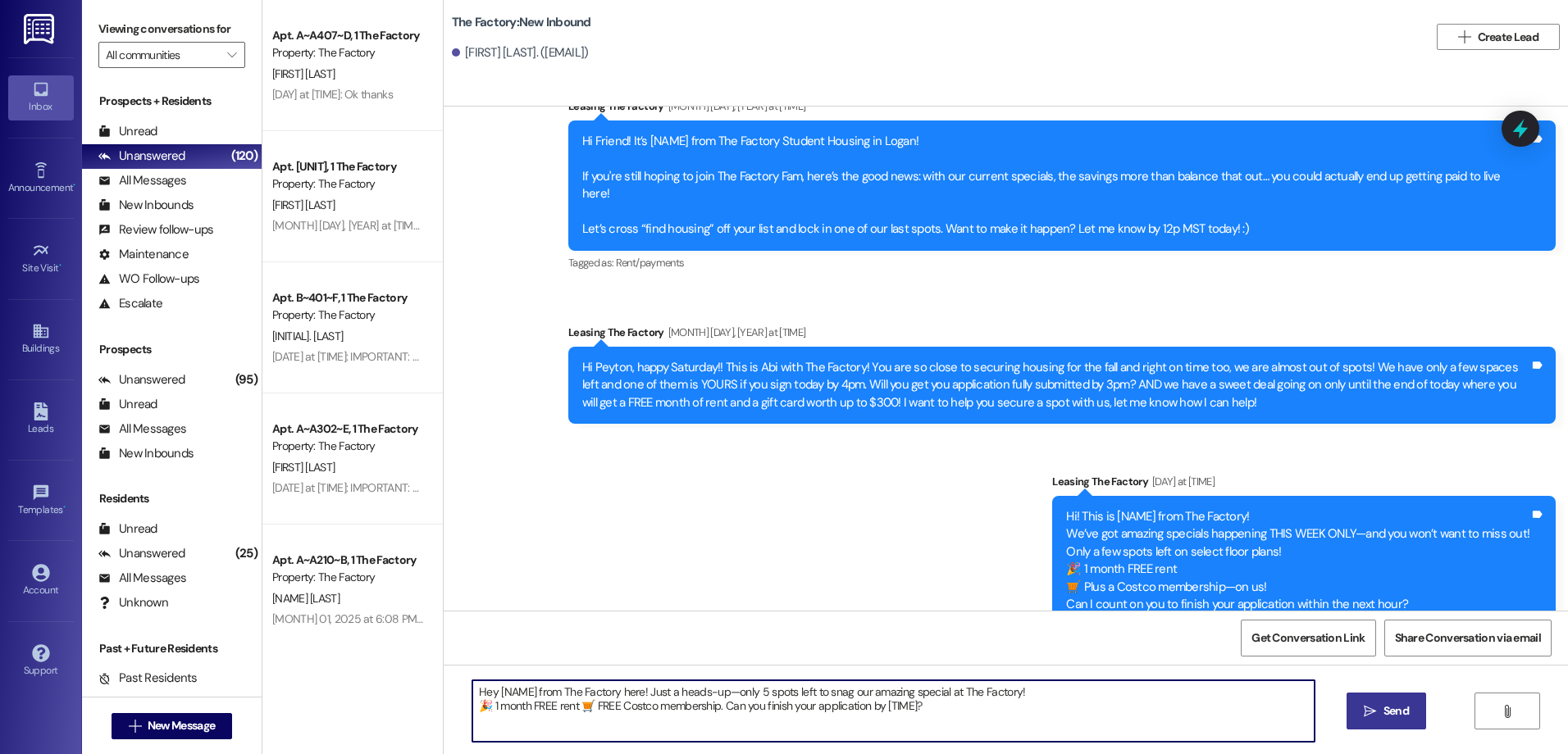 type on "Hey [NAME] from The Factory here! Just a heads-up—only 5 spots left to snag our amazing special at The Factory!
🎉 1 month FREE rent 🛒 FREE Costco membership. Can you finish your application by [TIME]?" 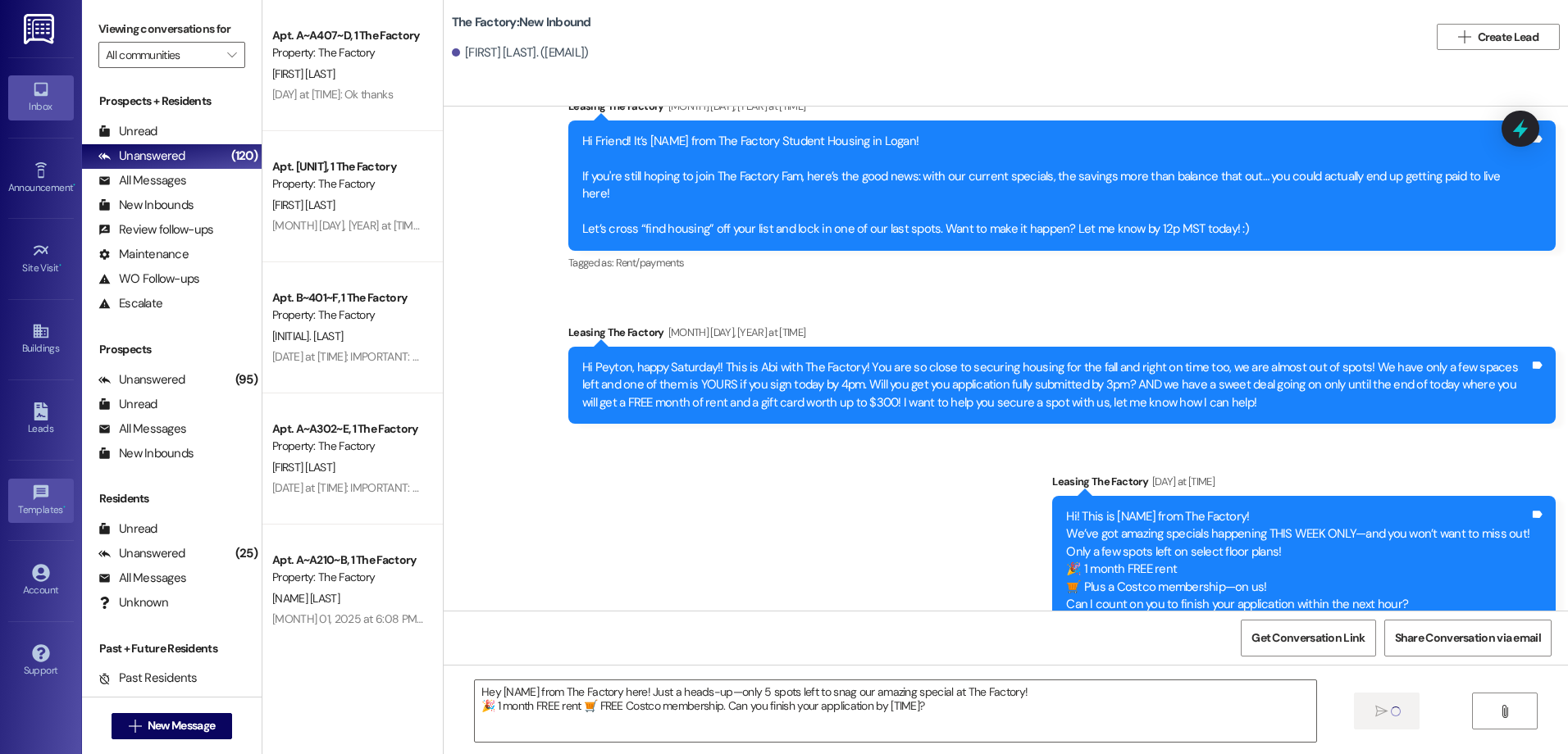 type 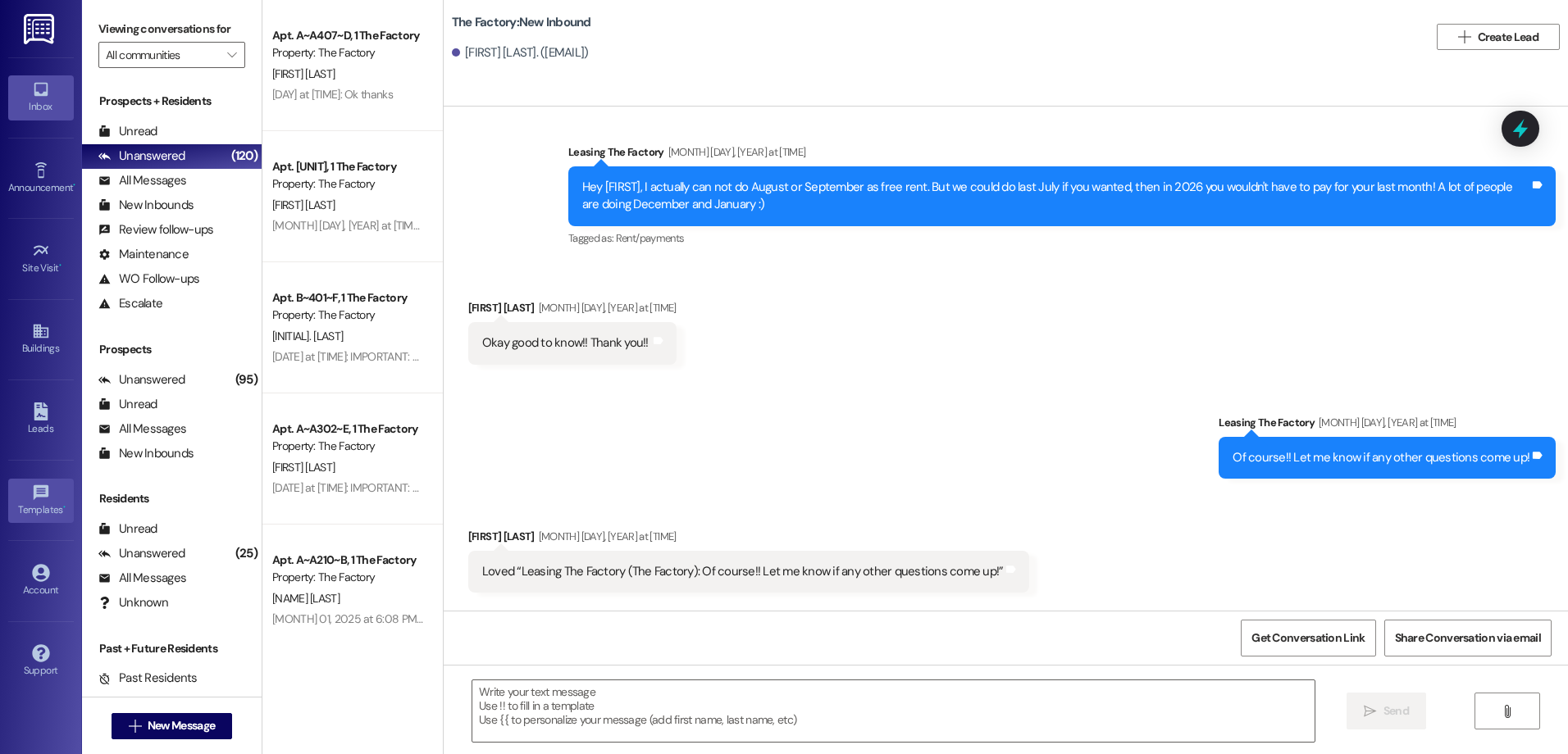 scroll, scrollTop: 1660, scrollLeft: 0, axis: vertical 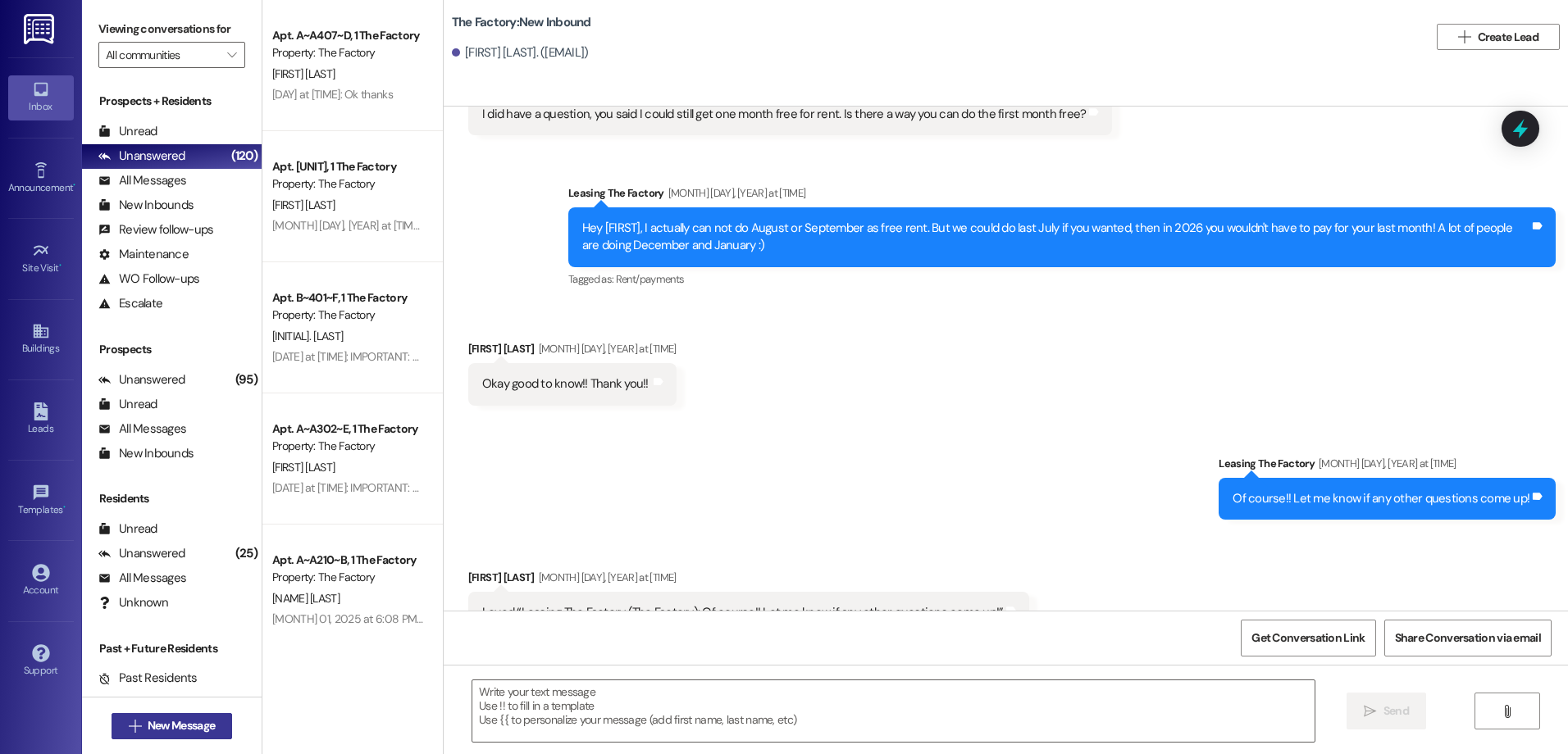 click on " New Message" at bounding box center [172, 726] 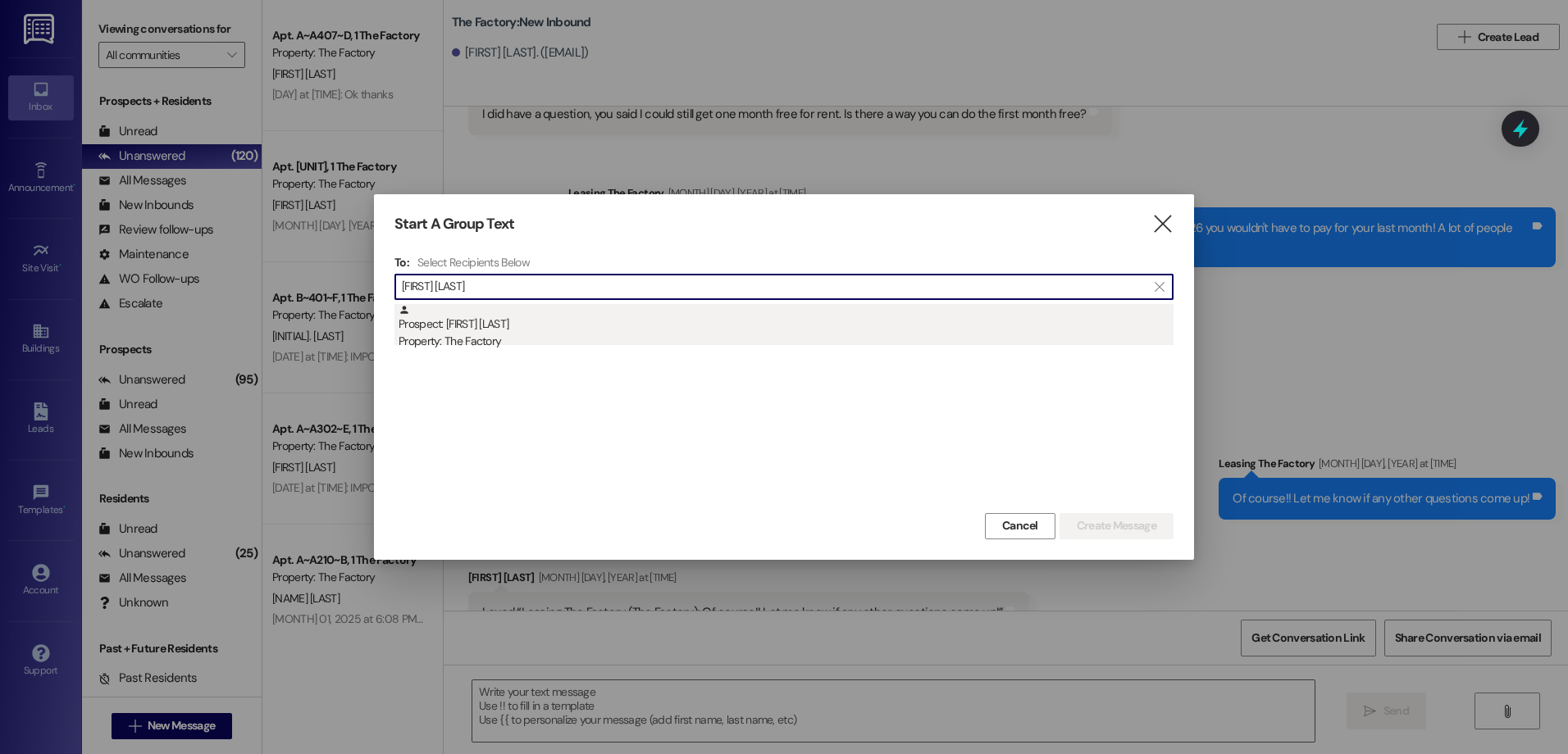 type on "[FIRST] [LAST]" 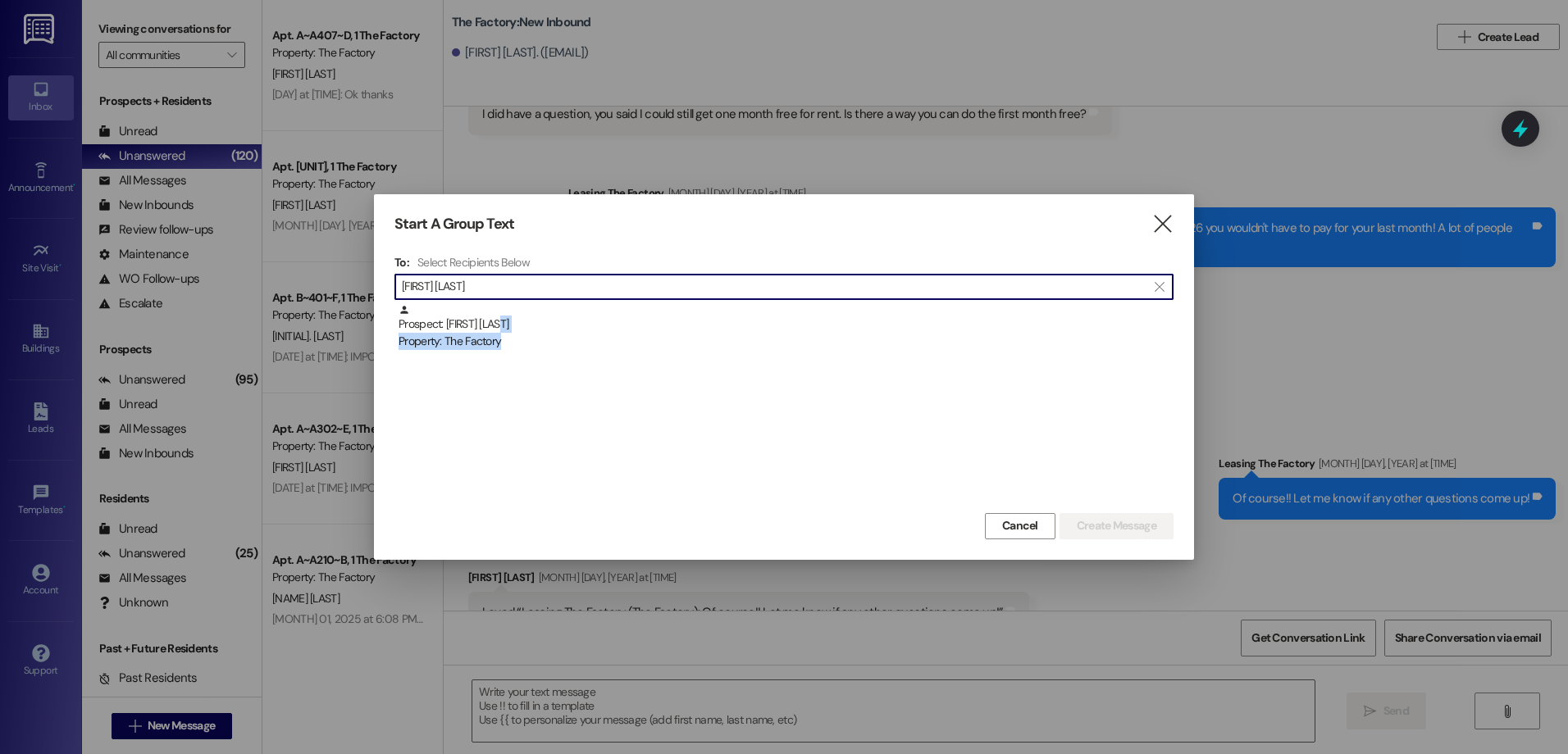 drag, startPoint x: 507, startPoint y: 331, endPoint x: 544, endPoint y: 333, distance: 37.054015 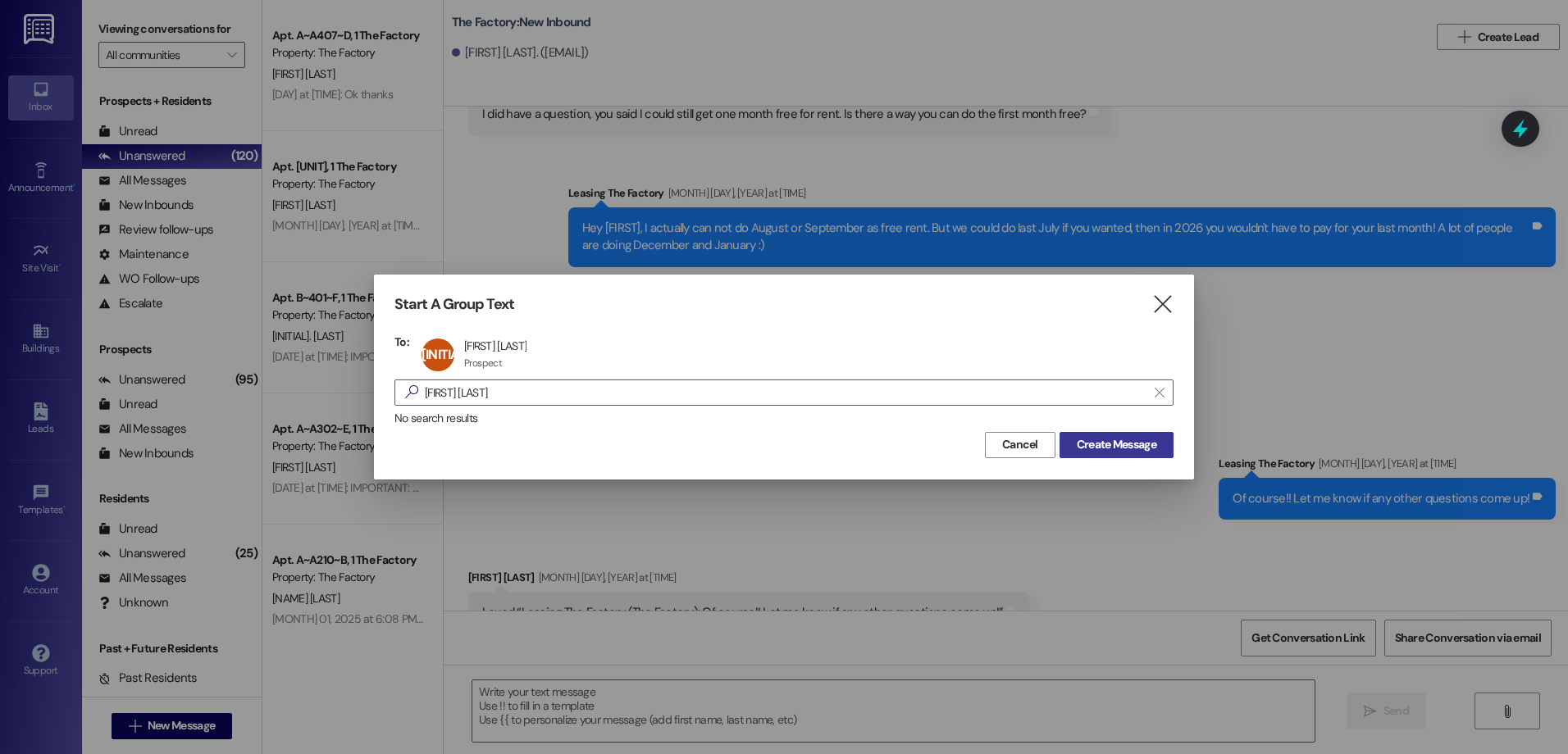 click on "Create Message" at bounding box center [1116, 444] 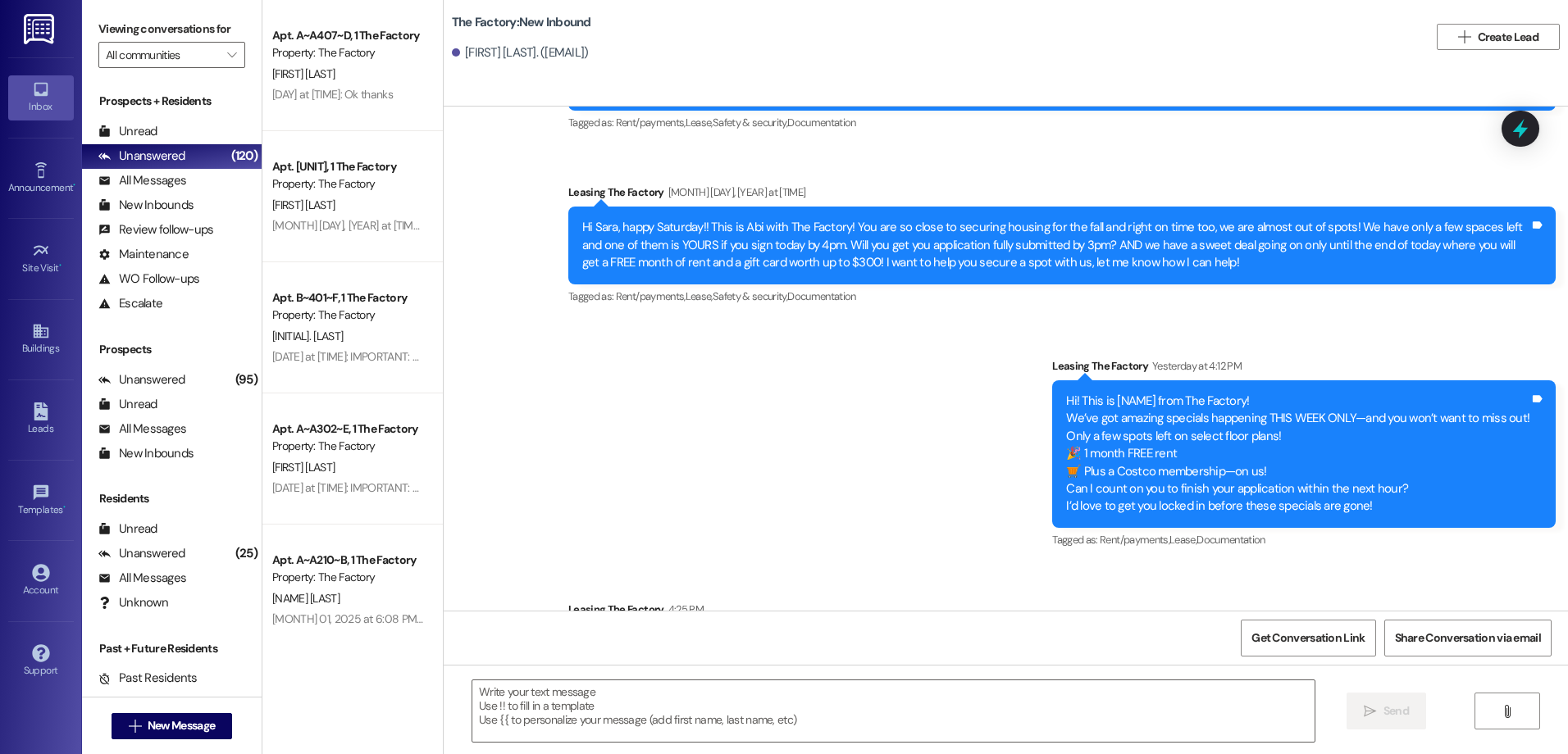scroll, scrollTop: 3882, scrollLeft: 0, axis: vertical 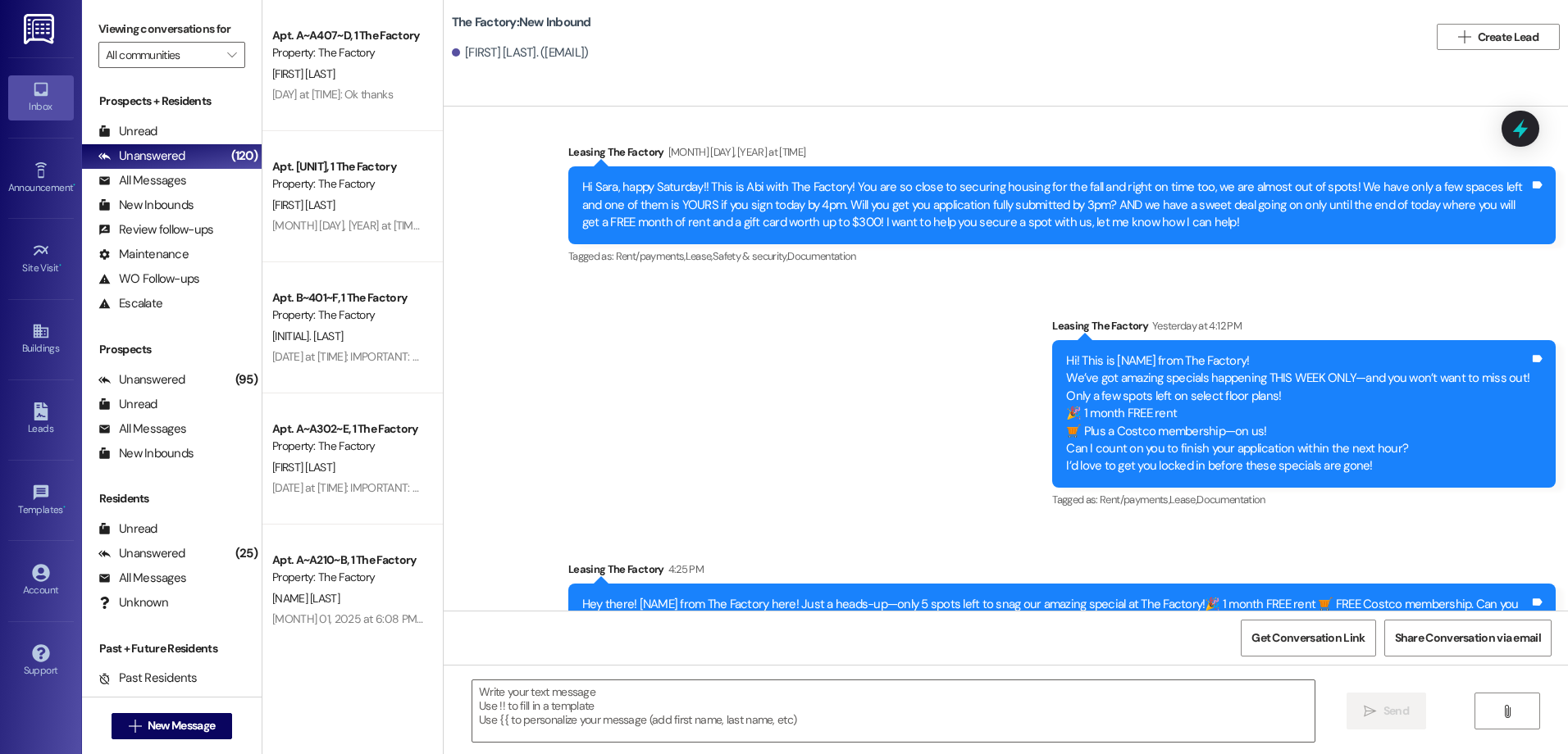 drag, startPoint x: 1238, startPoint y: 556, endPoint x: 628, endPoint y: 567, distance: 610.0992 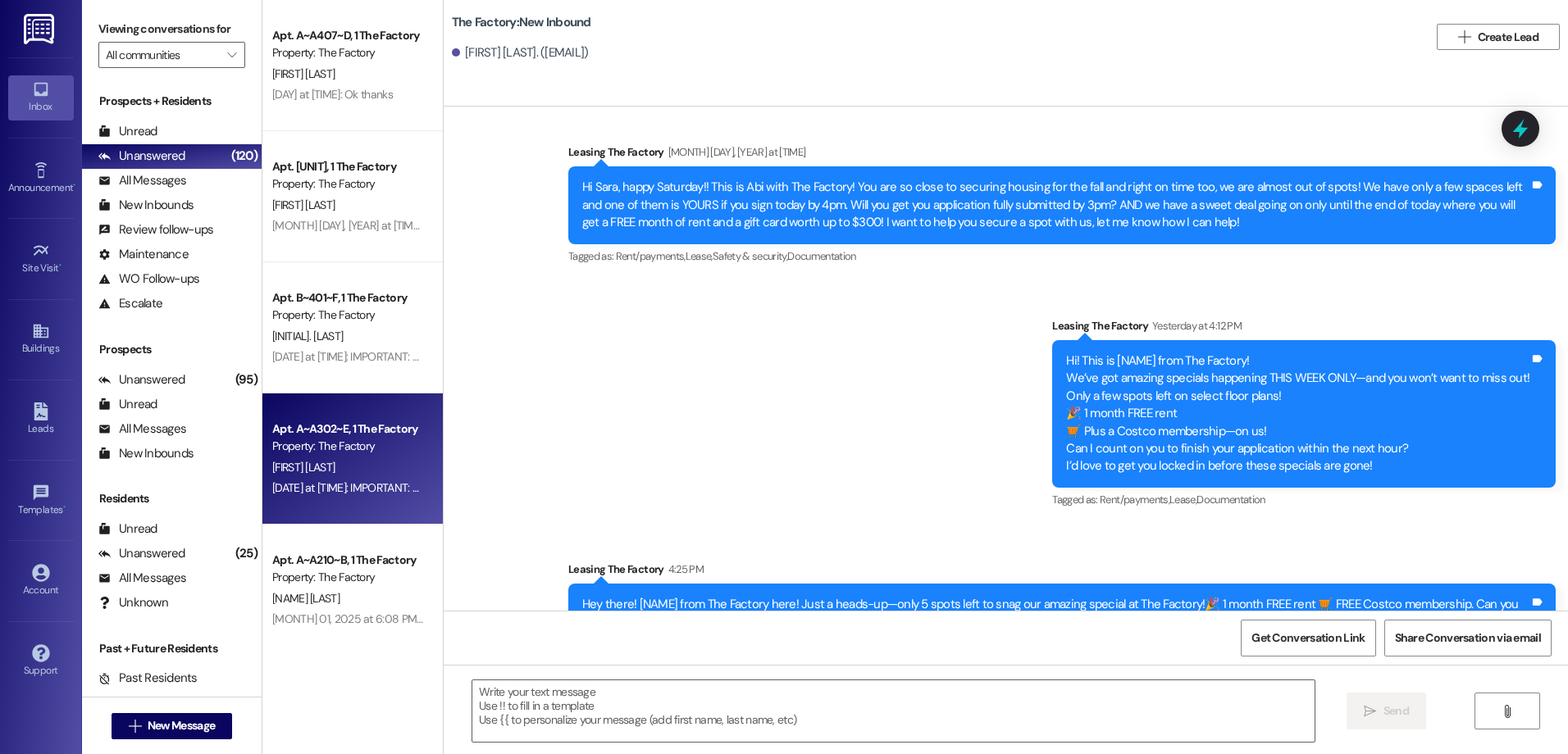 drag, startPoint x: 628, startPoint y: 567, endPoint x: 358, endPoint y: 452, distance: 293.4706 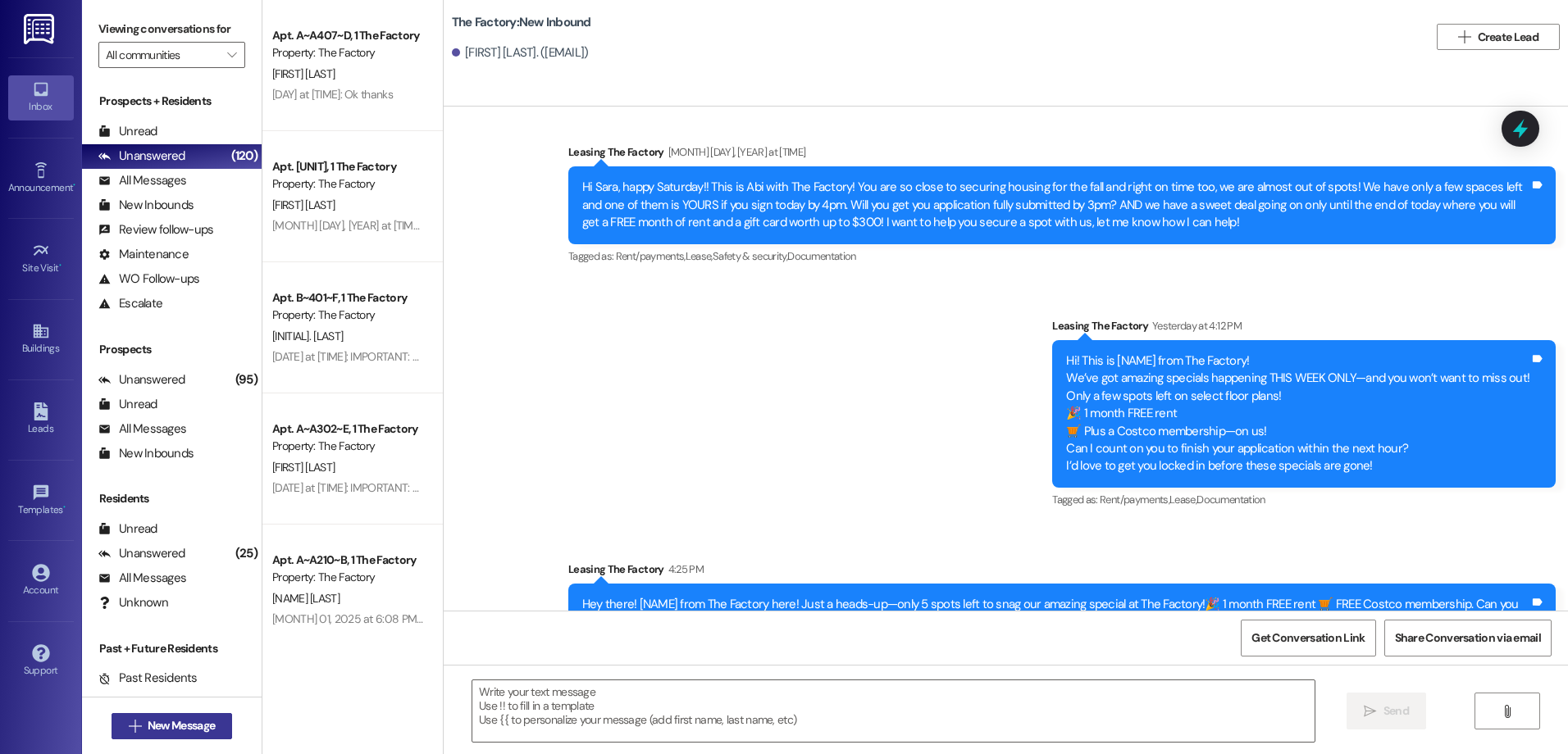 click on "New Message" at bounding box center (181, 725) 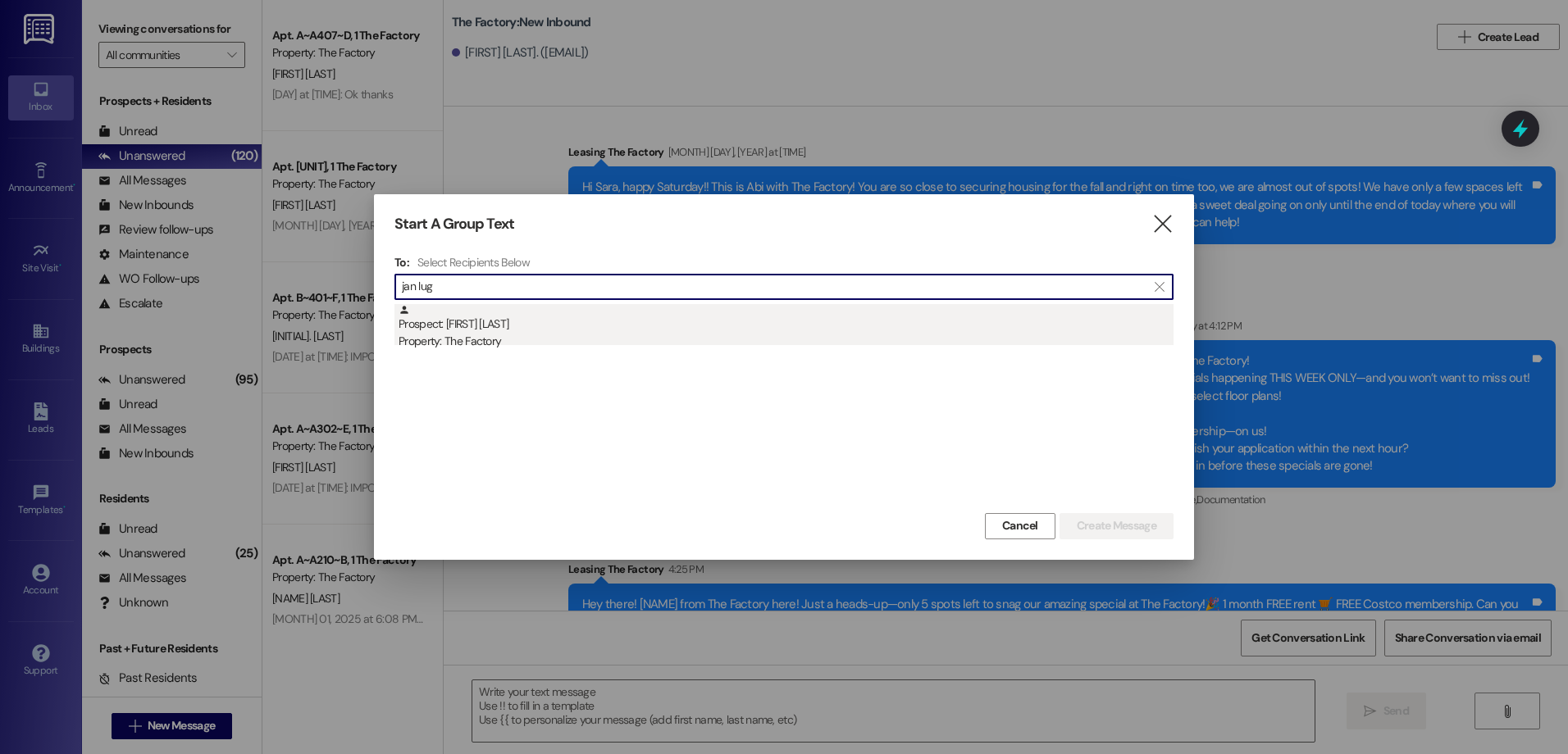 type on "jan lug" 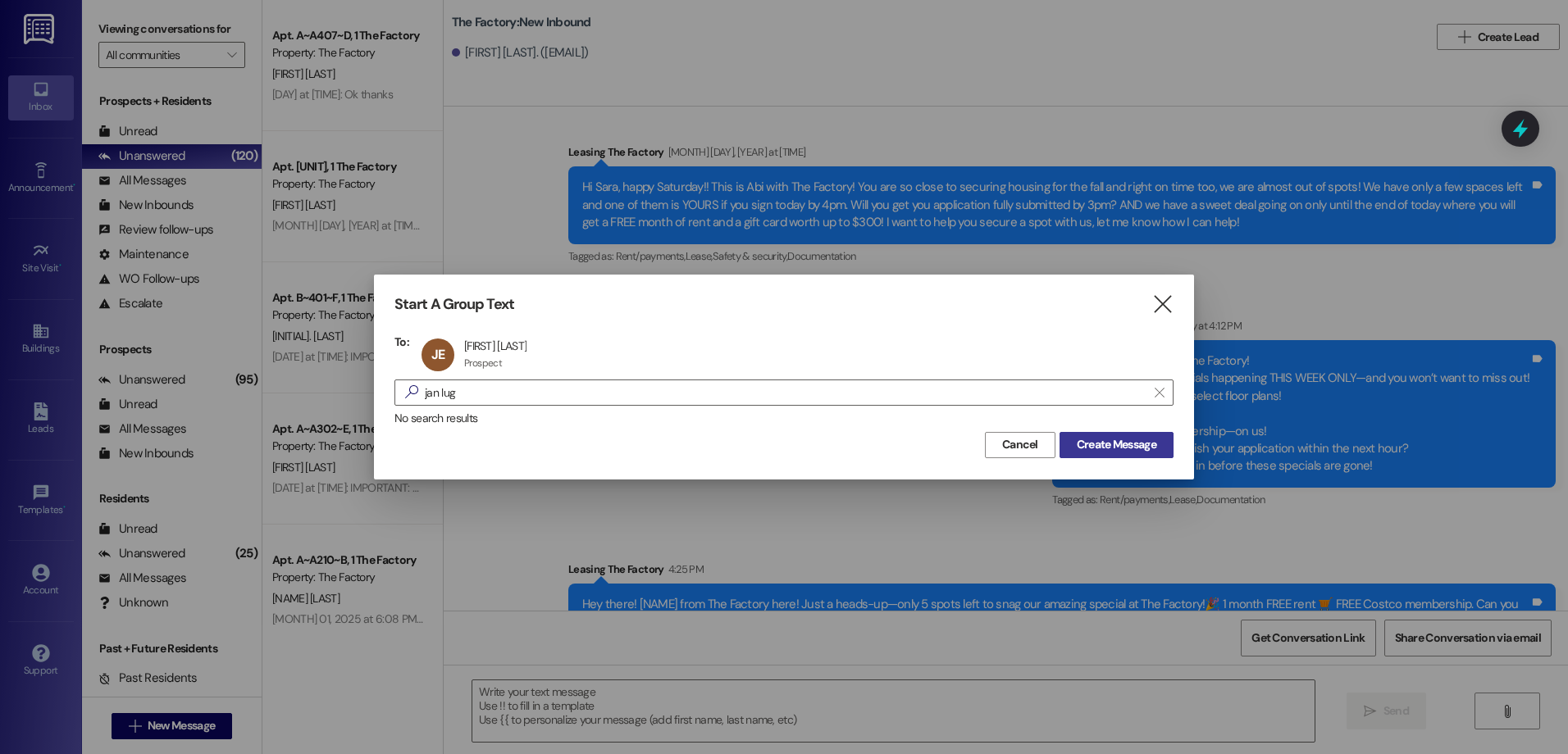click on "Create Message" at bounding box center [1116, 444] 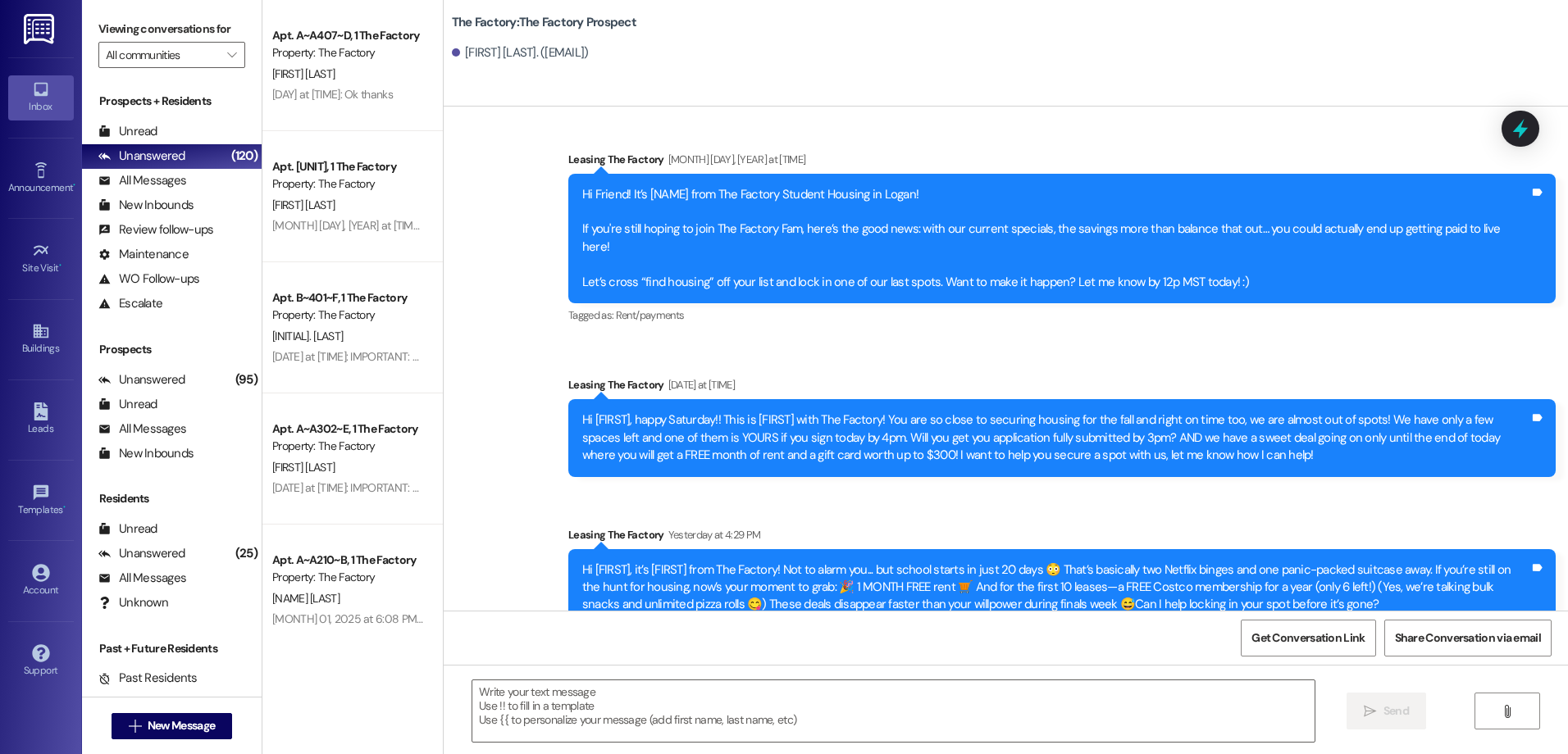 scroll, scrollTop: 7104, scrollLeft: 0, axis: vertical 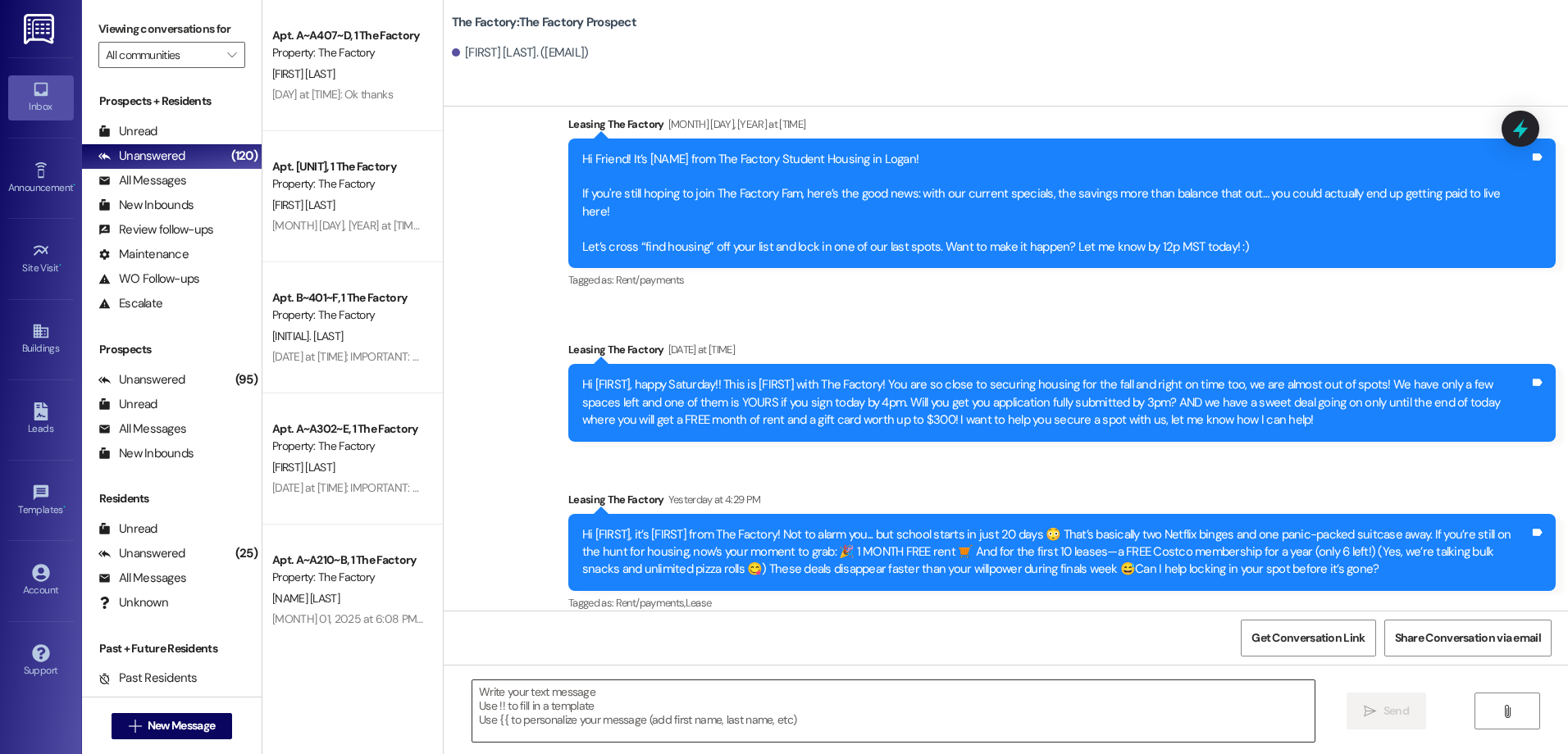 click at bounding box center [893, 711] 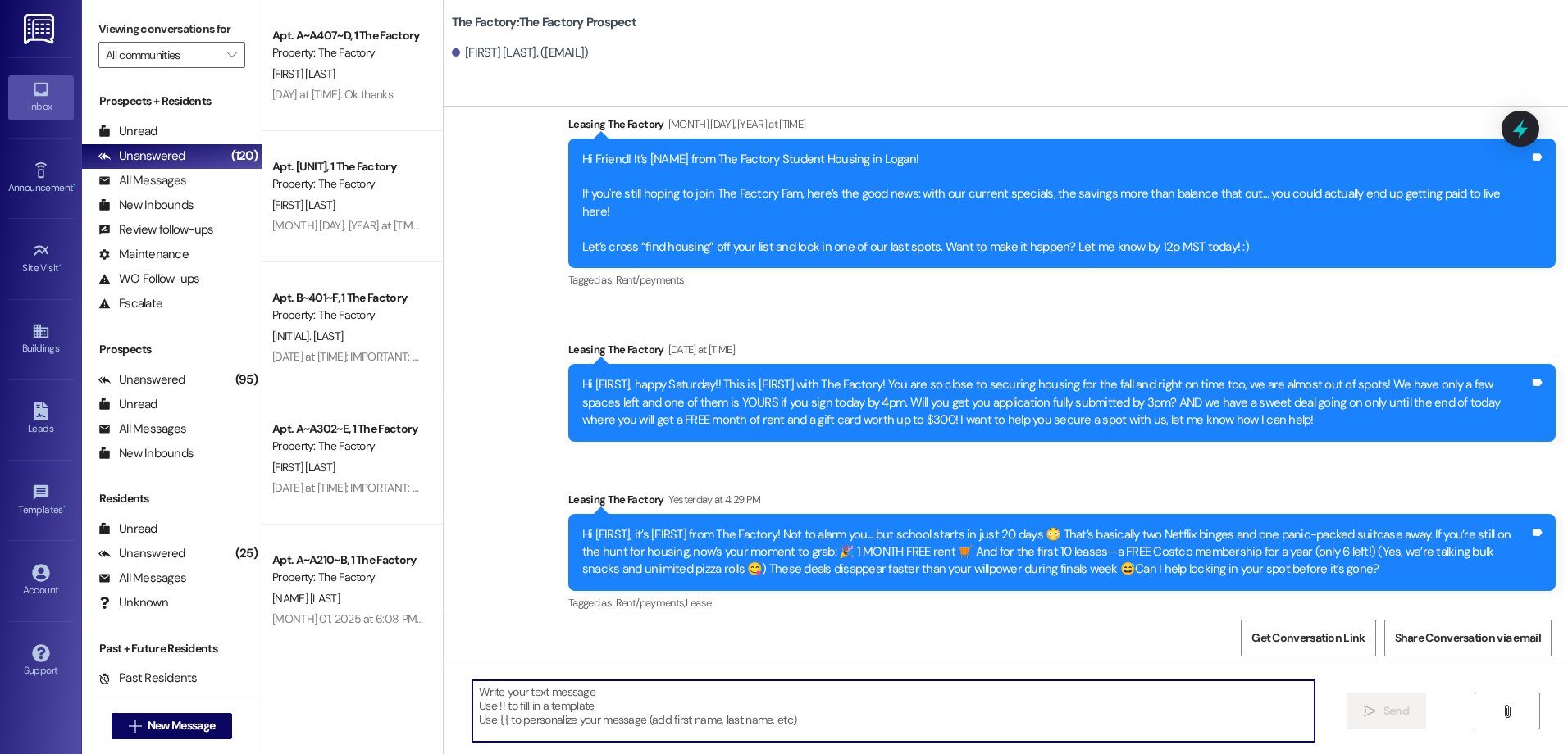 paste on "Hey [NAME] from The Factory here! Just a heads-up—only 5 spots left to snag our amazing special at The Factory!
🎉 1 month FREE rent 🛒 FREE Costco membership. Can you finish your application by [TIME]?" 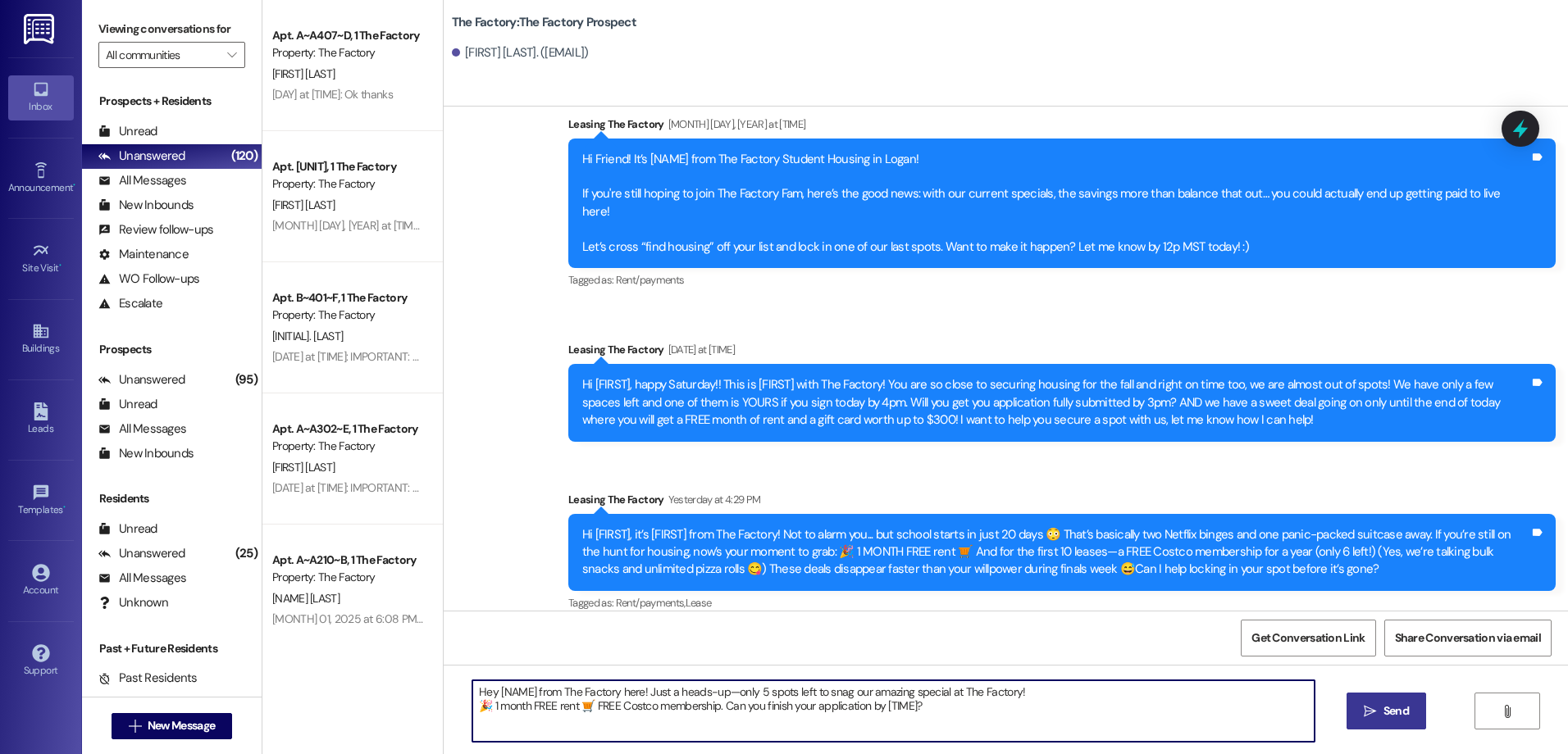 type on "Hey [NAME] from The Factory here! Just a heads-up—only 5 spots left to snag our amazing special at The Factory!
🎉 1 month FREE rent 🛒 FREE Costco membership. Can you finish your application by [TIME]?" 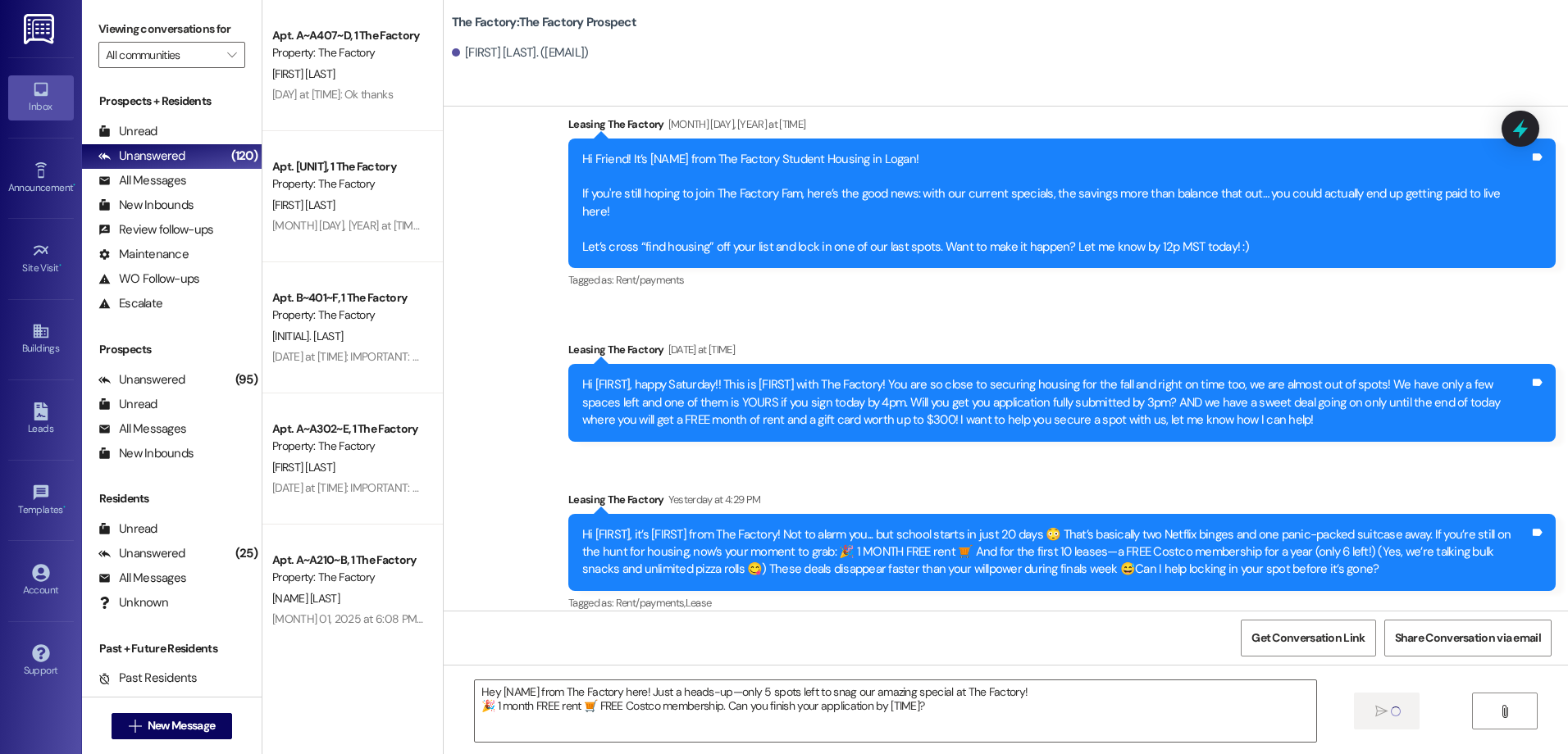 type 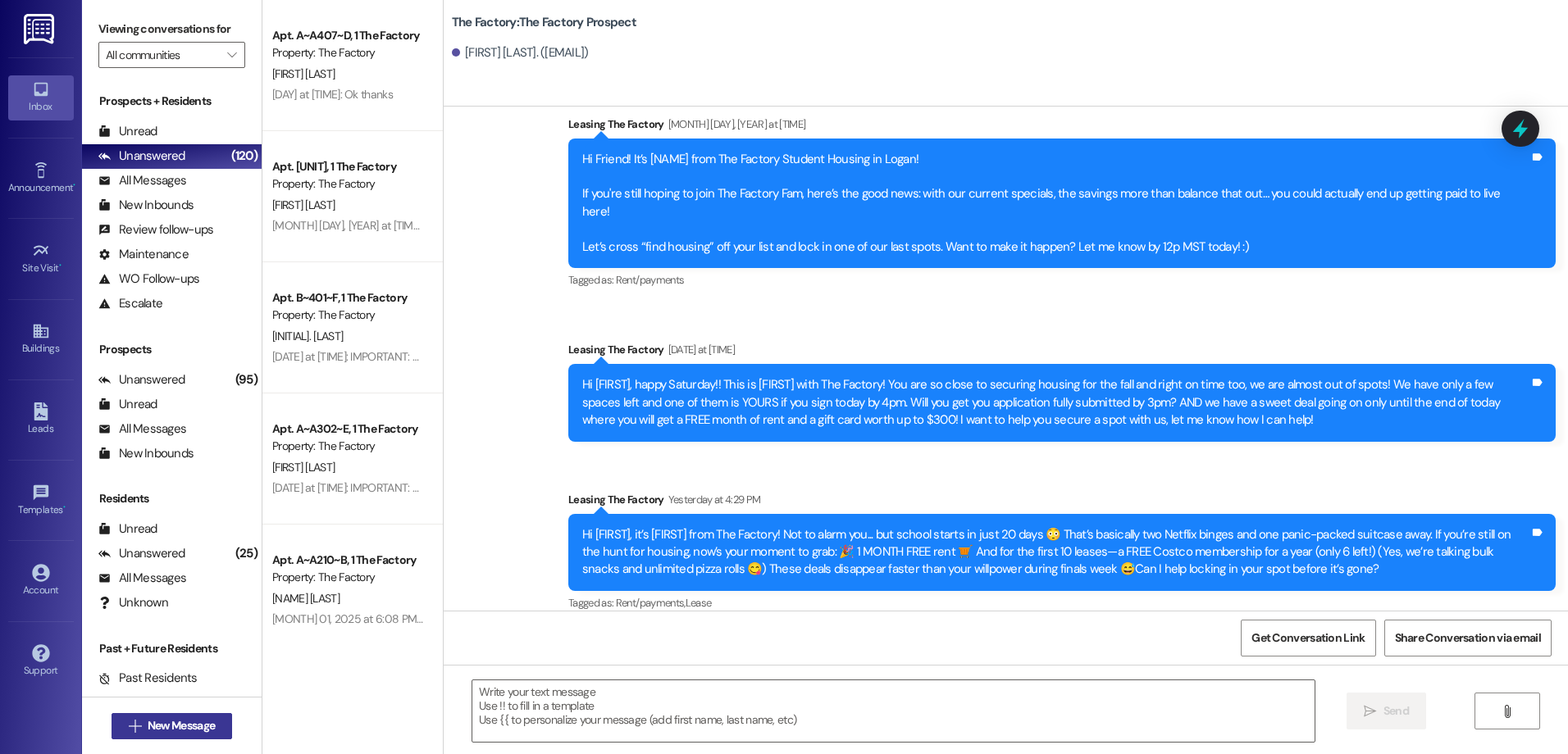 click on "New Message" at bounding box center (181, 725) 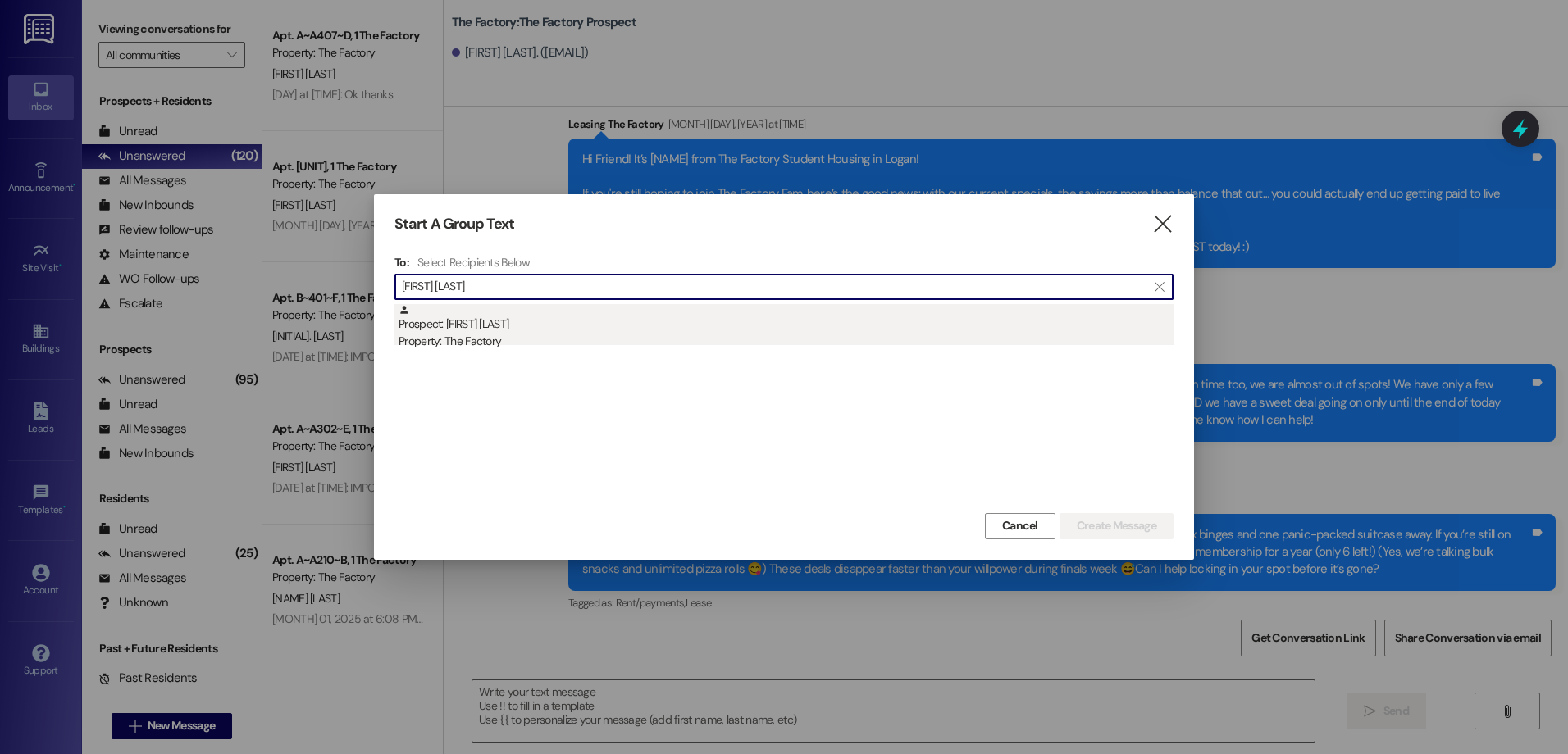 type on "[FIRST] [LAST]" 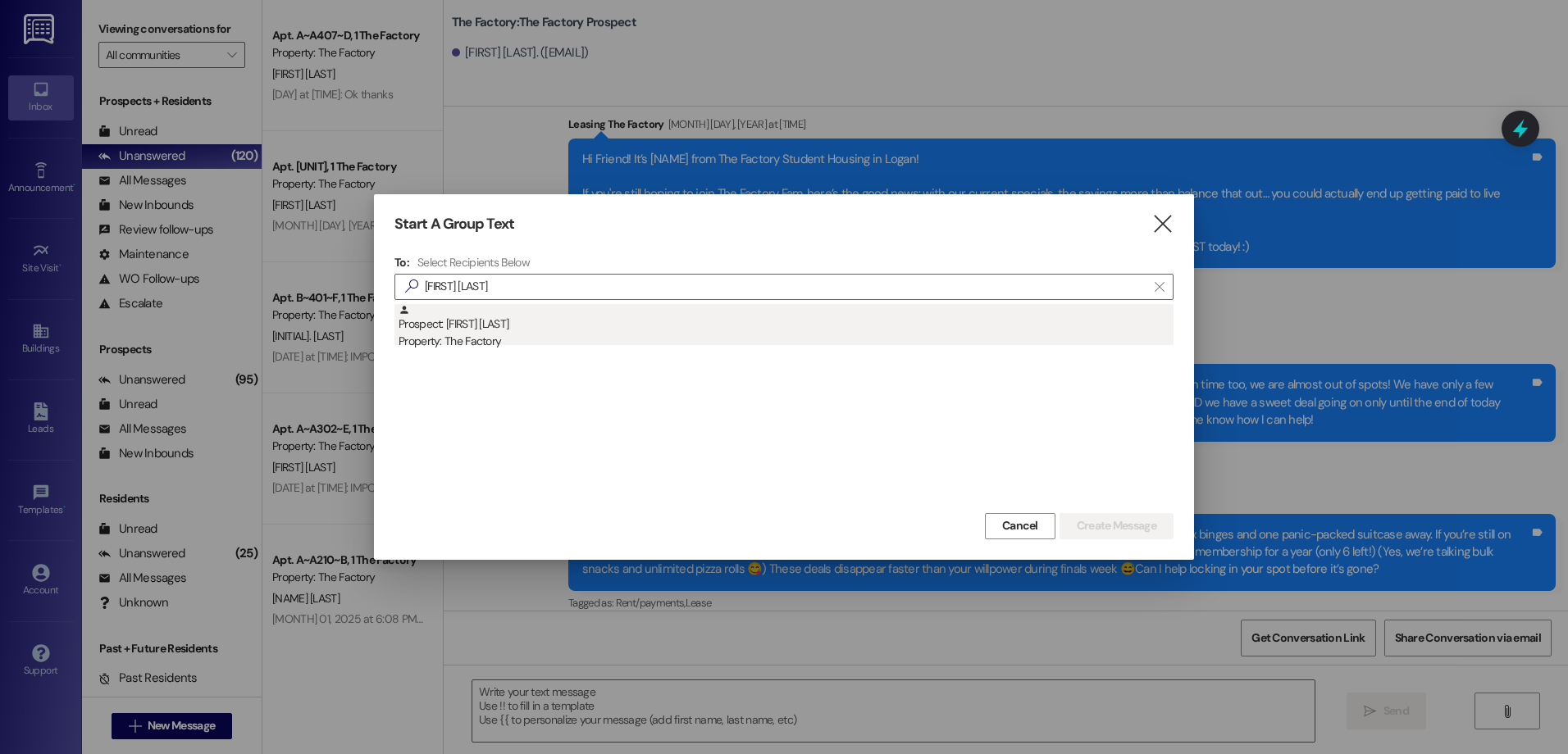 click on "Property: The Factory" at bounding box center (786, 341) 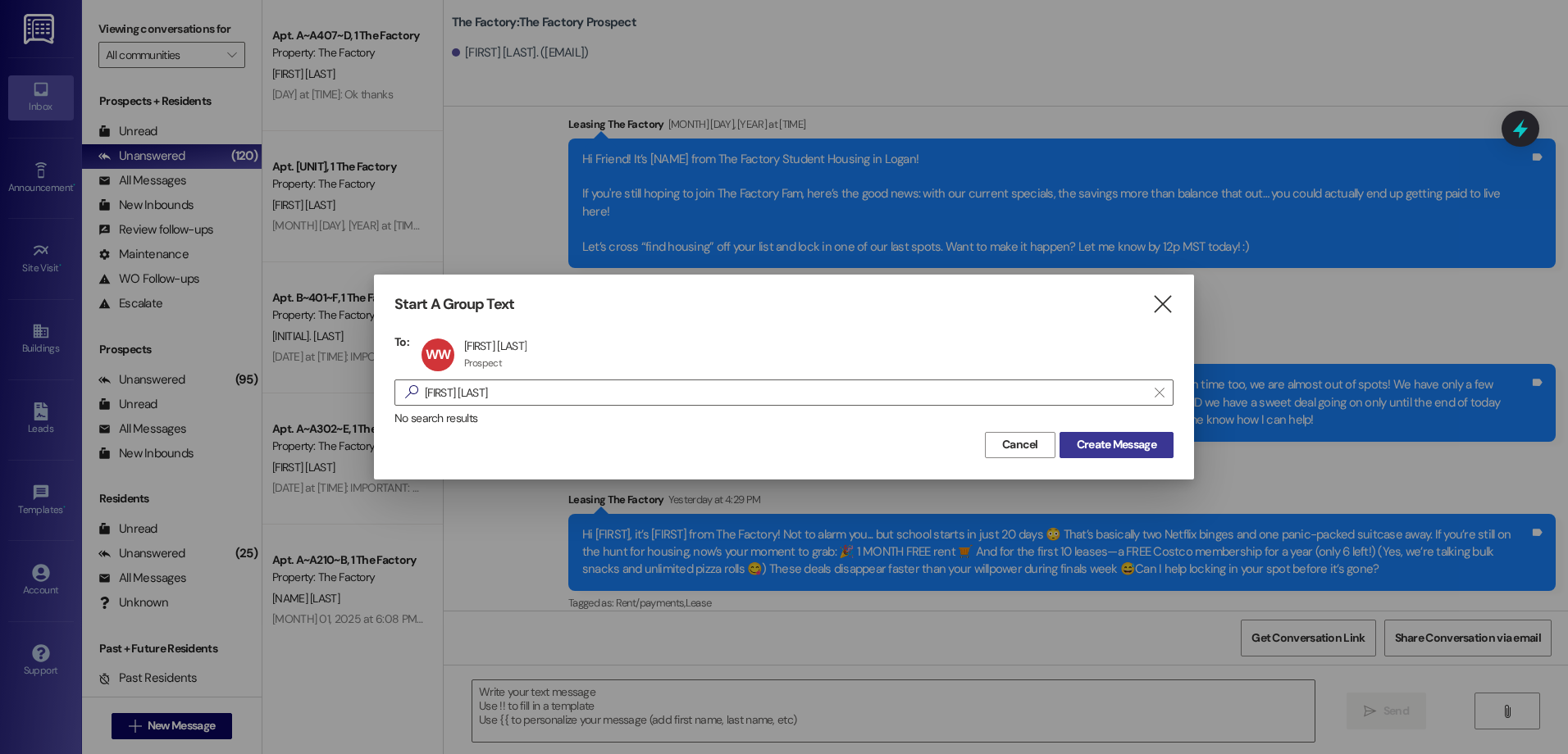 click on "Create Message" at bounding box center [1116, 444] 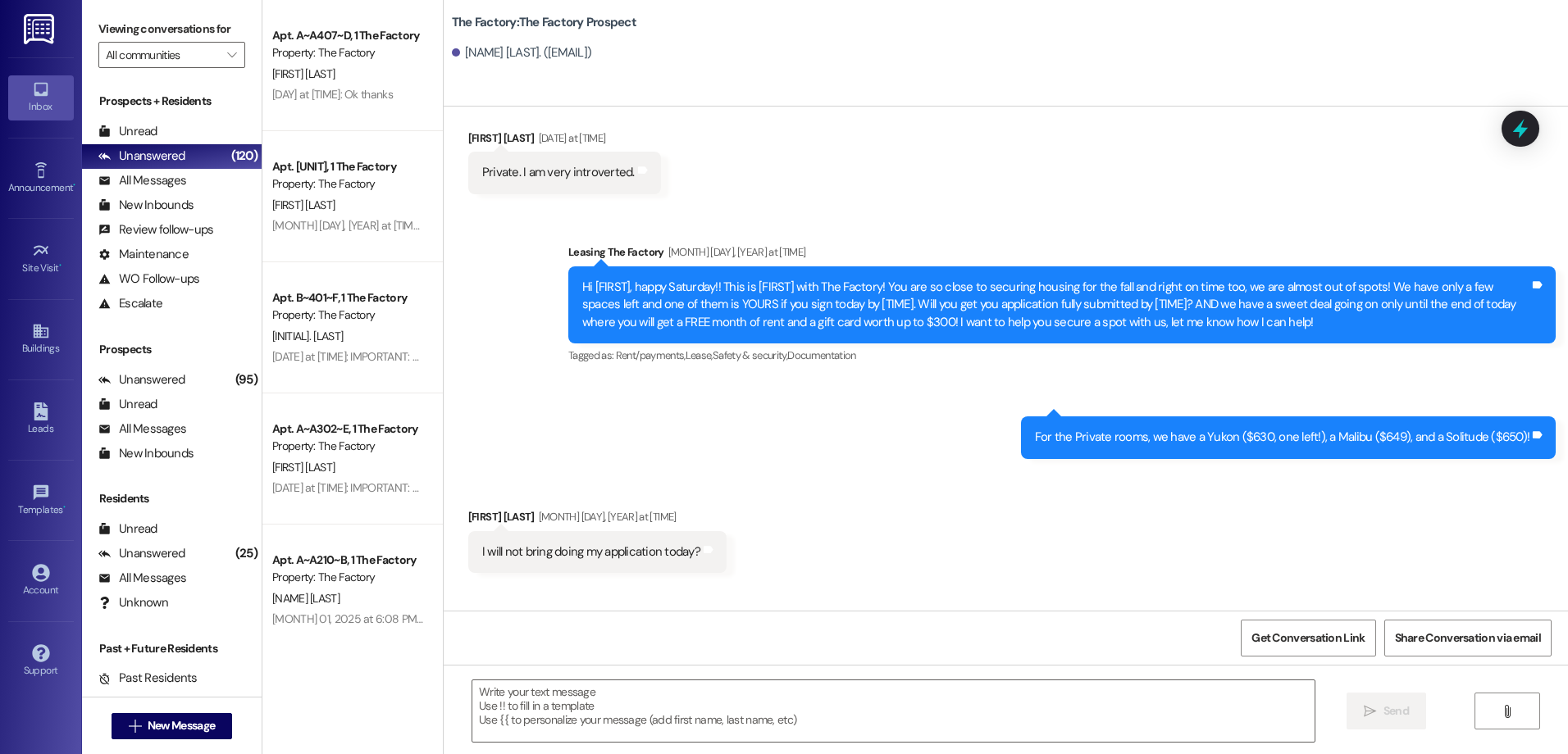 scroll, scrollTop: 4583, scrollLeft: 0, axis: vertical 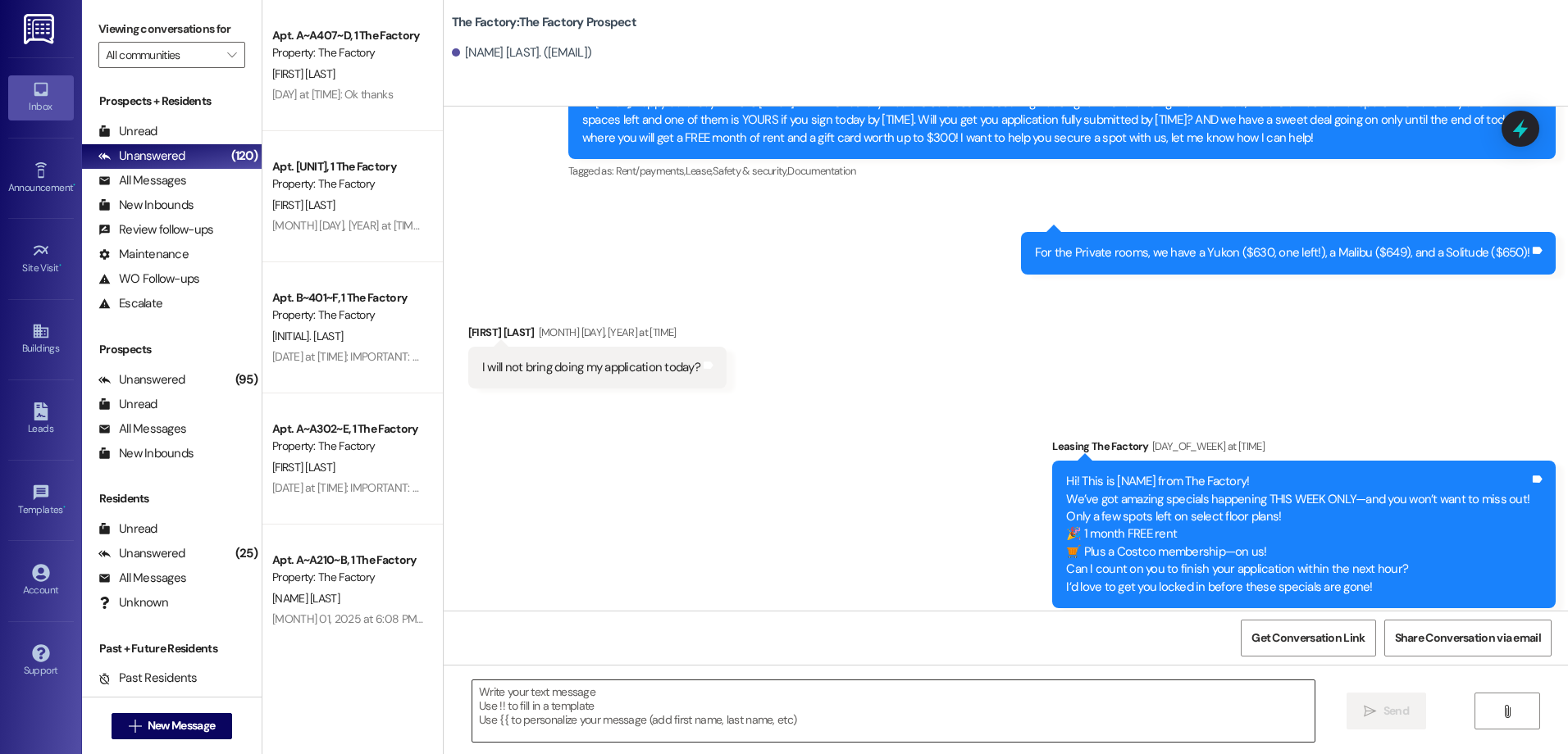 click at bounding box center (893, 711) 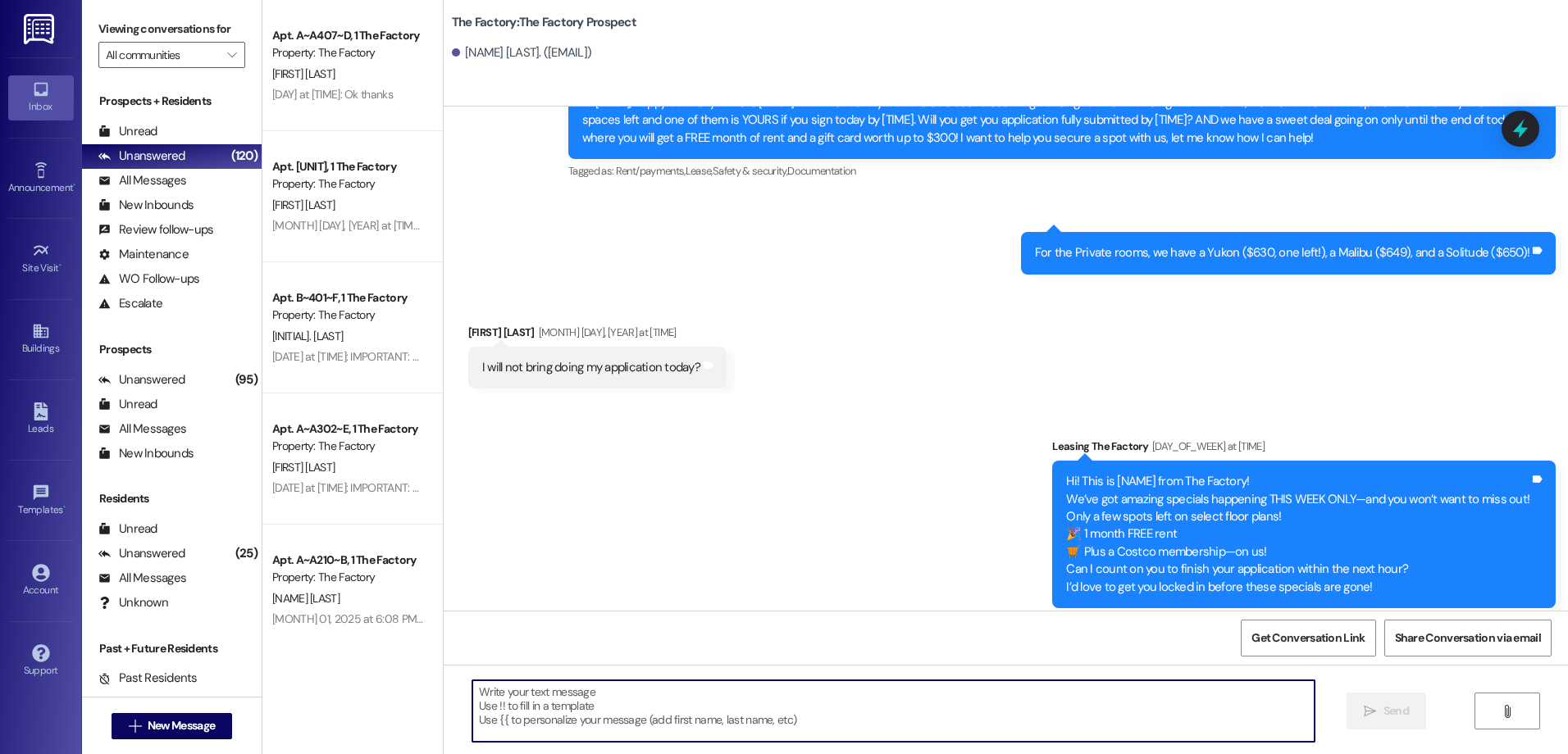 paste on "Hey [NAME] from The Factory here! Just a heads-up—only 5 spots left to snag our amazing special at The Factory!
🎉 1 month FREE rent 🛒 FREE Costco membership. Can you finish your application by [TIME]?" 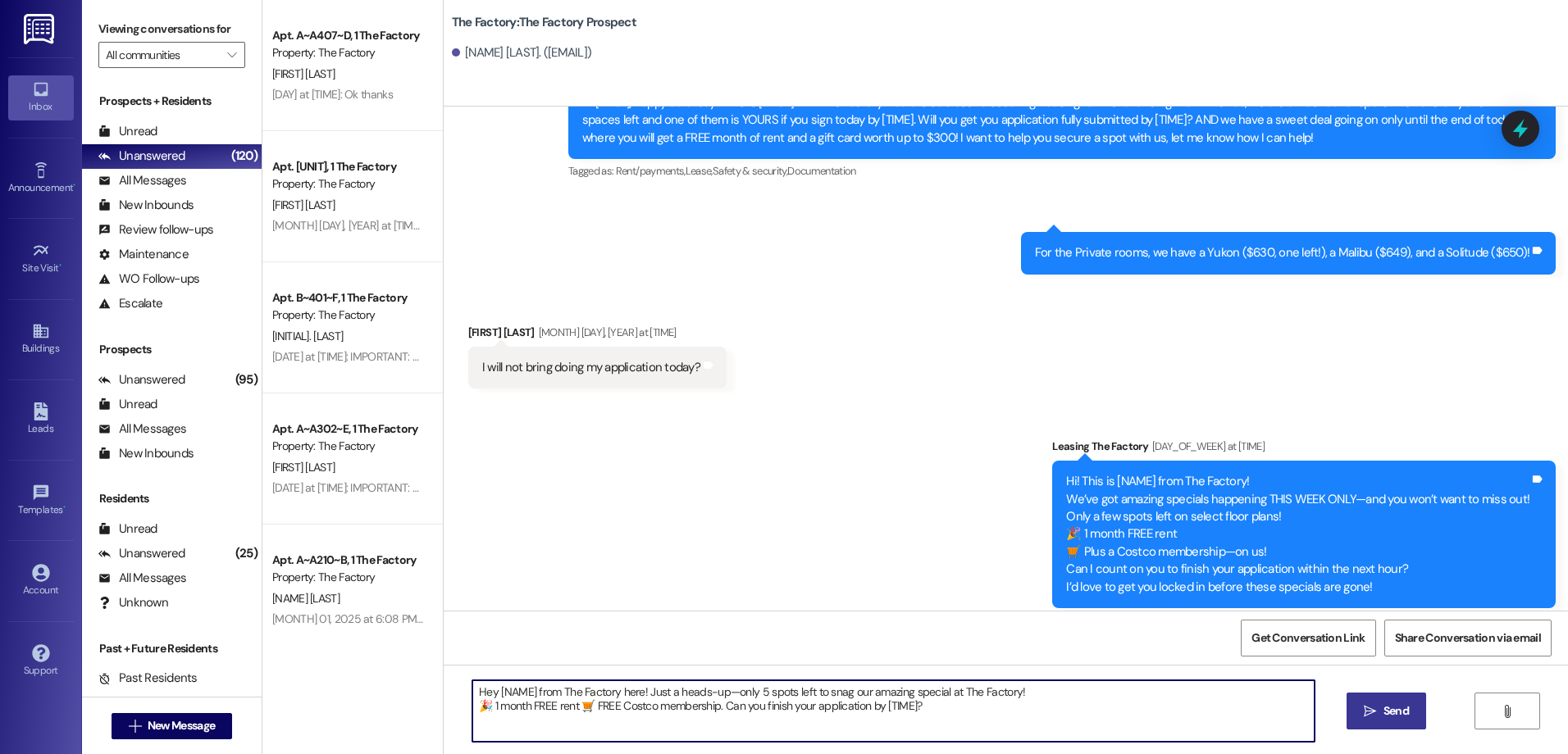 type on "Hey [NAME] from The Factory here! Just a heads-up—only 5 spots left to snag our amazing special at The Factory!
🎉 1 month FREE rent 🛒 FREE Costco membership. Can you finish your application by [TIME]?" 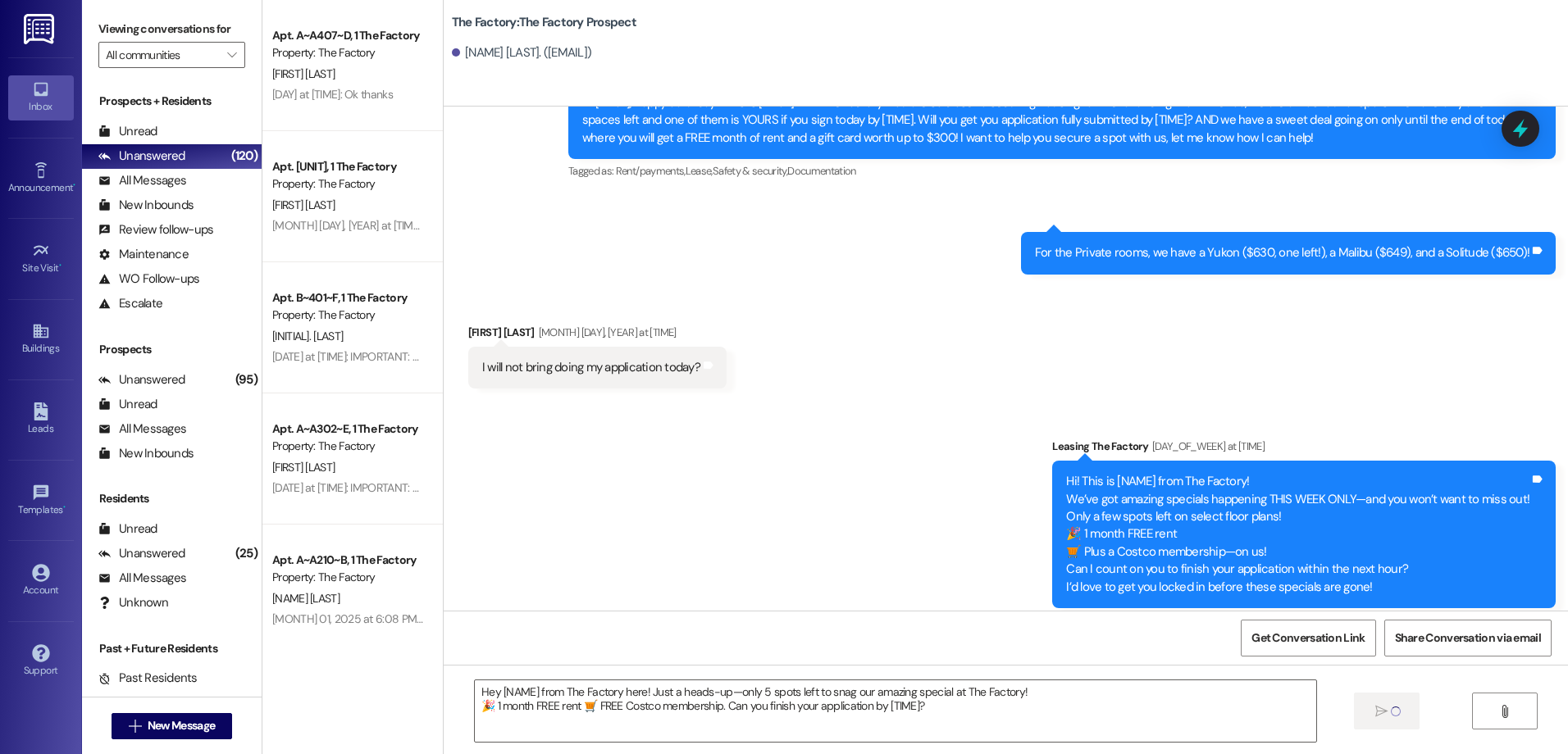 type 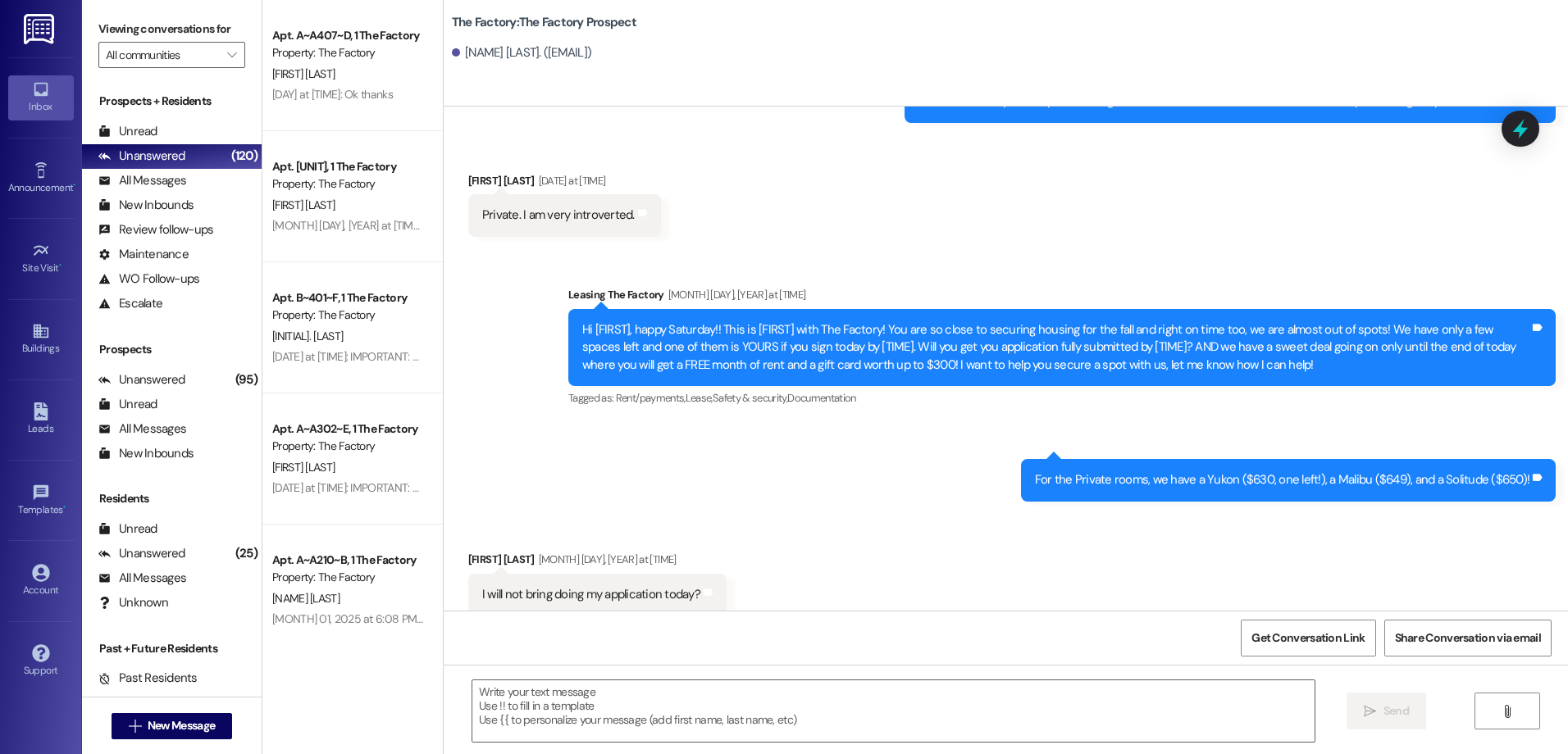 scroll, scrollTop: 4338, scrollLeft: 0, axis: vertical 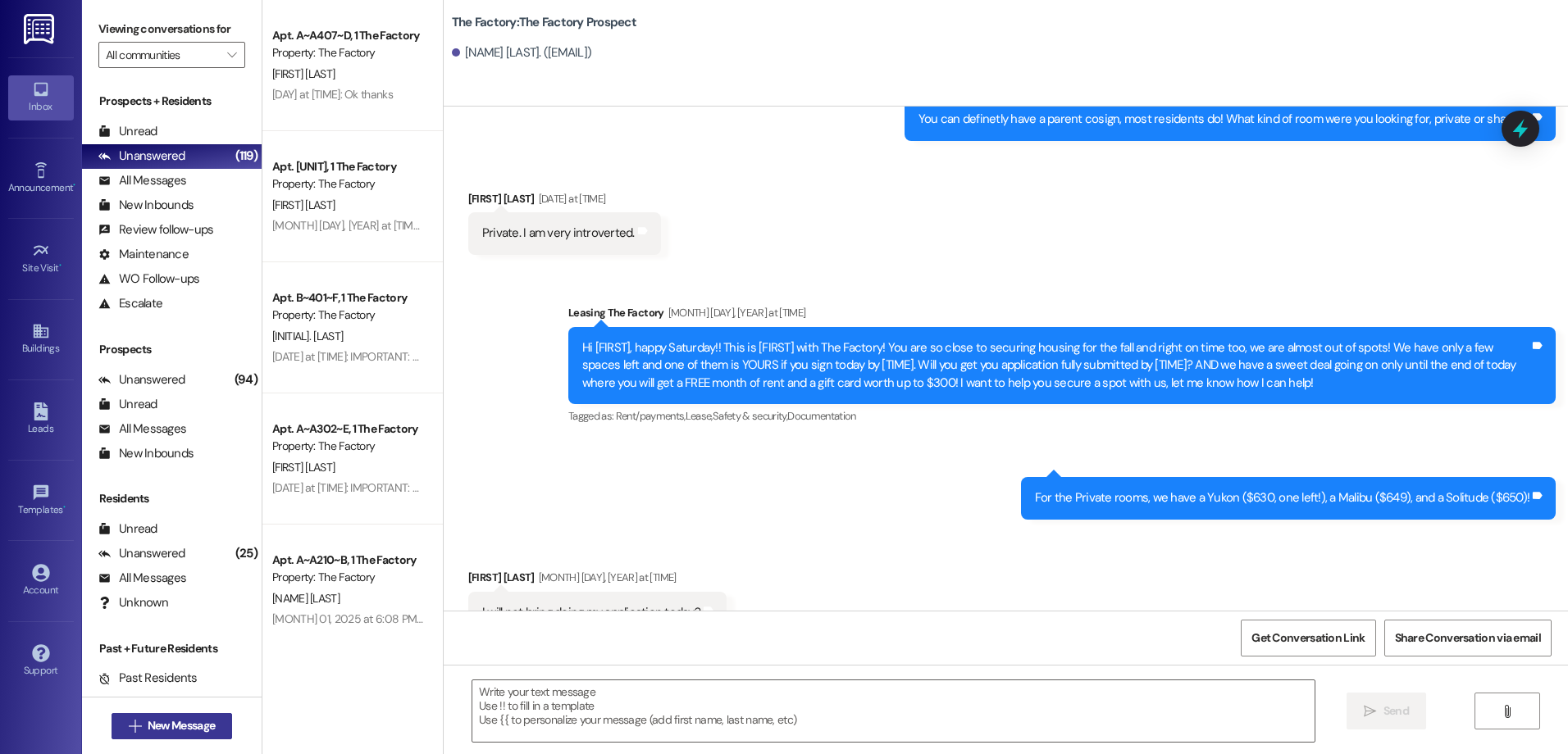 click on "New Message" at bounding box center [181, 725] 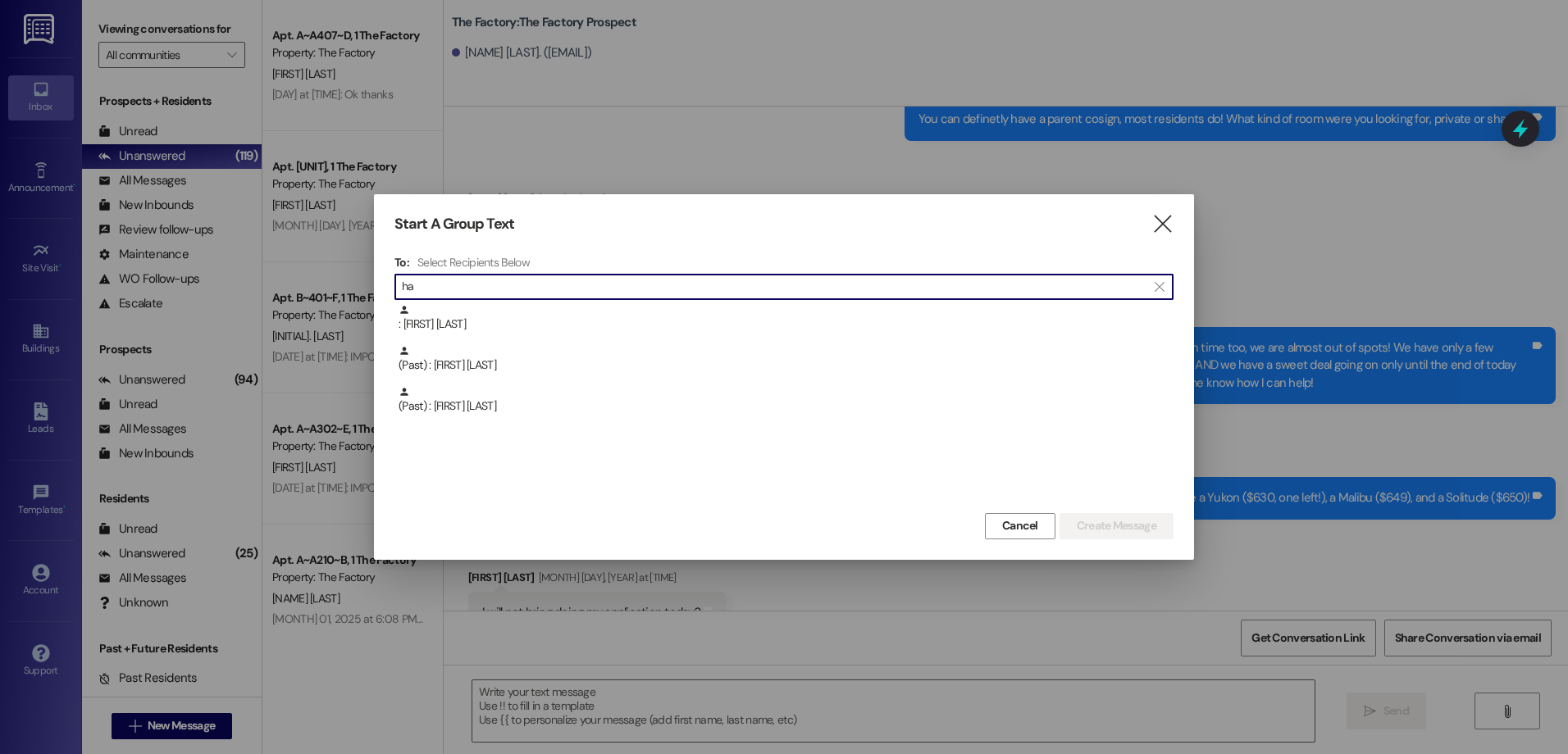 type on "h" 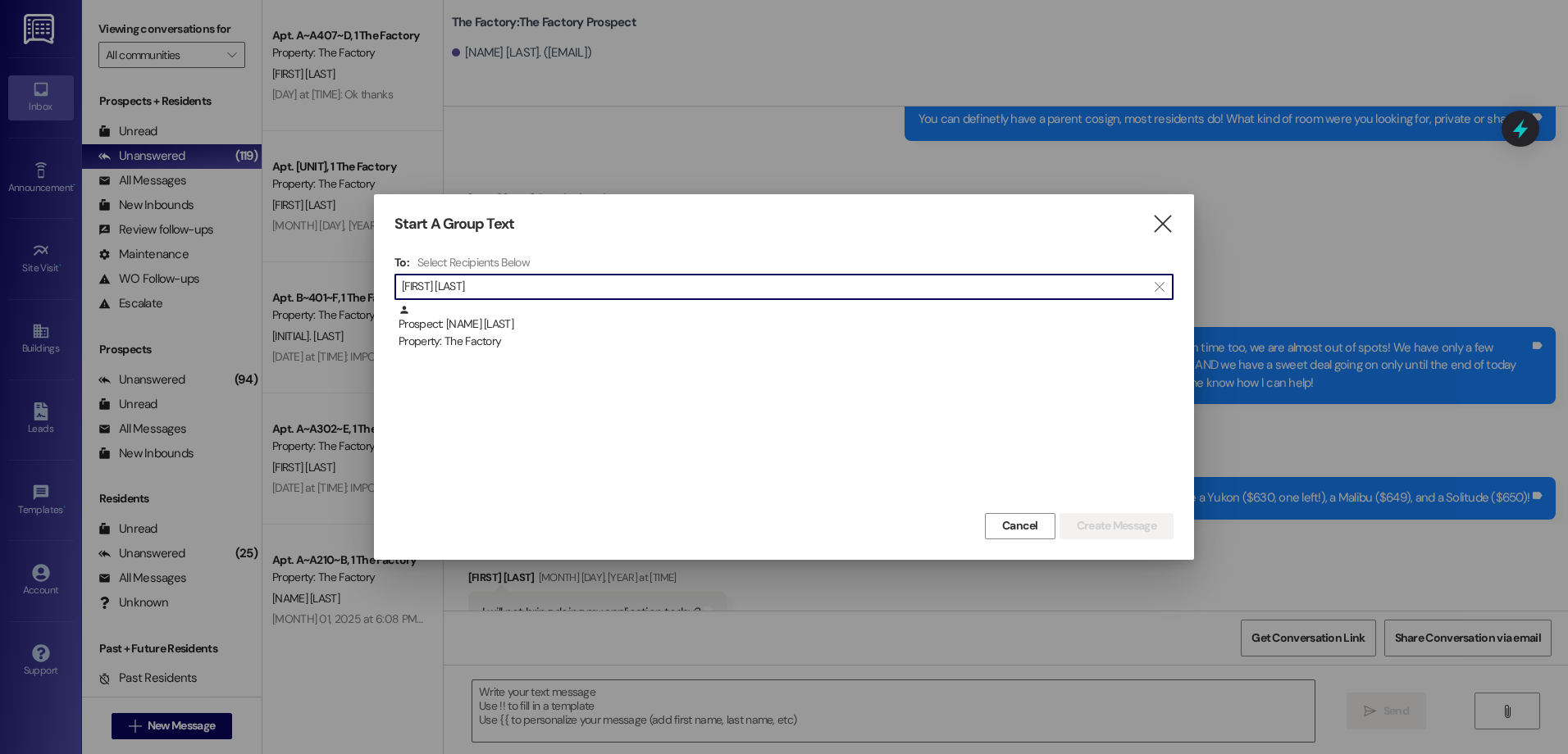 type on "[FIRST] [LAST]" 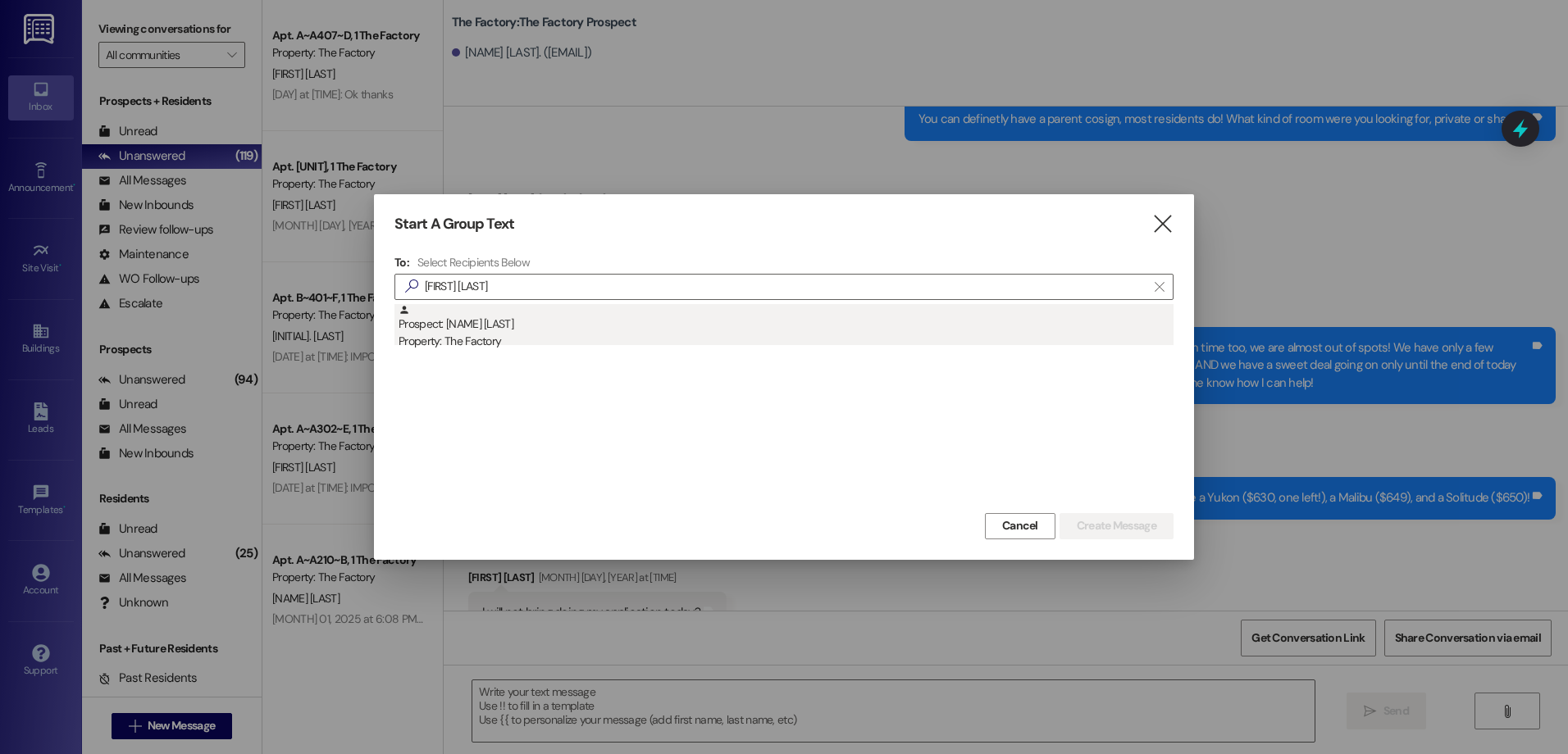 click on "Property: The Factory" at bounding box center [786, 341] 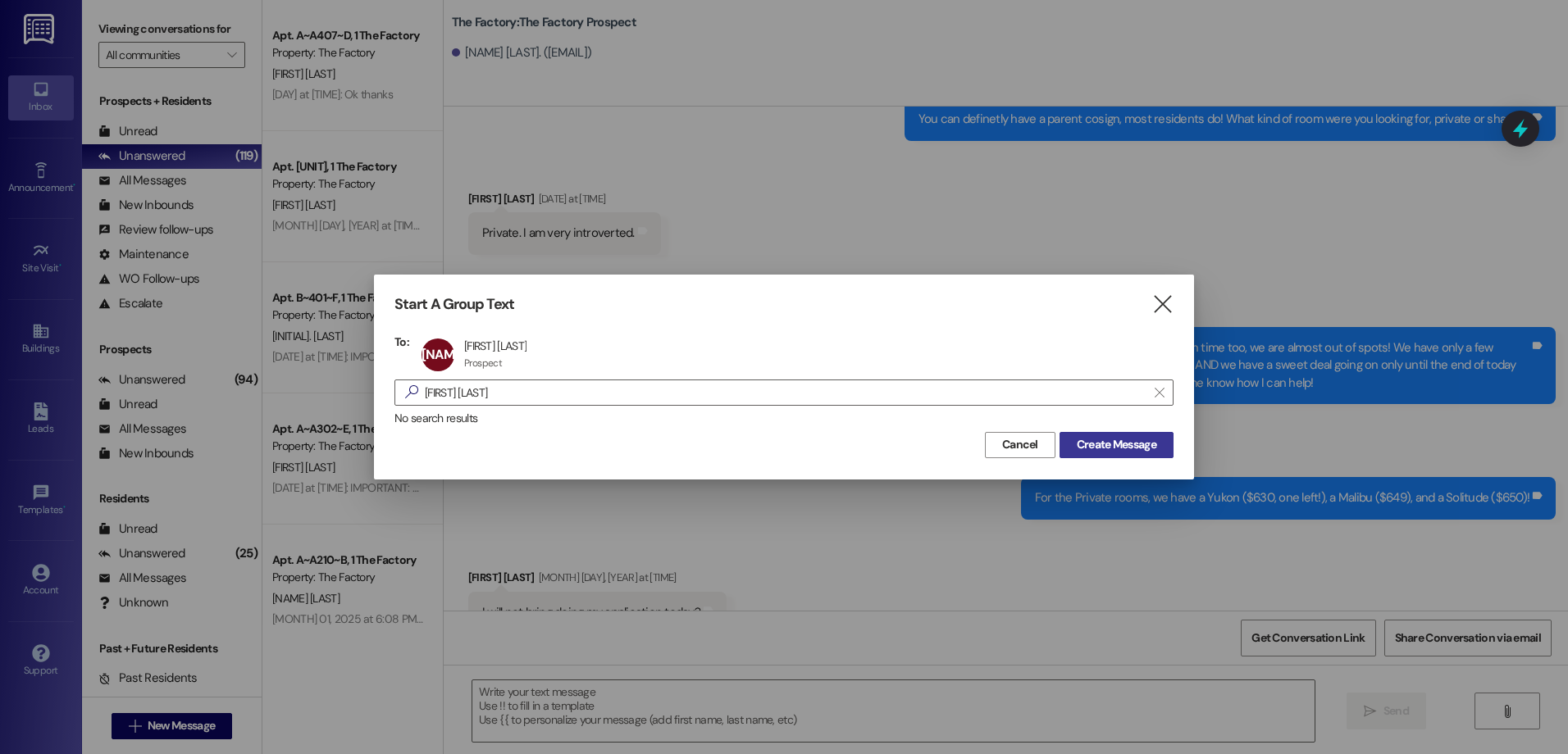 click on "Create Message" at bounding box center (1116, 444) 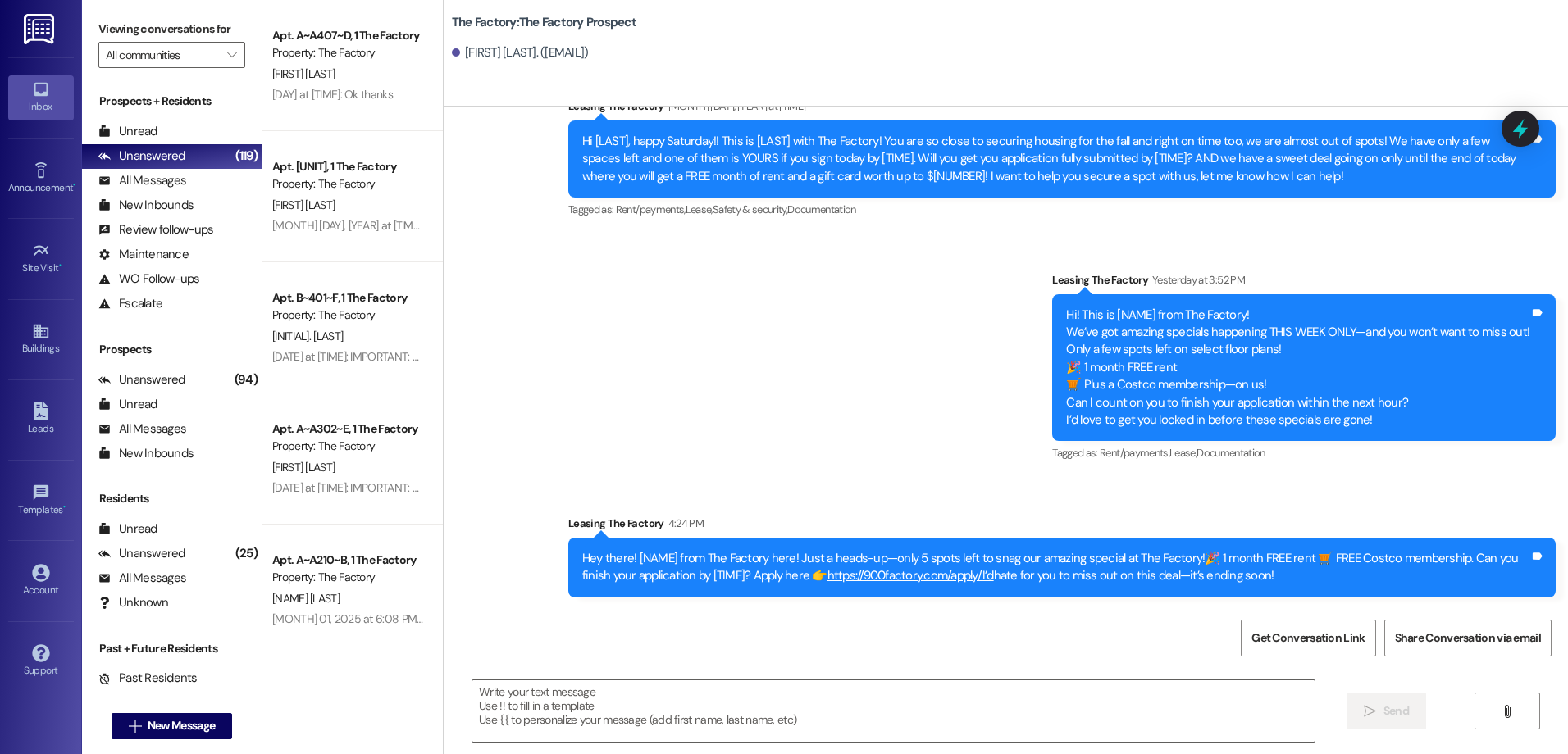 scroll, scrollTop: 3777, scrollLeft: 0, axis: vertical 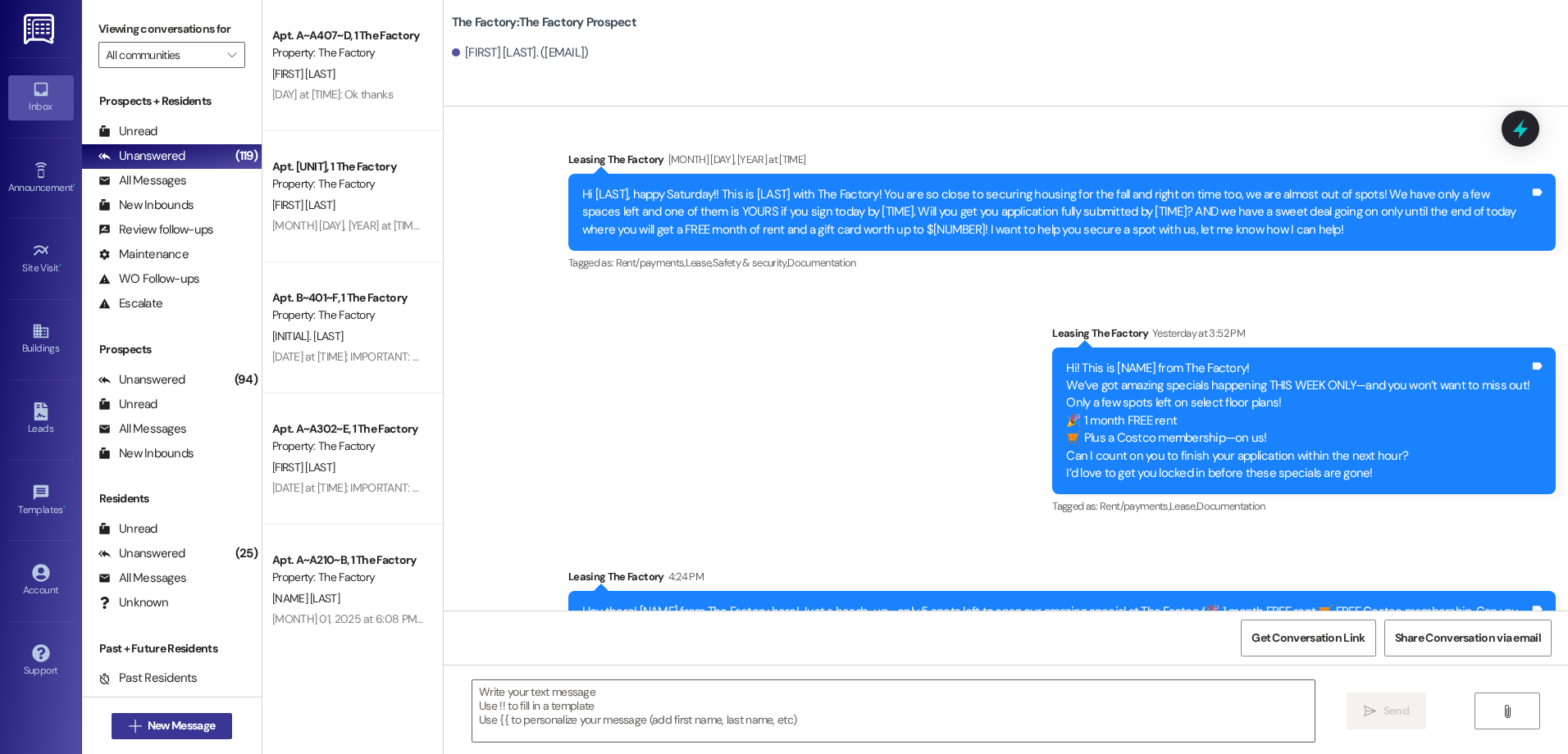 click on "New Message" at bounding box center [181, 725] 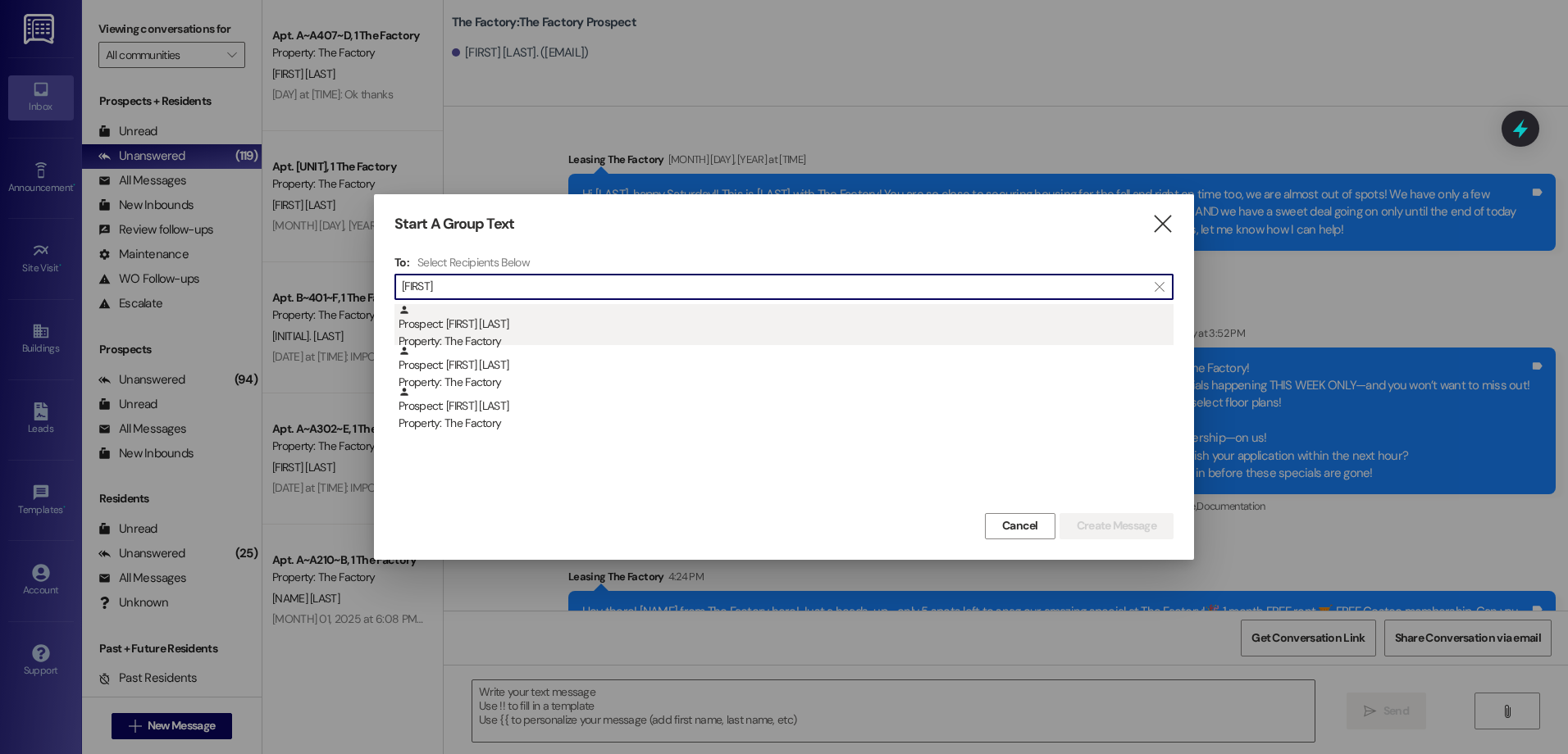 type on "[FIRST]" 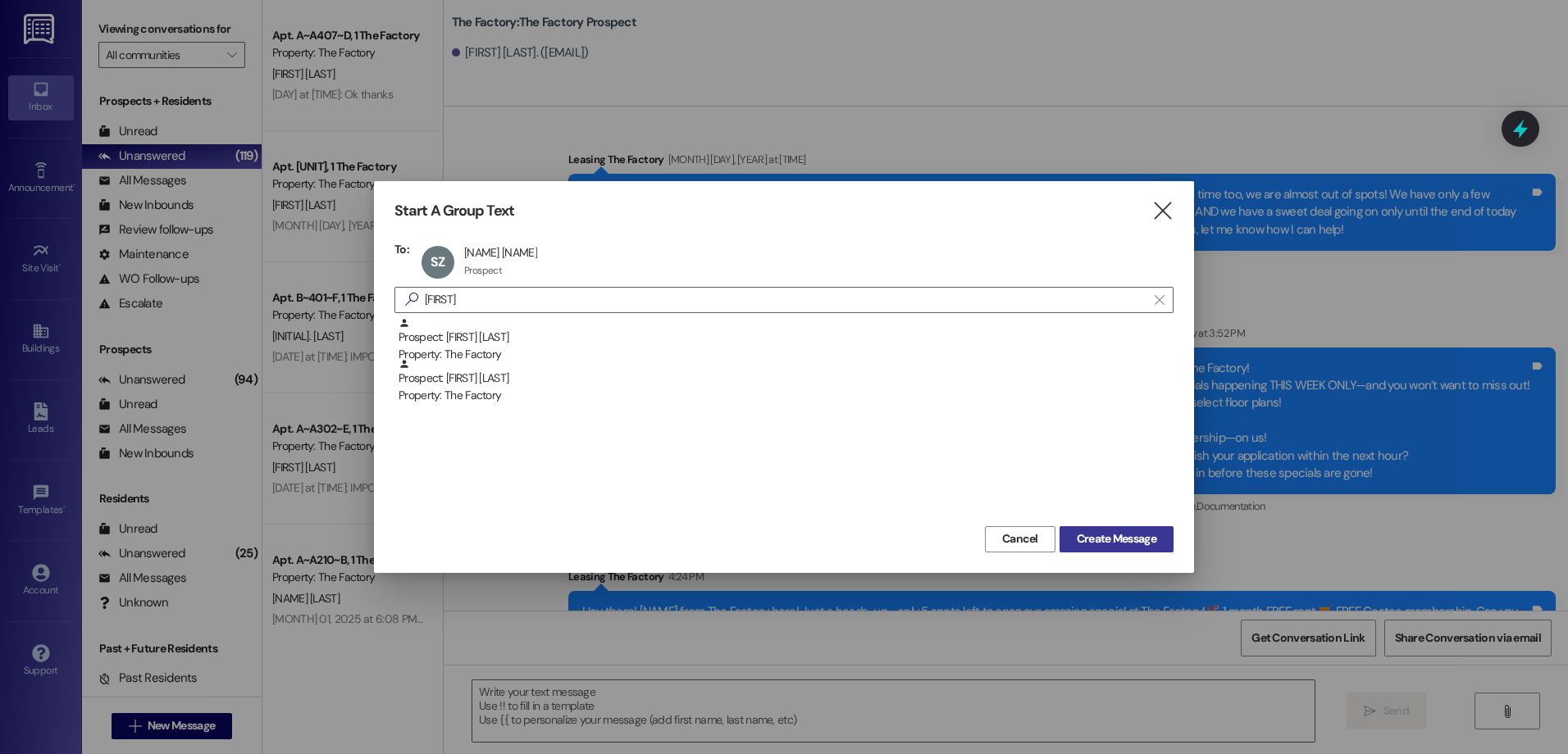 click on "Create Message" at bounding box center (1116, 539) 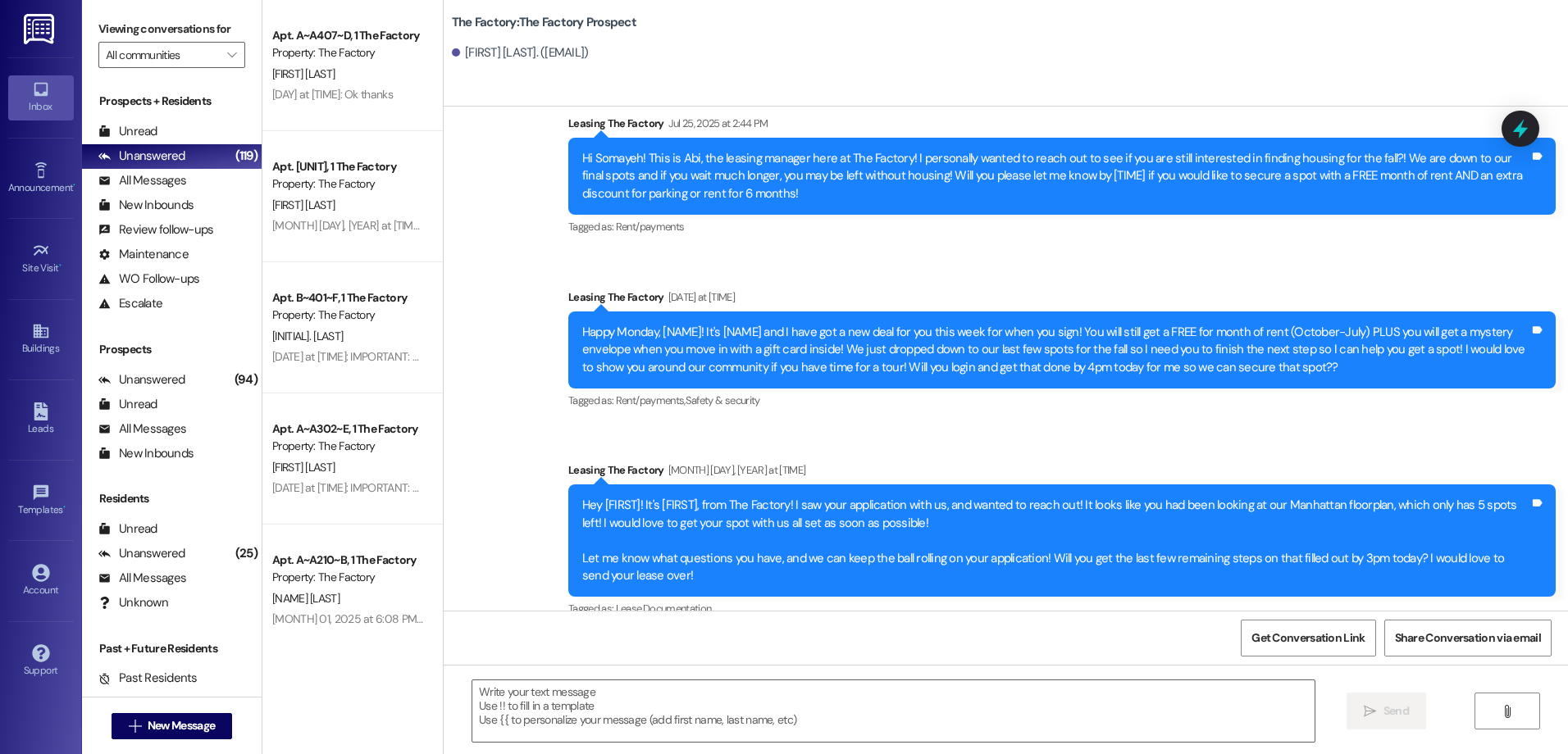 scroll, scrollTop: 8586, scrollLeft: 0, axis: vertical 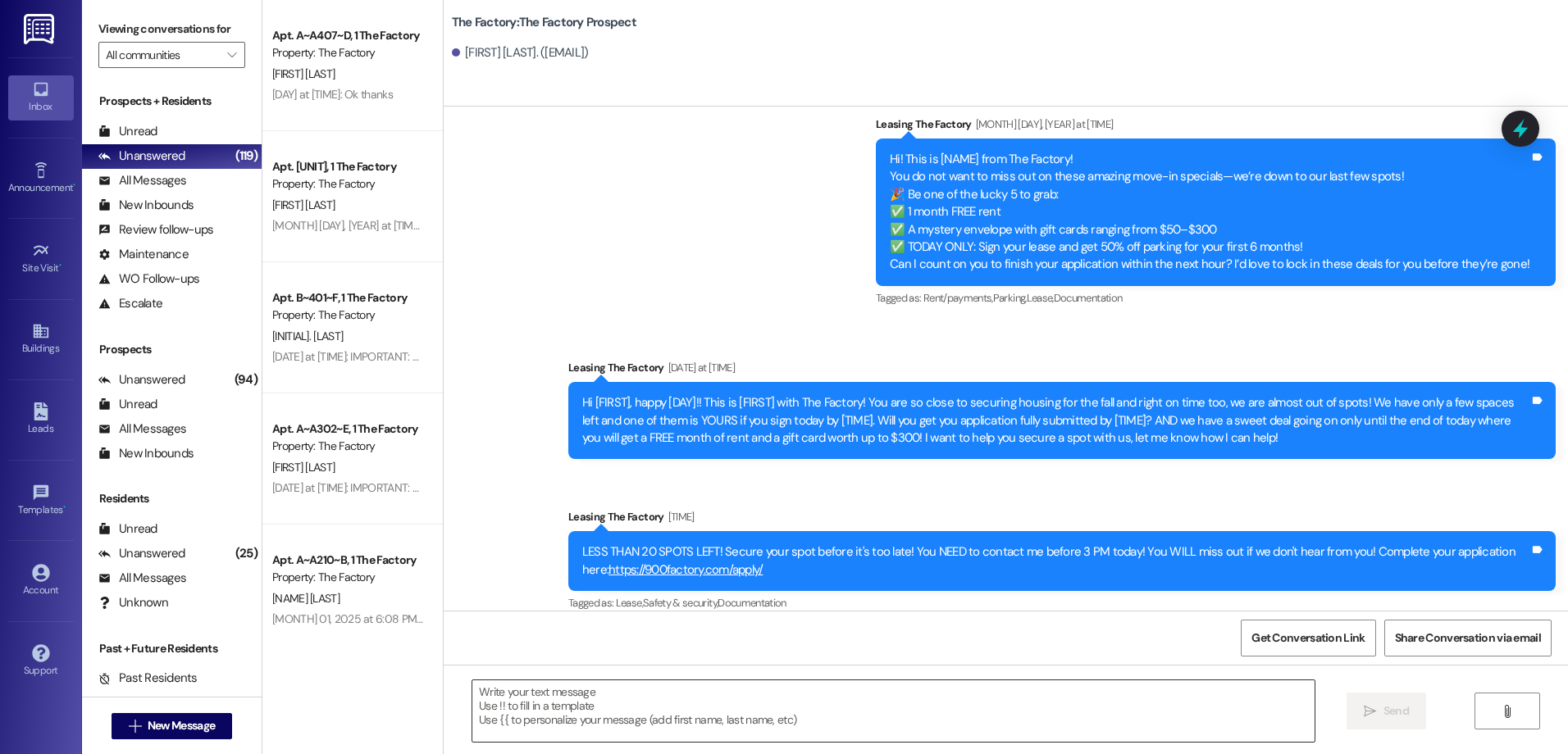 click at bounding box center [893, 711] 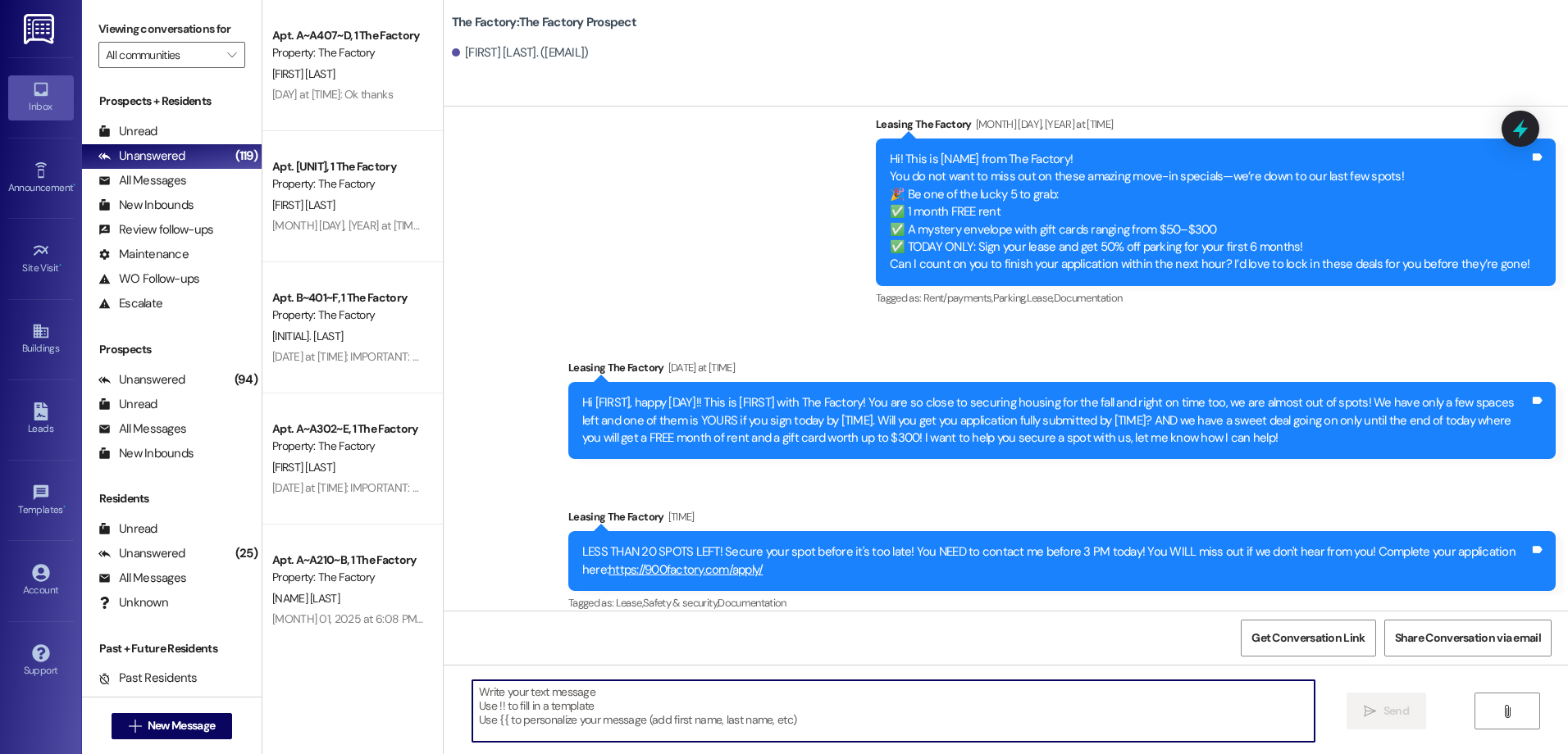 type on "v" 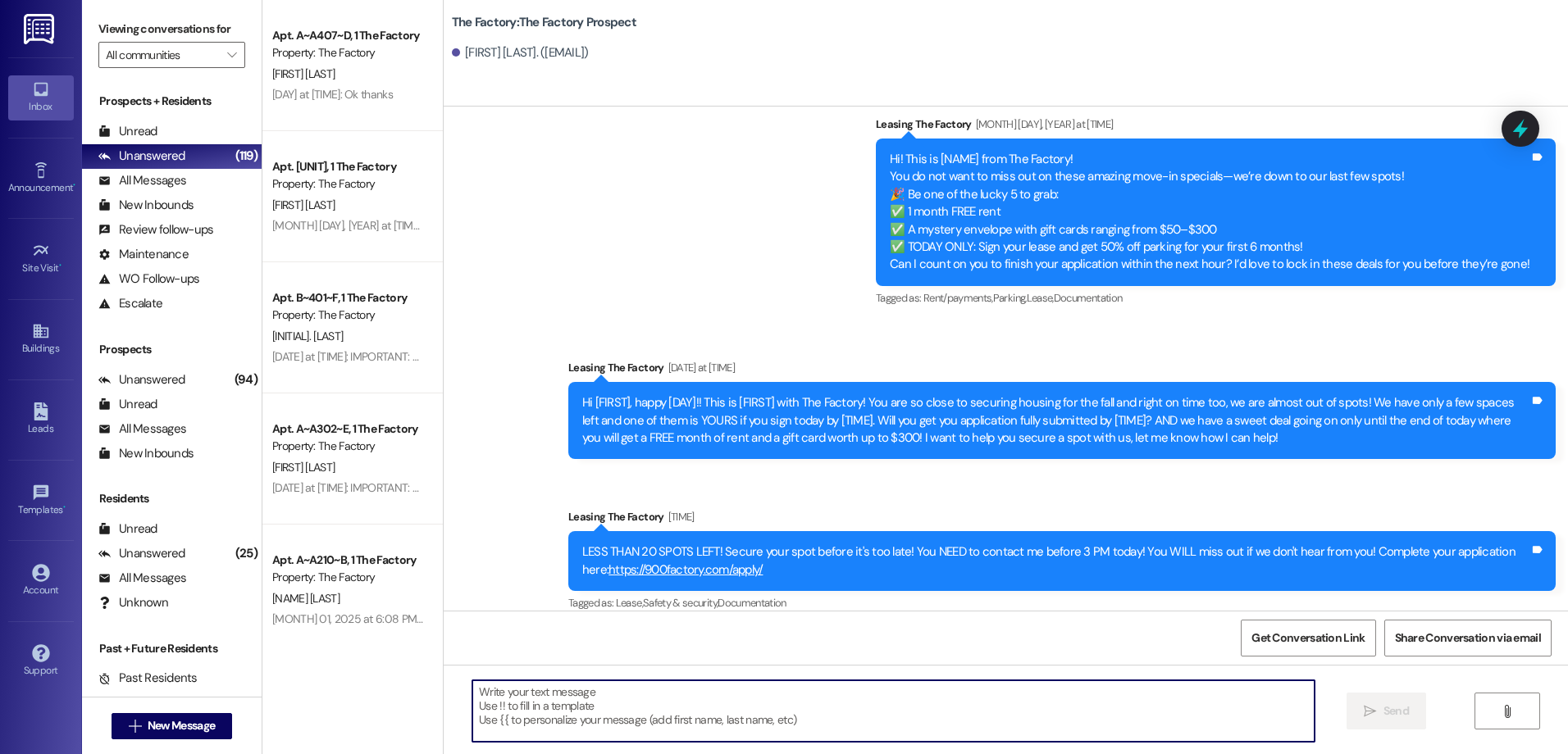 paste on "Hey [NAME] from The Factory here! Just a heads-up—only 5 spots left to snag our amazing special at The Factory!
🎉 1 month FREE rent 🛒 FREE Costco membership. Can you finish your application by [TIME]?" 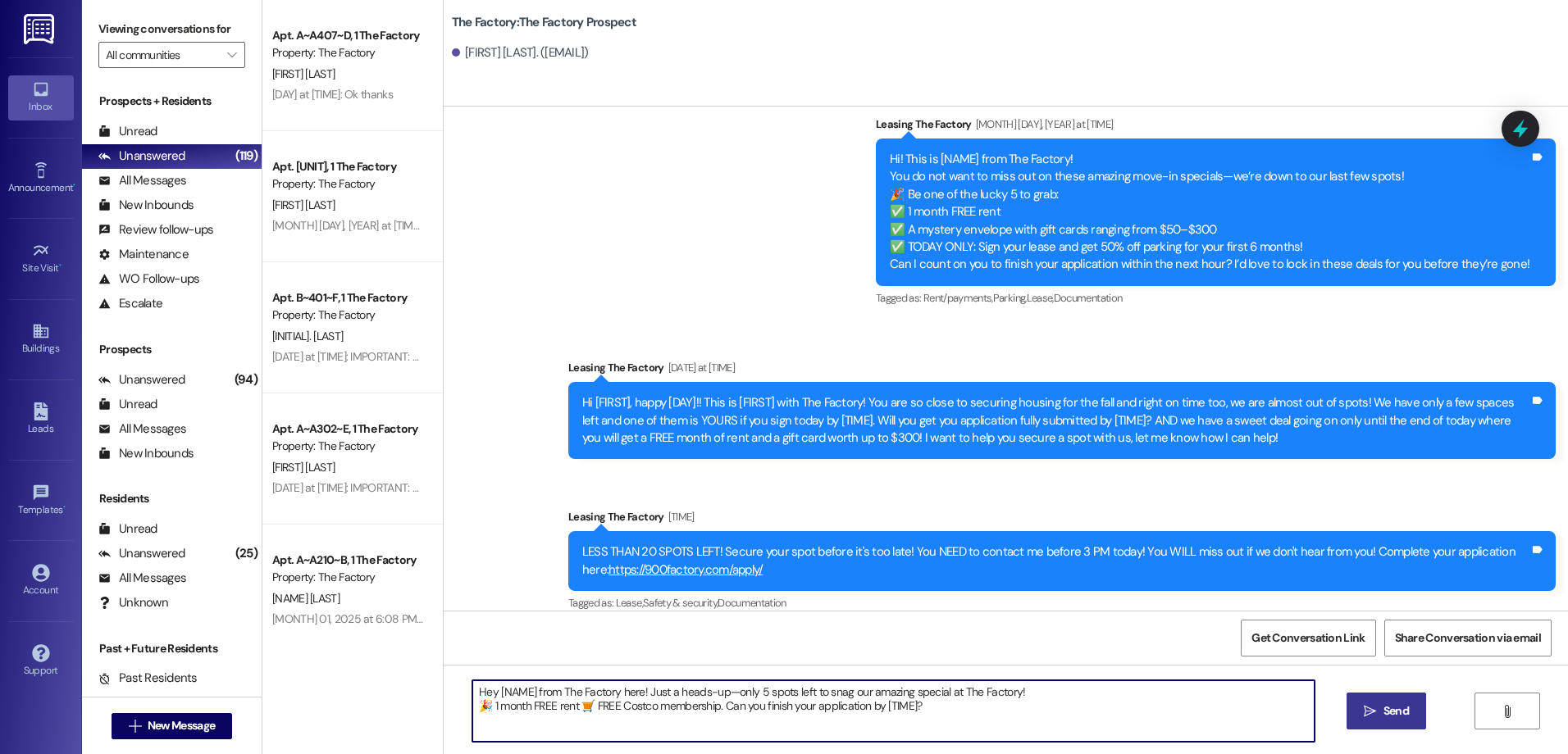 type on "Hey [NAME] from The Factory here! Just a heads-up—only 5 spots left to snag our amazing special at The Factory!
🎉 1 month FREE rent 🛒 FREE Costco membership. Can you finish your application by [TIME]?" 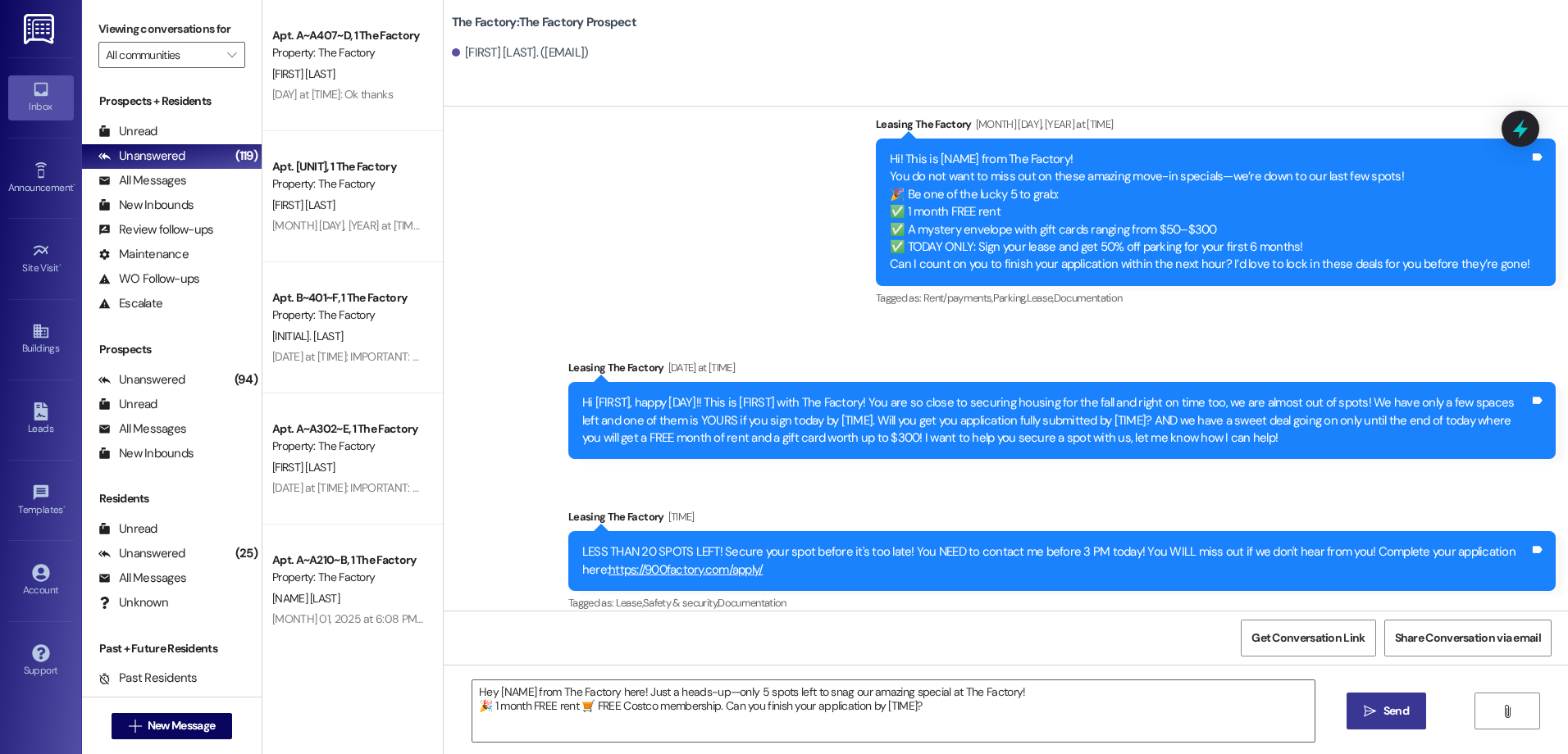 click on " Send" at bounding box center [1386, 711] 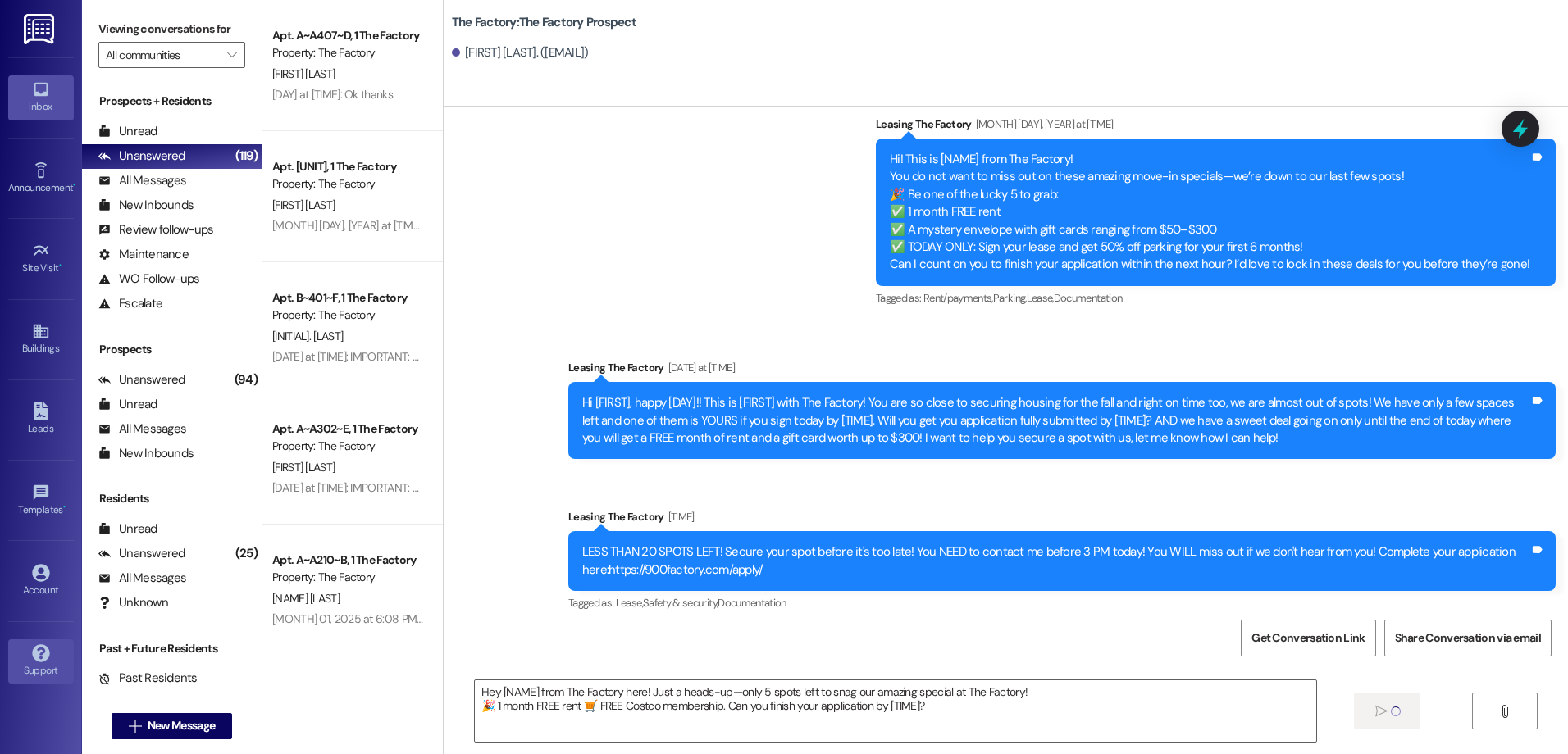 type 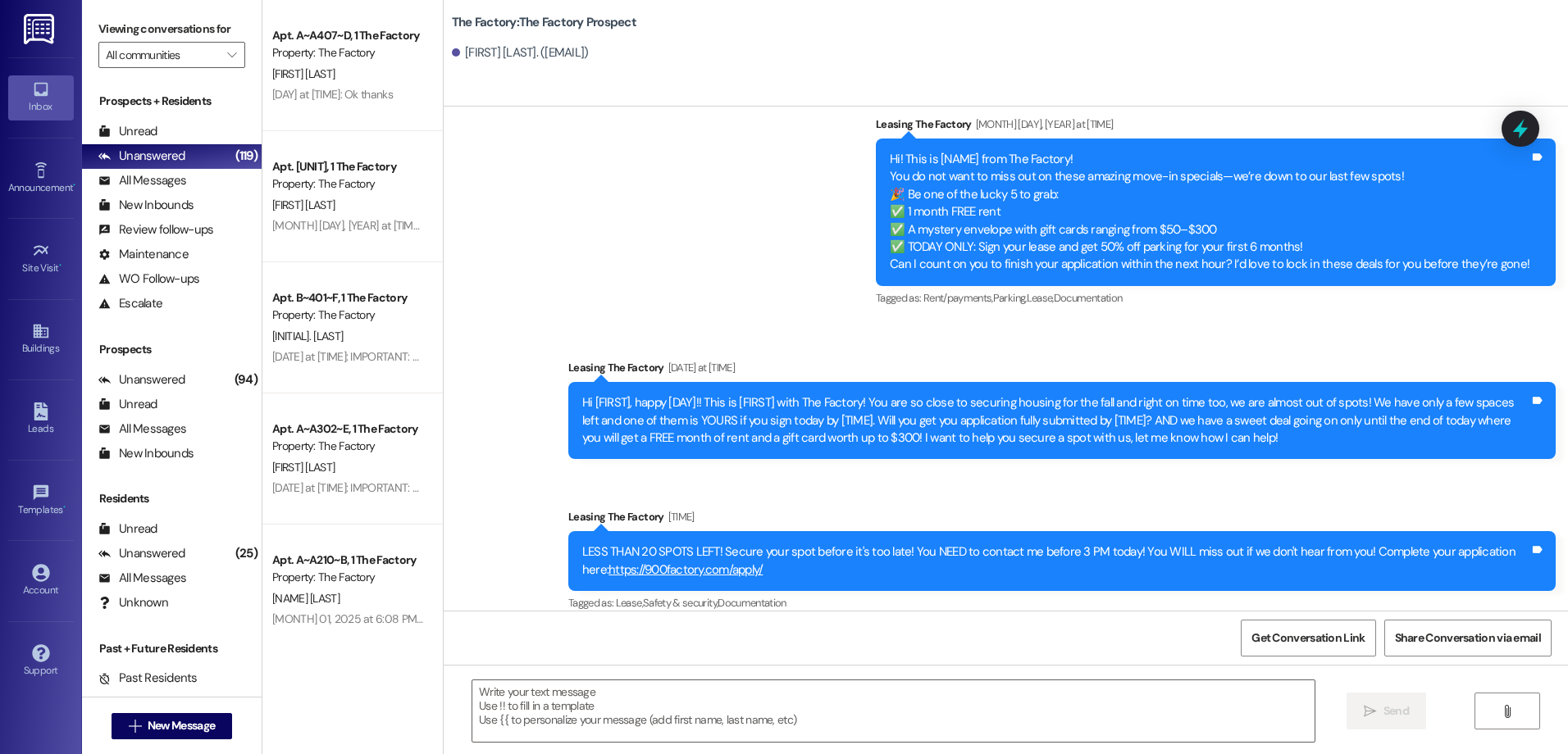 scroll, scrollTop: 8753, scrollLeft: 0, axis: vertical 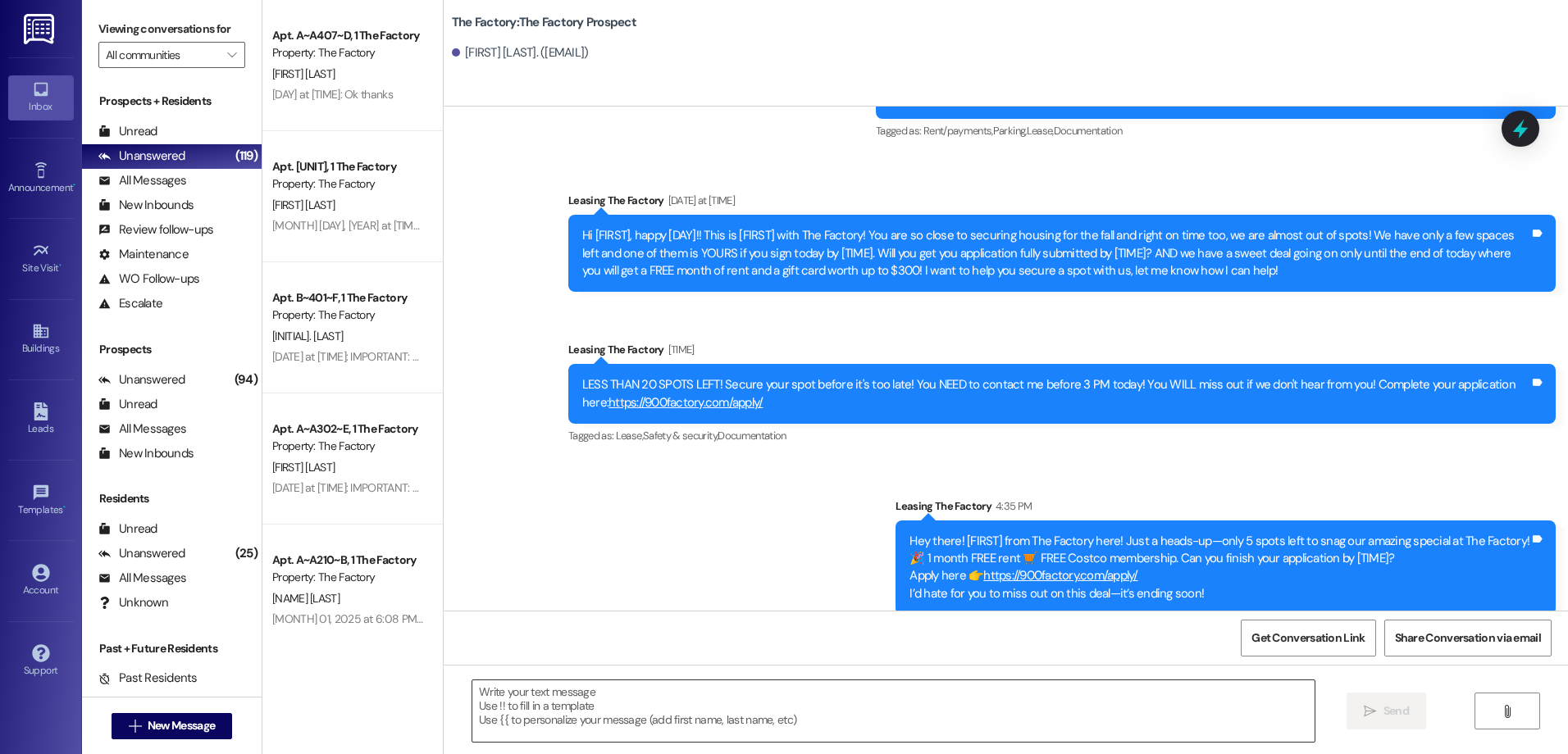 click at bounding box center (893, 711) 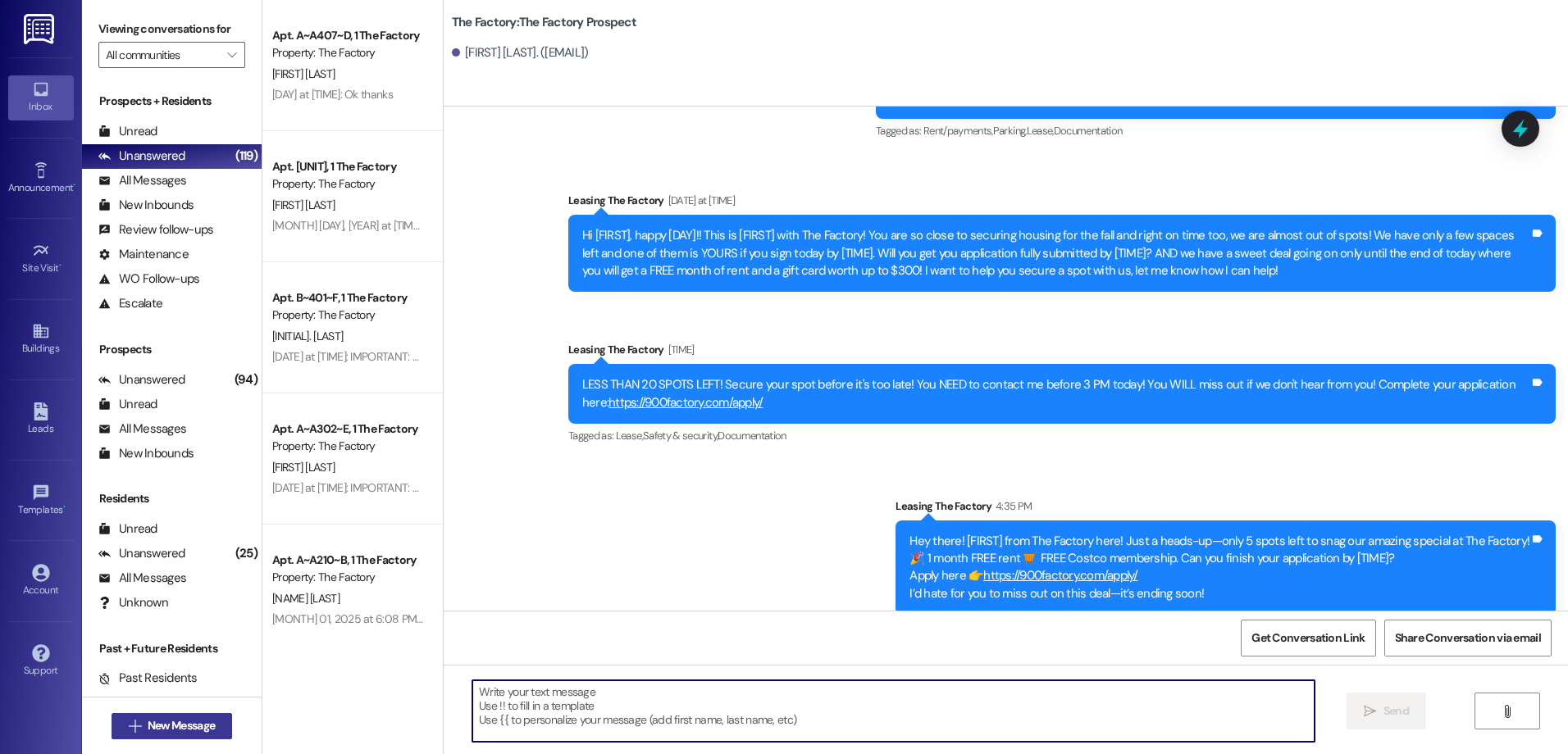 click on "New Message" at bounding box center [181, 725] 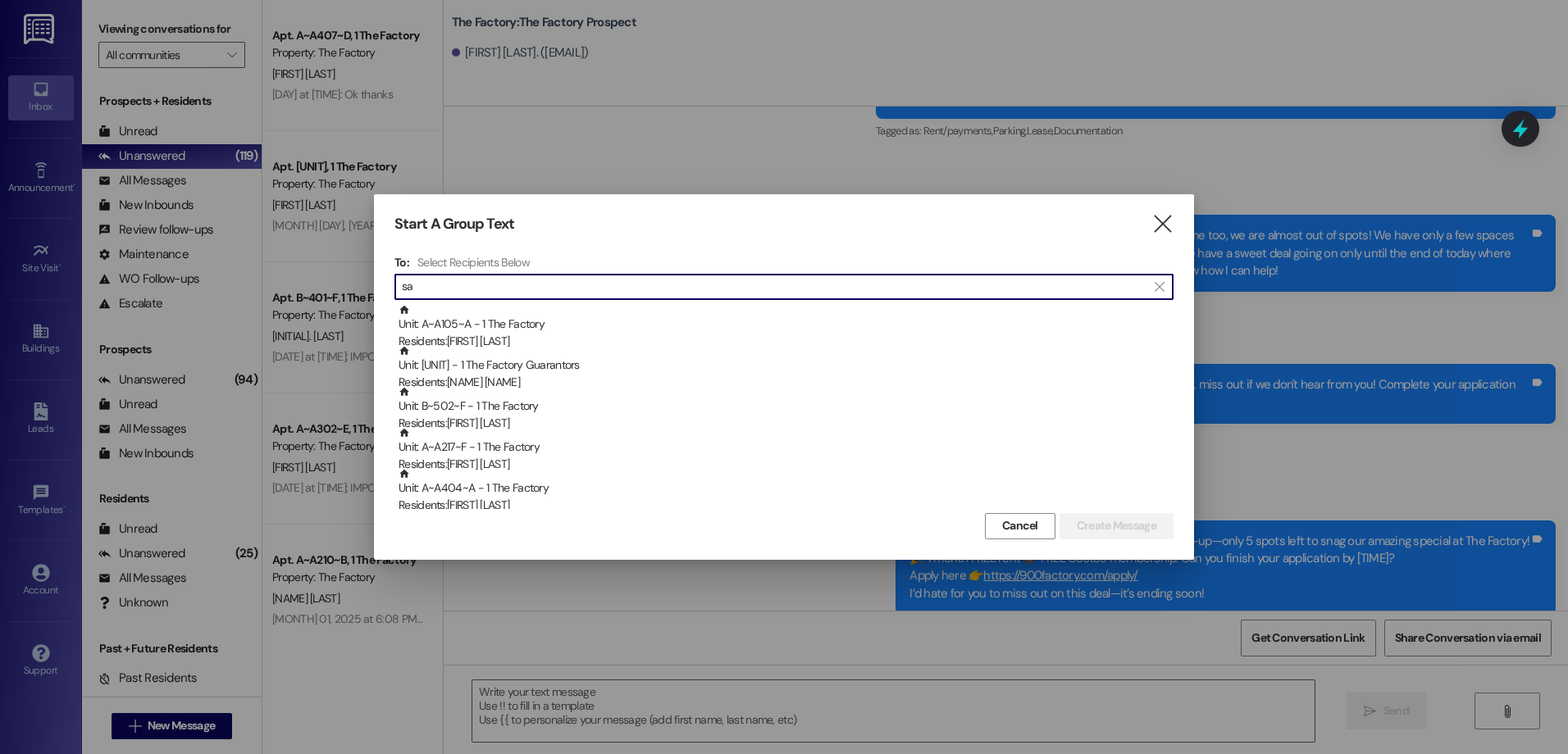 type on "s" 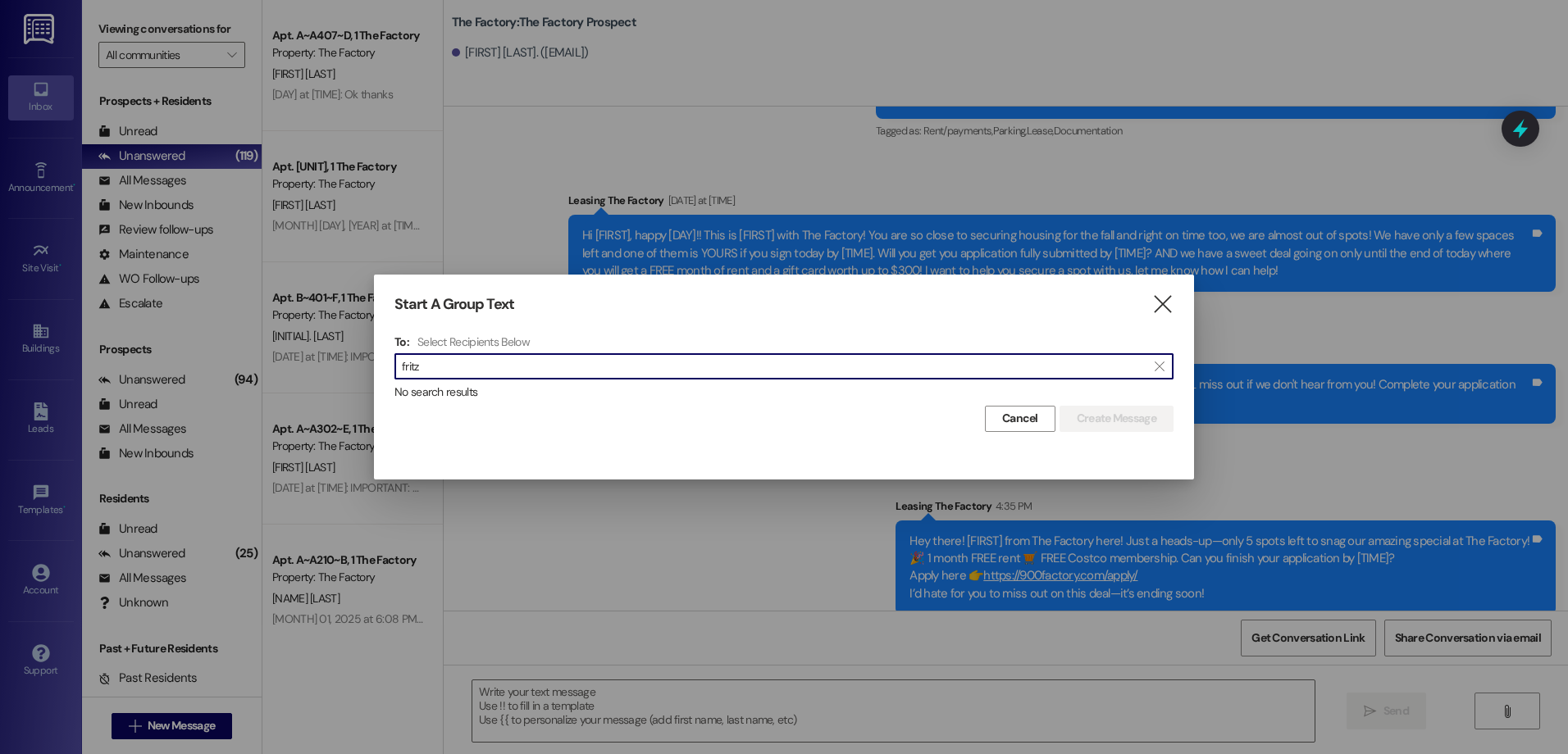 type on "fritz" 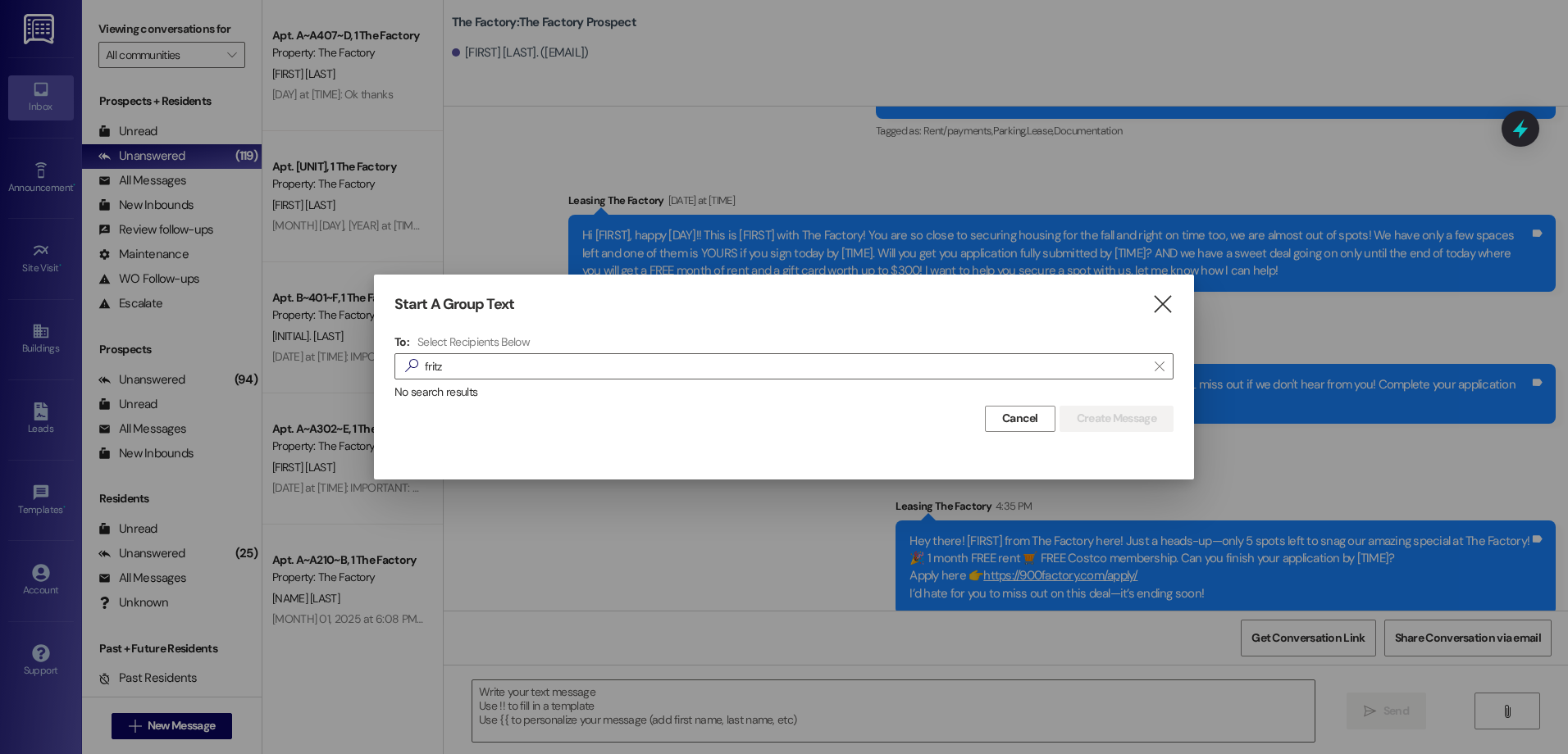 drag, startPoint x: 420, startPoint y: 371, endPoint x: 392, endPoint y: 371, distance: 28 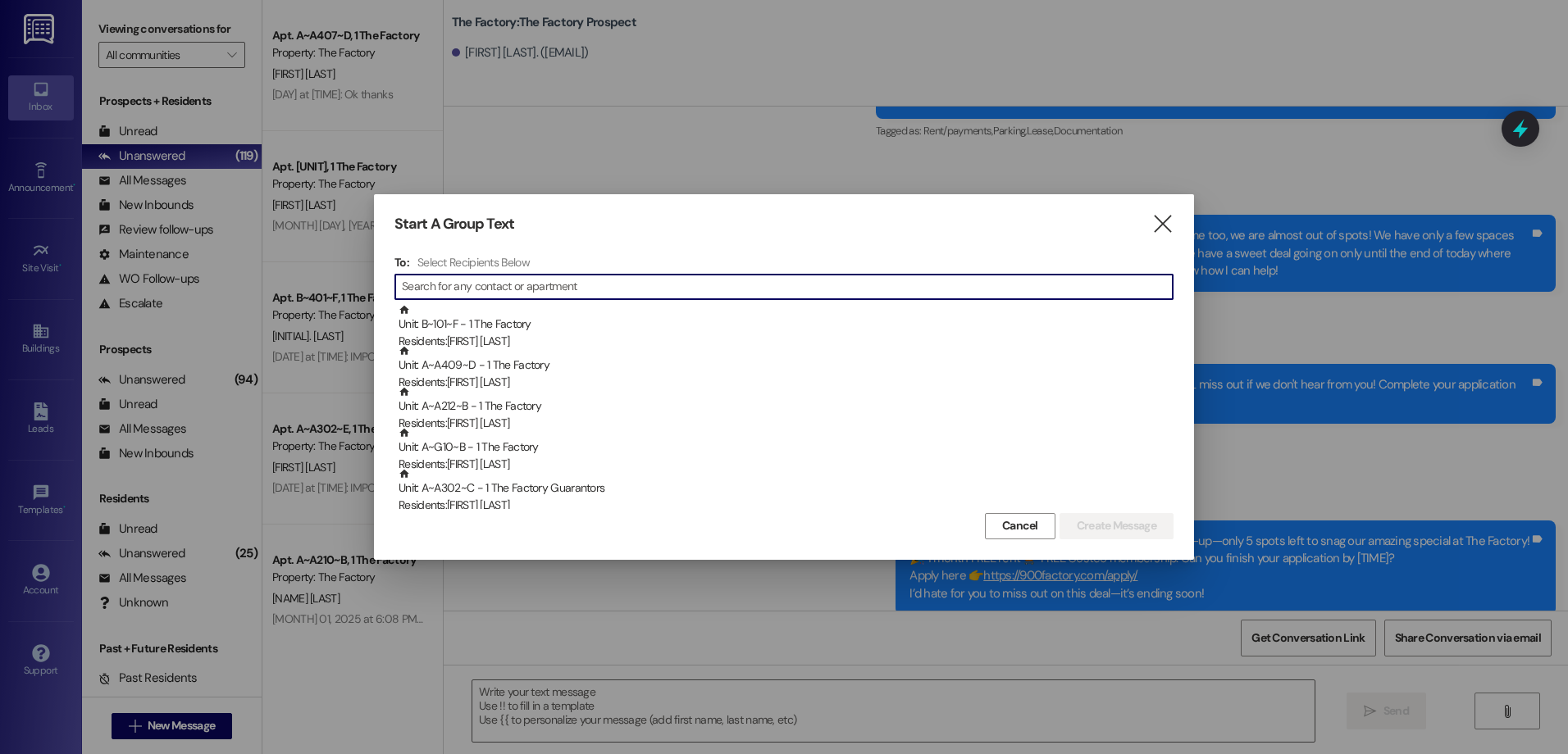 click at bounding box center [787, 287] 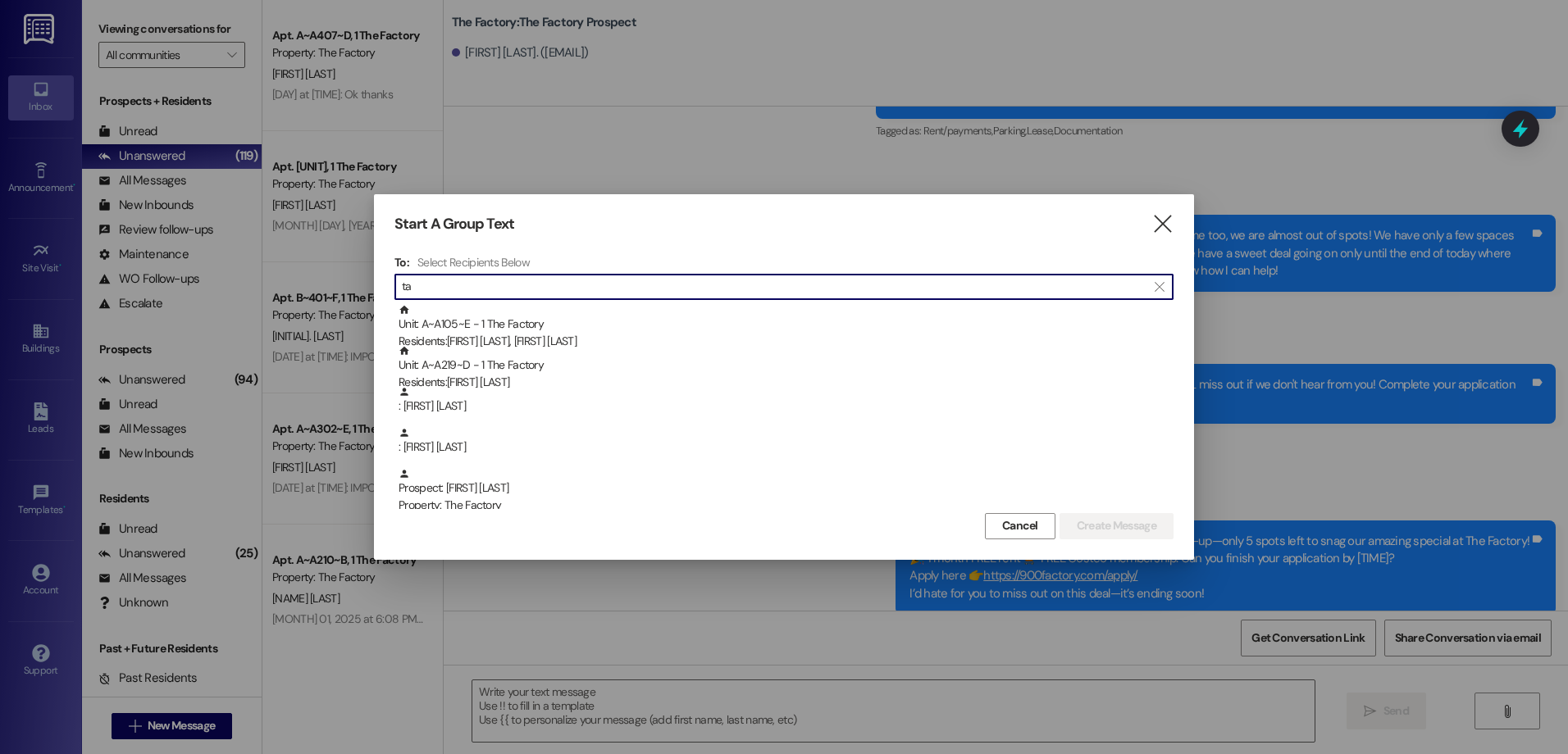 type on "t" 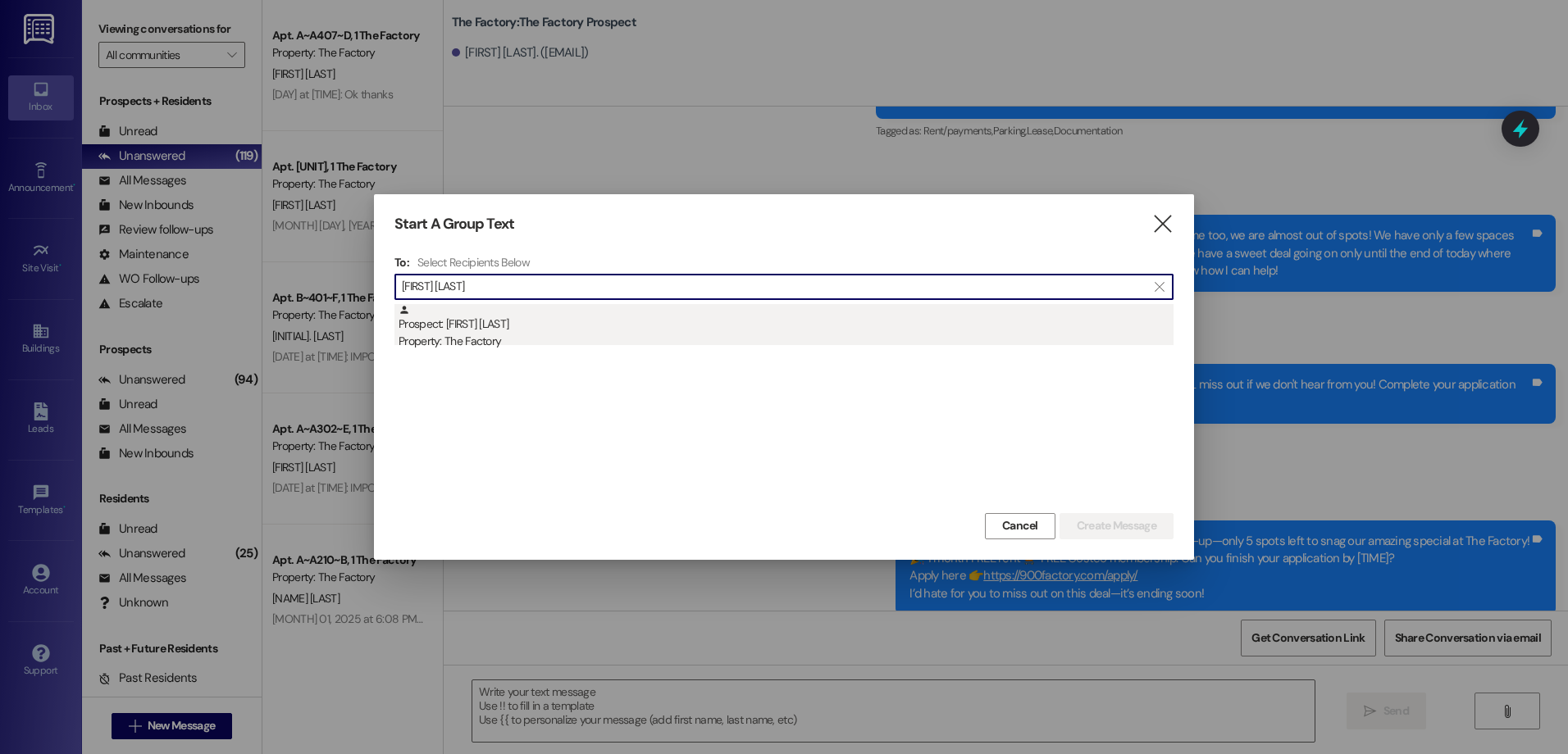 type on "[FIRST] [LAST]" 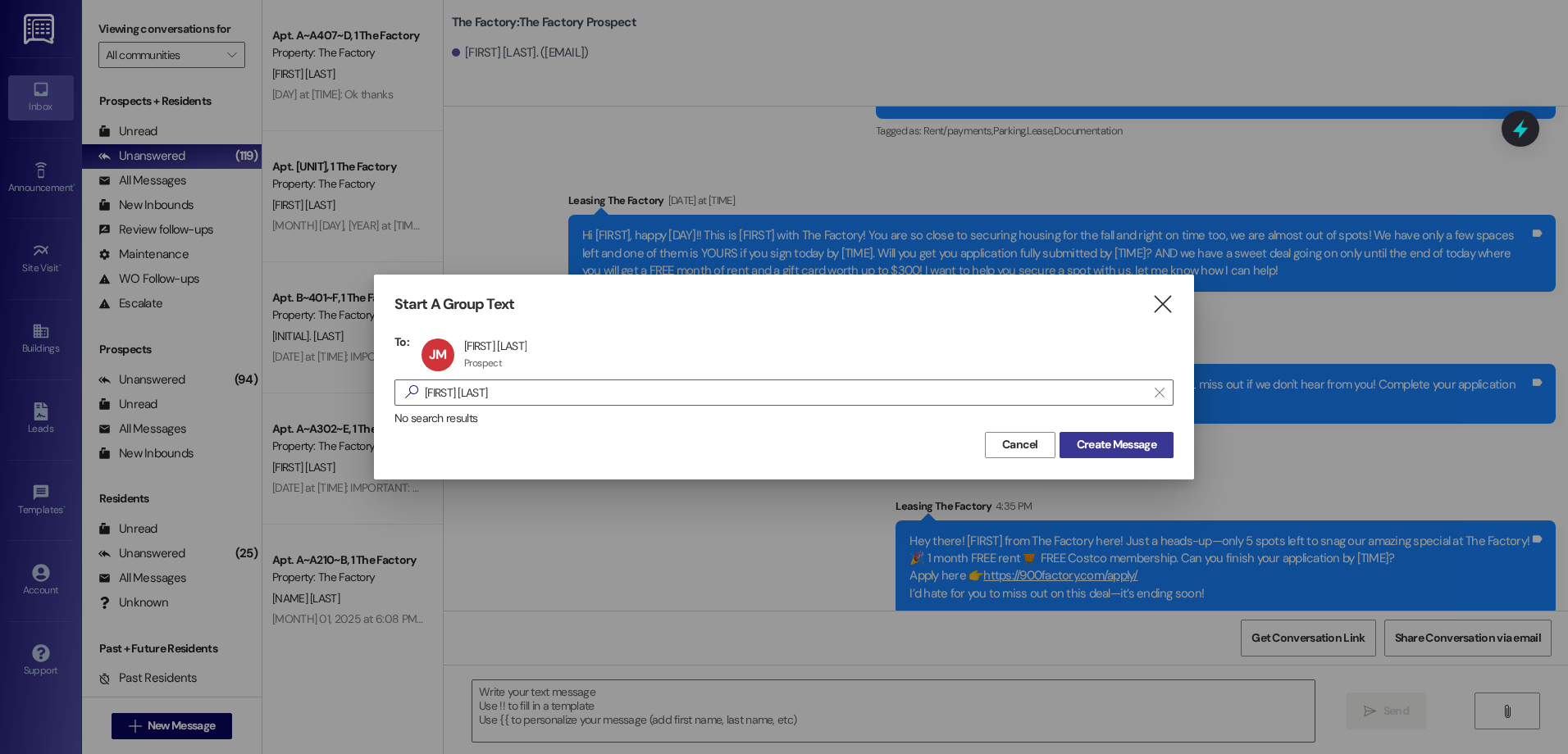 click on "Create Message" at bounding box center (1116, 444) 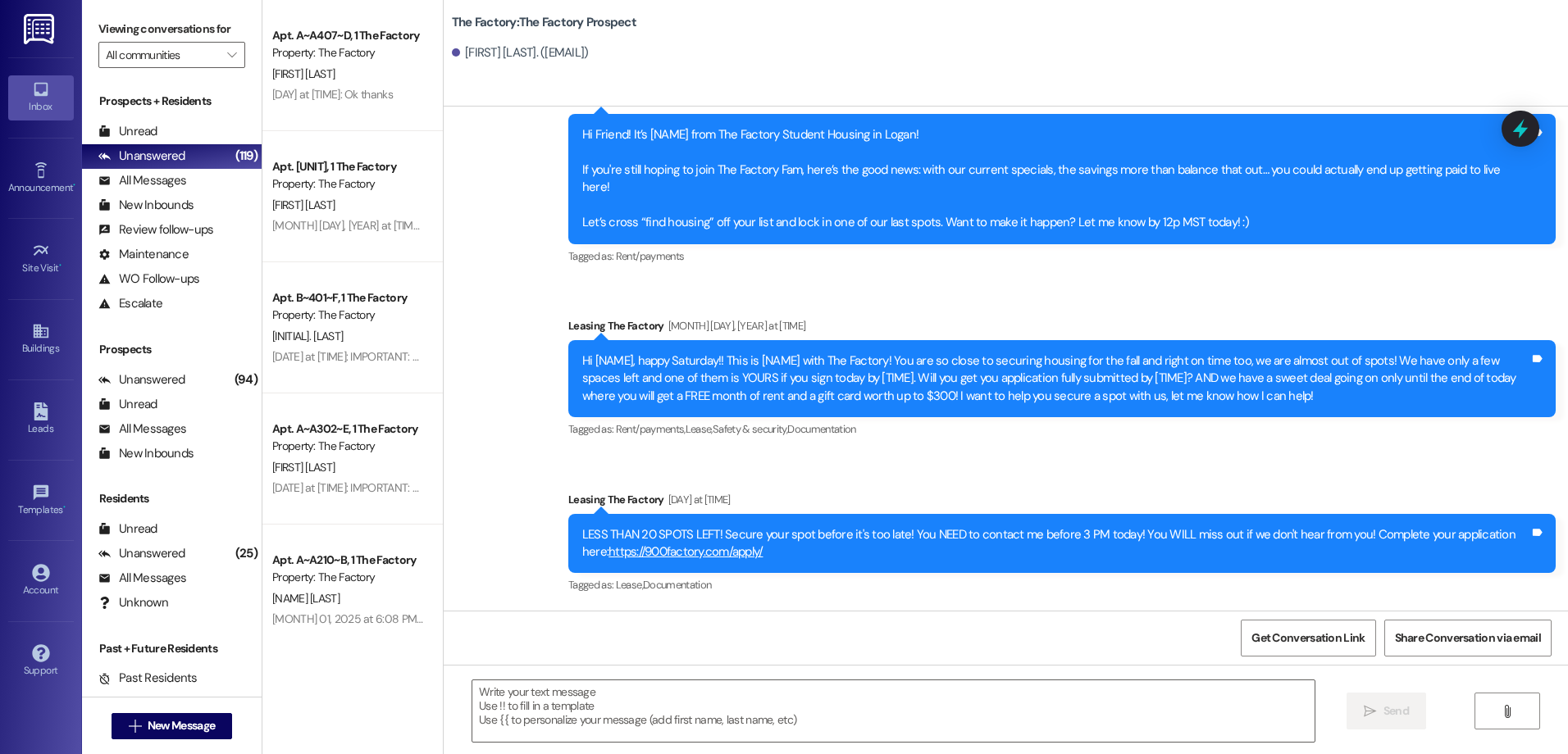 scroll, scrollTop: 8066, scrollLeft: 0, axis: vertical 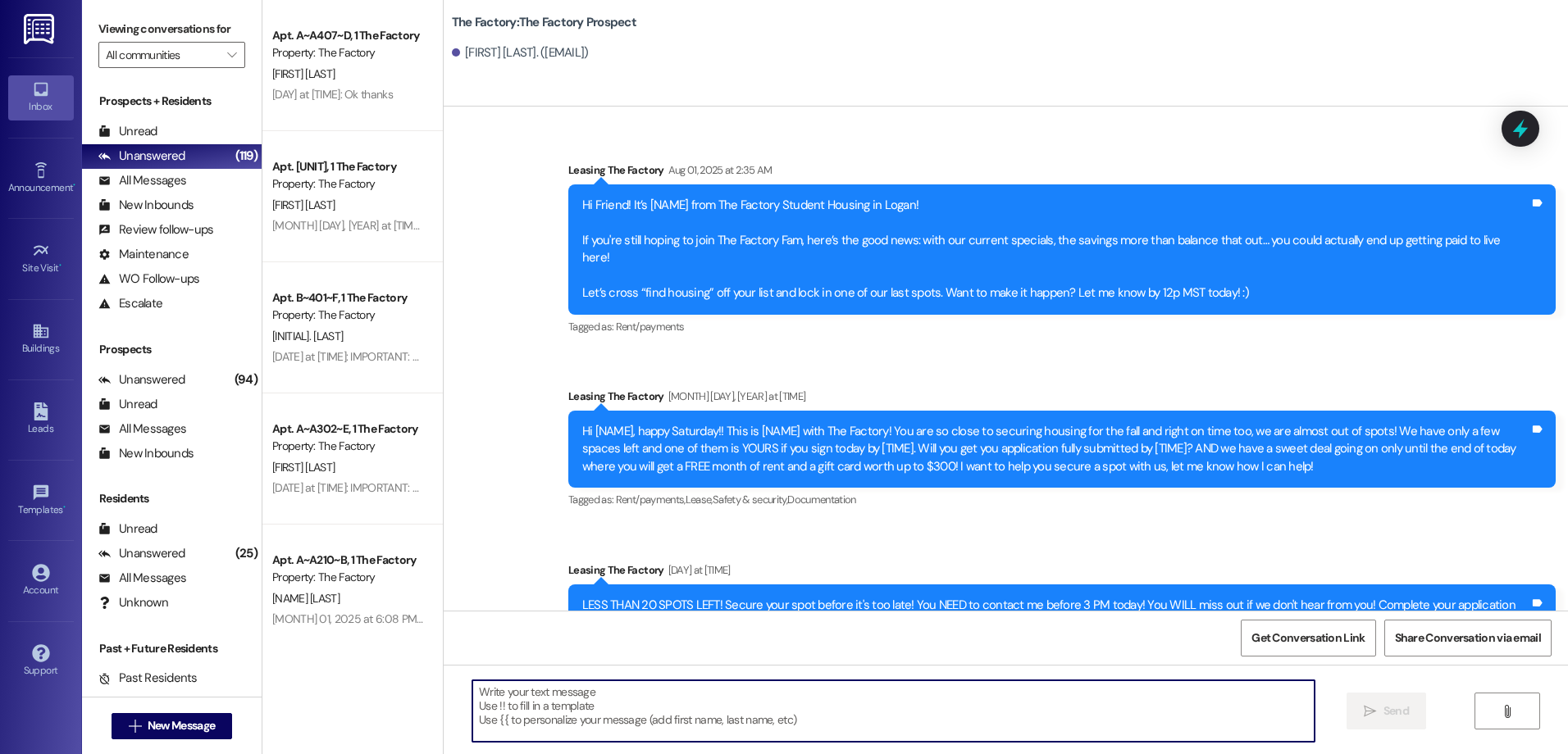 click at bounding box center (893, 711) 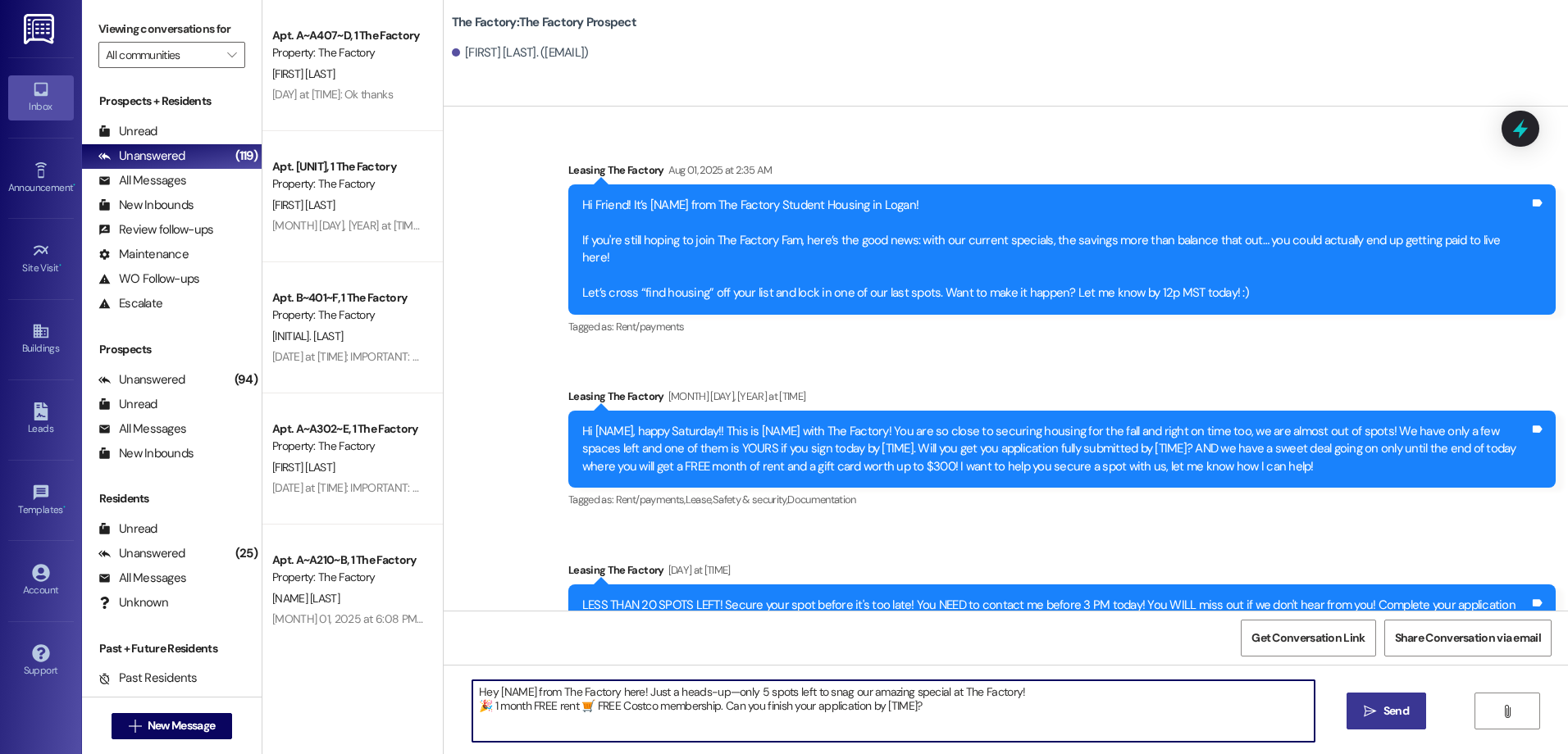 type on "Hey [NAME] from The Factory here! Just a heads-up—only 5 spots left to snag our amazing special at The Factory!
🎉 1 month FREE rent 🛒 FREE Costco membership. Can you finish your application by [TIME]?" 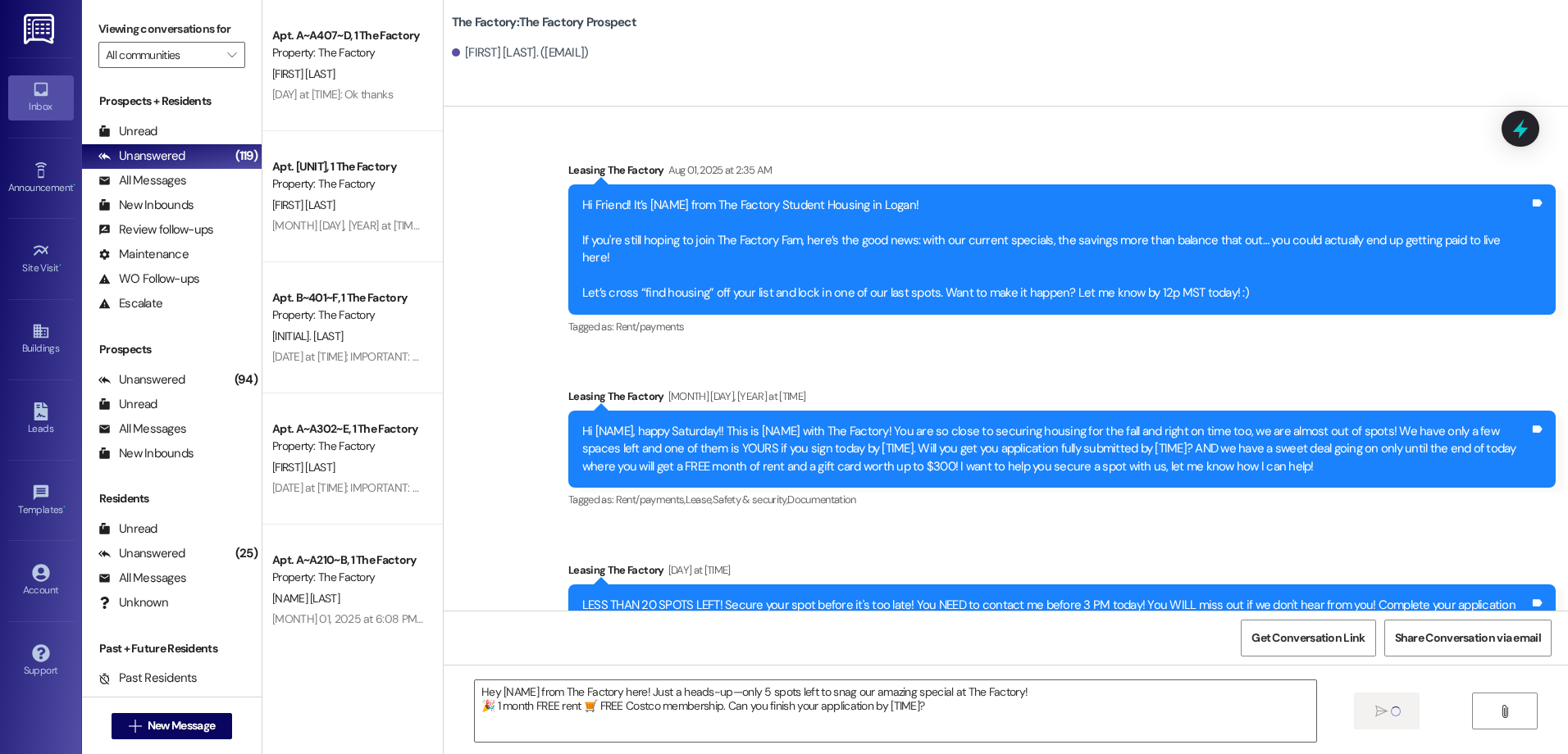 type 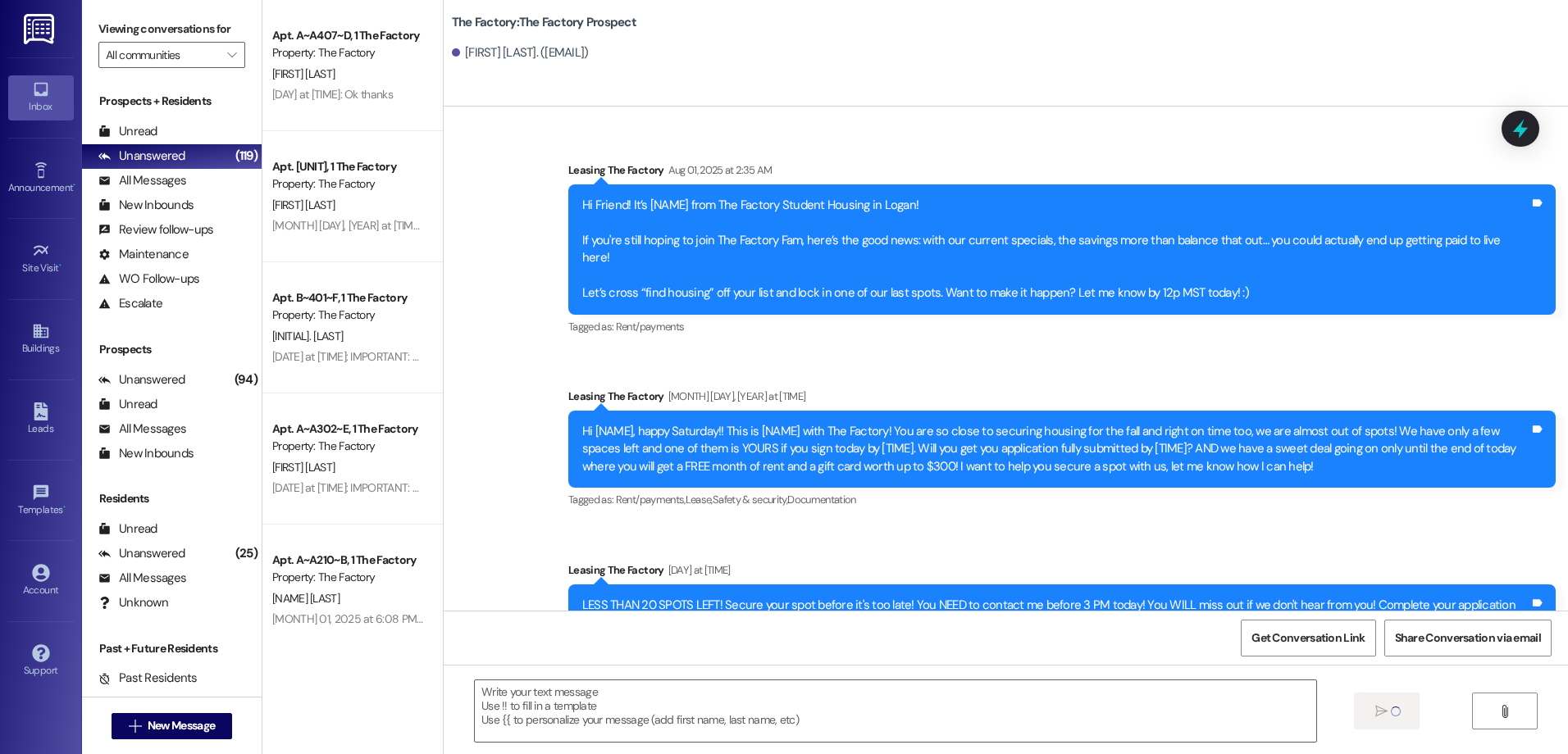 scroll, scrollTop: 8233, scrollLeft: 0, axis: vertical 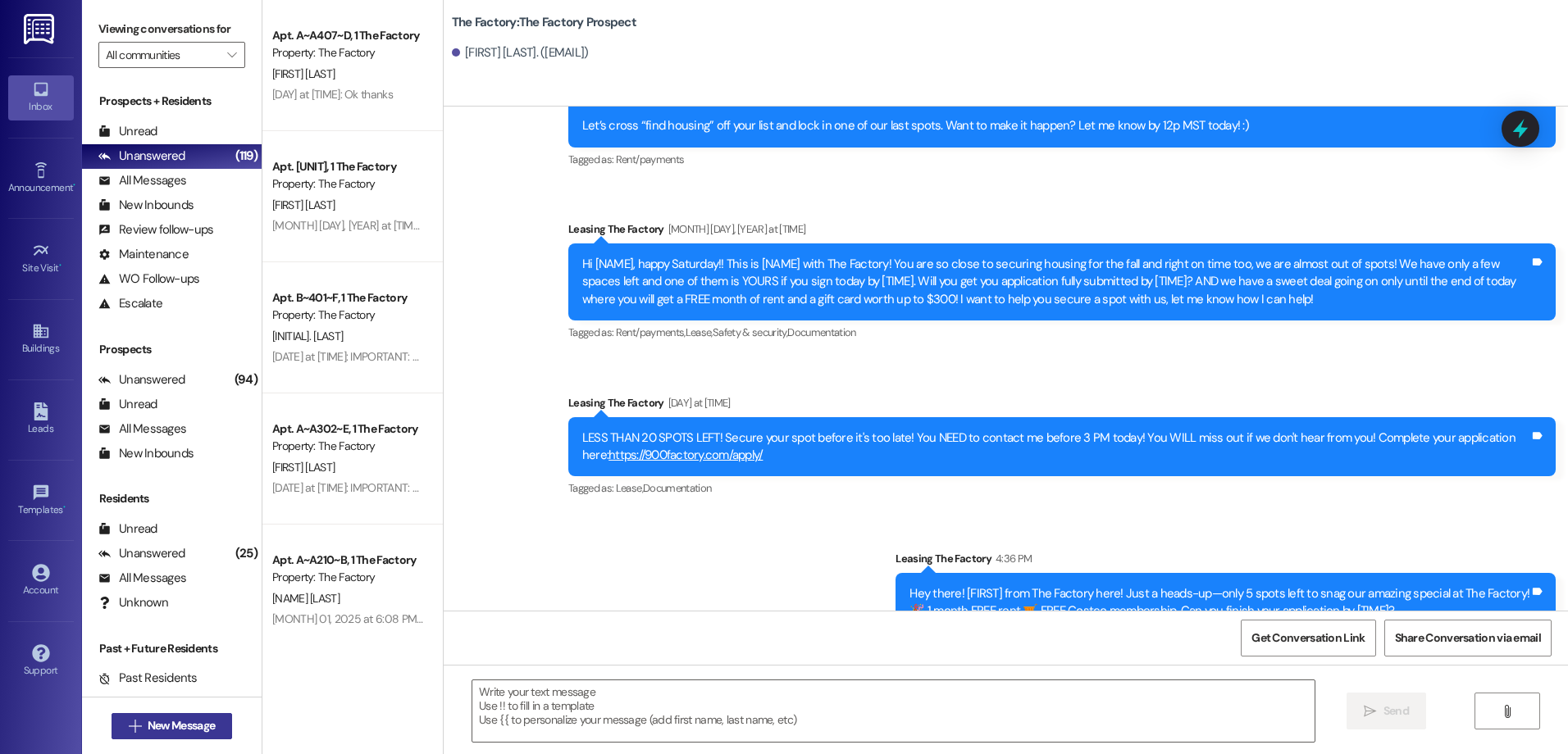 click on "New Message" at bounding box center [181, 725] 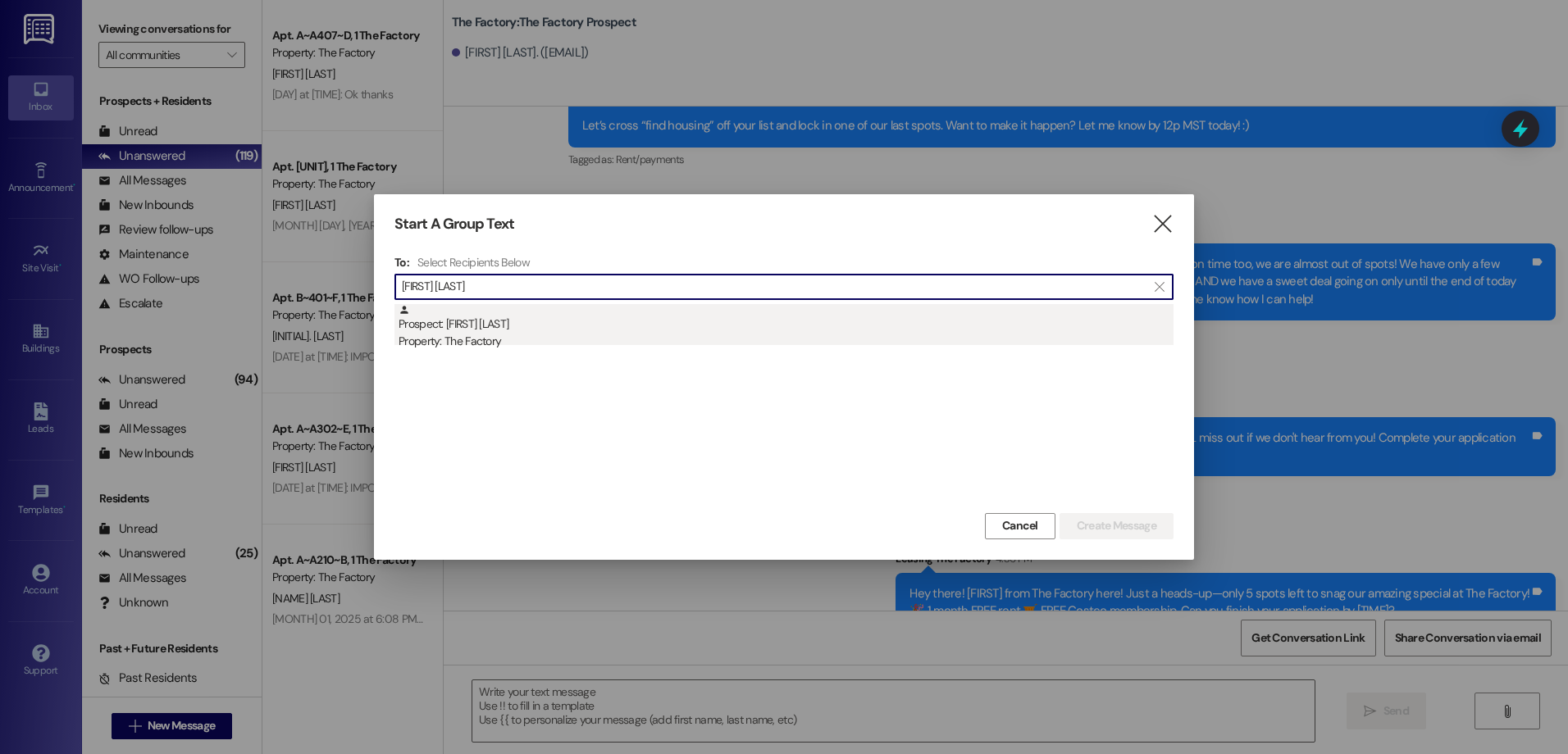 type on "[FIRST] [LAST]" 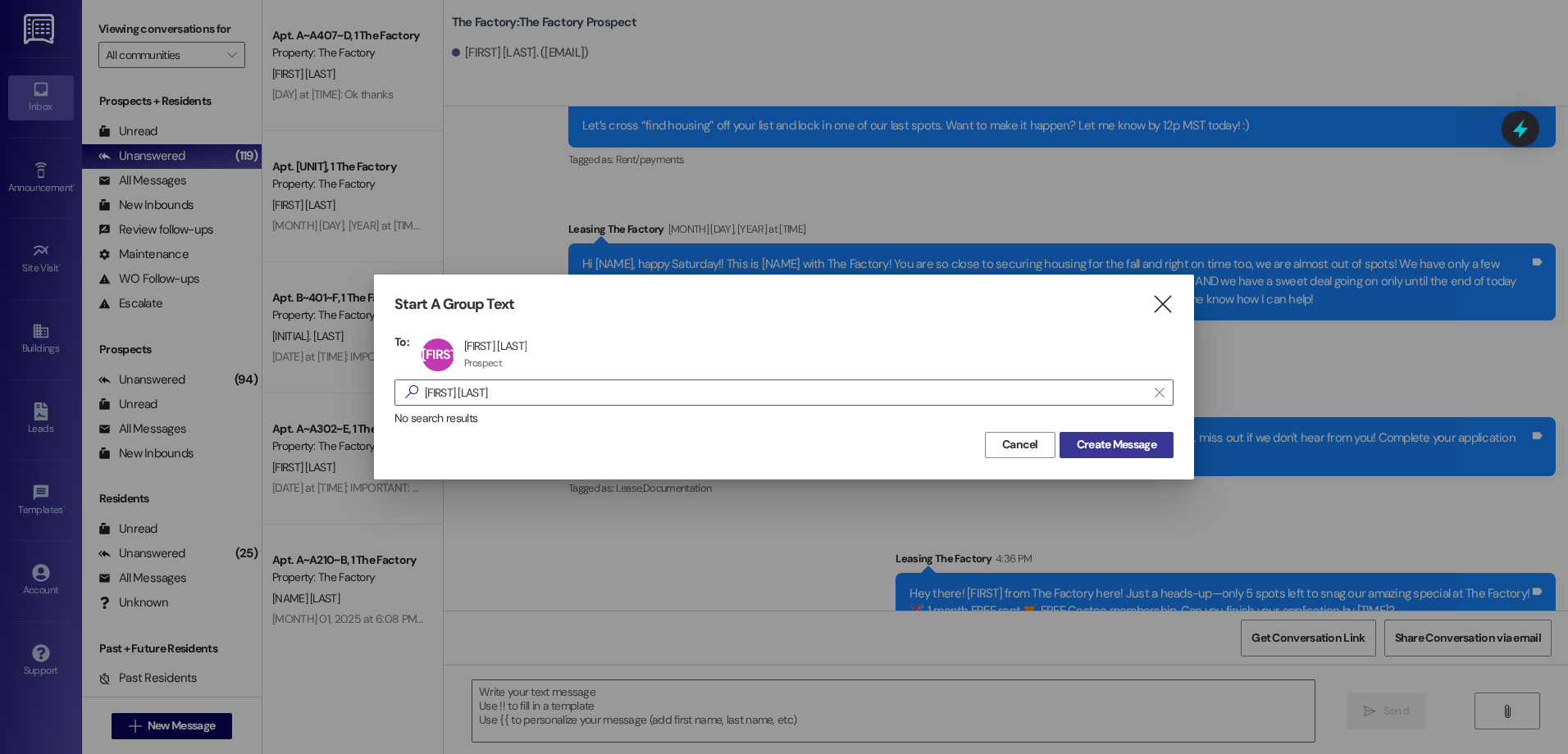 click on "Create Message" at bounding box center (1116, 444) 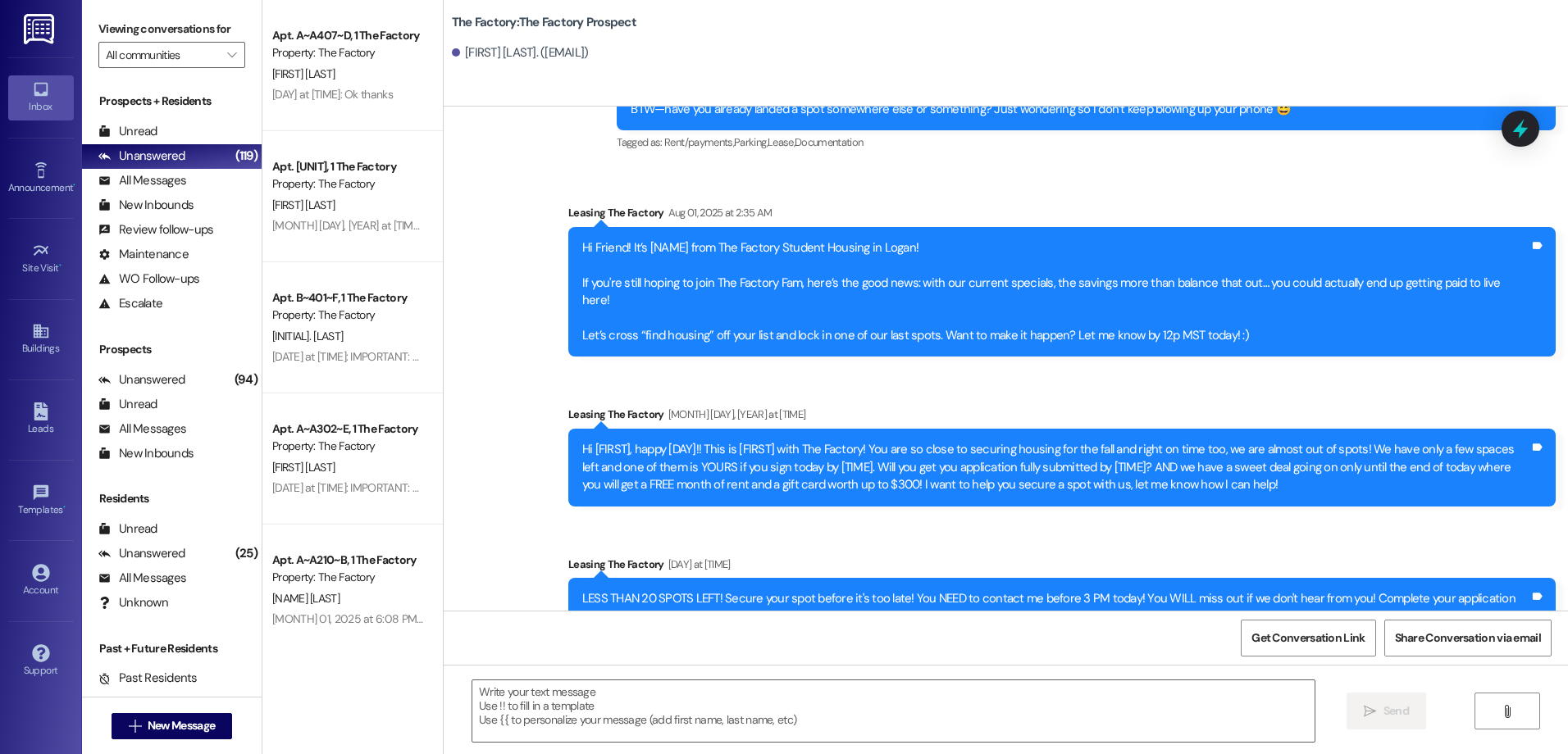 scroll, scrollTop: 8245, scrollLeft: 0, axis: vertical 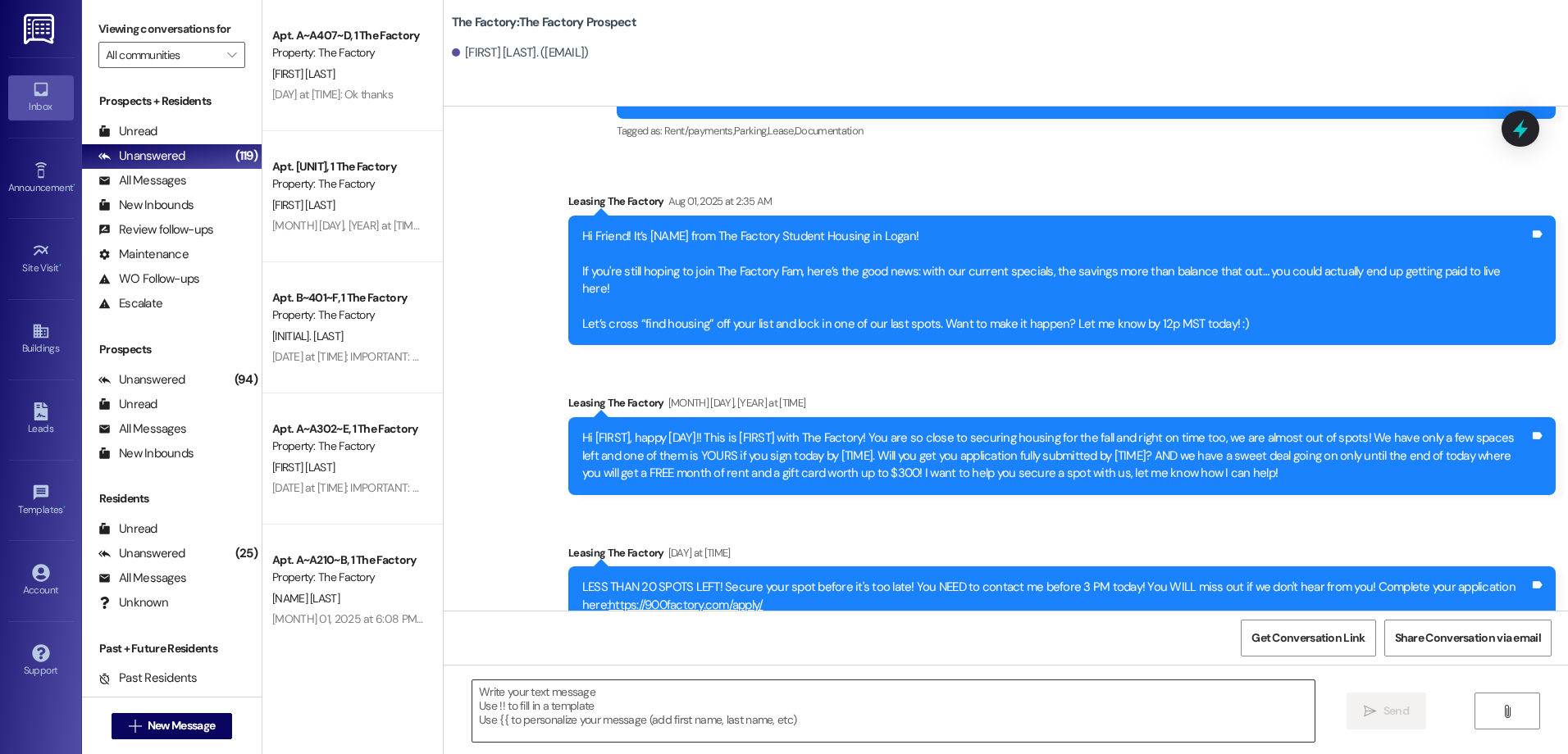 click at bounding box center [893, 711] 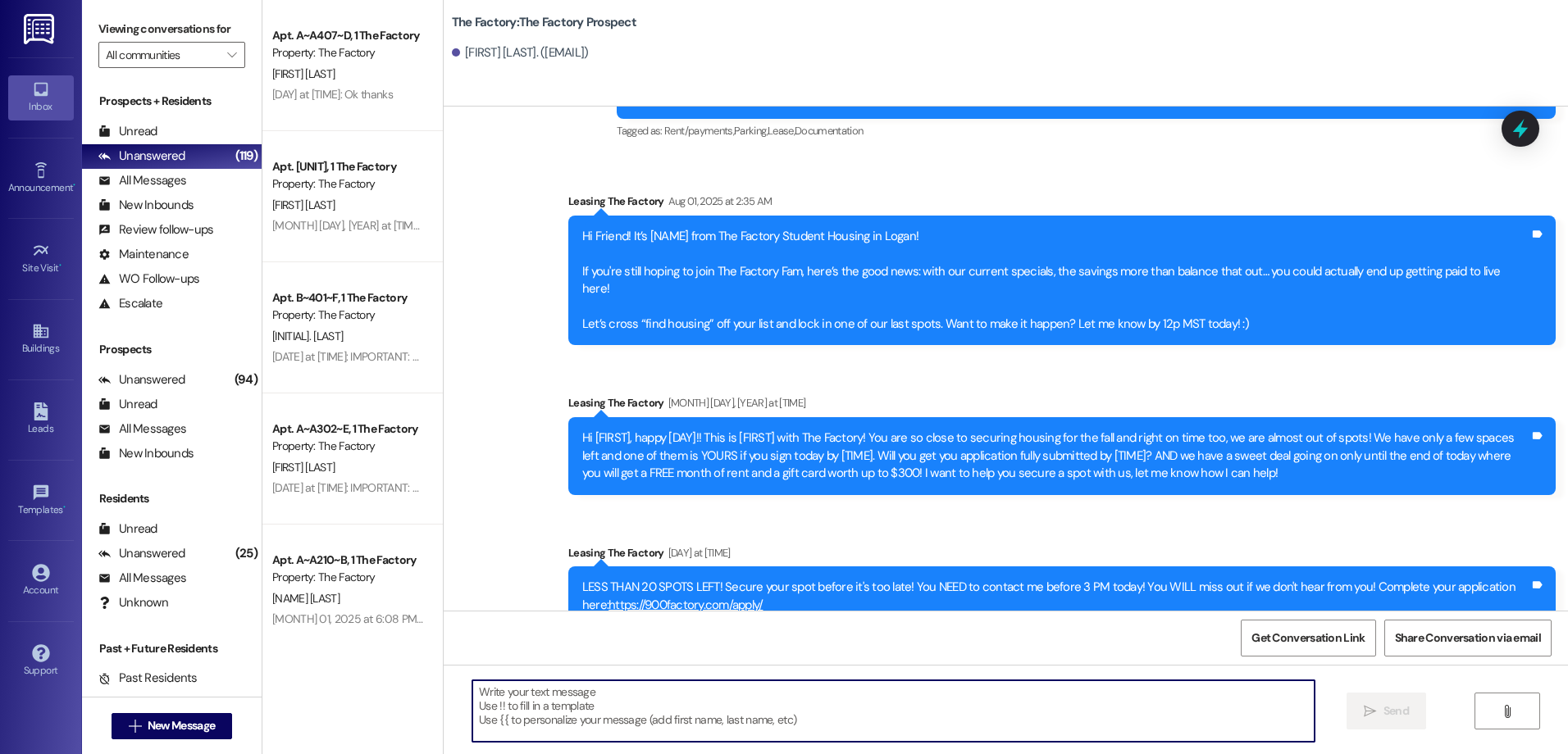 paste on "Hey [NAME] from The Factory here! Just a heads-up—only 5 spots left to snag our amazing special at The Factory!
🎉 1 month FREE rent 🛒 FREE Costco membership. Can you finish your application by [TIME]?" 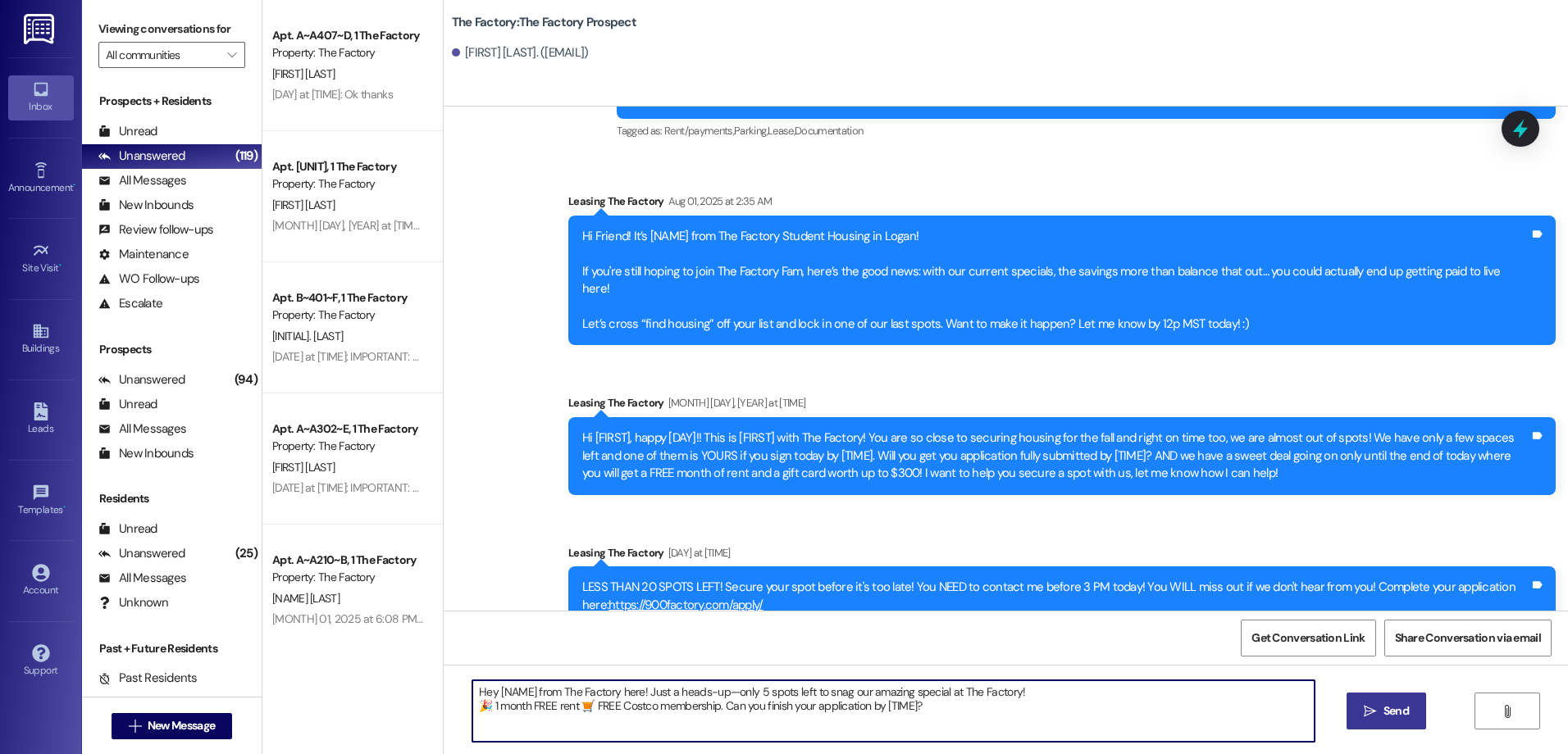 type on "Hey [NAME] from The Factory here! Just a heads-up—only 5 spots left to snag our amazing special at The Factory!
🎉 1 month FREE rent 🛒 FREE Costco membership. Can you finish your application by [TIME]?" 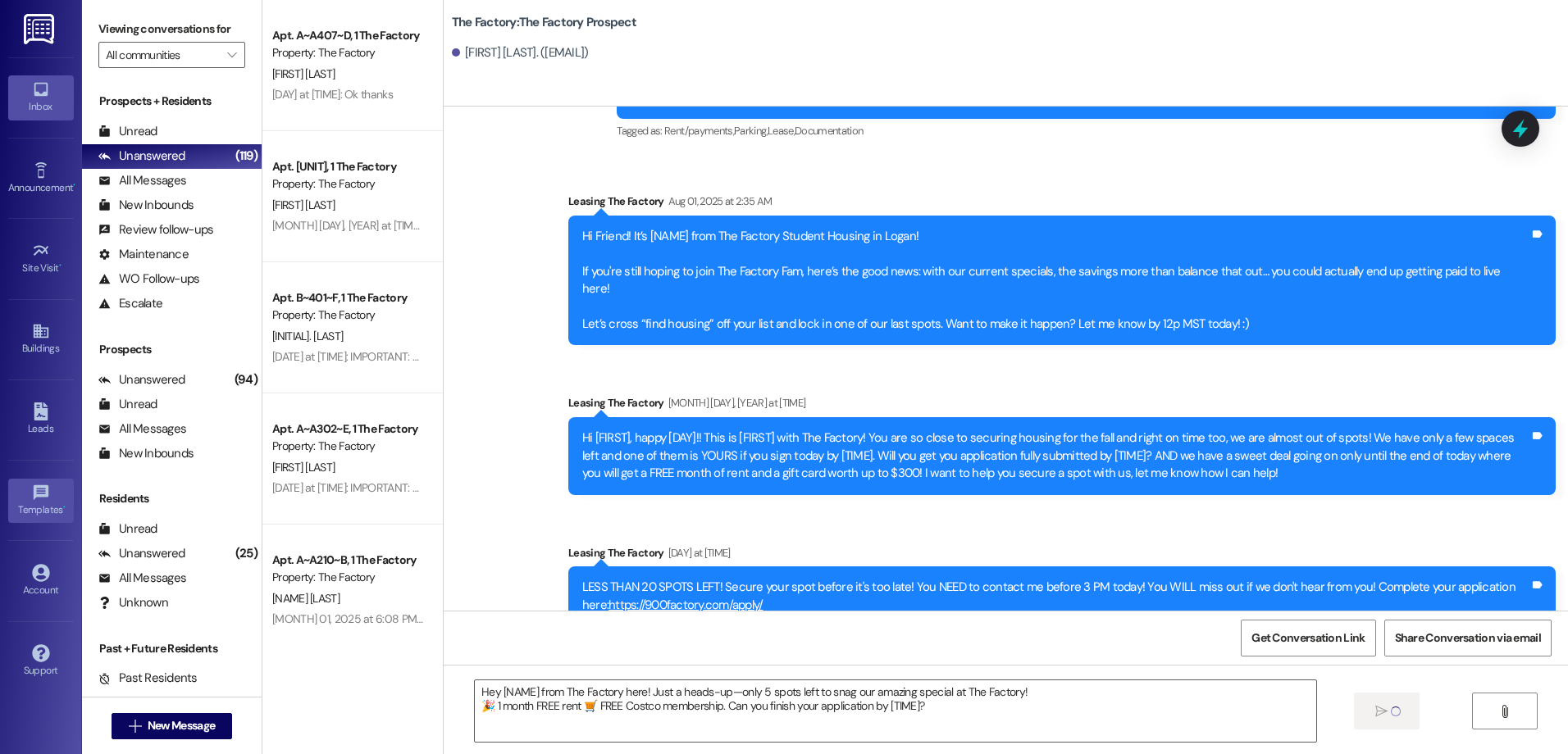 type 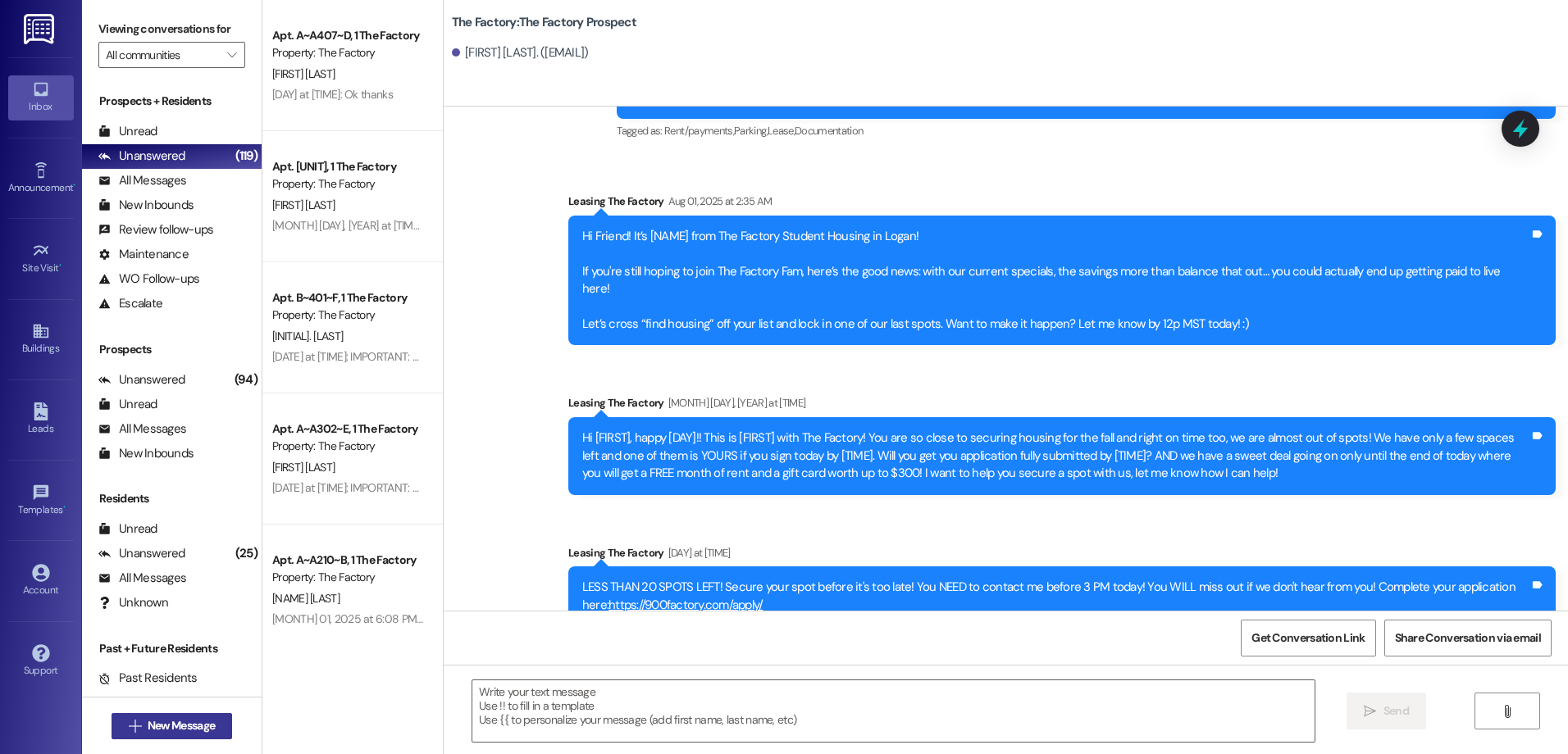 click on " New Message" at bounding box center [172, 726] 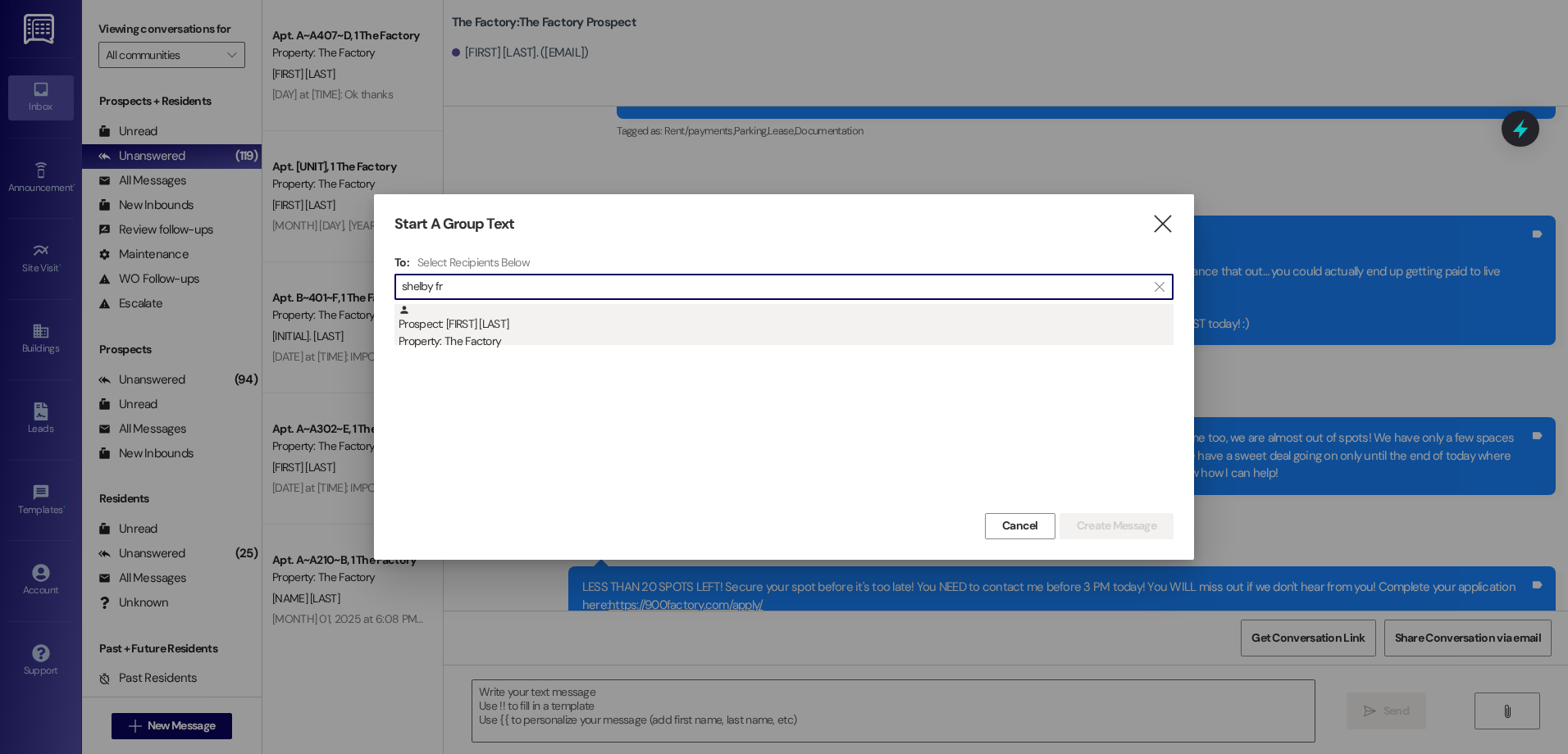 type on "shelby fr" 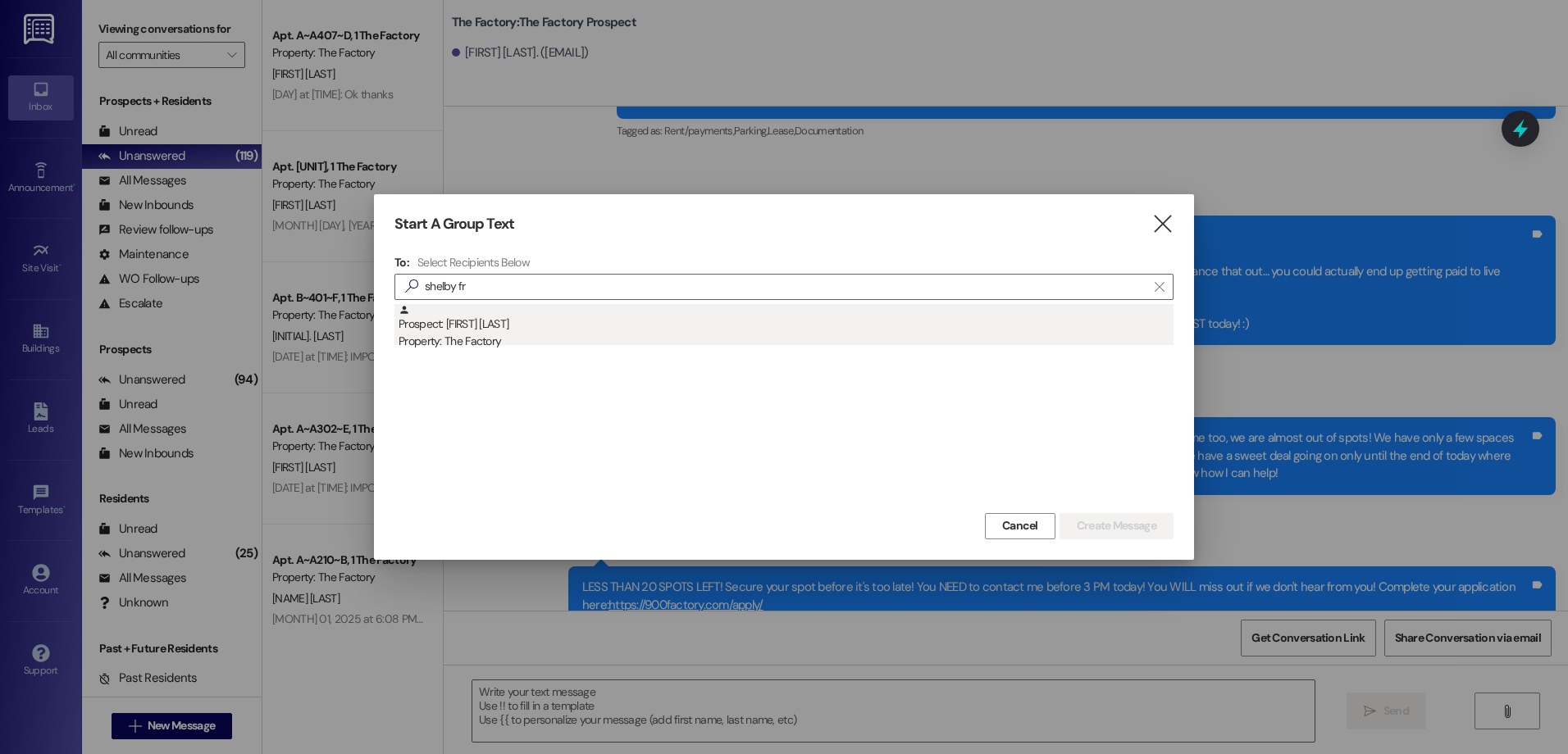 click on "Prospect: [FIRST] [LAST] Property: The Factory" at bounding box center (786, 327) 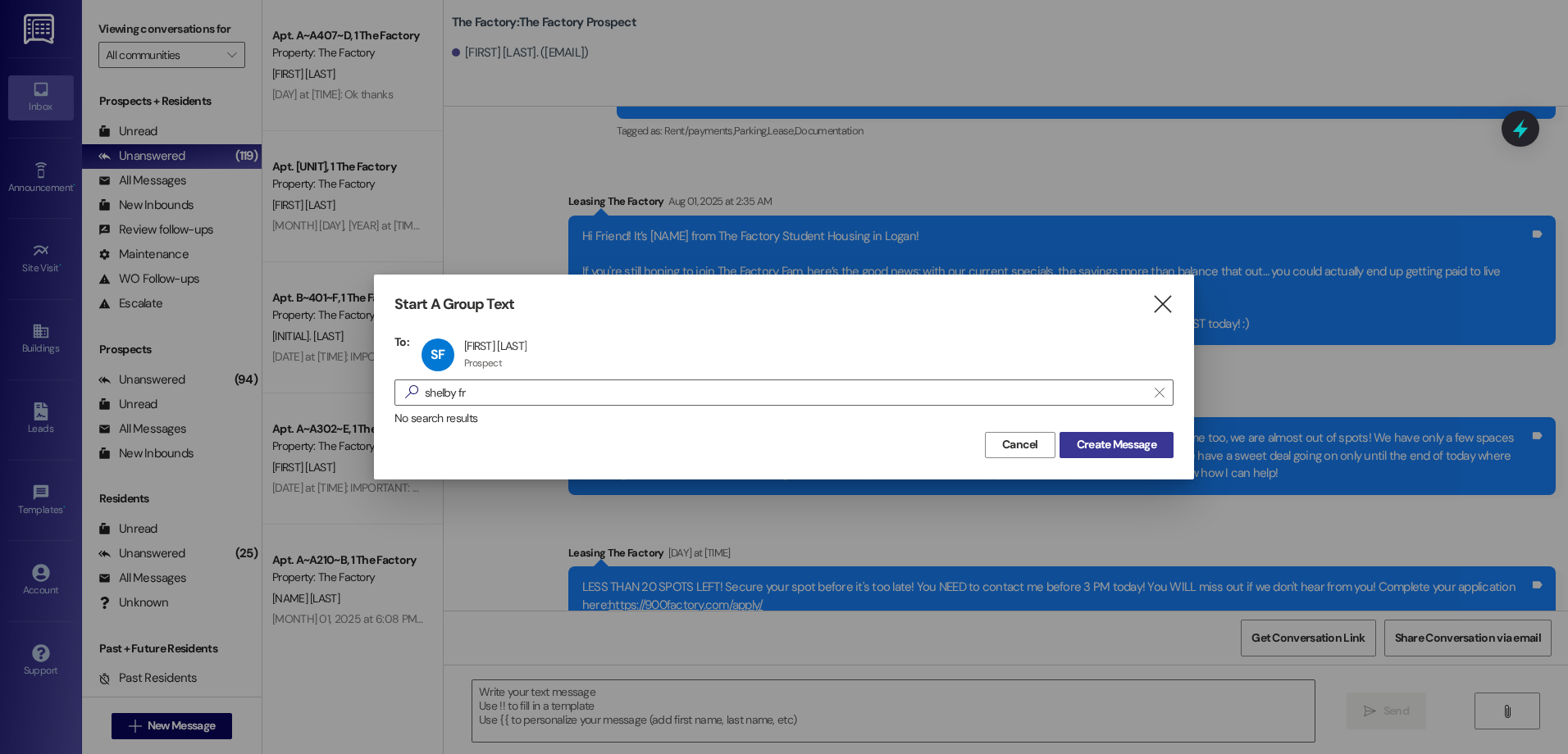 click on "Create Message" at bounding box center [1116, 444] 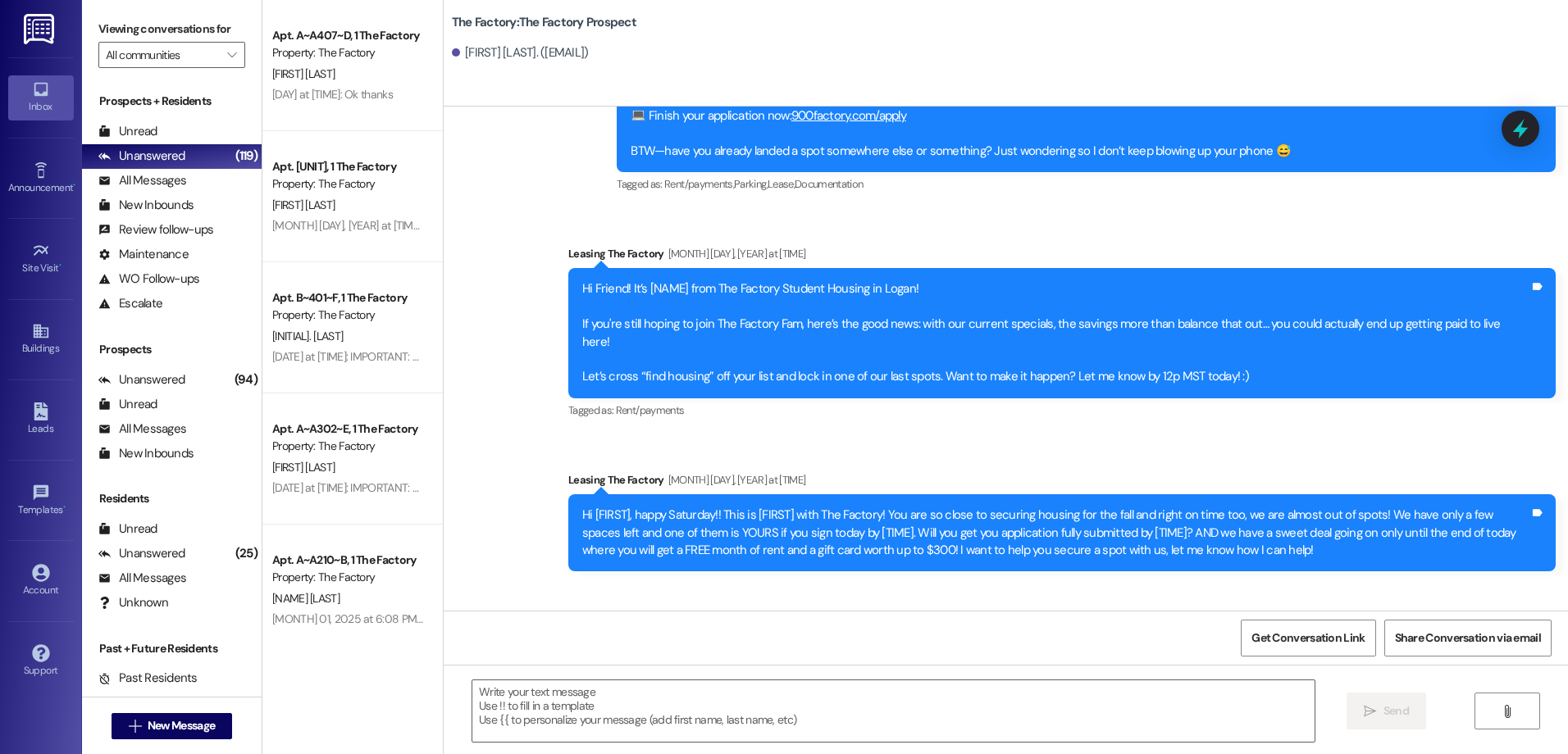 scroll, scrollTop: 8394, scrollLeft: 0, axis: vertical 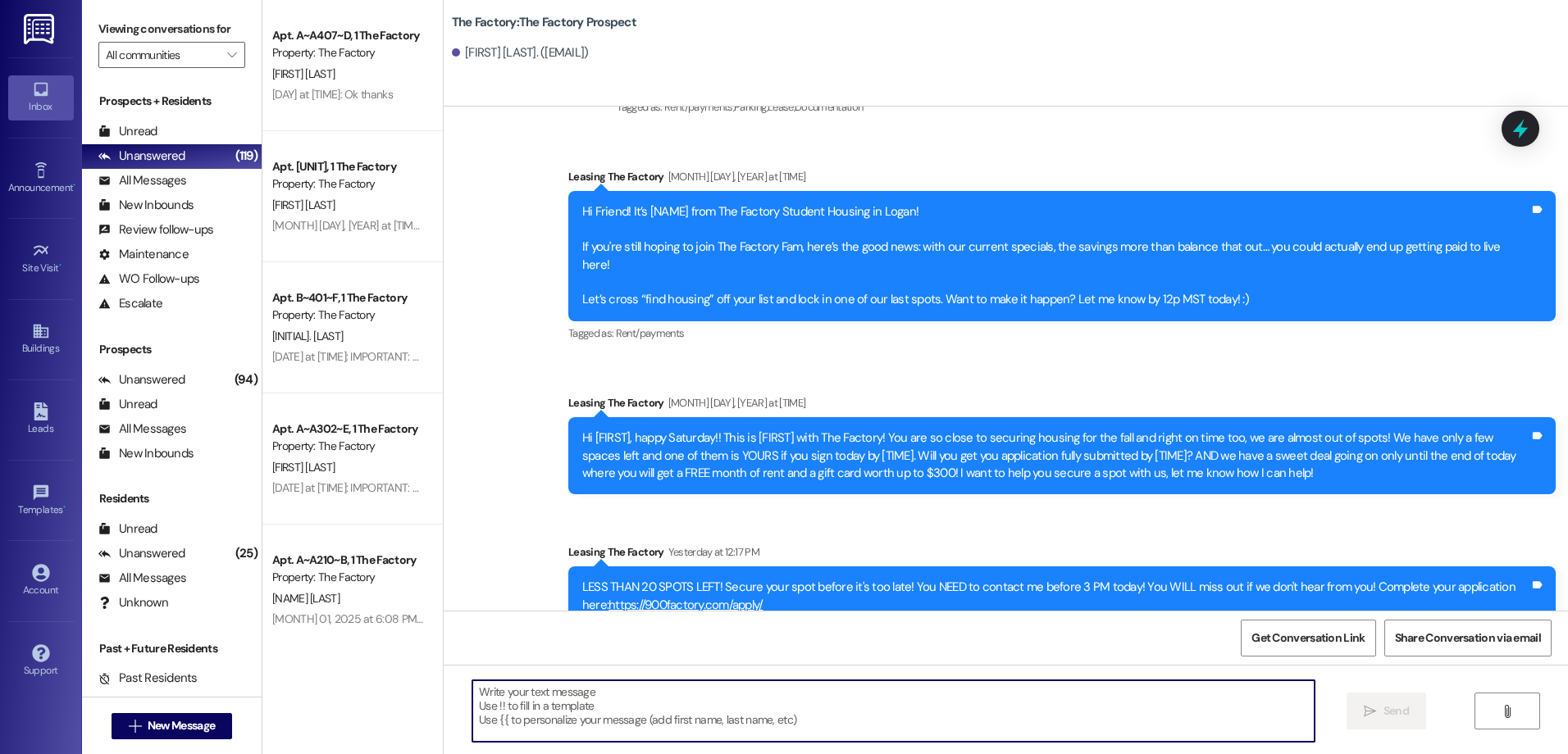 click at bounding box center [893, 711] 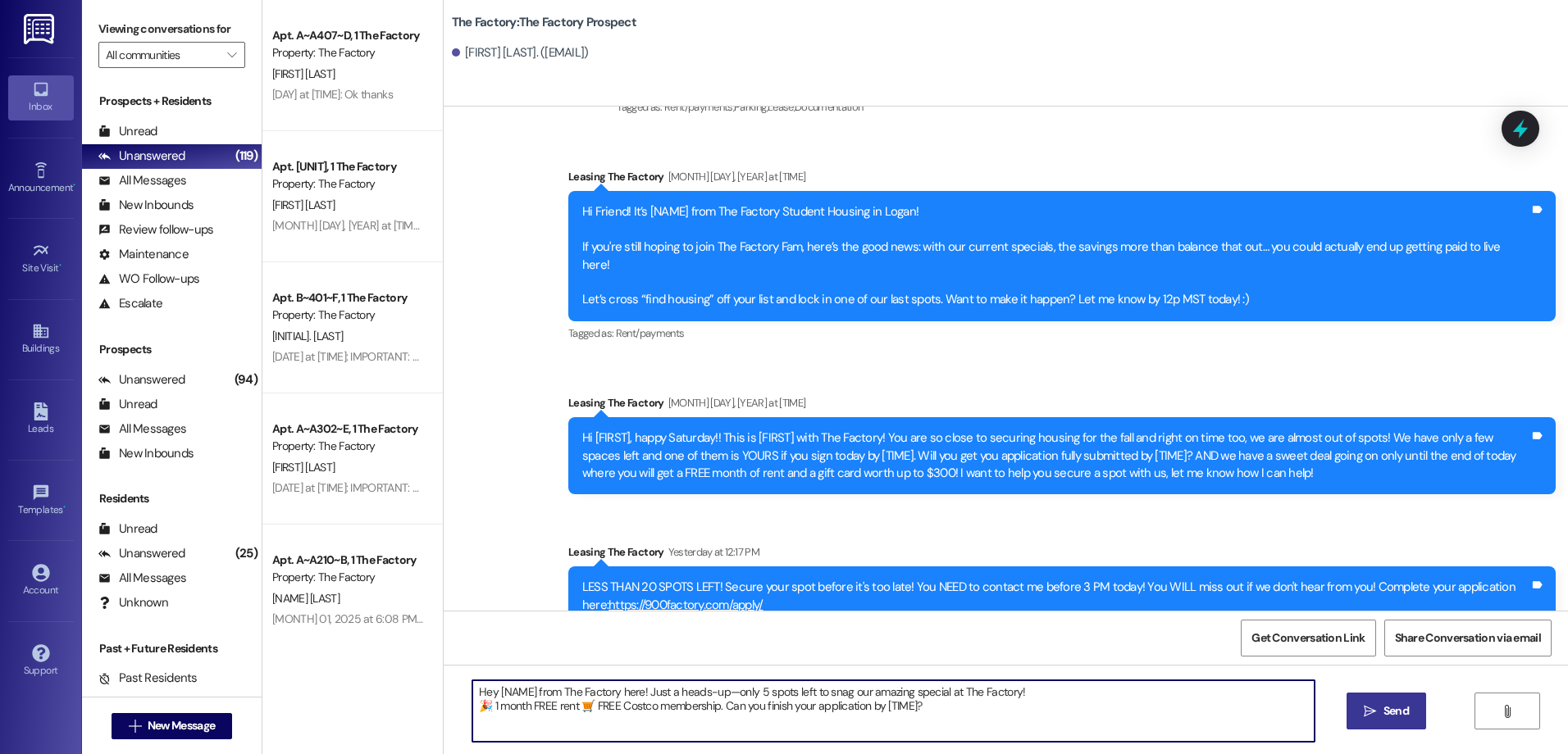 type on "Hey [NAME] from The Factory here! Just a heads-up—only 5 spots left to snag our amazing special at The Factory!
🎉 1 month FREE rent 🛒 FREE Costco membership. Can you finish your application by [TIME]?" 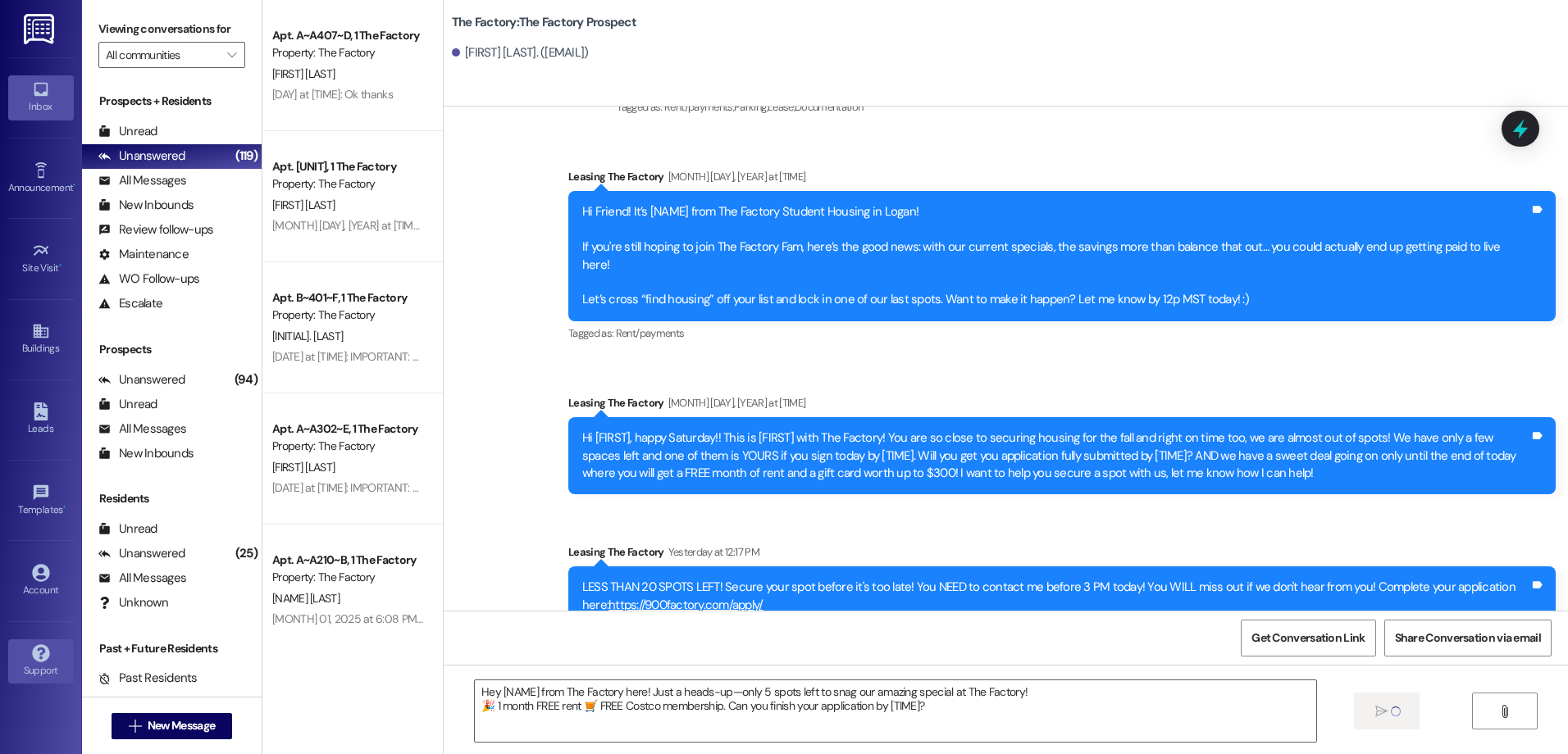 type 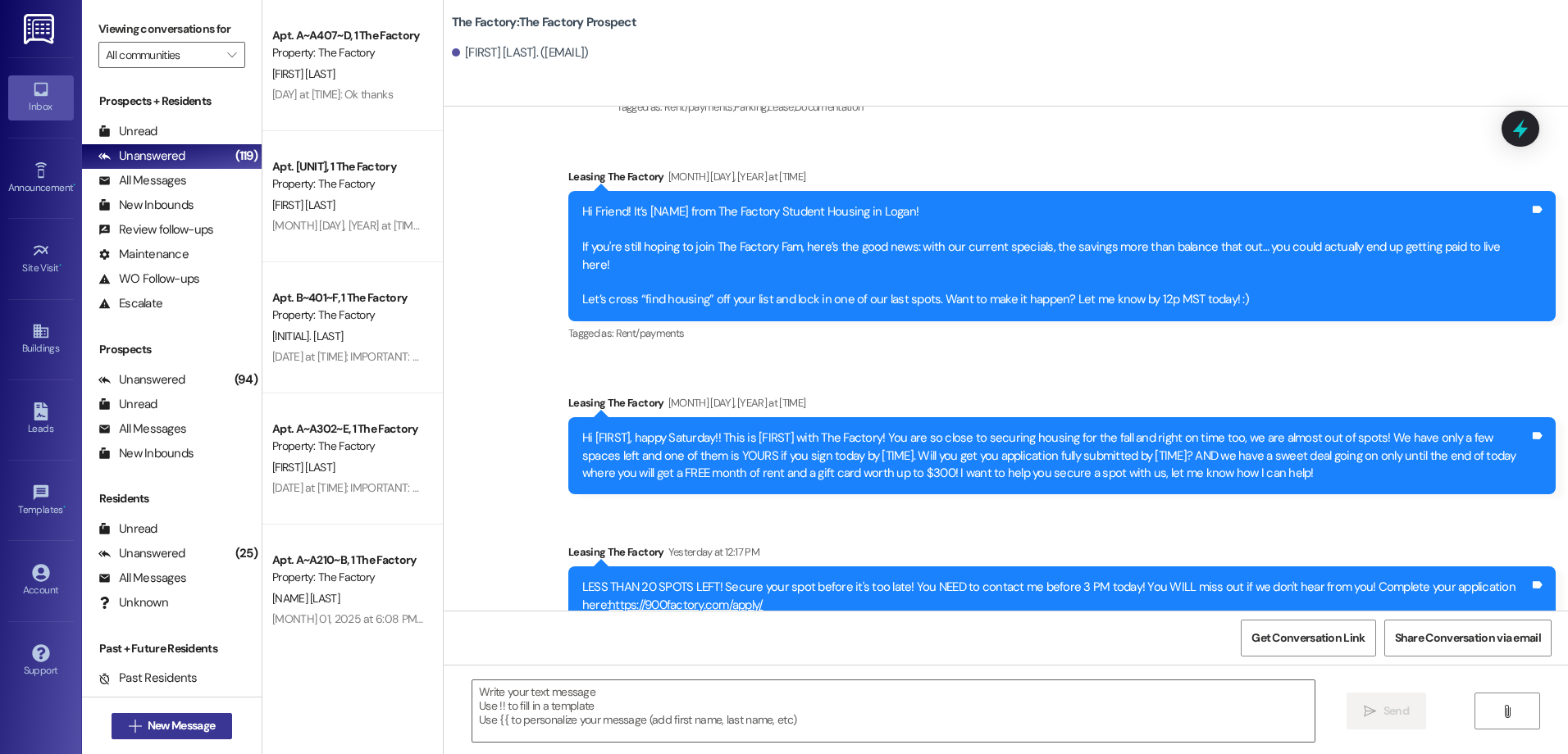 click on " New Message" at bounding box center [172, 726] 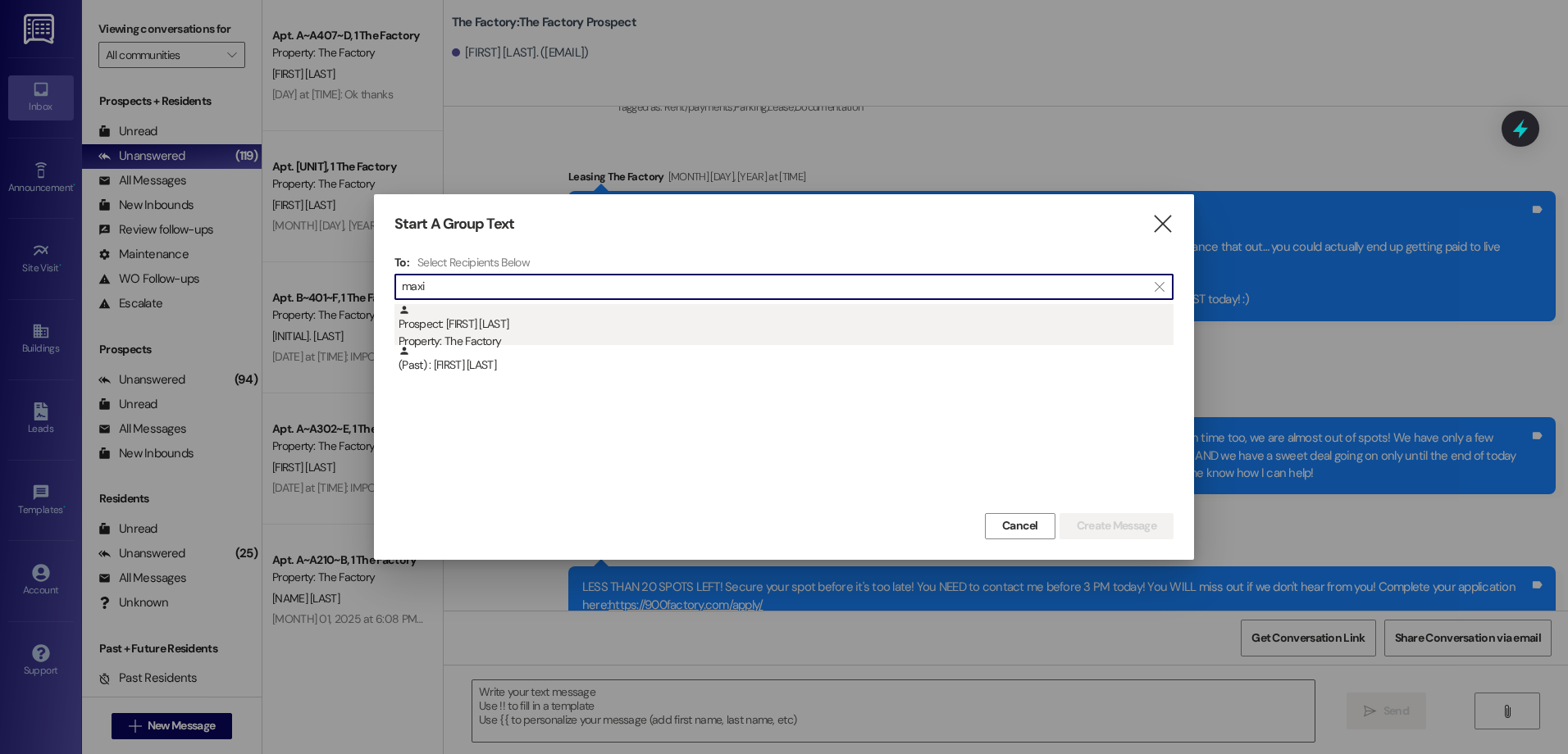 type on "maxi" 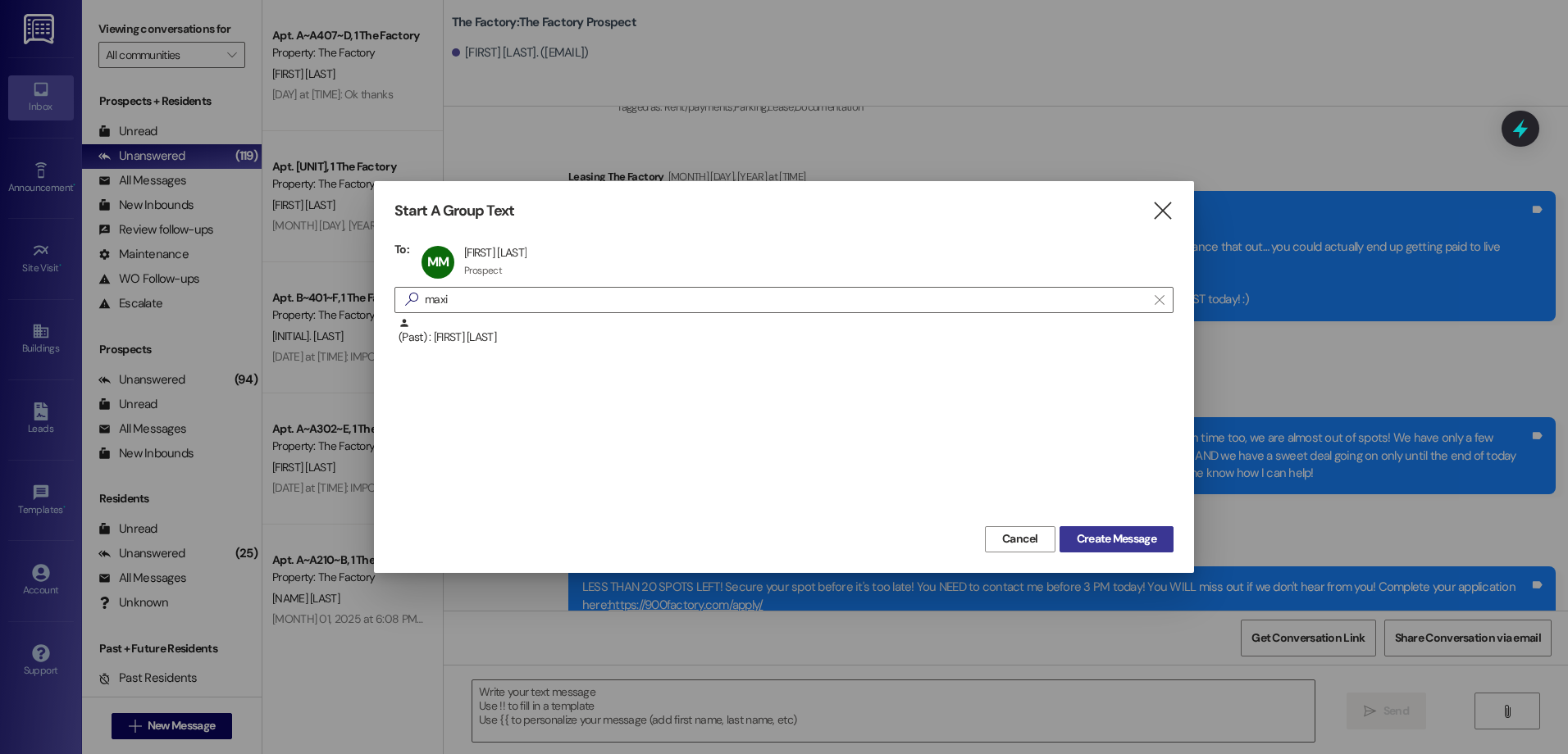 click on "Create Message" at bounding box center (1116, 538) 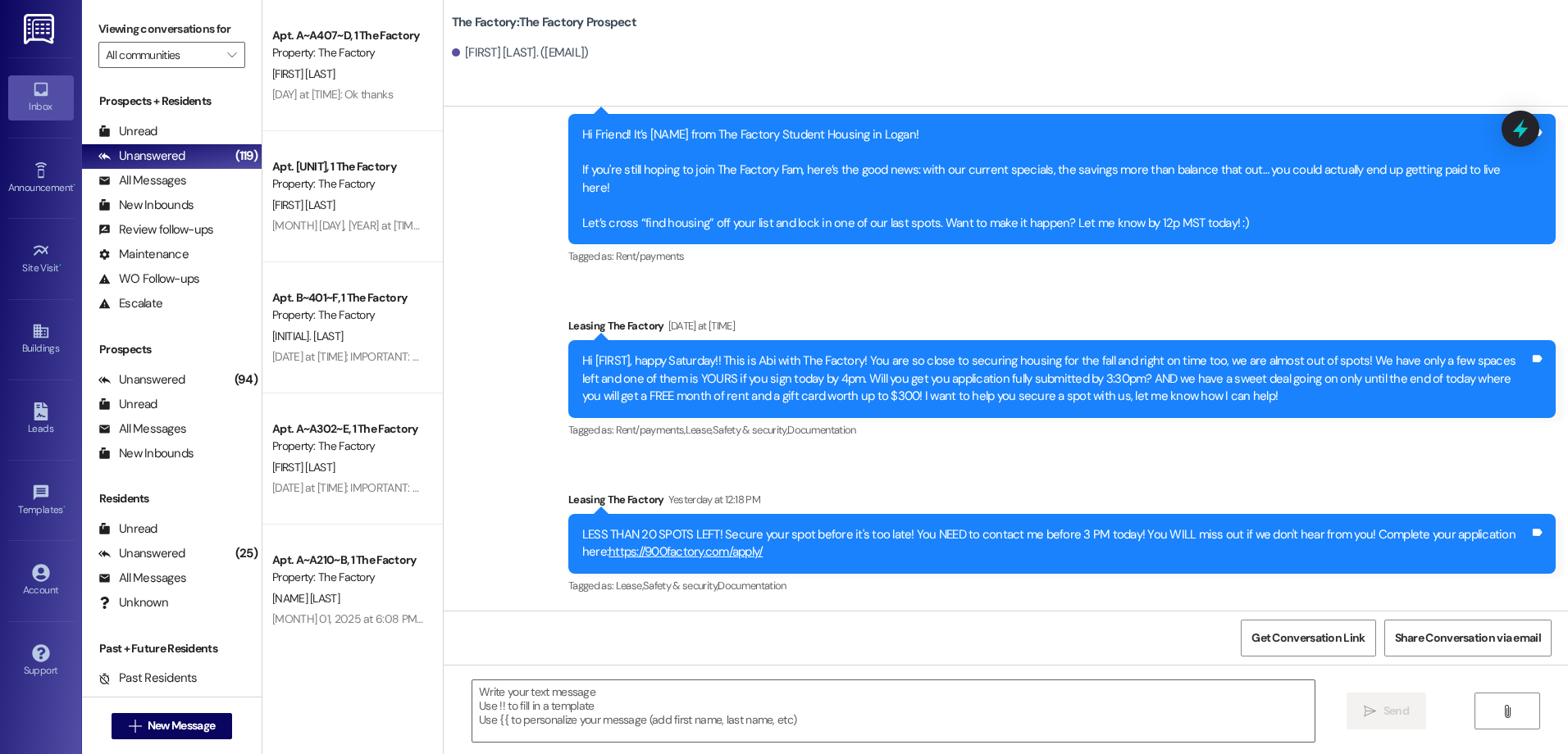 scroll, scrollTop: 7239, scrollLeft: 0, axis: vertical 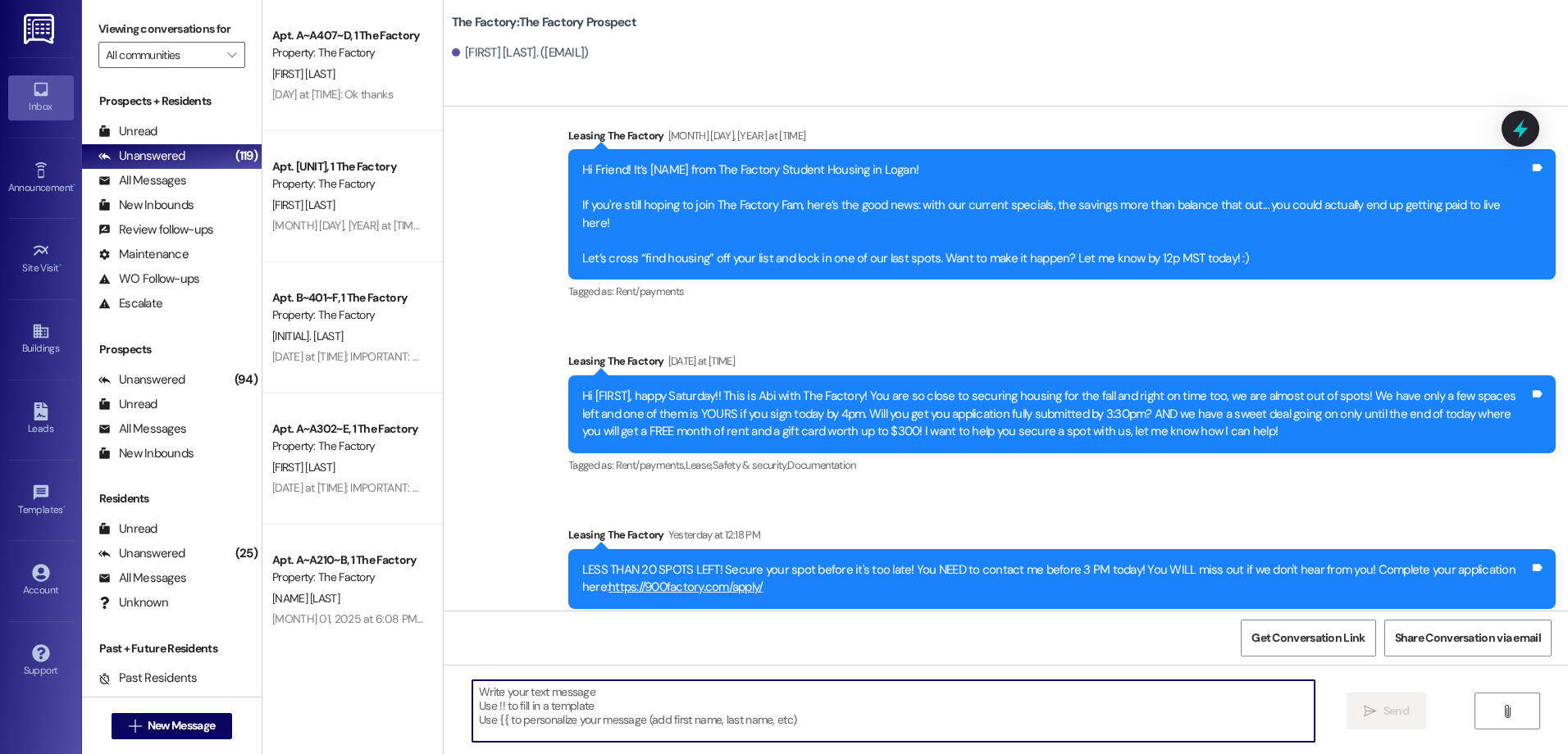 click at bounding box center [893, 711] 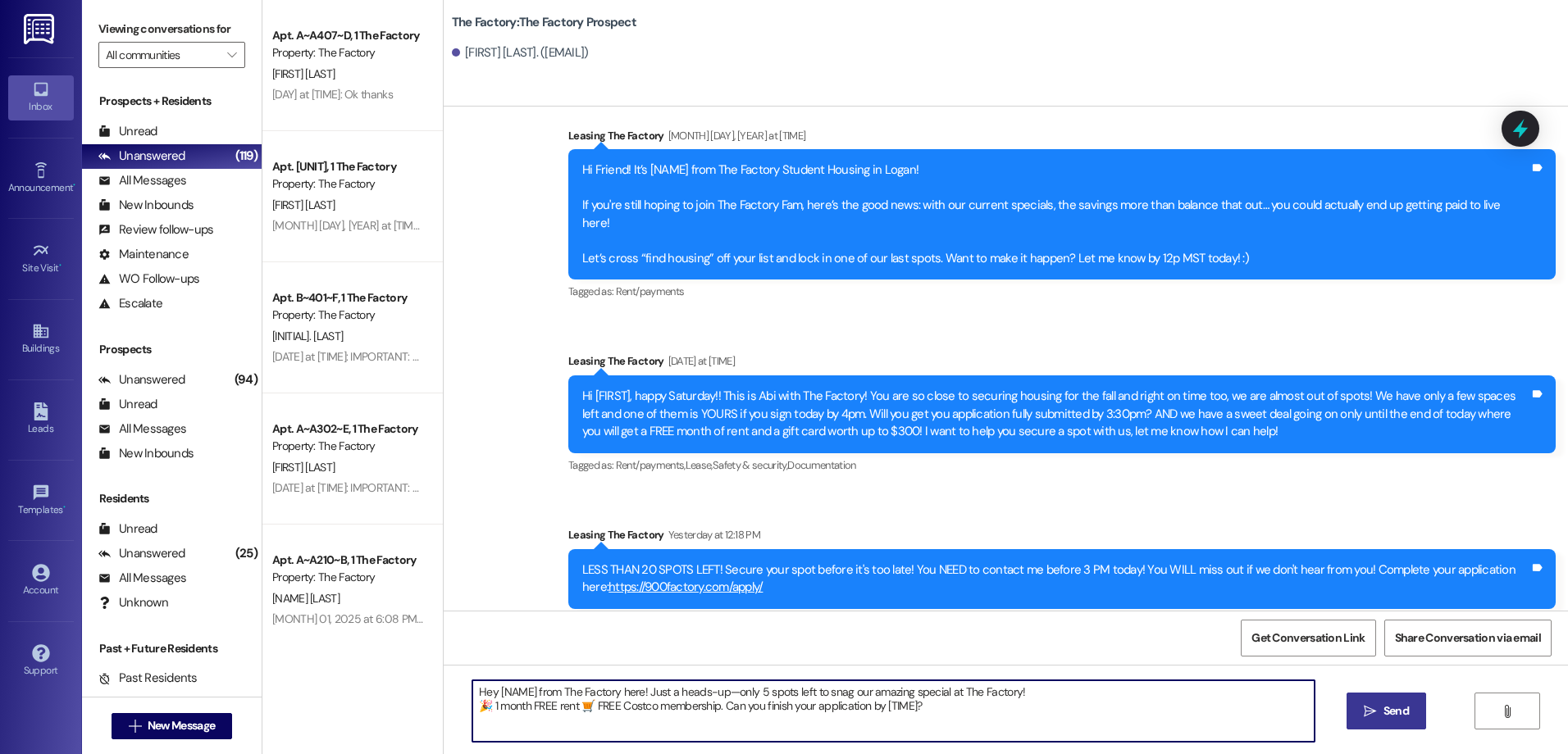 type on "Hey [NAME] from The Factory here! Just a heads-up—only 5 spots left to snag our amazing special at The Factory!
🎉 1 month FREE rent 🛒 FREE Costco membership. Can you finish your application by [TIME]?" 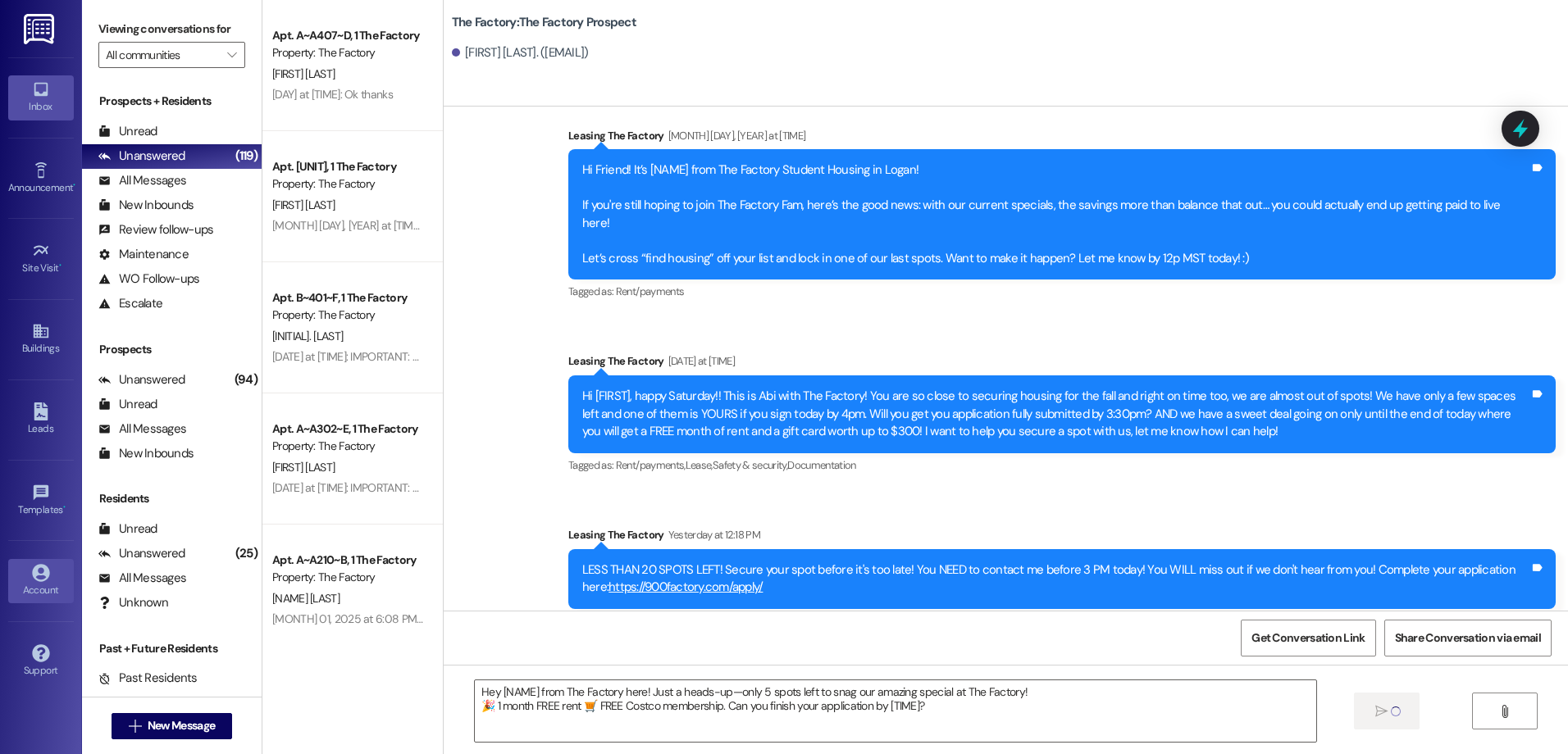 type 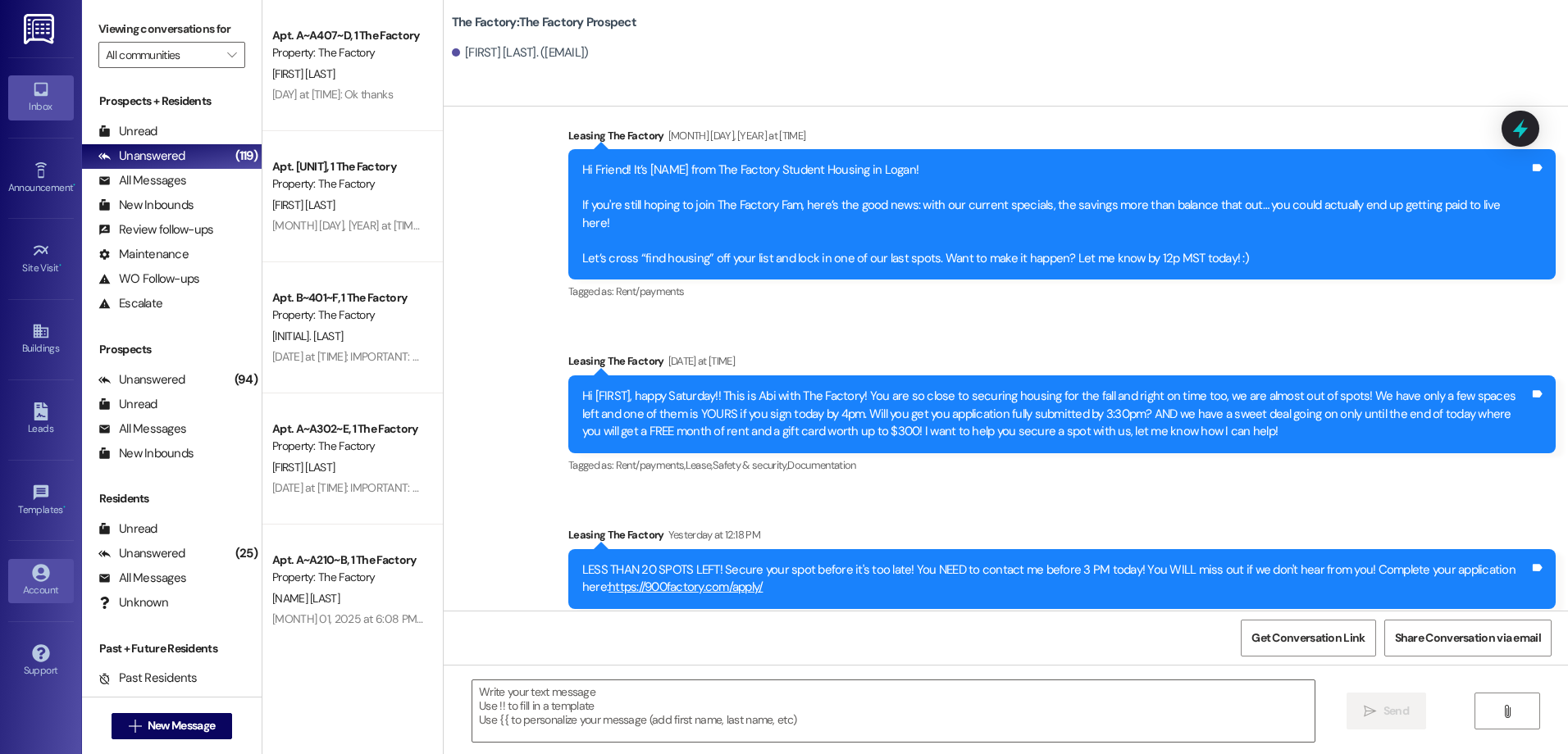 scroll, scrollTop: 7406, scrollLeft: 0, axis: vertical 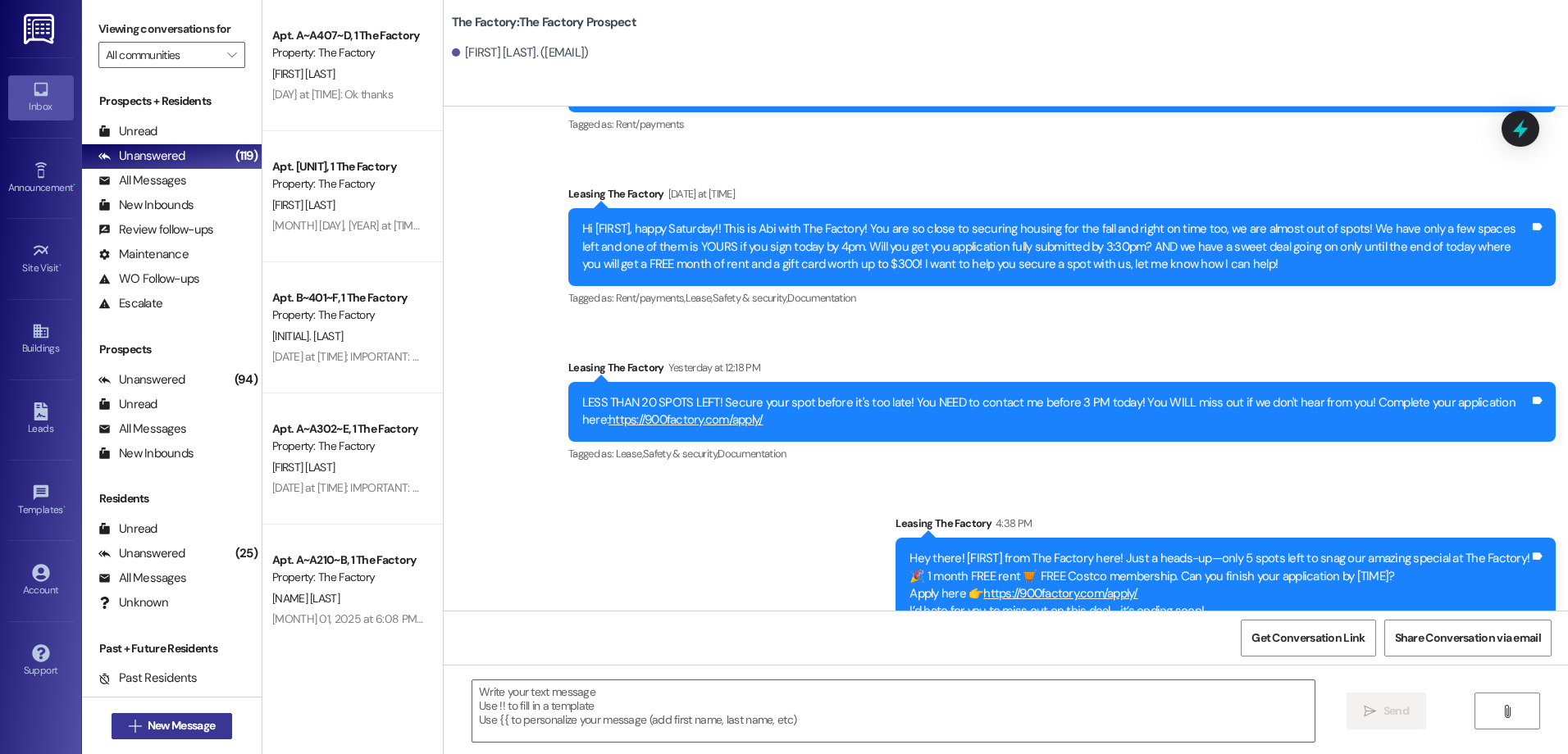 click on "New Message" at bounding box center (181, 725) 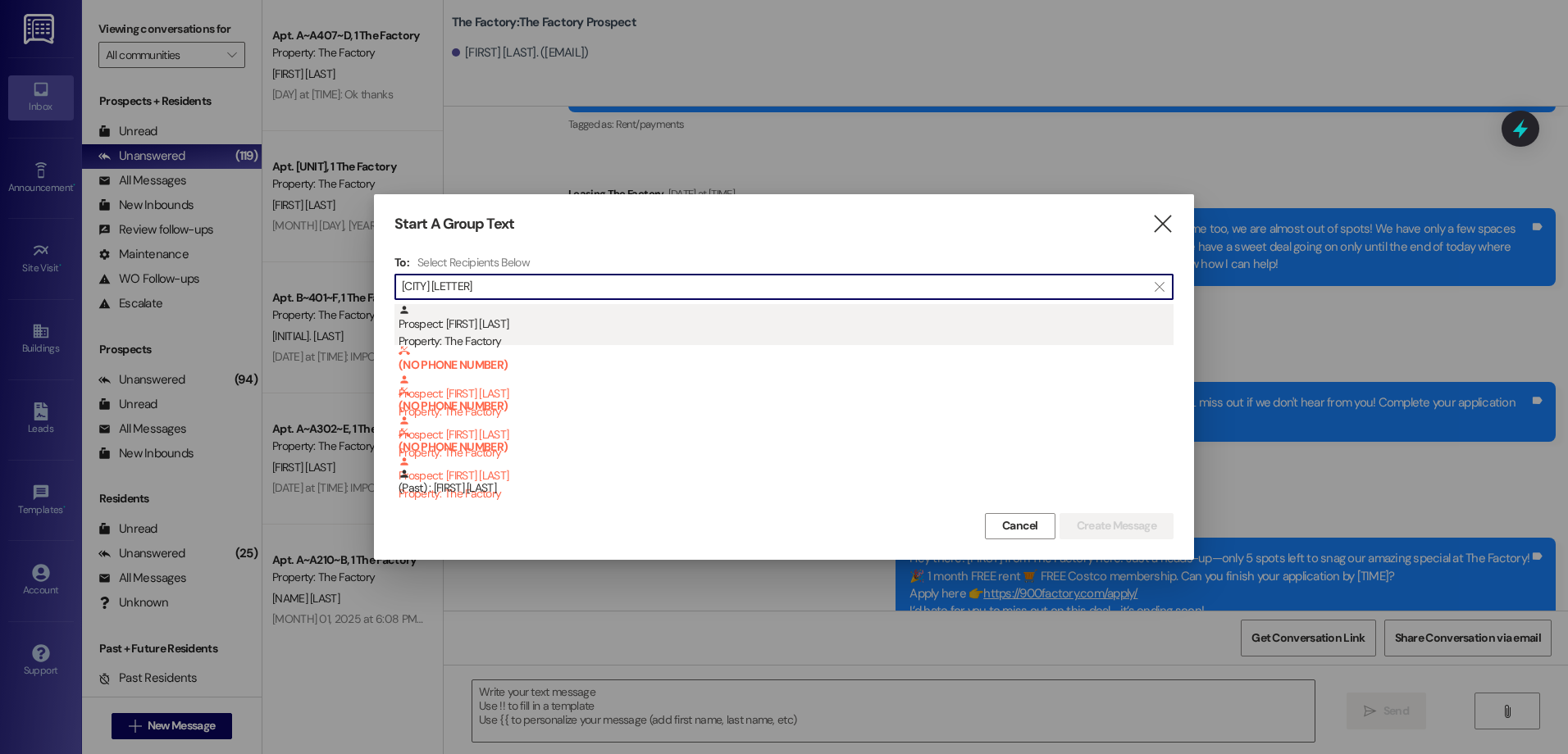 type on "[CITY] [LETTER]" 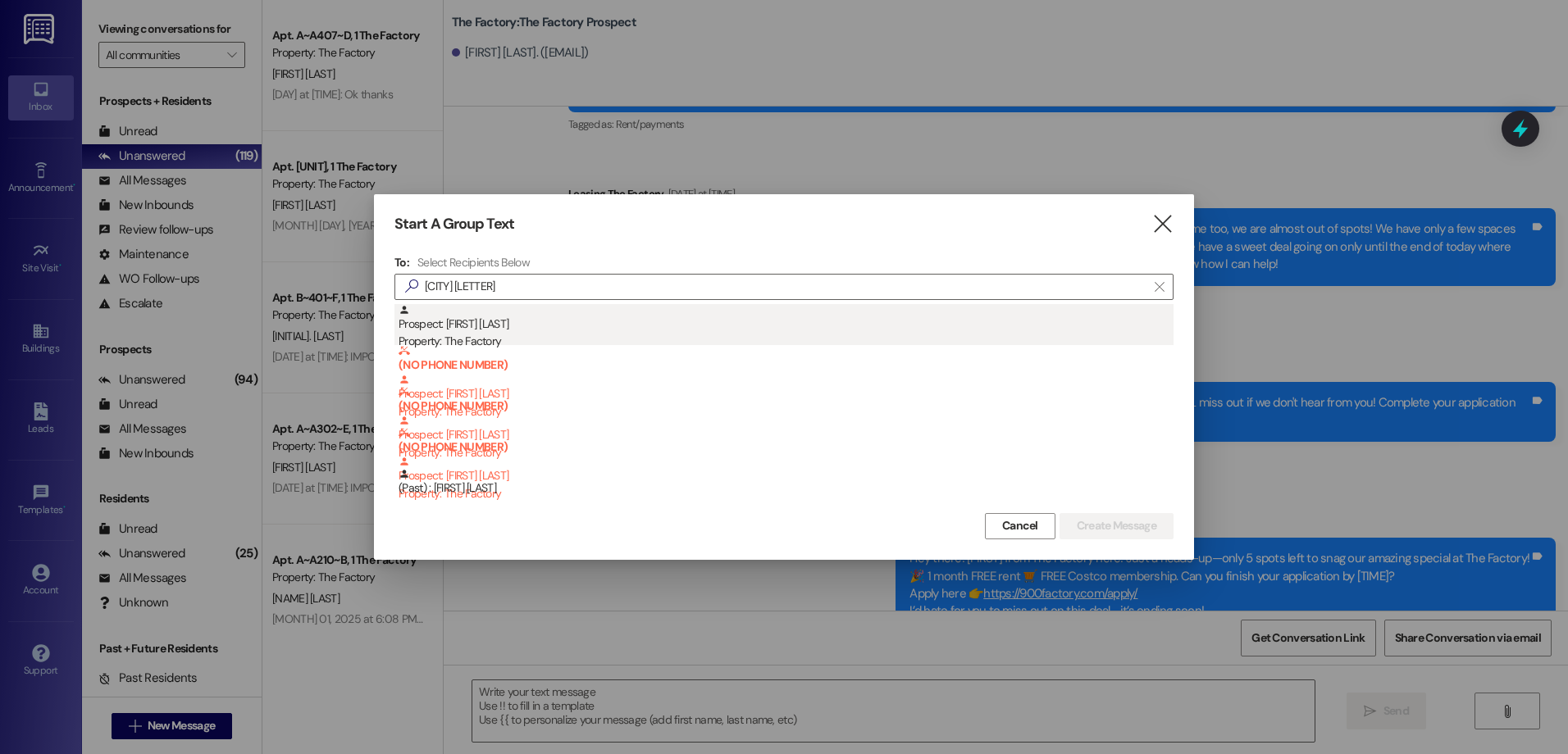 click on "Prospect: [FIRST] [LAST] Property: The Factory" at bounding box center (786, 327) 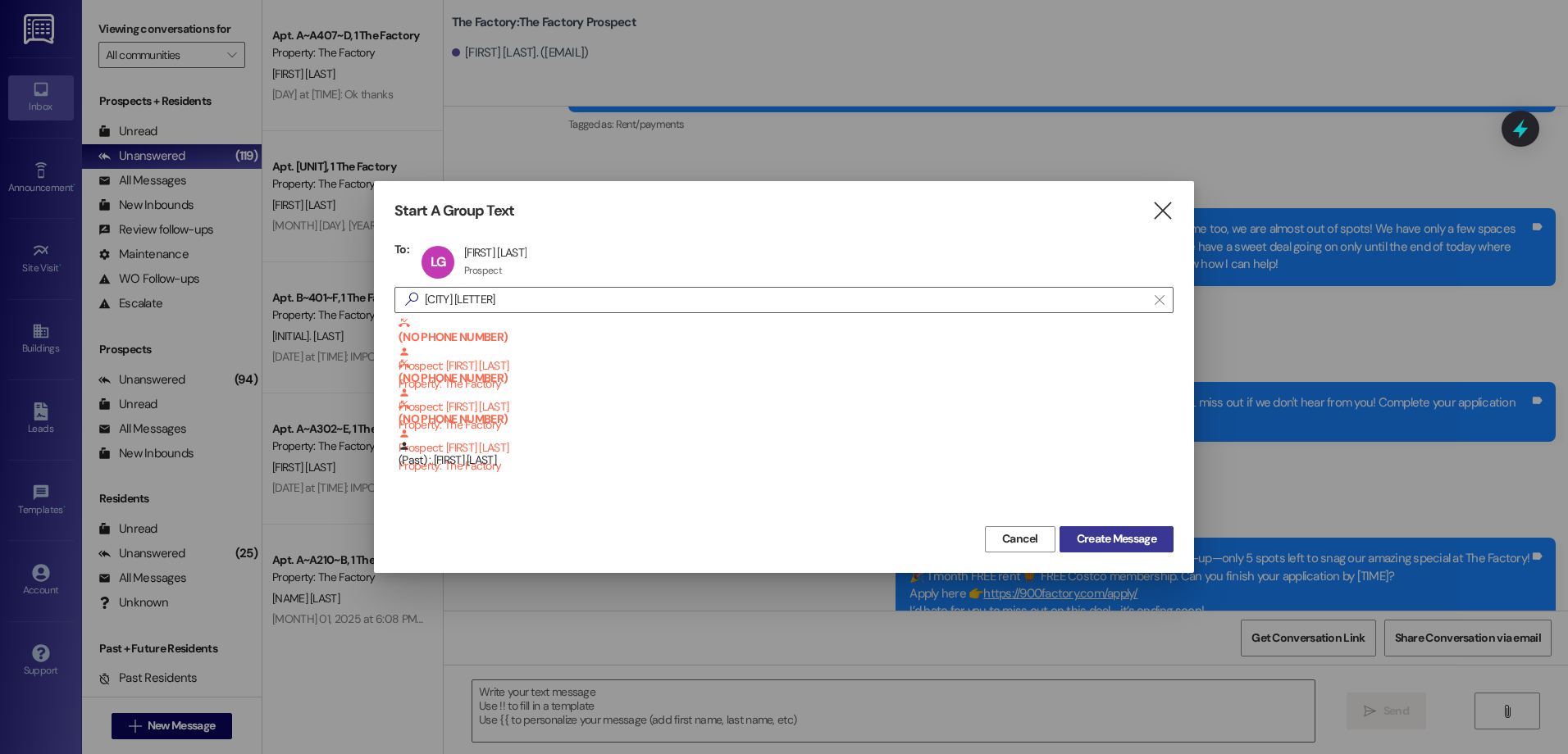 click on "Create Message" at bounding box center (1116, 538) 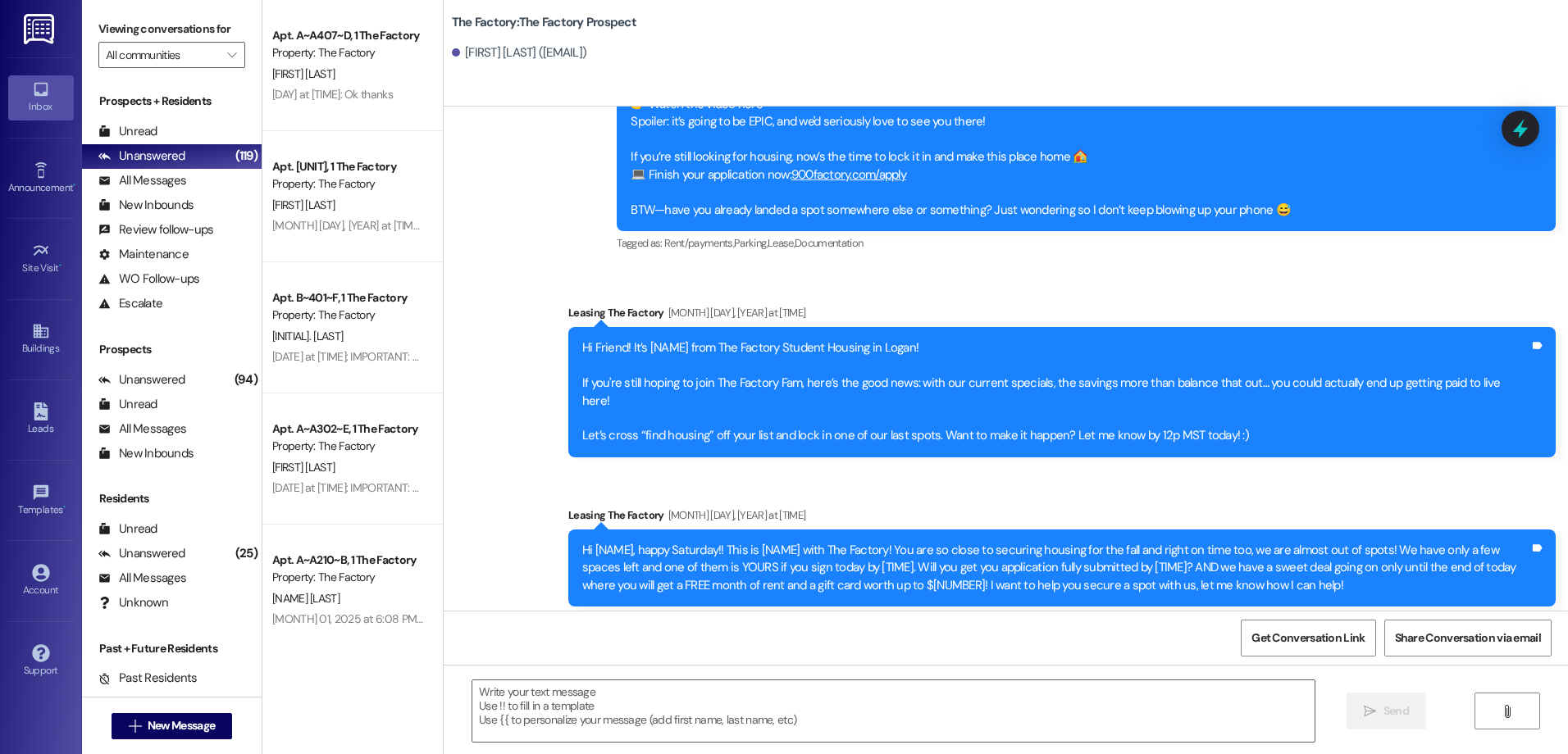 scroll, scrollTop: 8377, scrollLeft: 0, axis: vertical 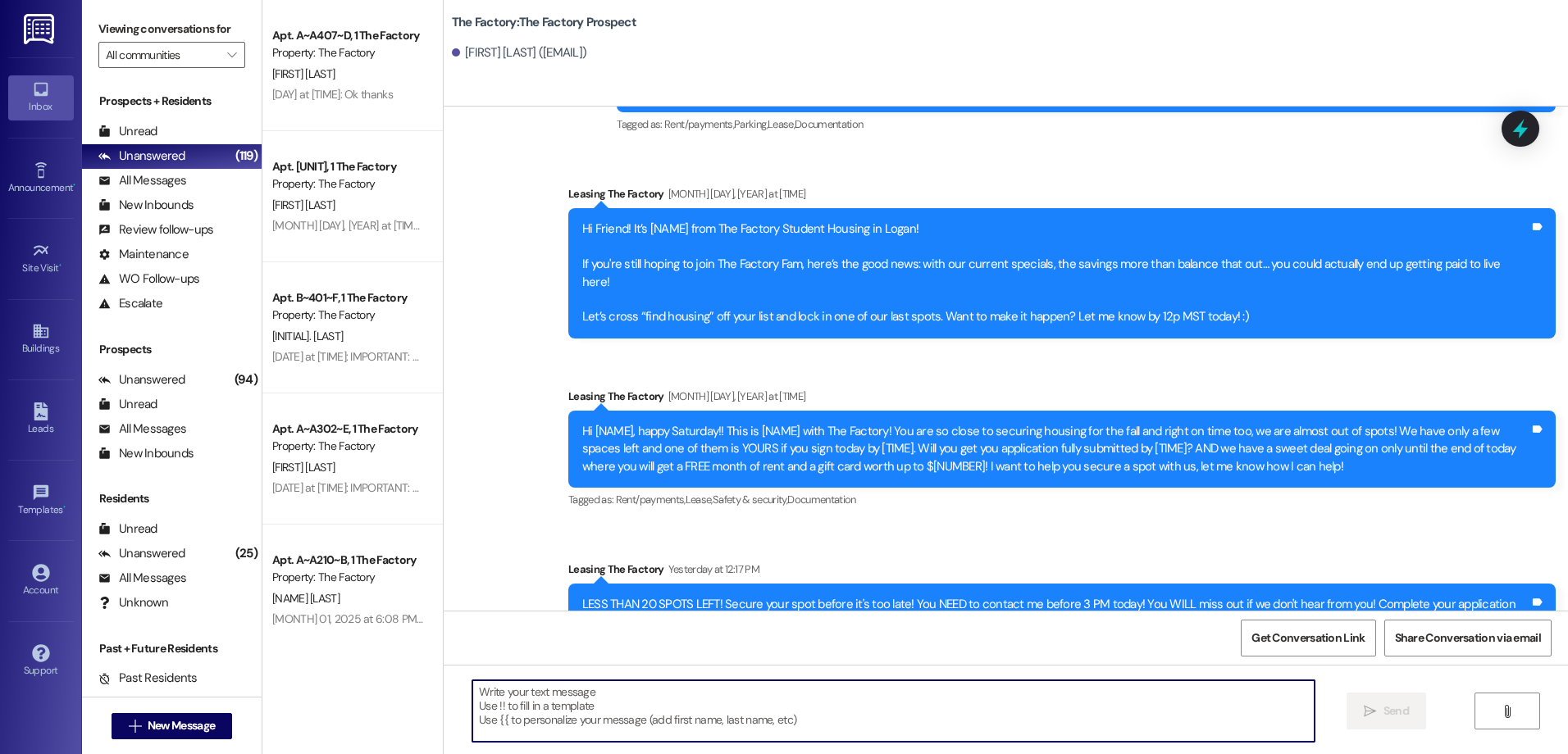 click at bounding box center [893, 711] 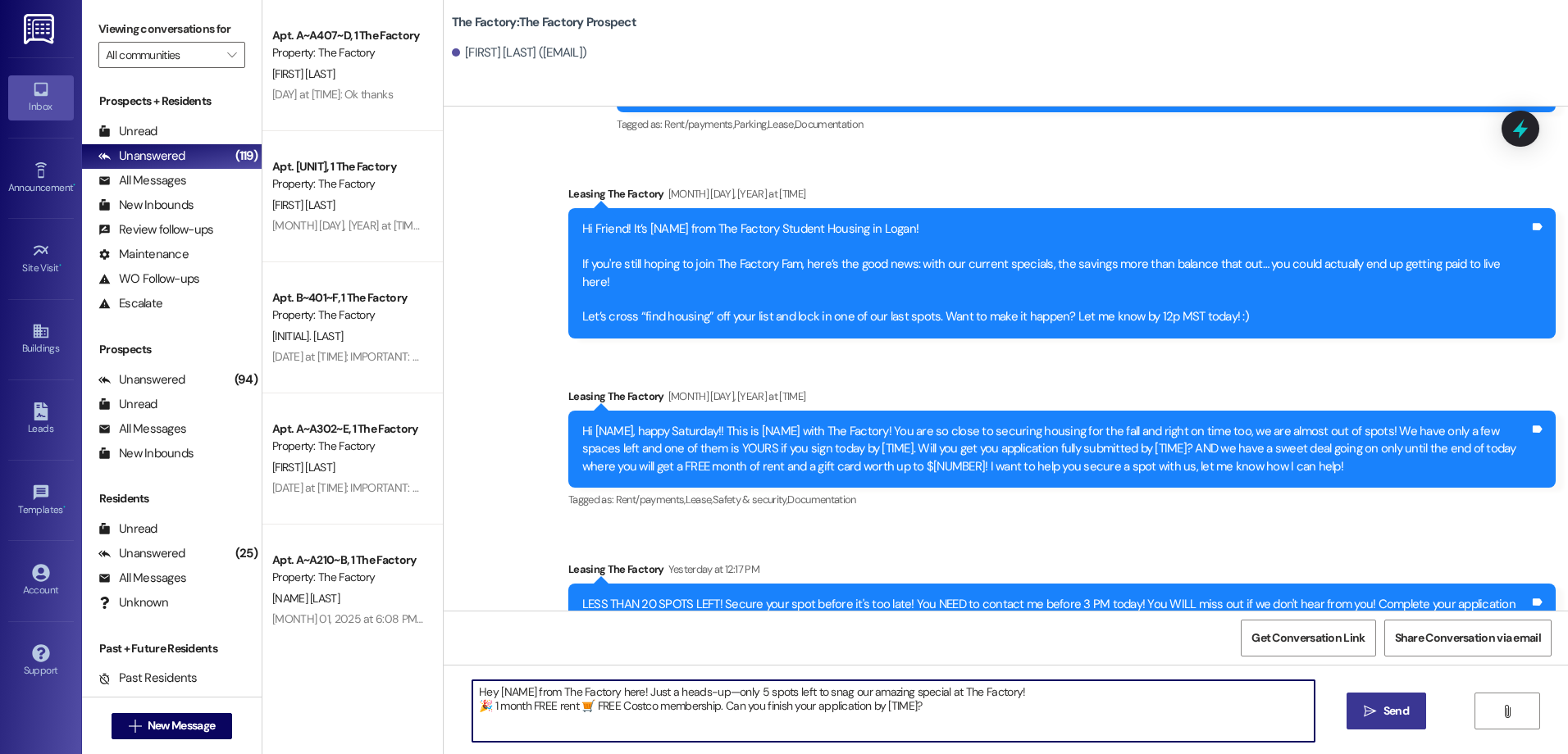 type on "Hey [NAME] from The Factory here! Just a heads-up—only 5 spots left to snag our amazing special at The Factory!
🎉 1 month FREE rent 🛒 FREE Costco membership. Can you finish your application by [TIME]?" 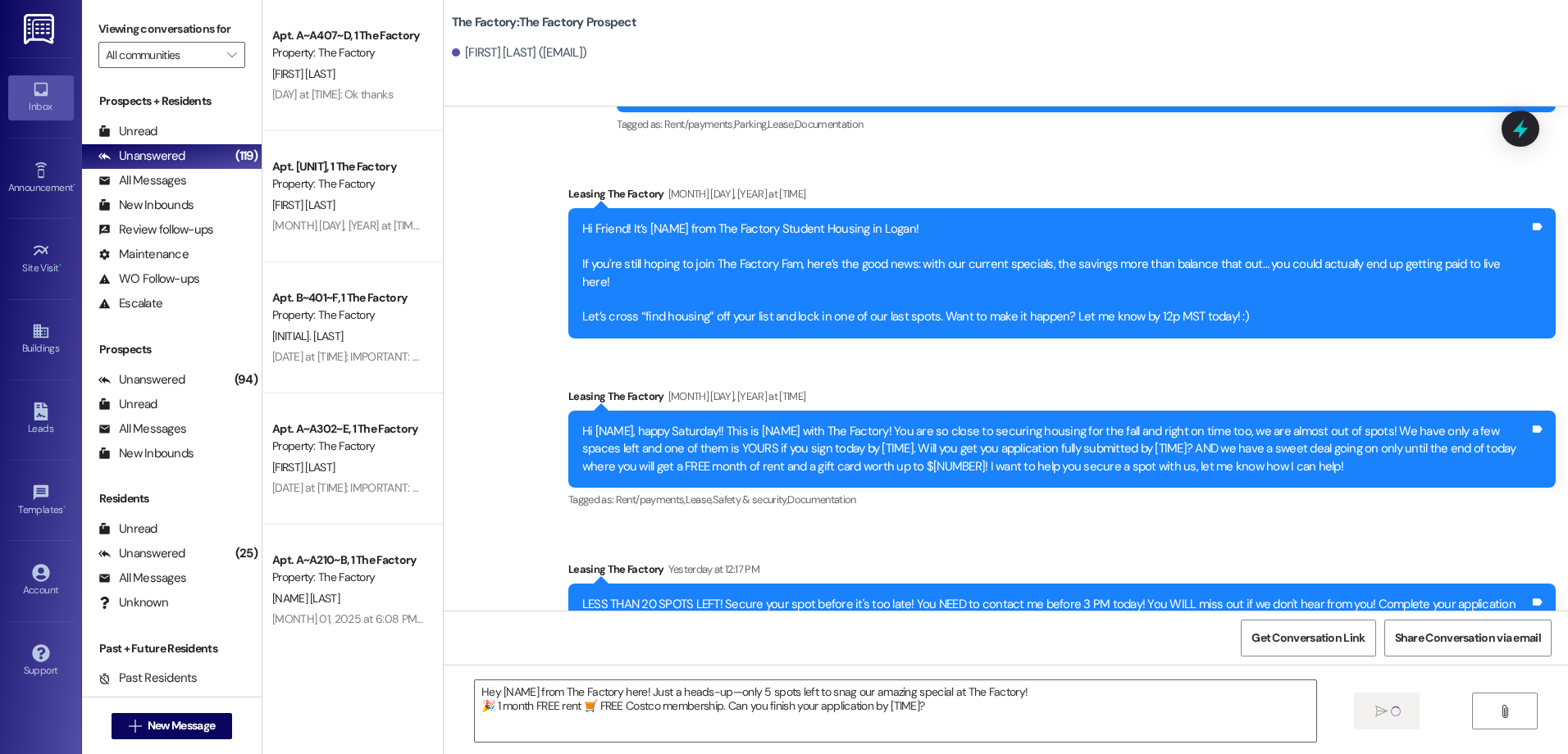 type 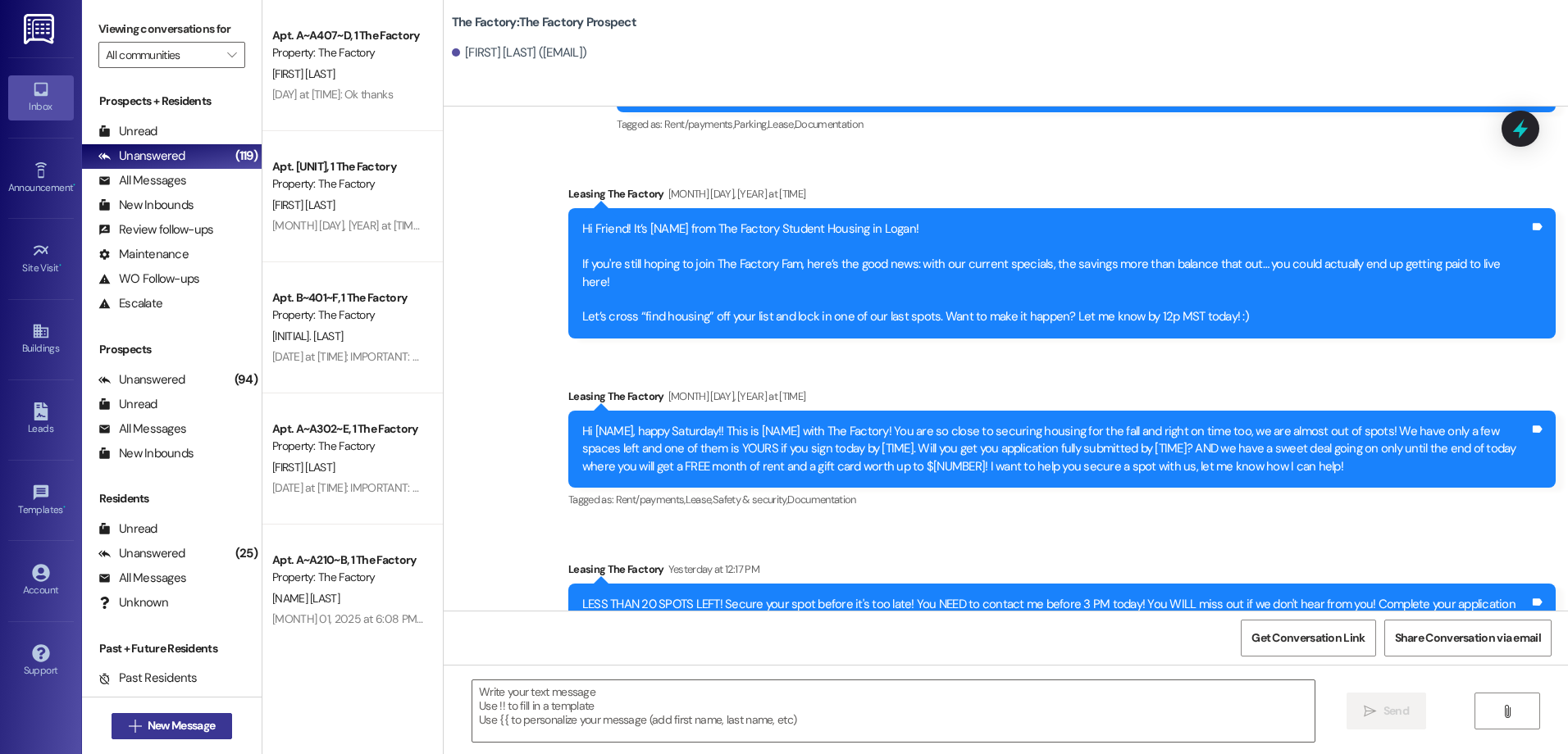 click on "New Message" at bounding box center [181, 725] 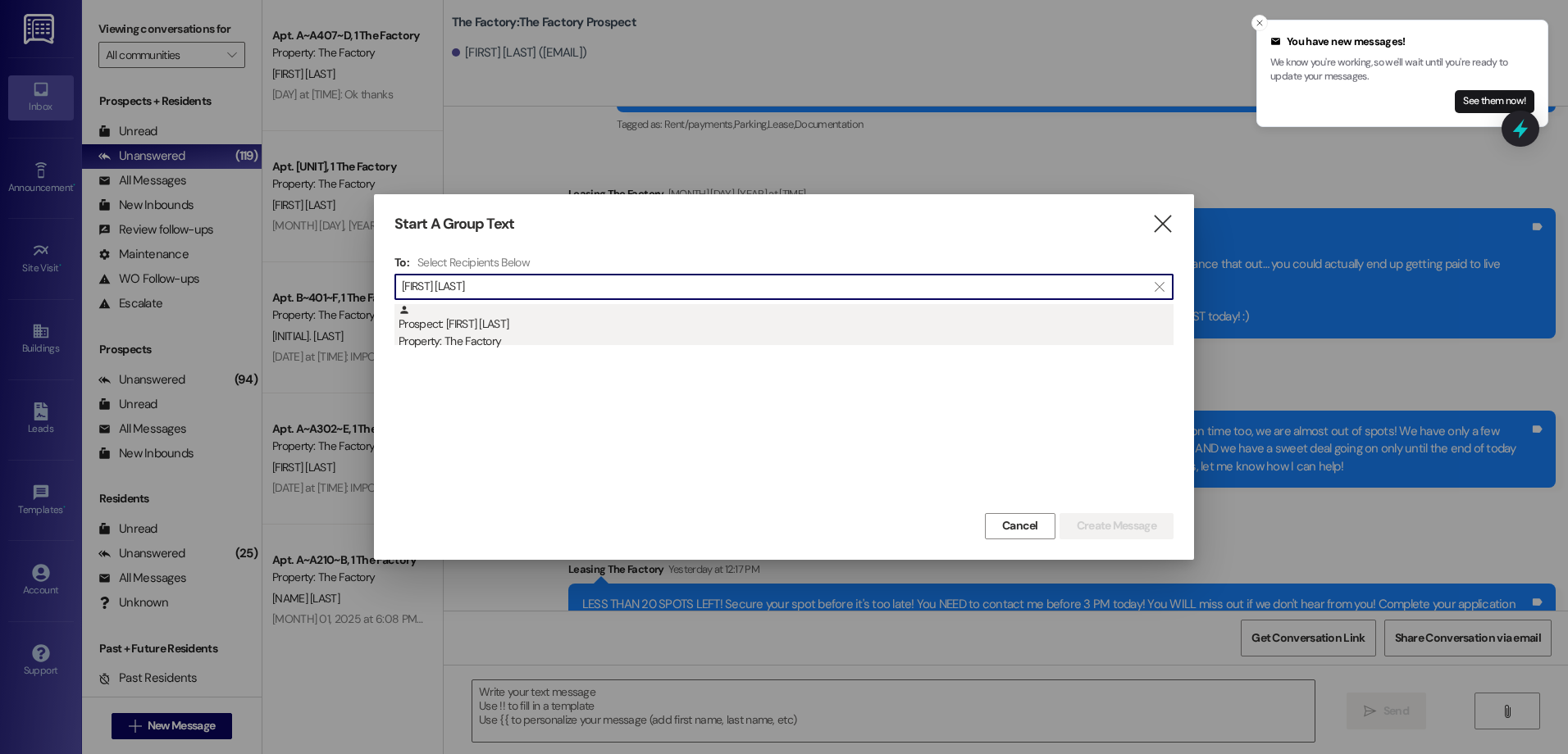 type on "[FIRST] [LAST]" 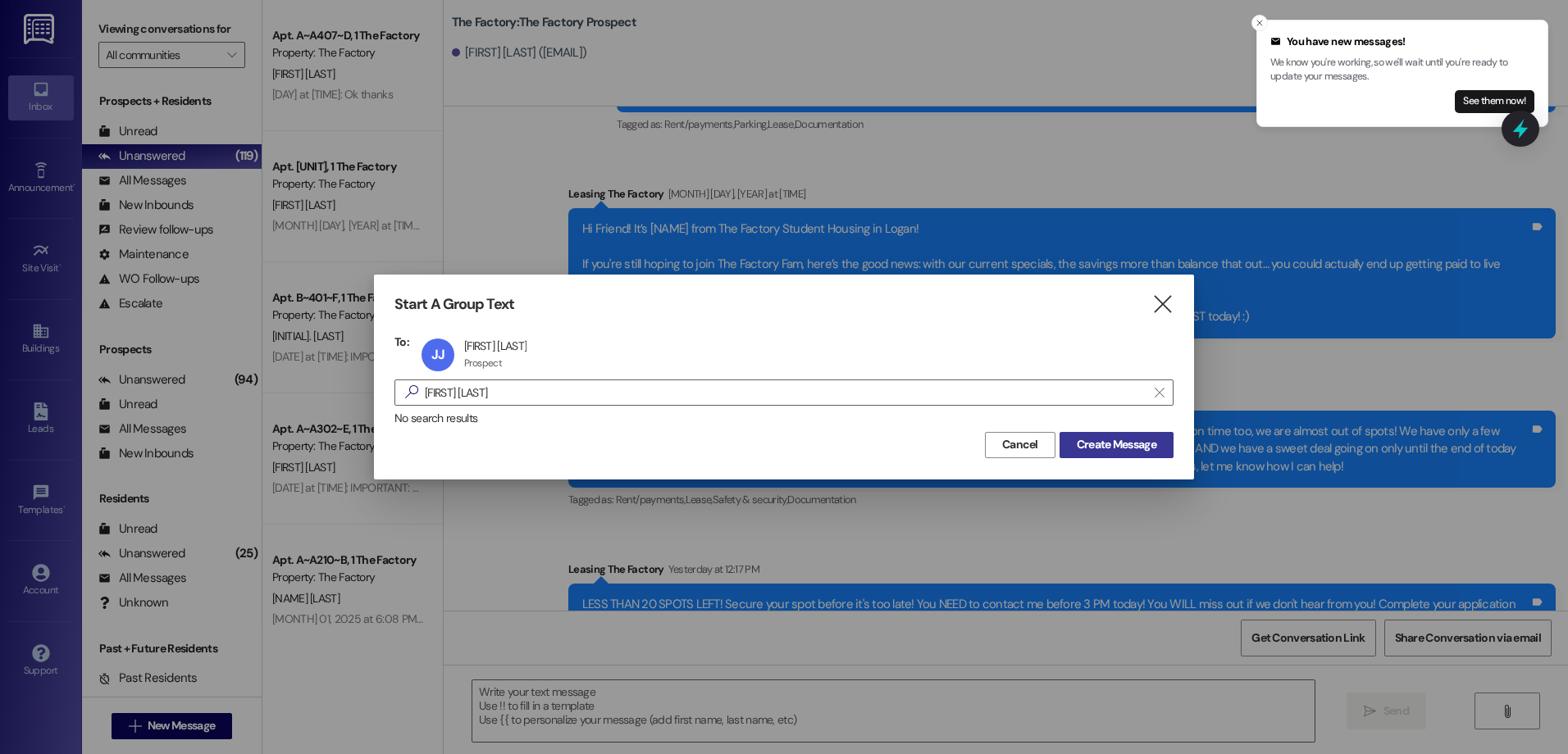 click on "Create Message" at bounding box center (1116, 444) 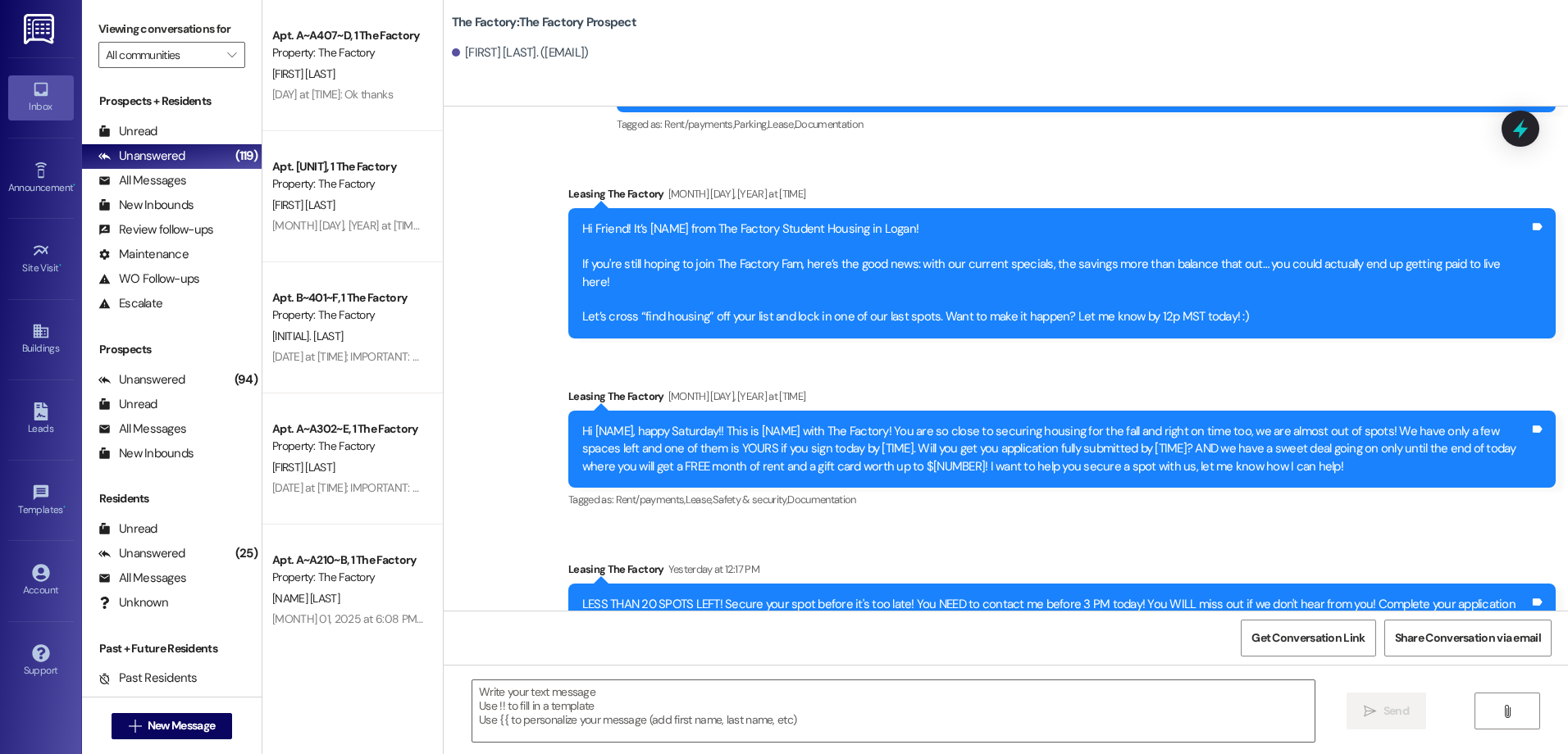scroll, scrollTop: 8414, scrollLeft: 0, axis: vertical 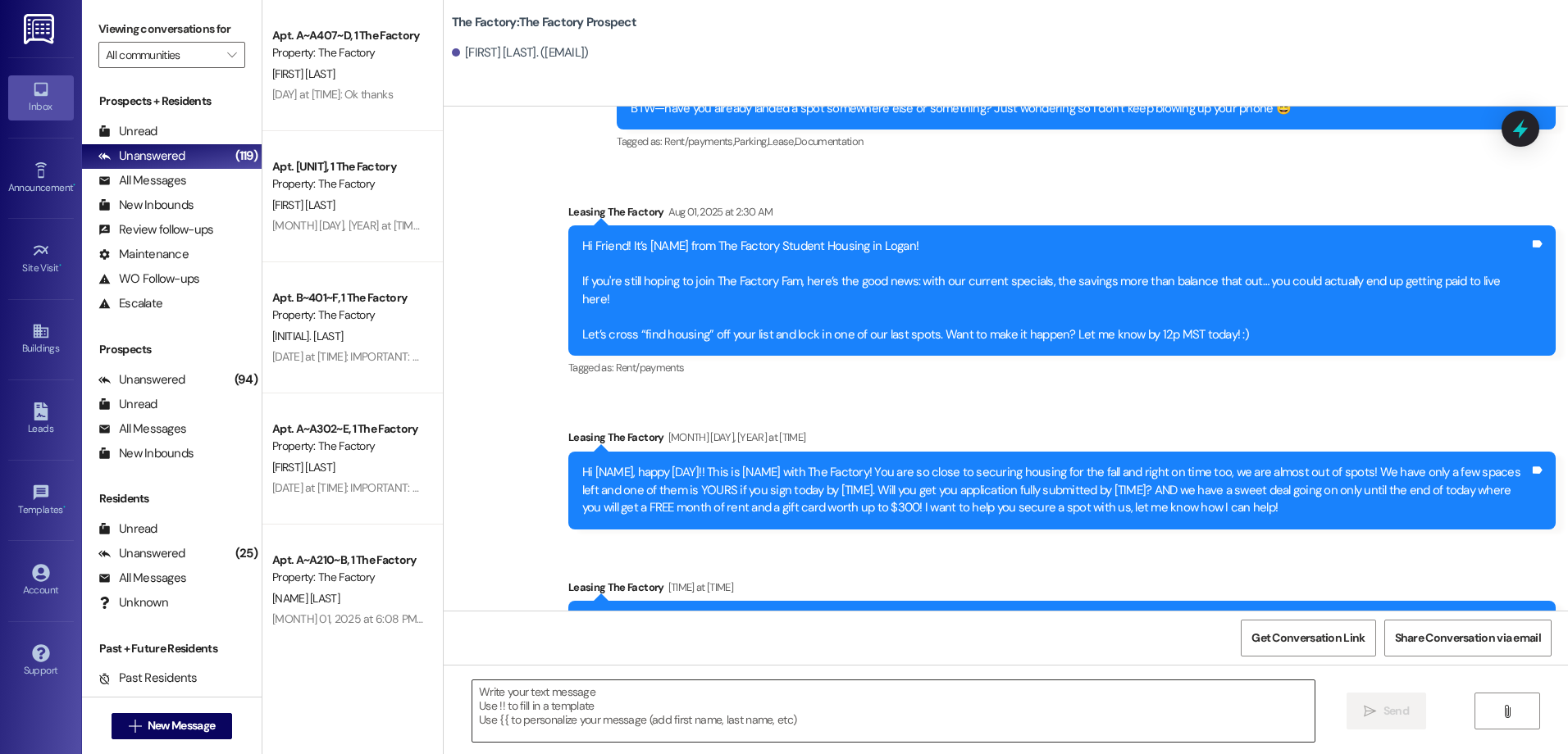 click at bounding box center [893, 711] 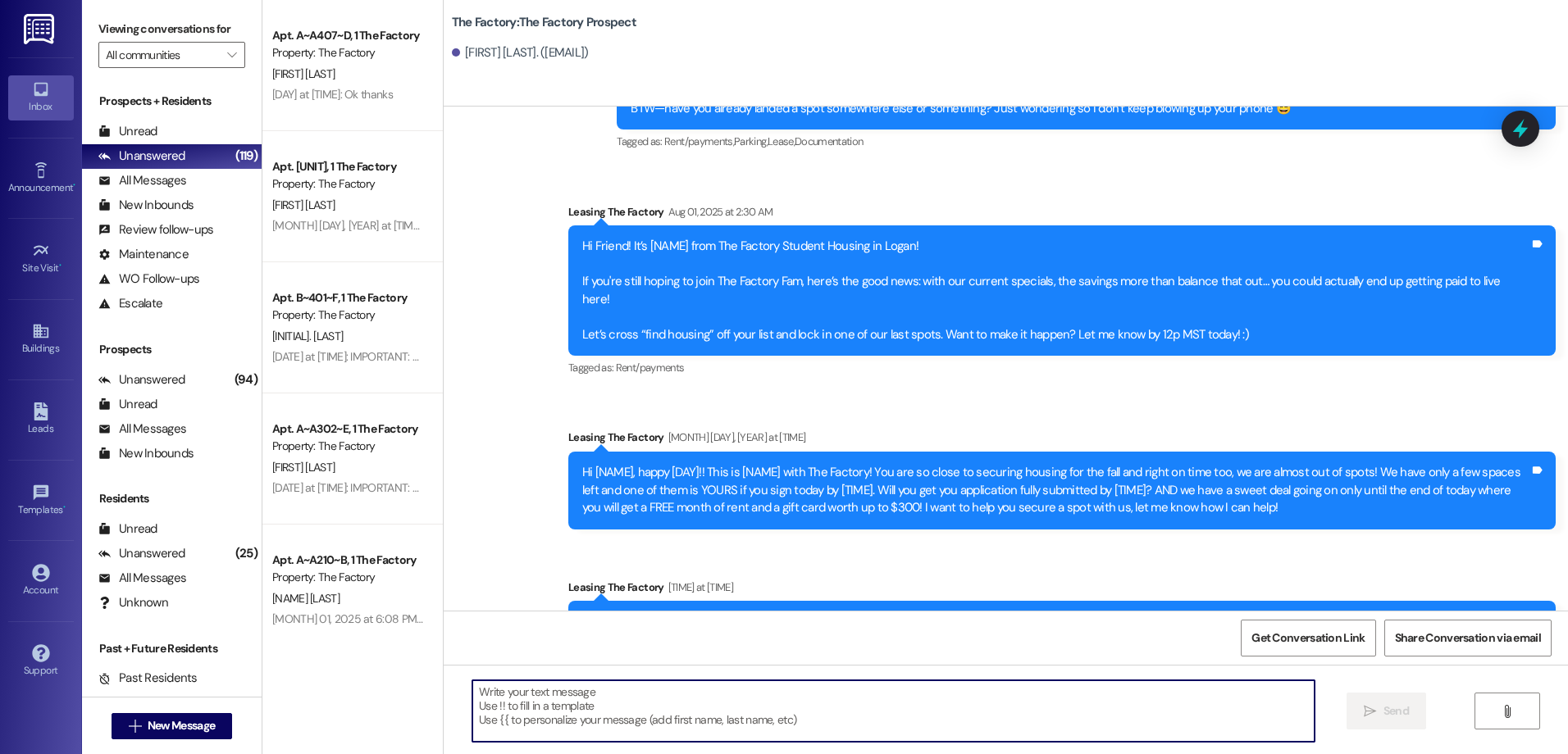 paste on "Hey [NAME] from The Factory here! Just a heads-up—only 5 spots left to snag our amazing special at The Factory!
🎉 1 month FREE rent 🛒 FREE Costco membership. Can you finish your application by [TIME]?" 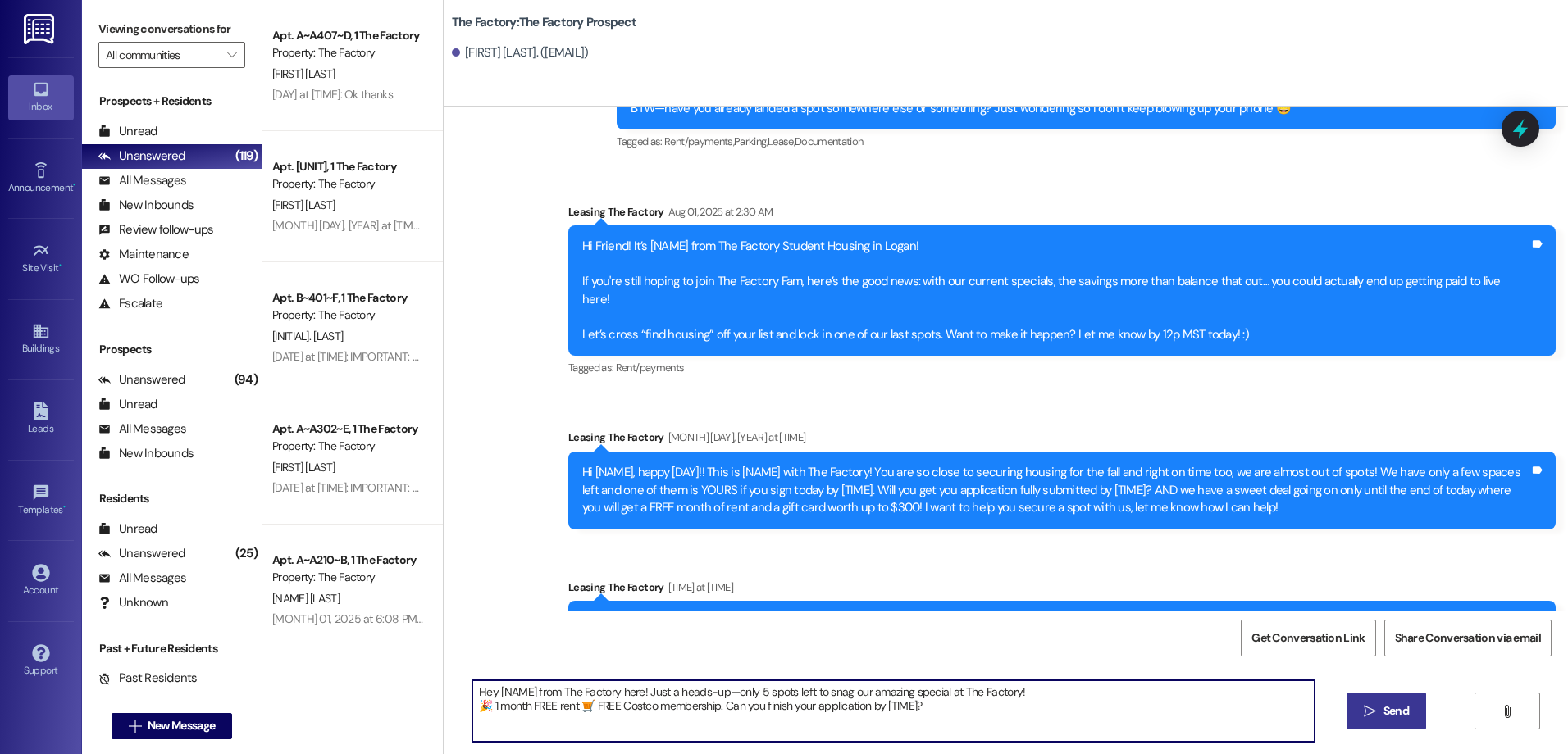 type on "Hey [NAME] from The Factory here! Just a heads-up—only 5 spots left to snag our amazing special at The Factory!
🎉 1 month FREE rent 🛒 FREE Costco membership. Can you finish your application by [TIME]?" 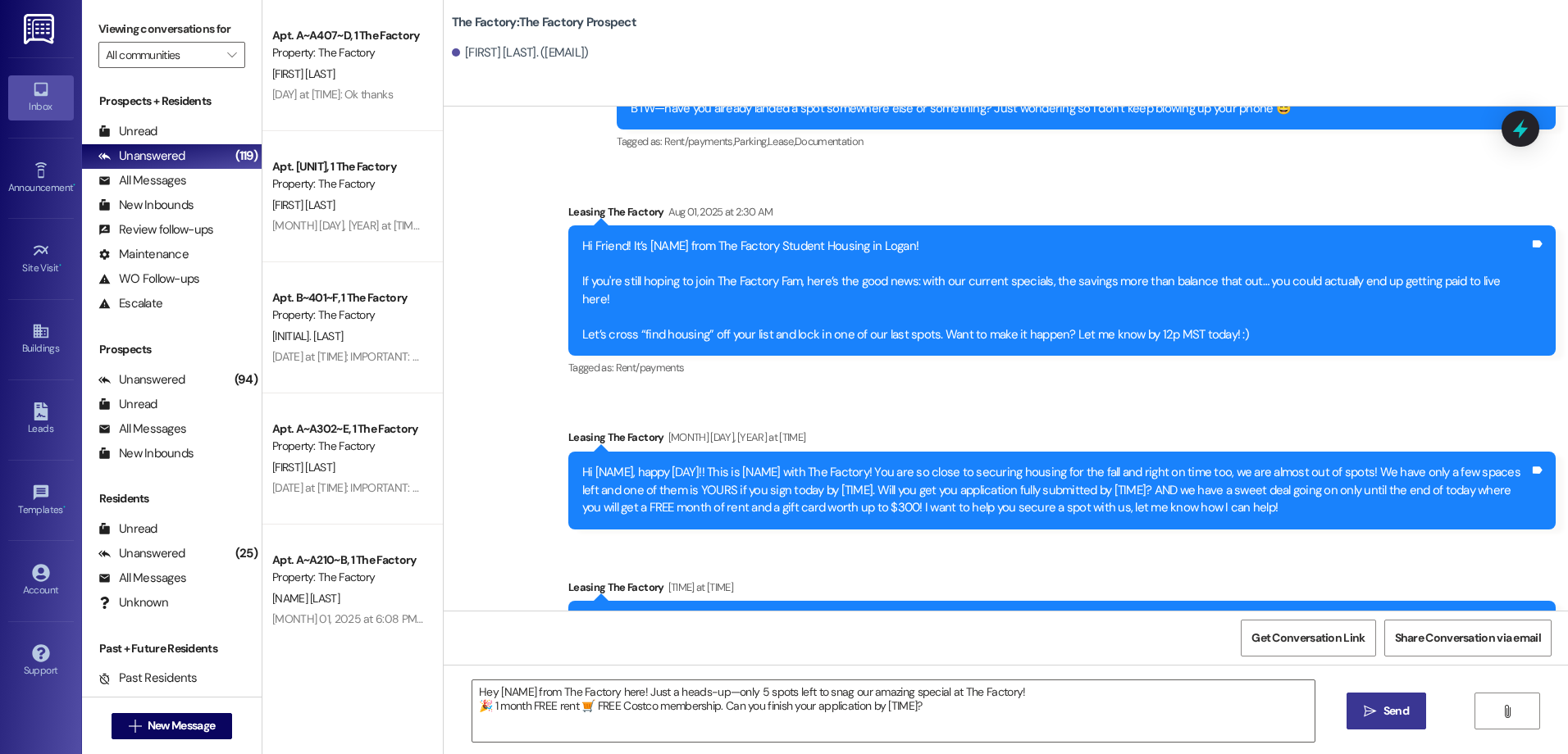 click on " Send" at bounding box center [1386, 711] 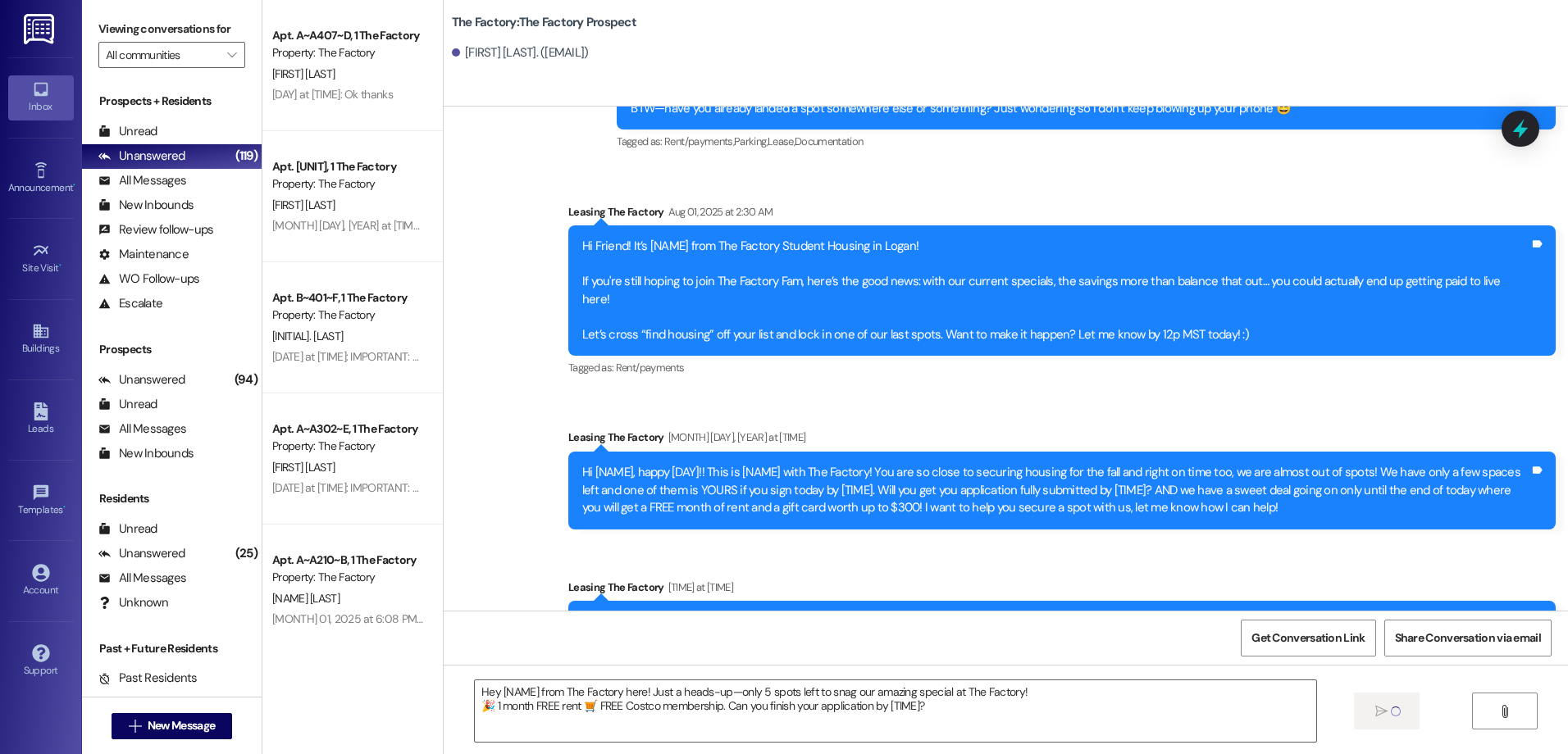 type 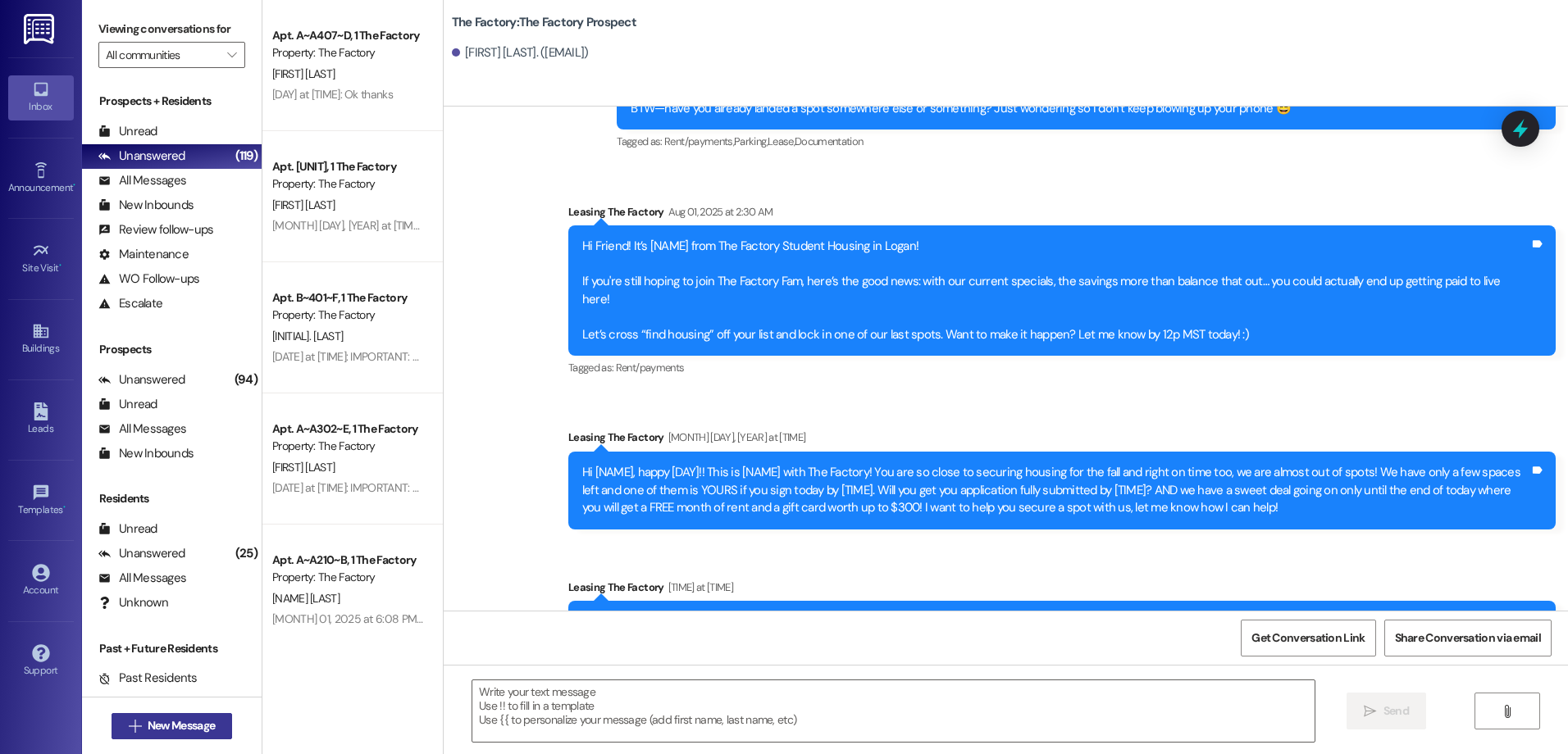 click on "New Message" at bounding box center (181, 725) 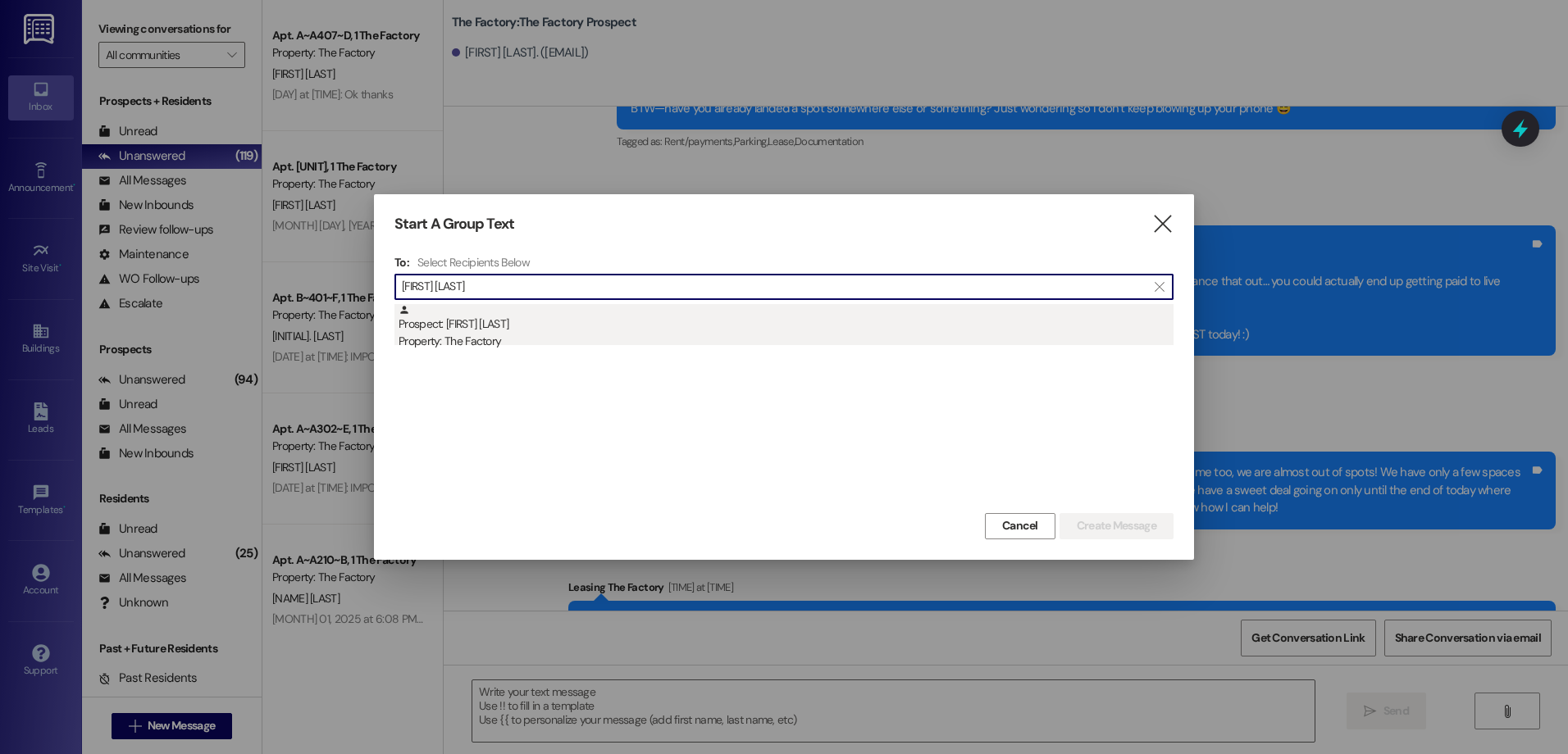 type on "[FIRST] [LAST]" 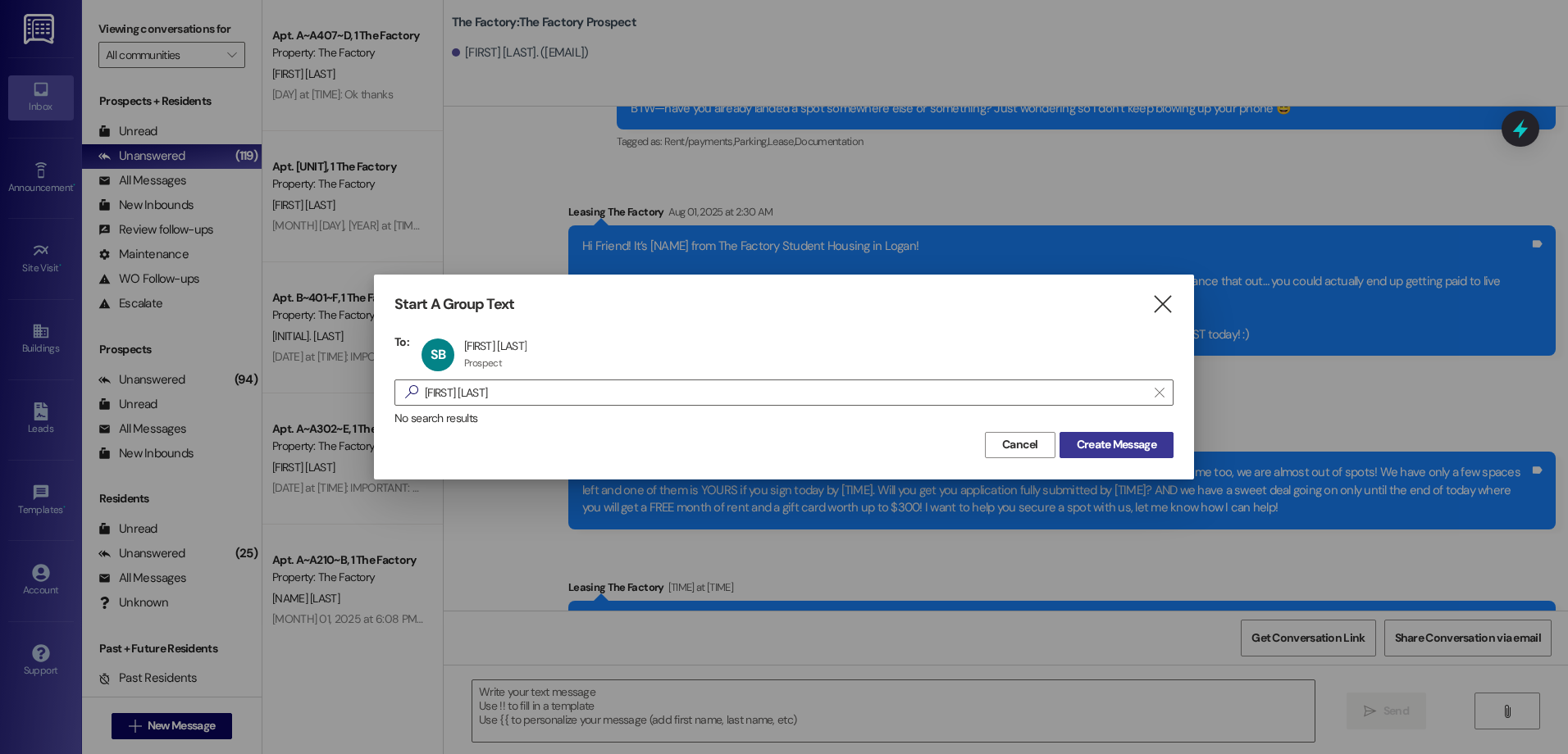 click on "Create Message" at bounding box center (1116, 444) 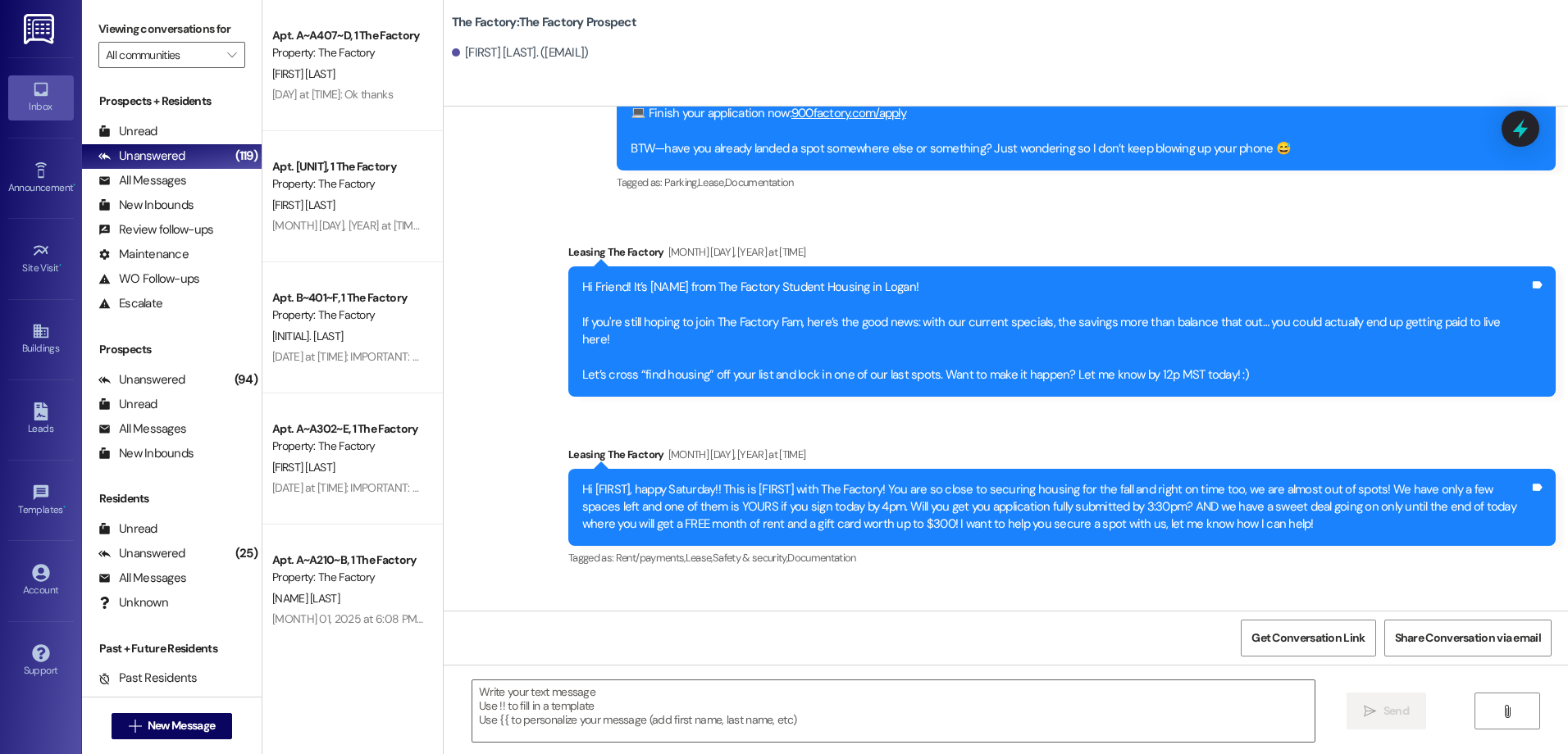 scroll, scrollTop: 9154, scrollLeft: 0, axis: vertical 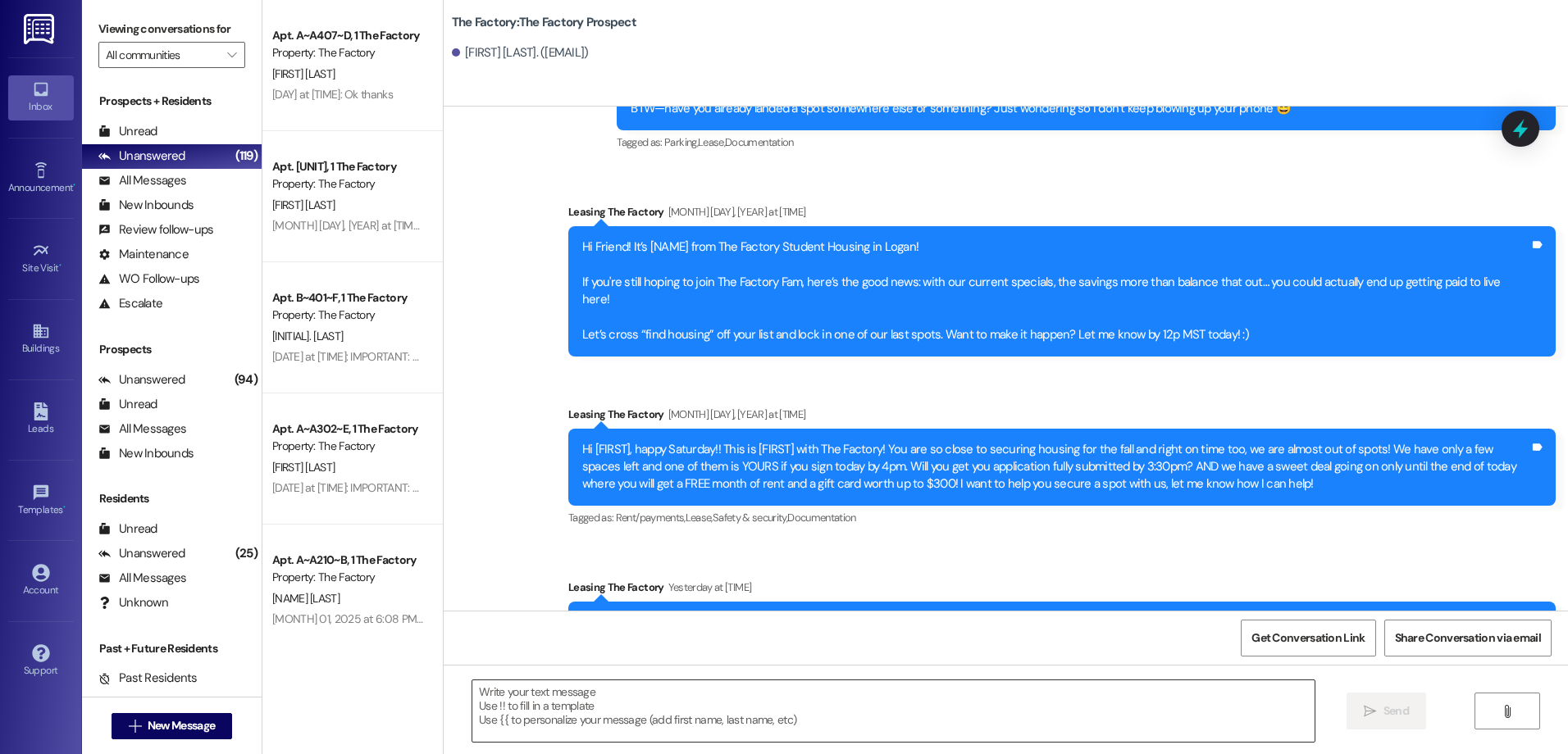 click at bounding box center (893, 711) 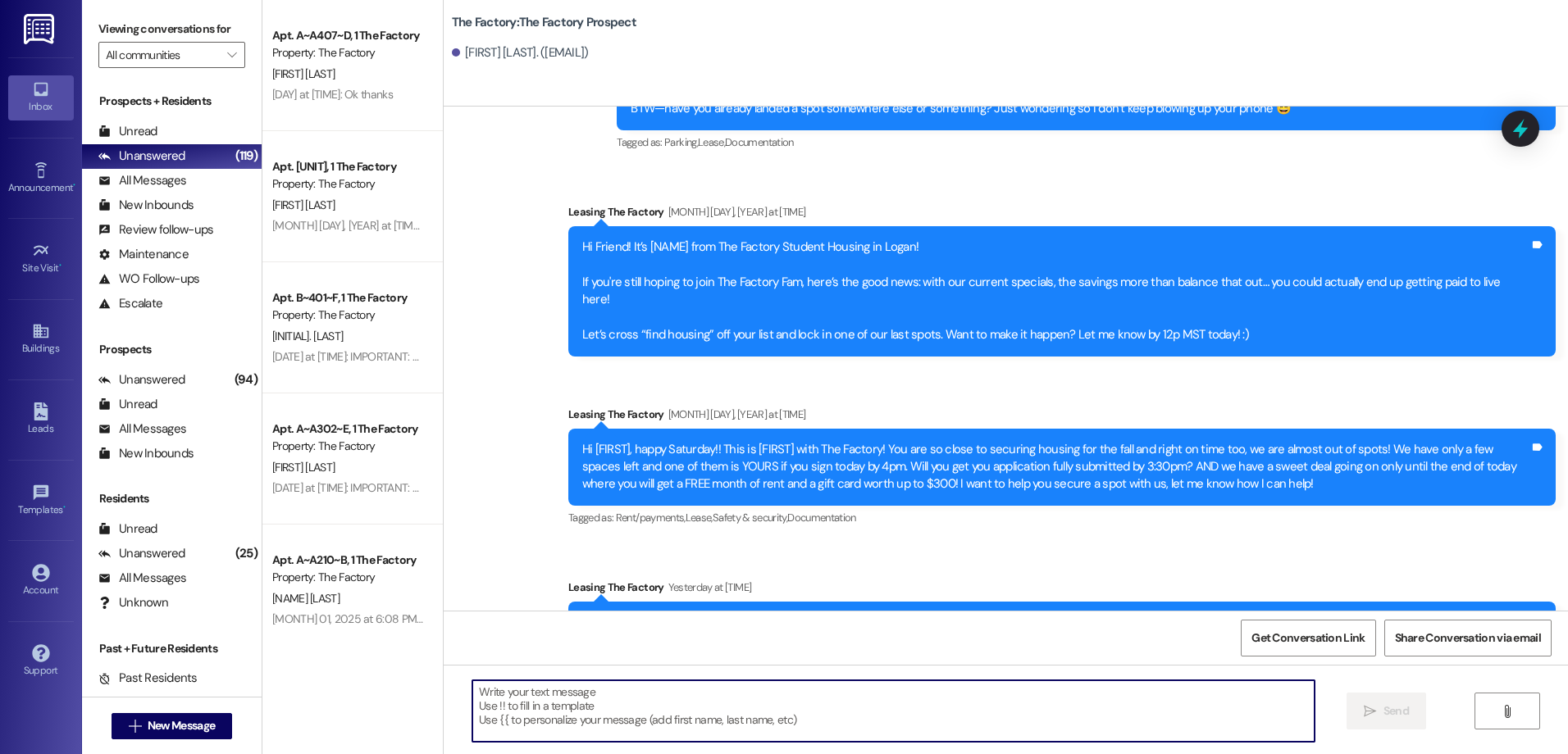 paste on "Hey [NAME] from The Factory here! Just a heads-up—only 5 spots left to snag our amazing special at The Factory!
🎉 1 month FREE rent 🛒 FREE Costco membership. Can you finish your application by [TIME]?" 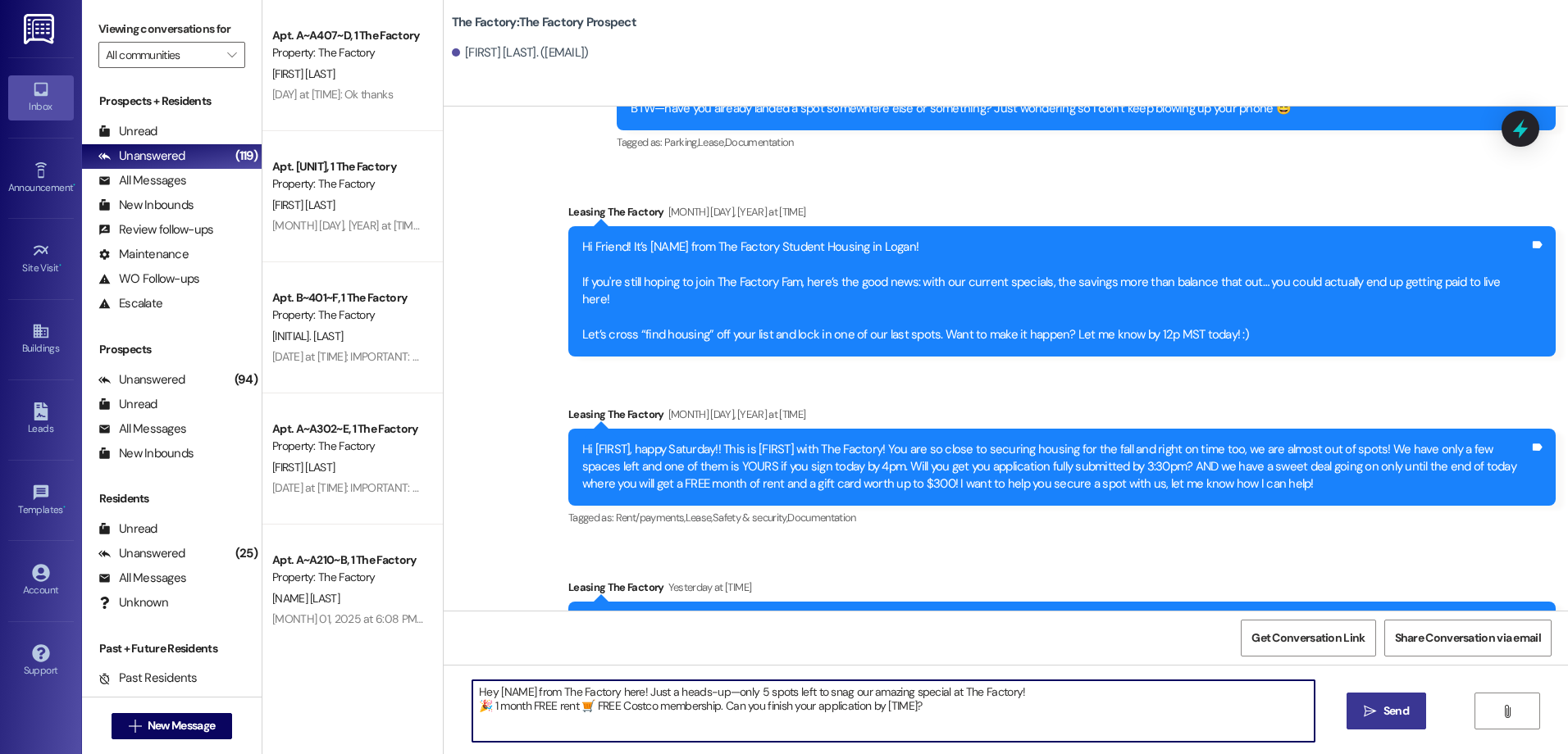 type on "Hey [NAME] from The Factory here! Just a heads-up—only 5 spots left to snag our amazing special at The Factory!
🎉 1 month FREE rent 🛒 FREE Costco membership. Can you finish your application by [TIME]?" 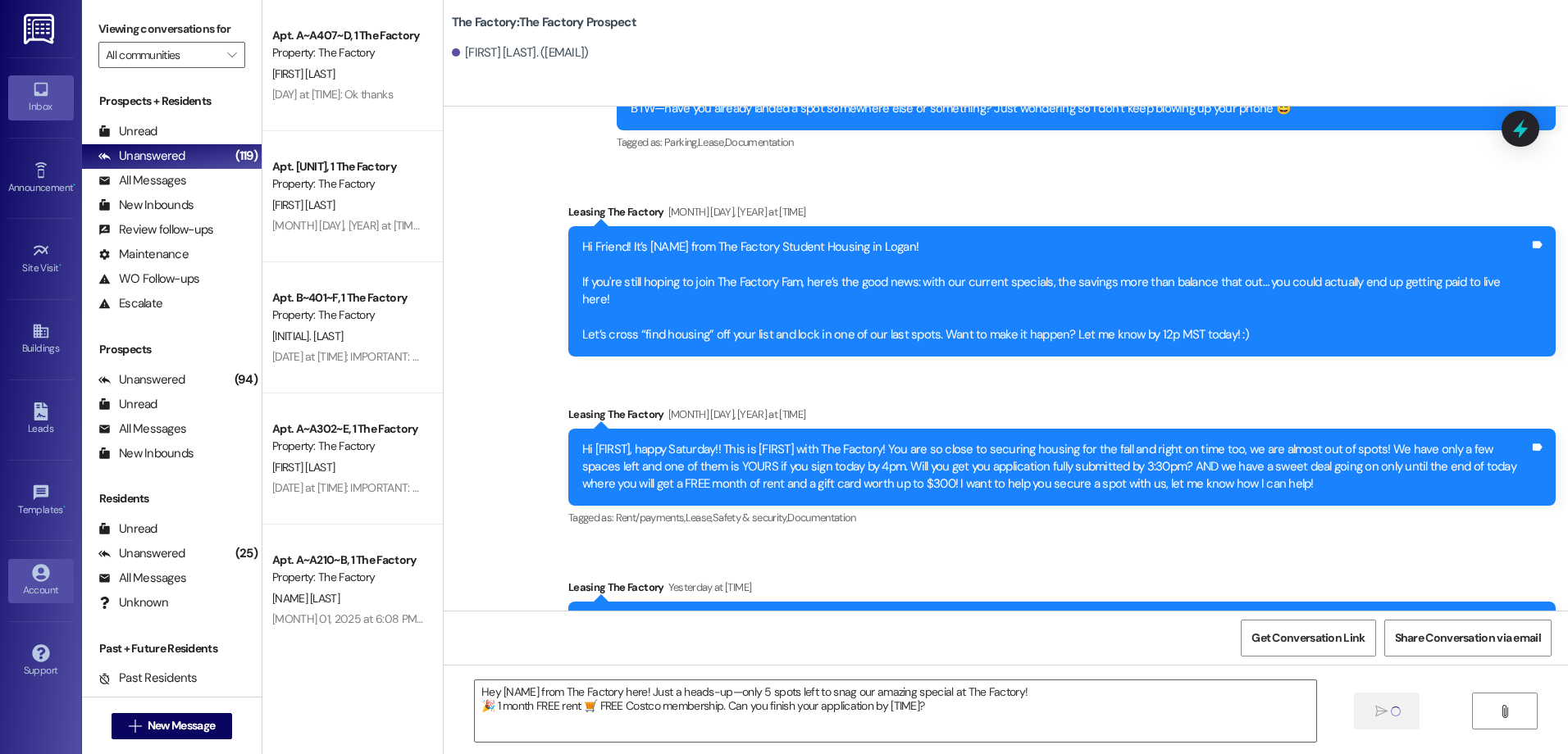 type 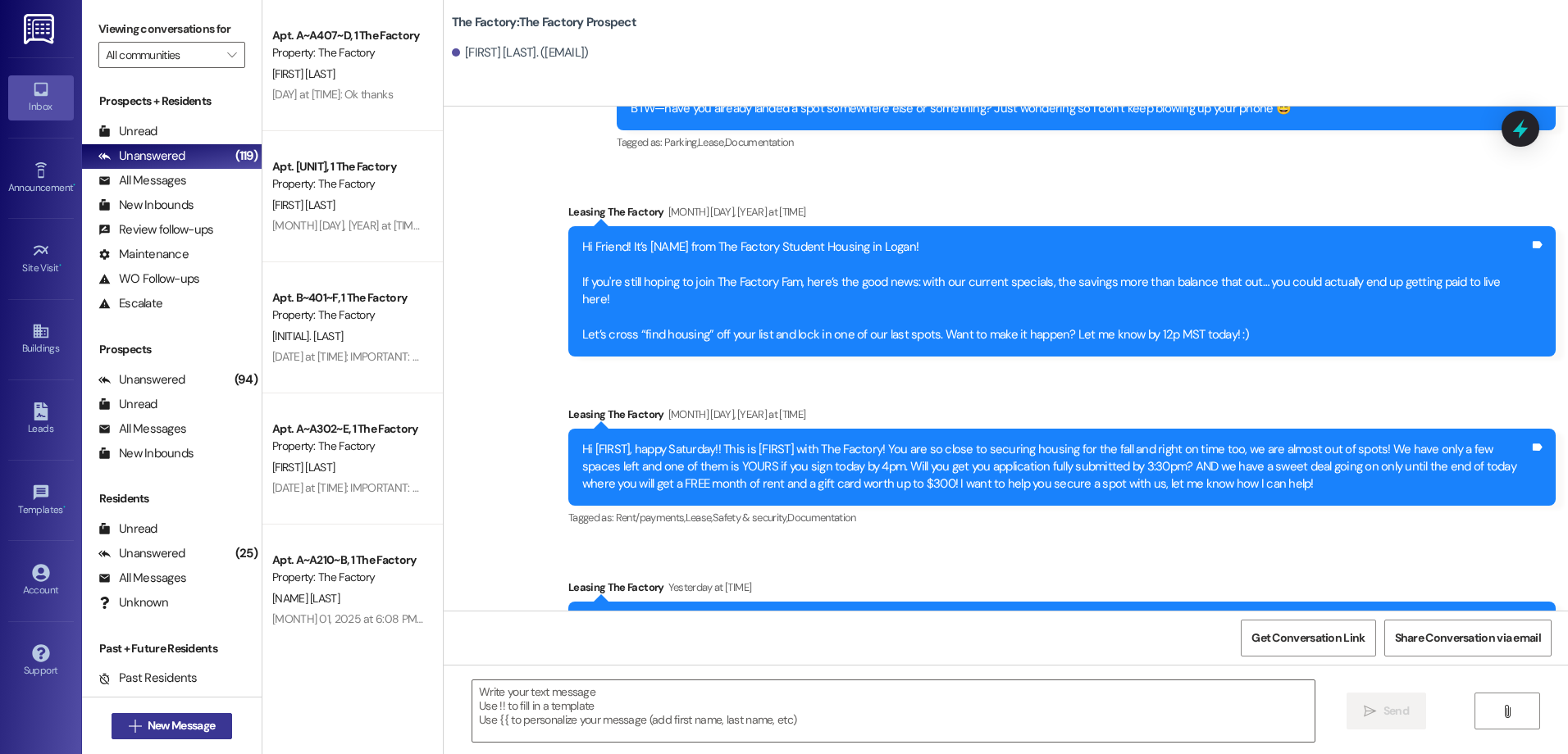 click on "New Message" at bounding box center [181, 725] 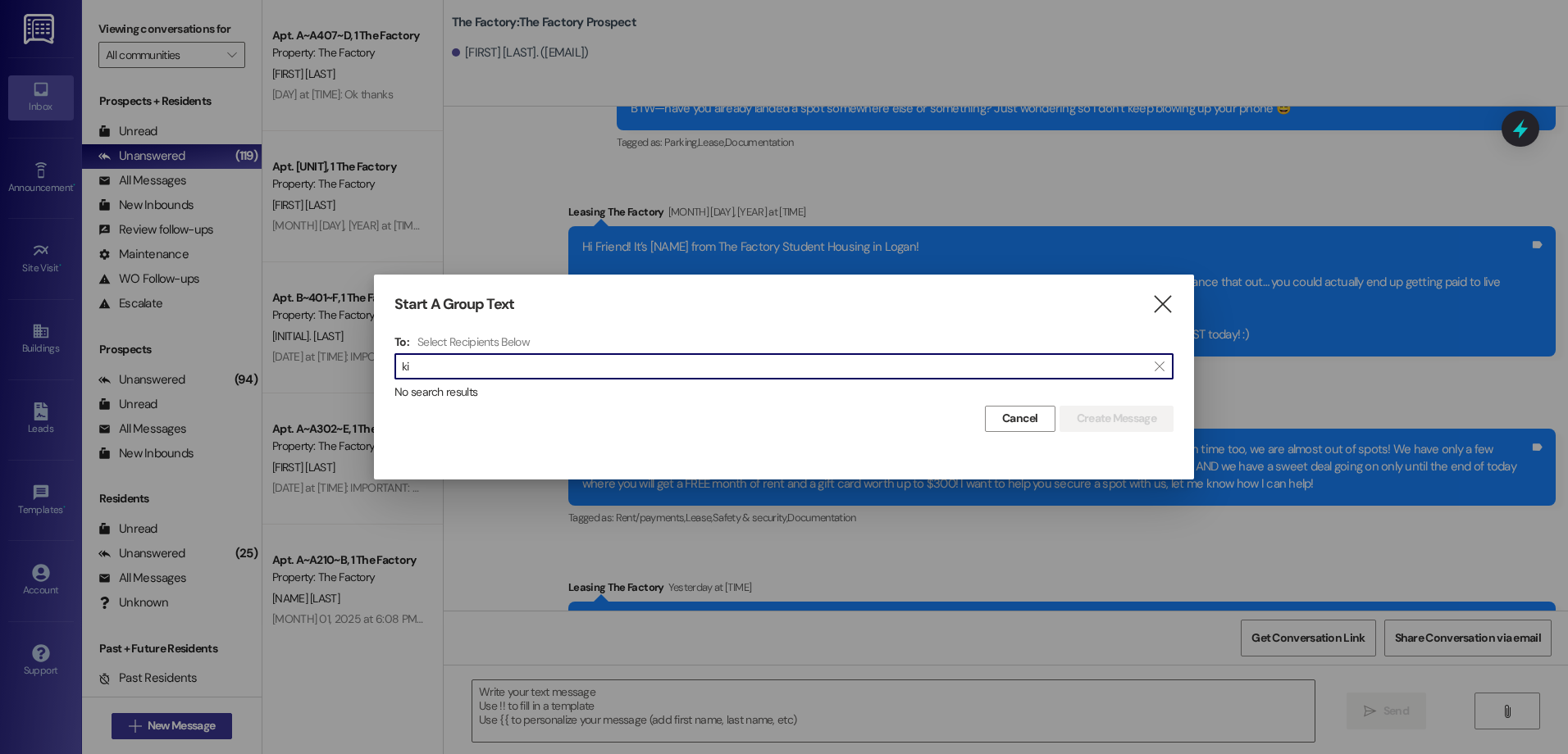 type on "k" 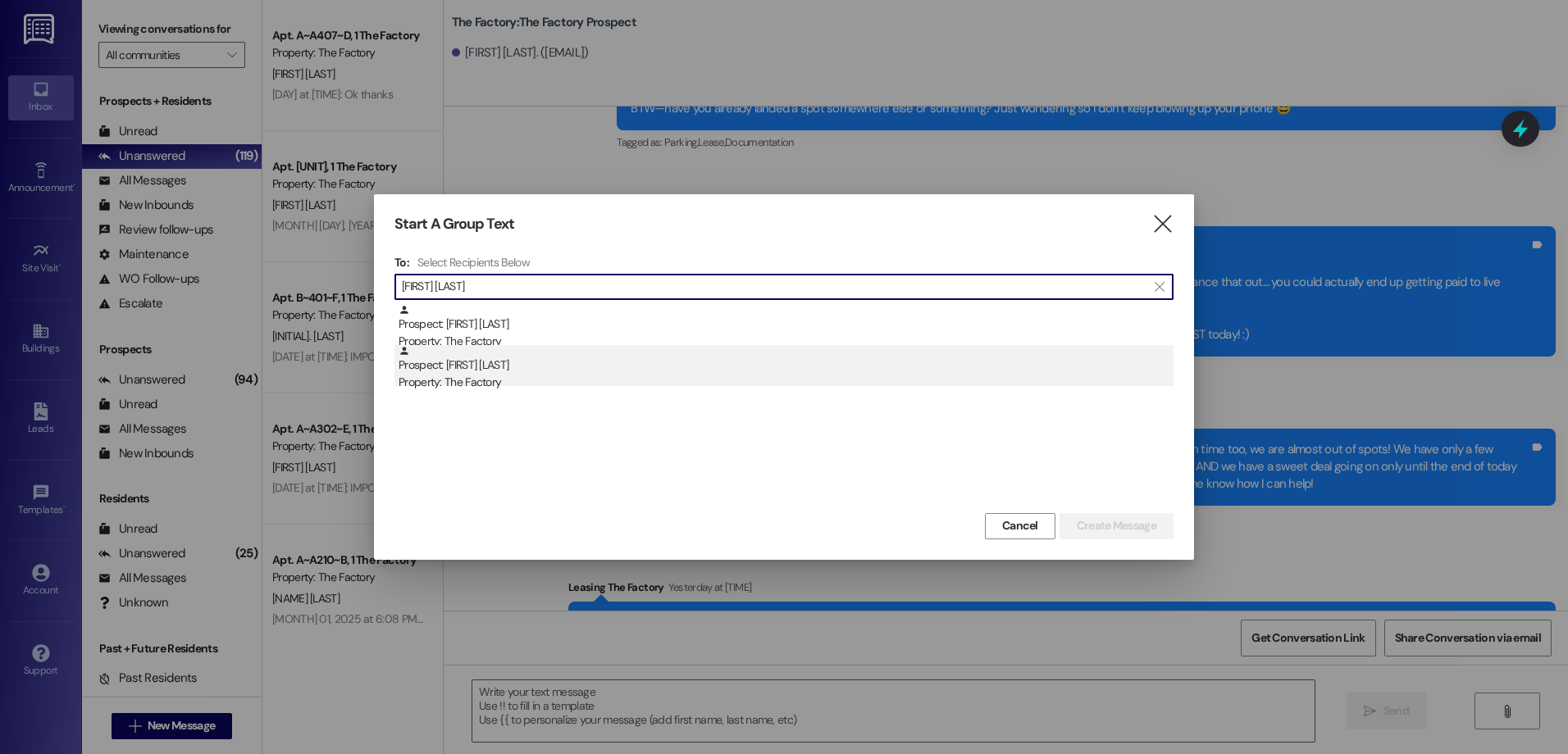 type on "[FIRST] [LAST]" 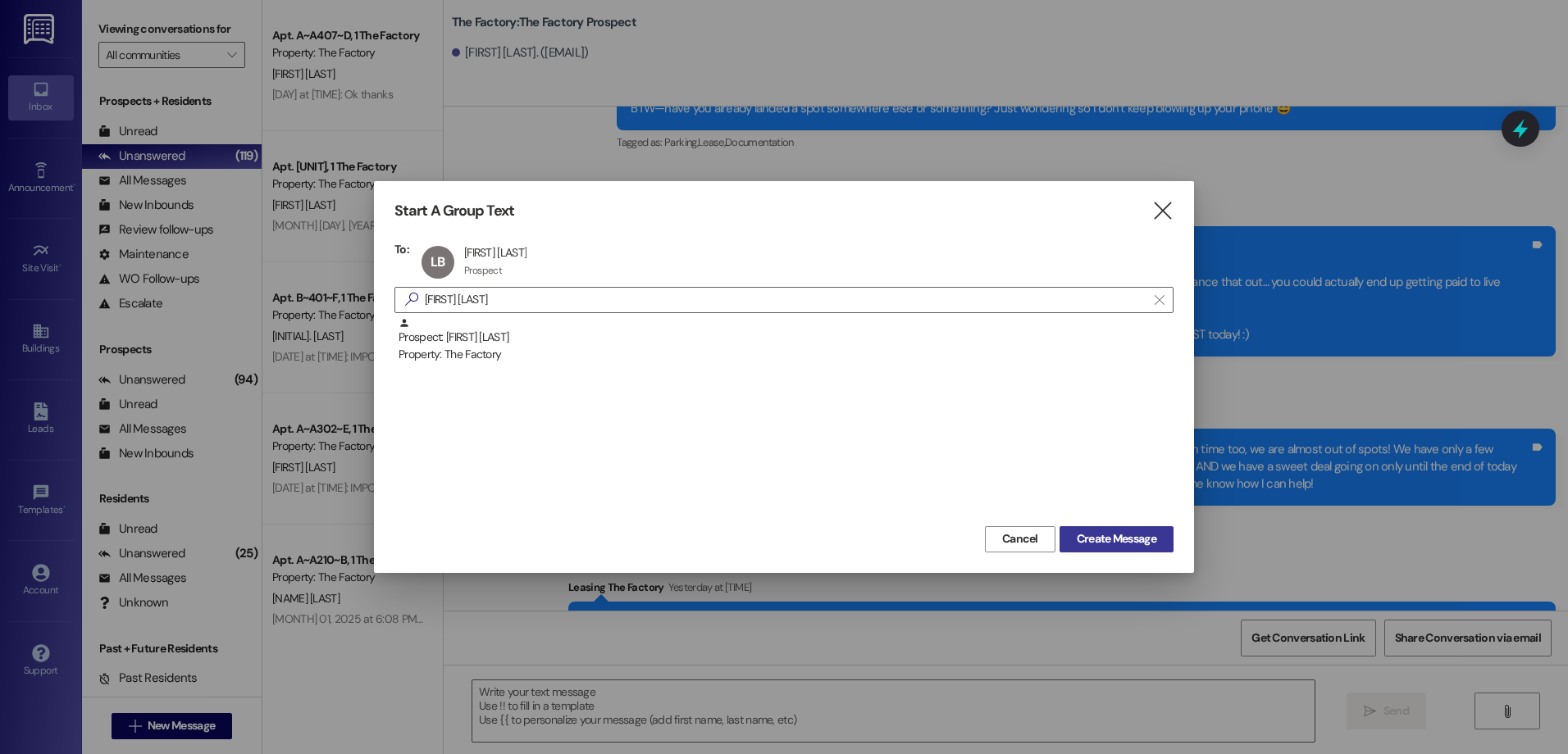 click on "Create Message" at bounding box center [1116, 538] 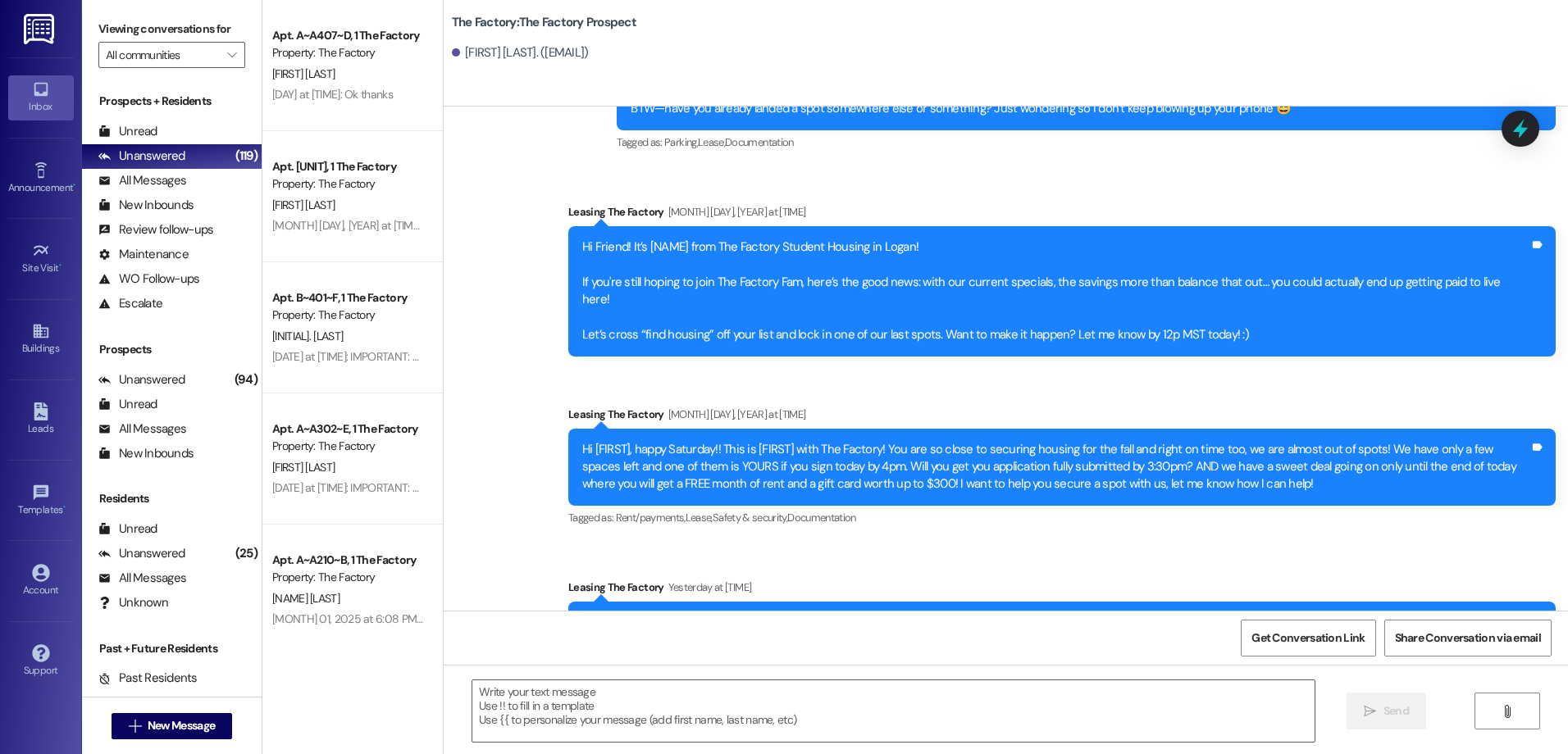 scroll, scrollTop: 8658, scrollLeft: 0, axis: vertical 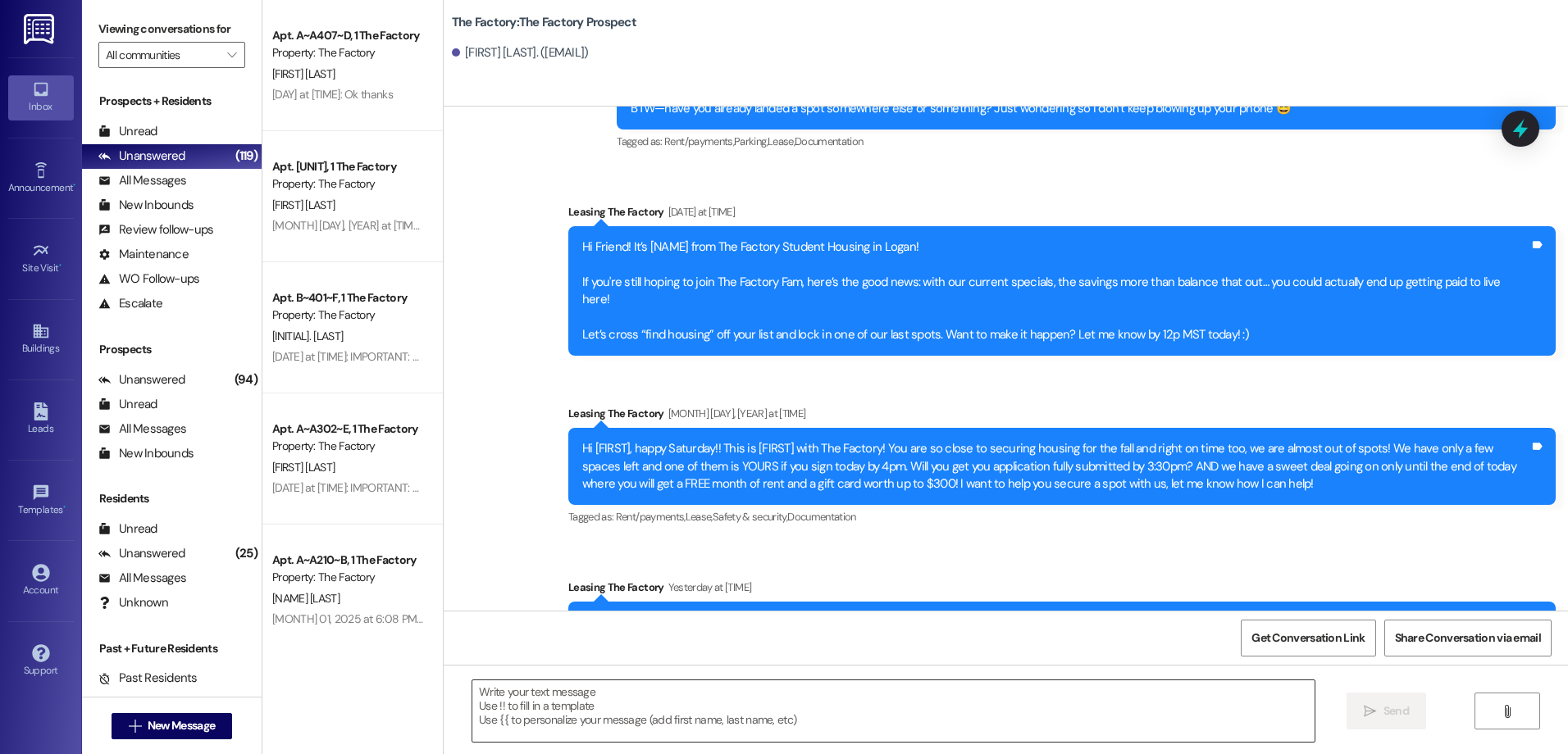 click at bounding box center (893, 711) 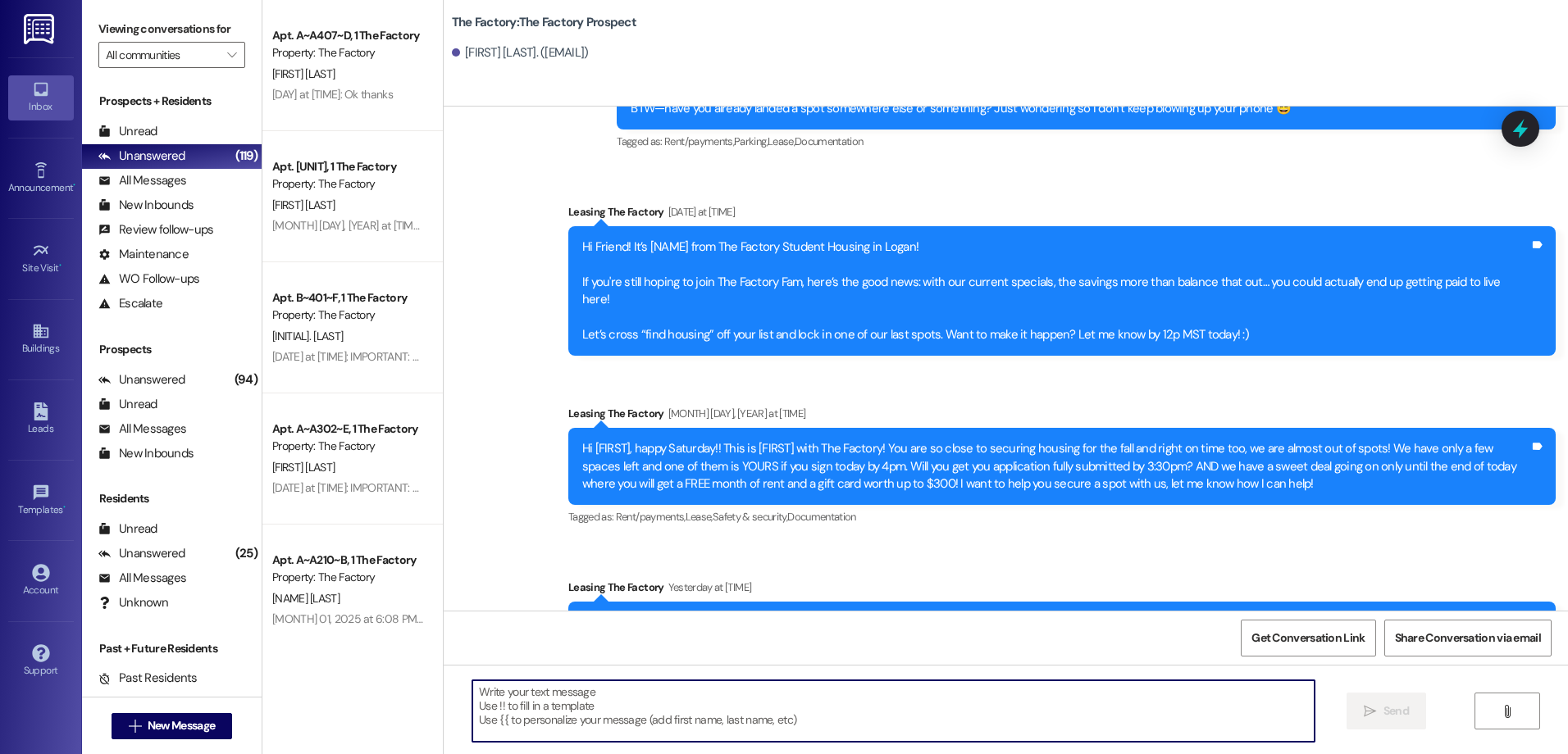 paste on "Hey [NAME] from The Factory here! Just a heads-up—only 5 spots left to snag our amazing special at The Factory!
🎉 1 month FREE rent 🛒 FREE Costco membership. Can you finish your application by [TIME]?" 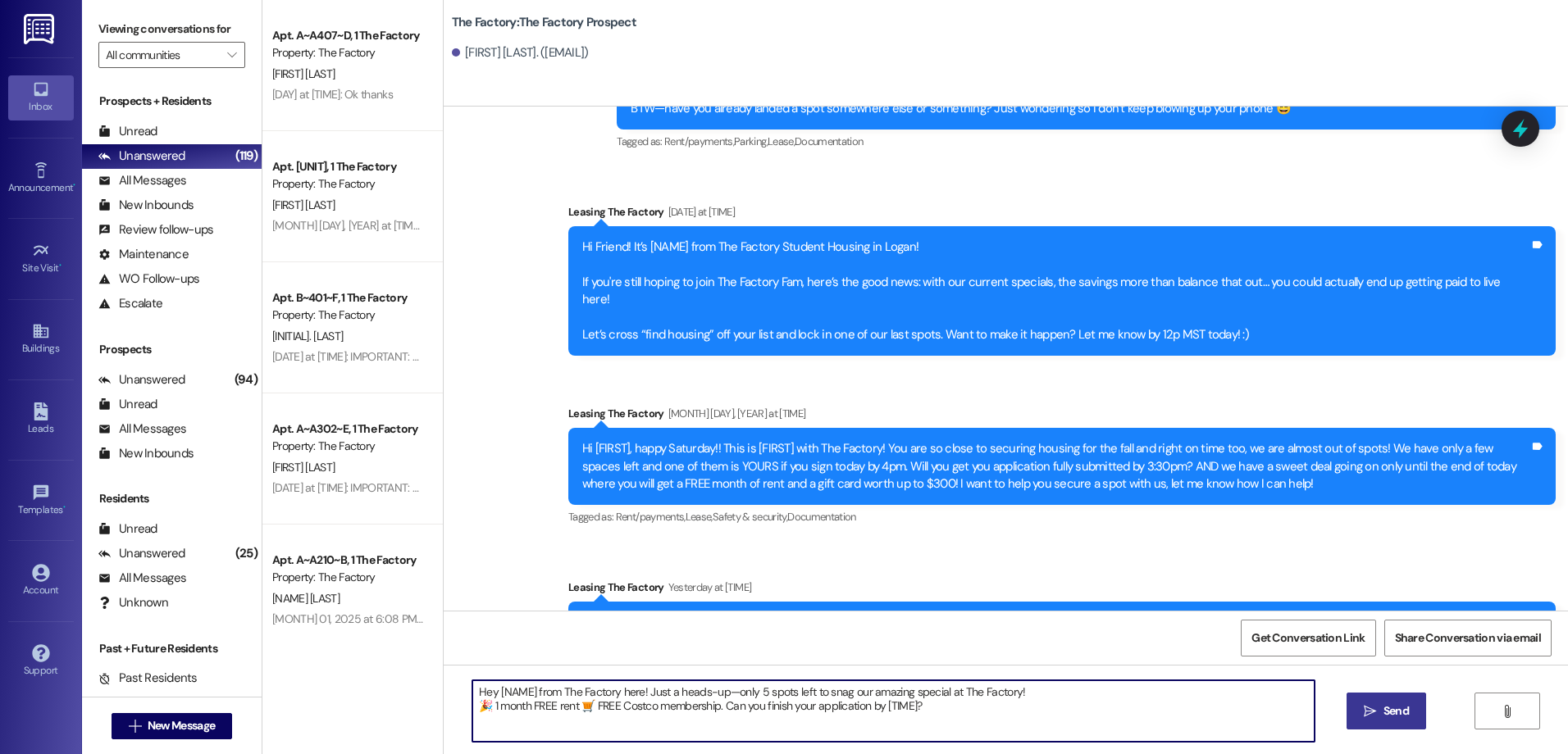 type on "Hey [NAME] from The Factory here! Just a heads-up—only 5 spots left to snag our amazing special at The Factory!
🎉 1 month FREE rent 🛒 FREE Costco membership. Can you finish your application by [TIME]?" 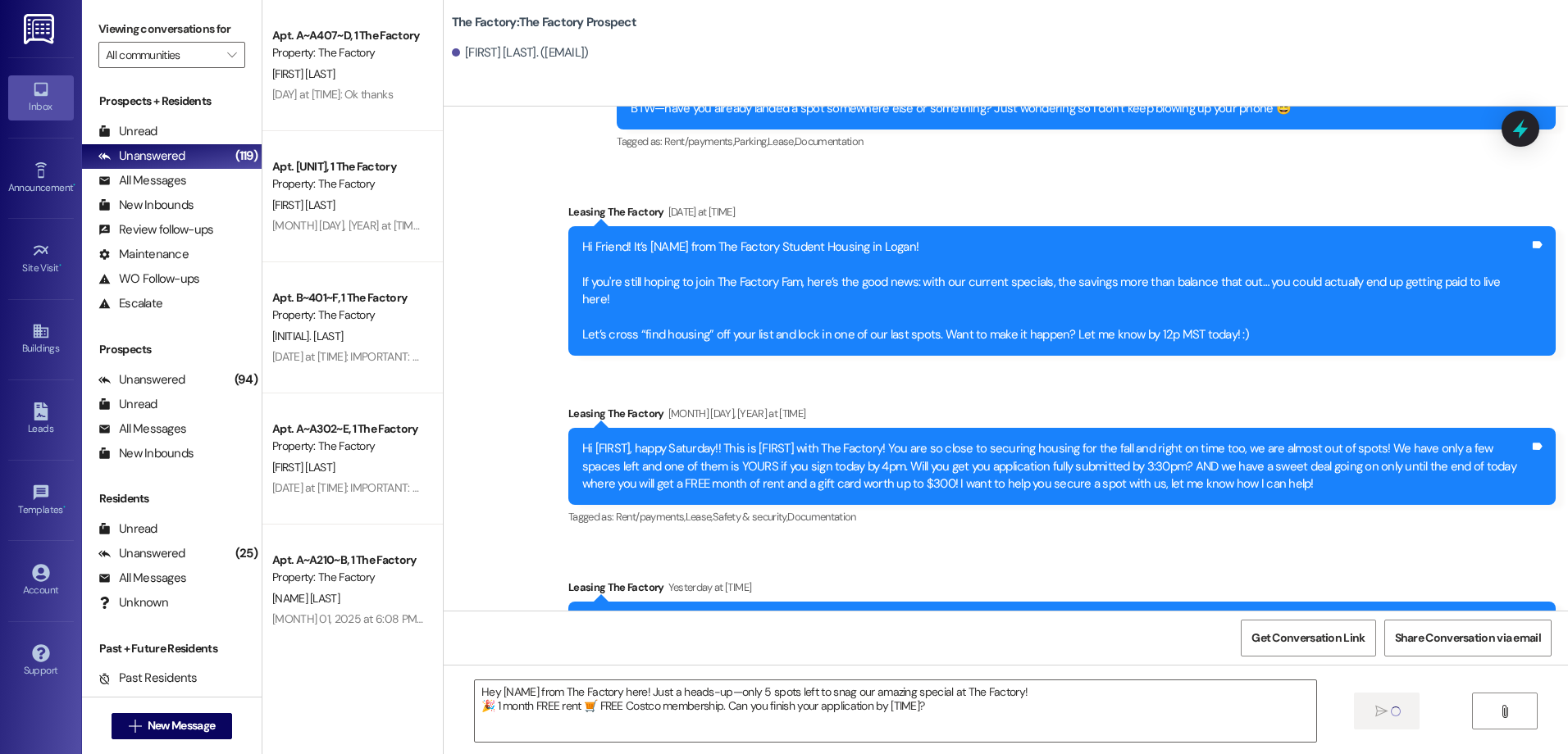 type 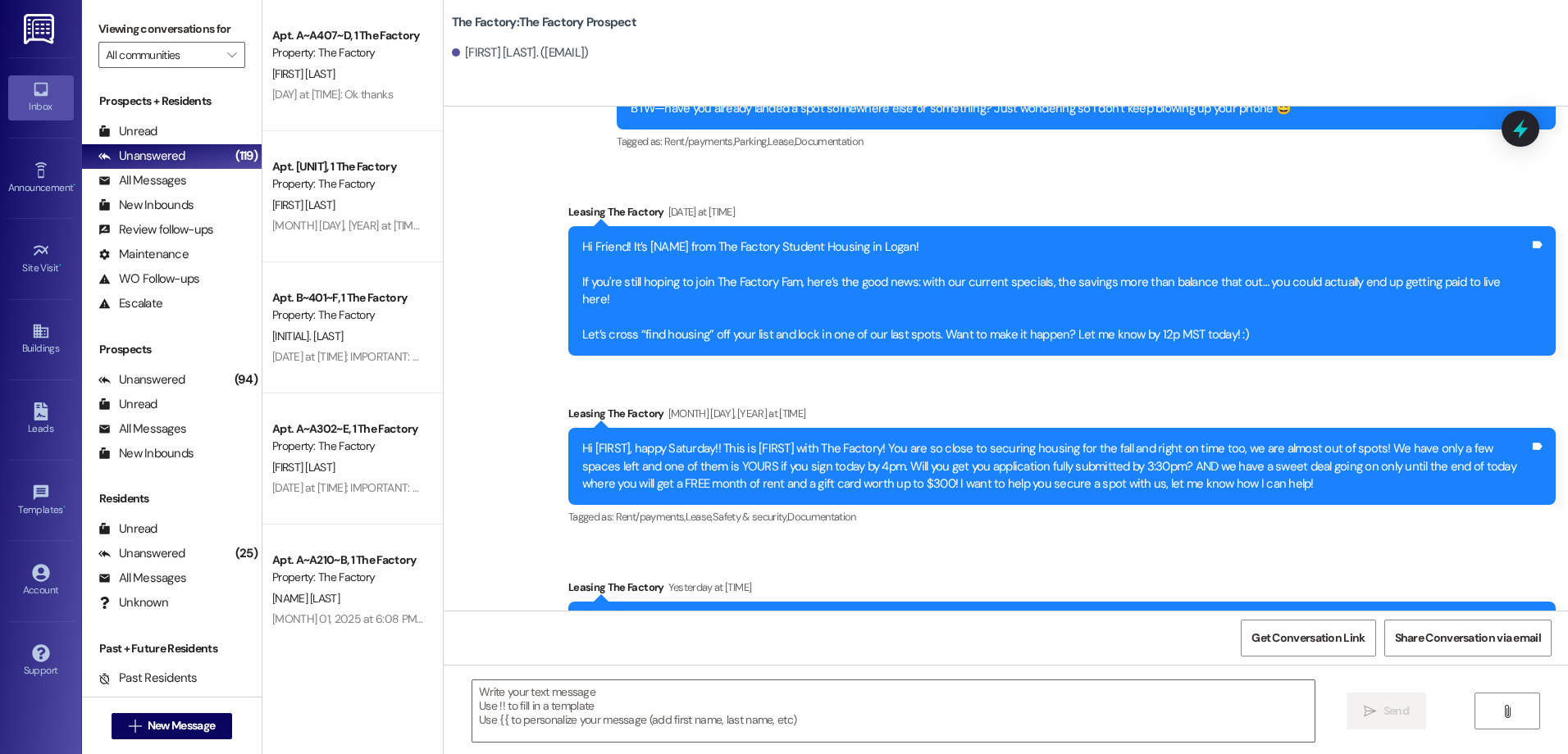 scroll, scrollTop: 8825, scrollLeft: 0, axis: vertical 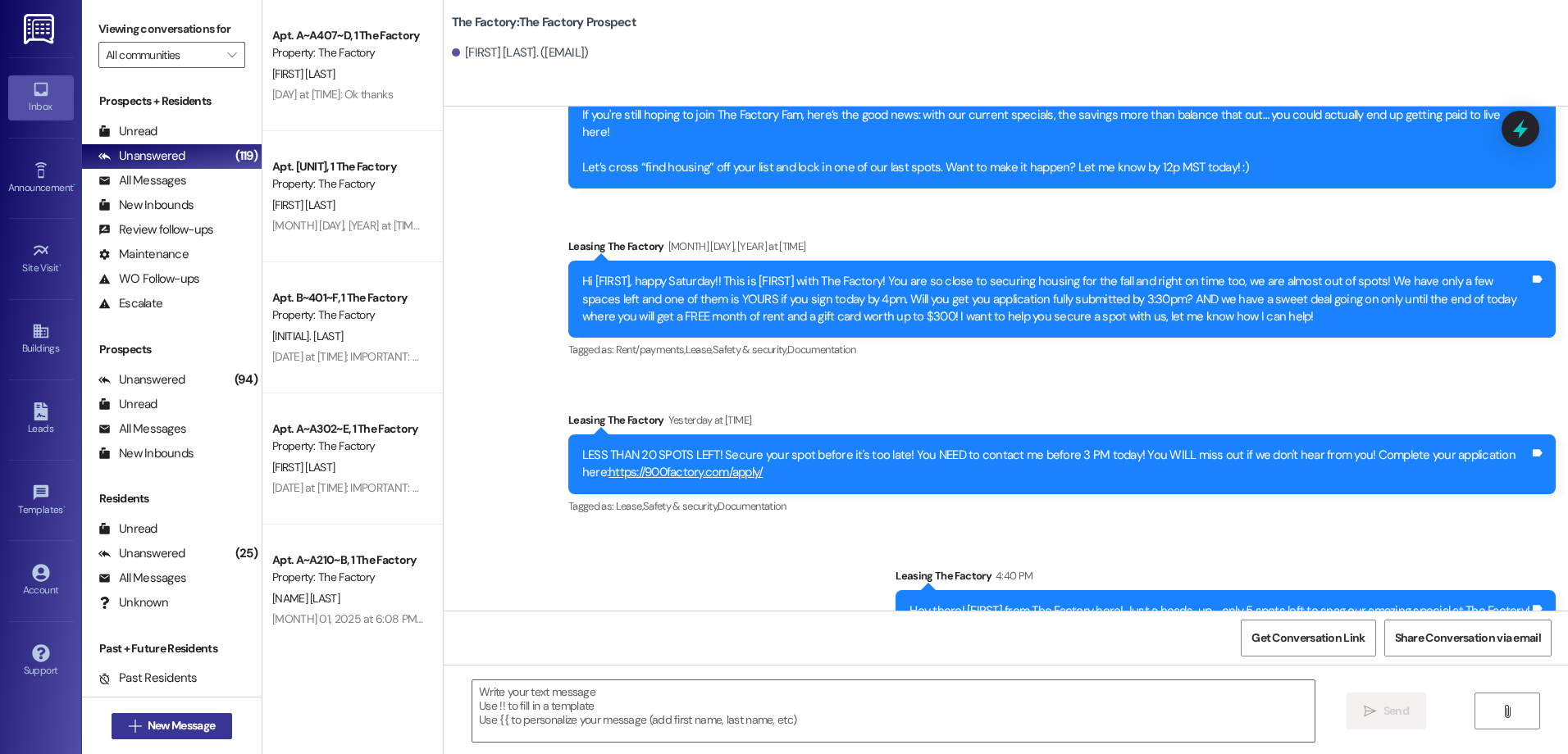 click on " New Message" at bounding box center [172, 726] 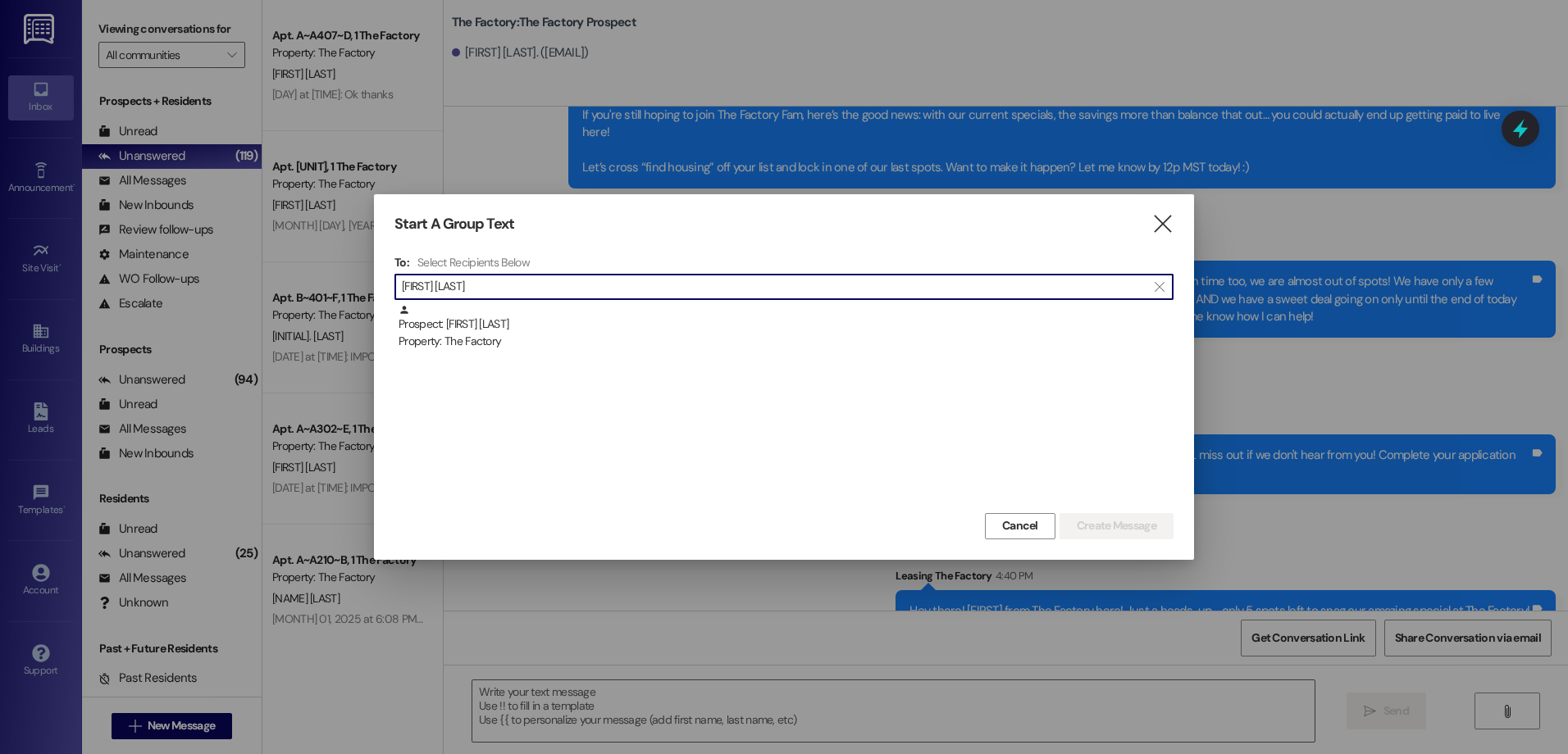 type on "[FIRST] [LAST]" 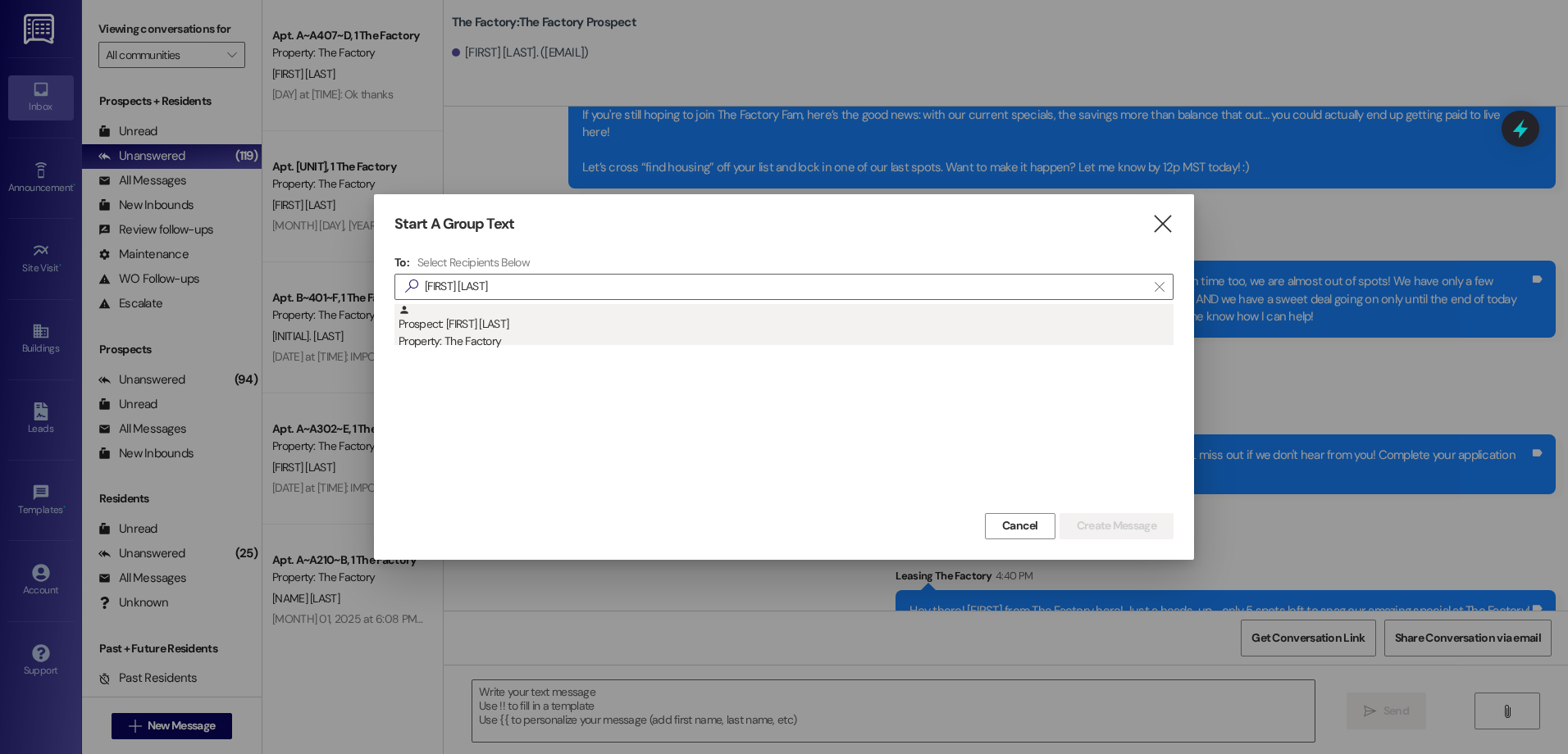 click on "Property: The Factory" at bounding box center (786, 341) 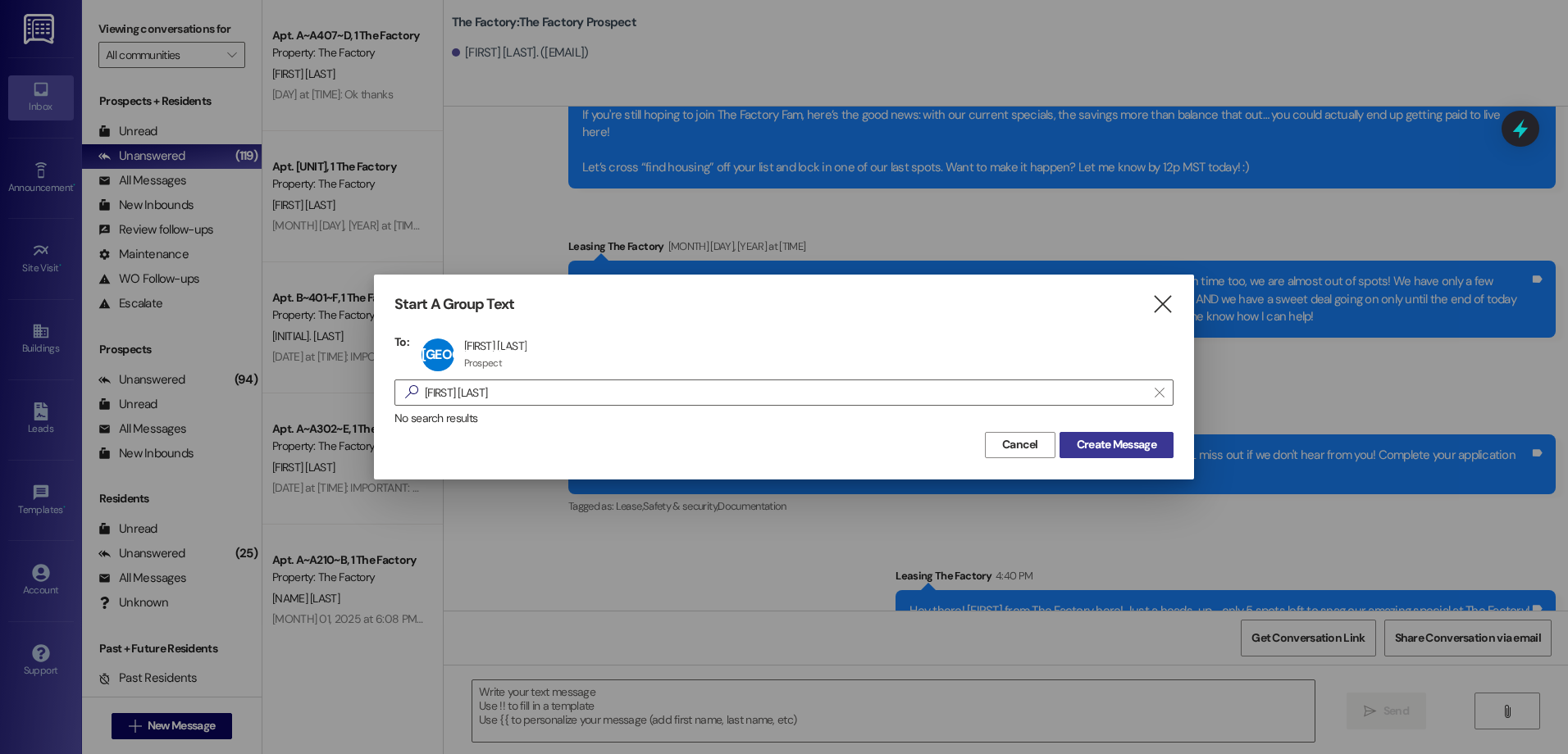 click on "Create Message" at bounding box center [1116, 445] 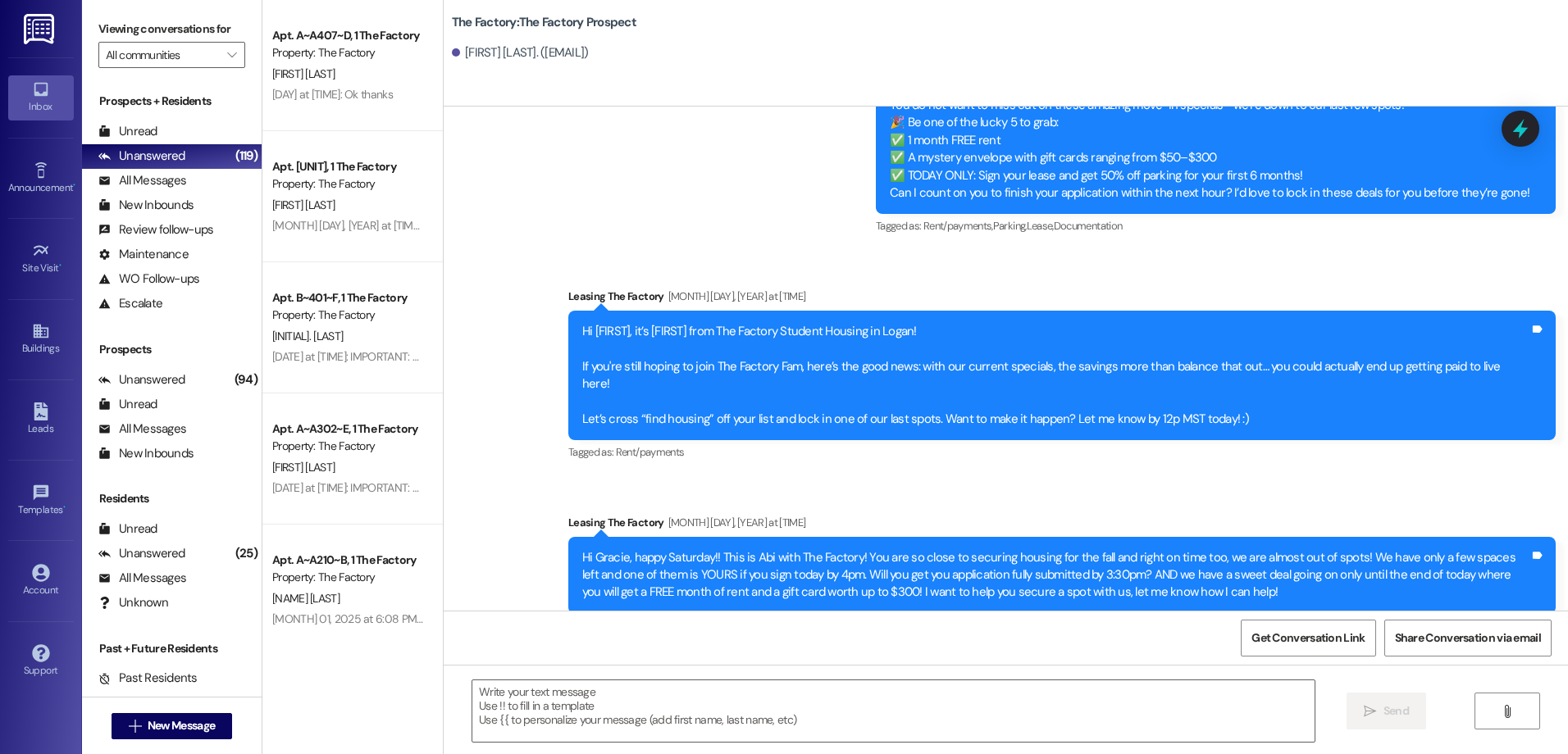 scroll, scrollTop: 11971, scrollLeft: 0, axis: vertical 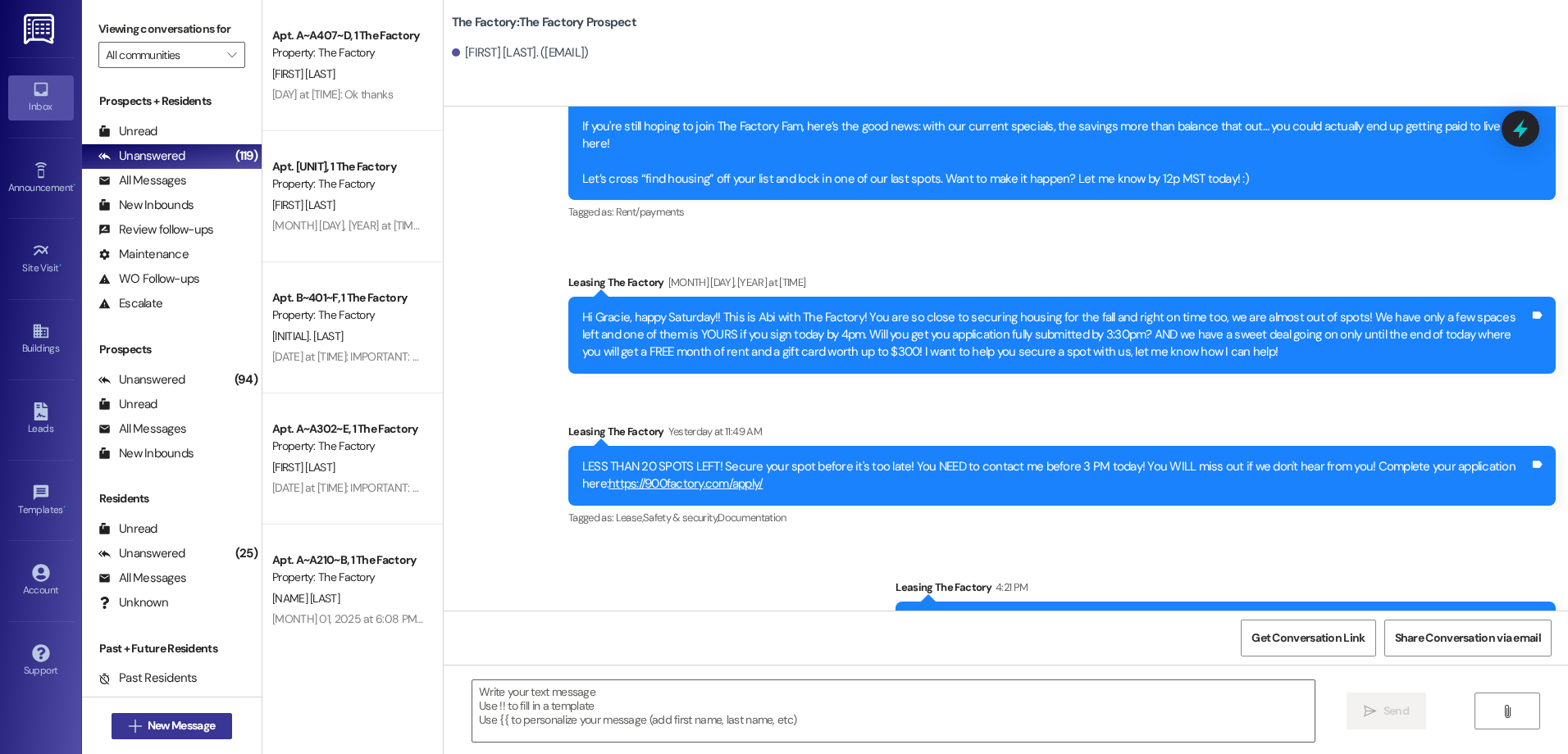 click on "New Message" at bounding box center [181, 725] 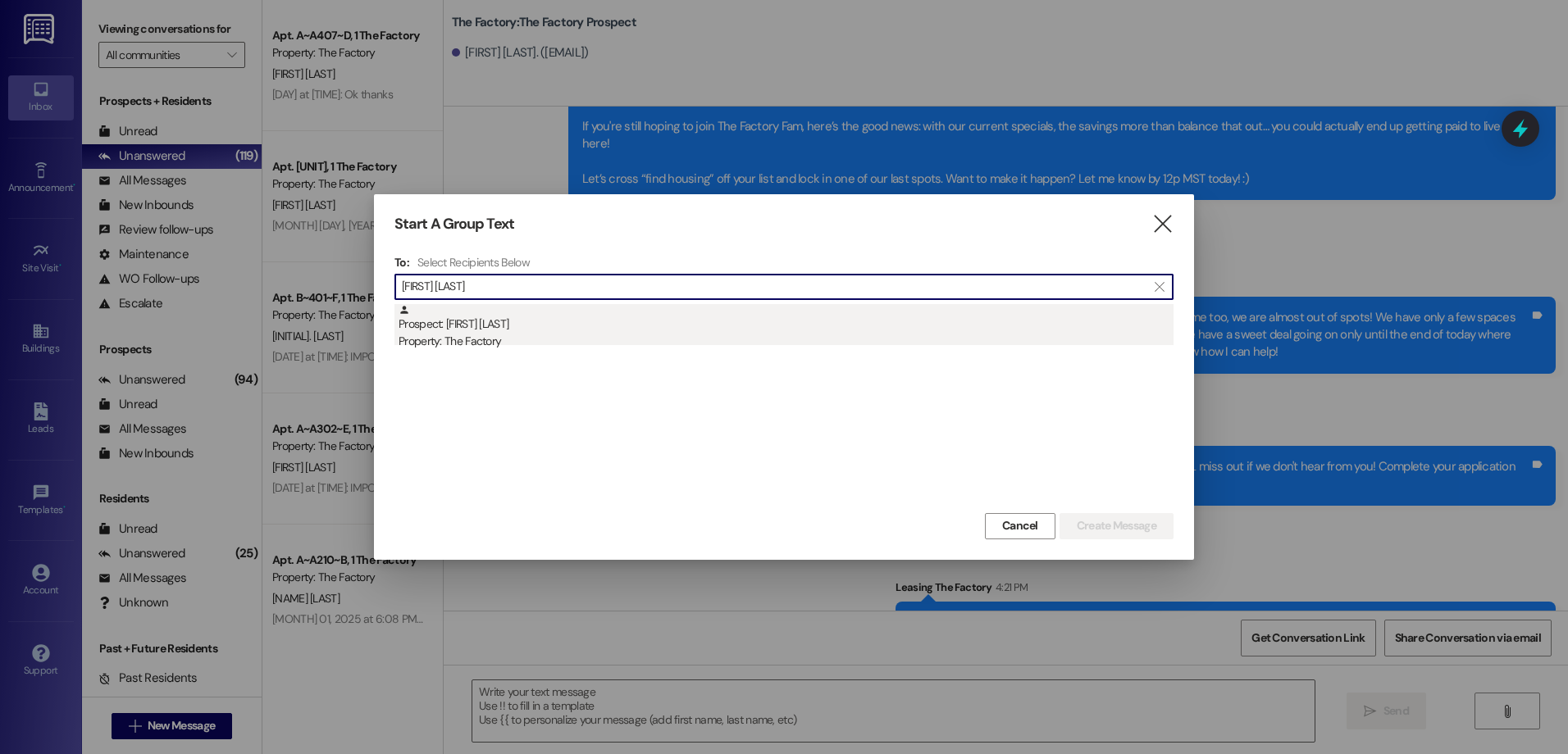 type on "[FIRST] [LAST]" 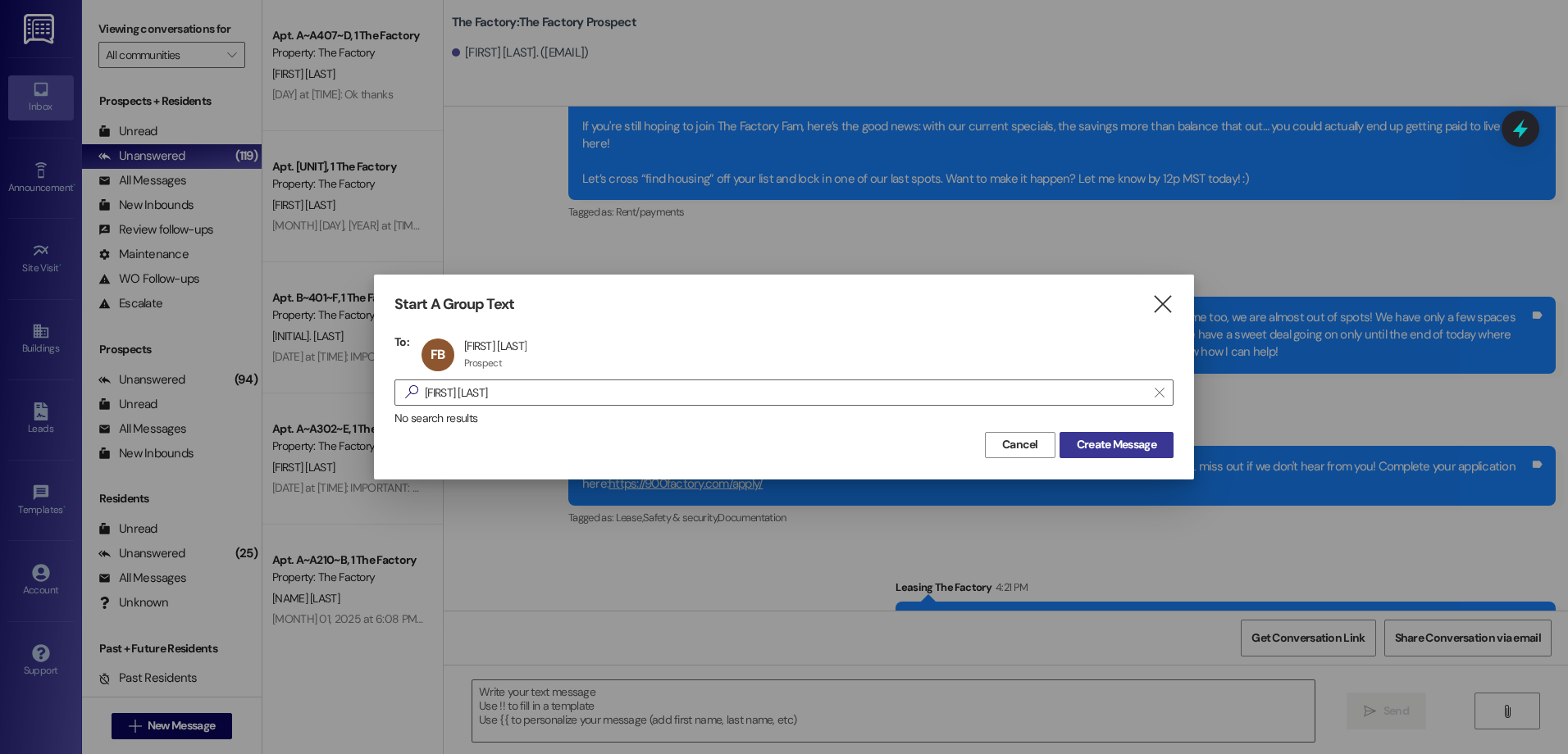 click on "Create Message" at bounding box center [1116, 445] 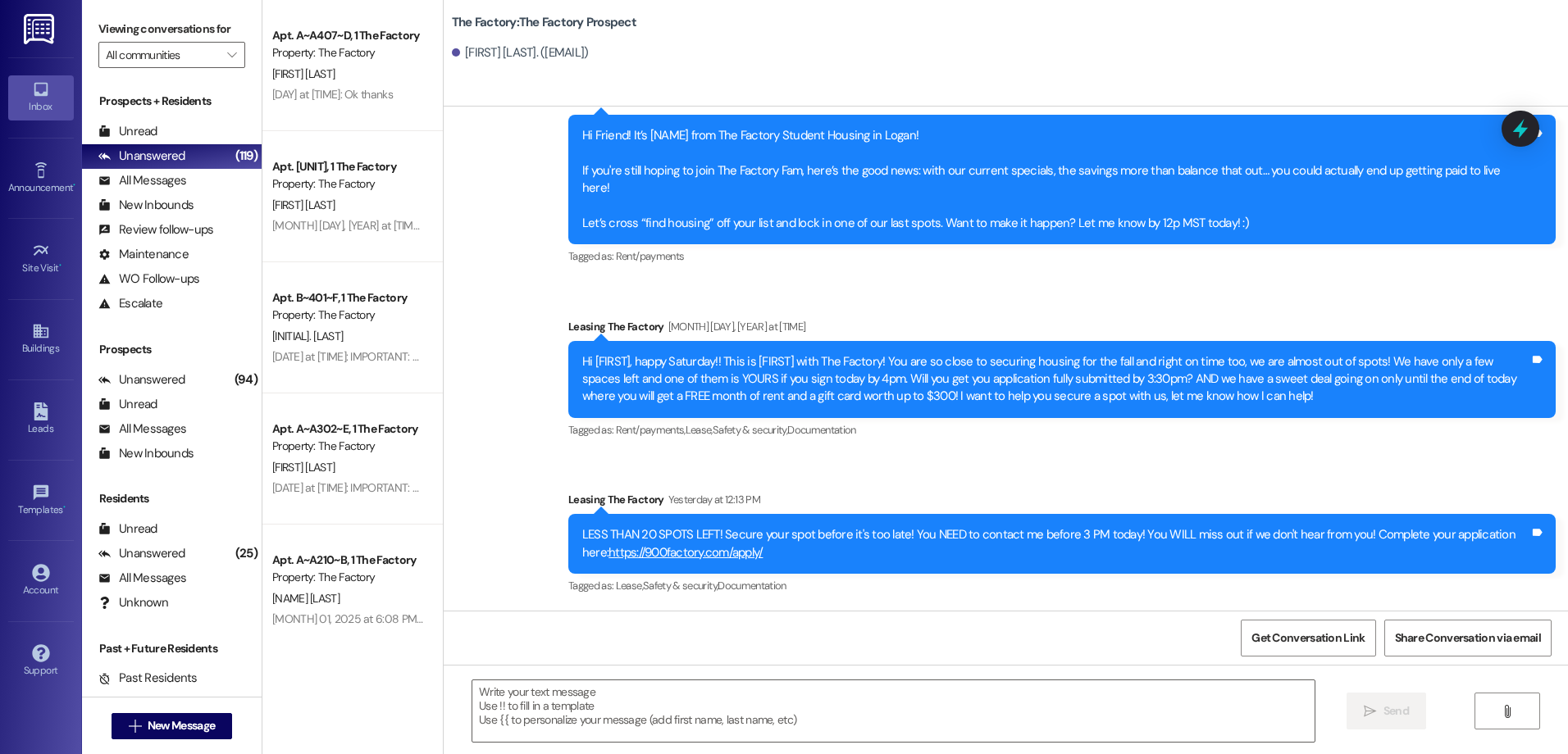 scroll, scrollTop: 8532, scrollLeft: 0, axis: vertical 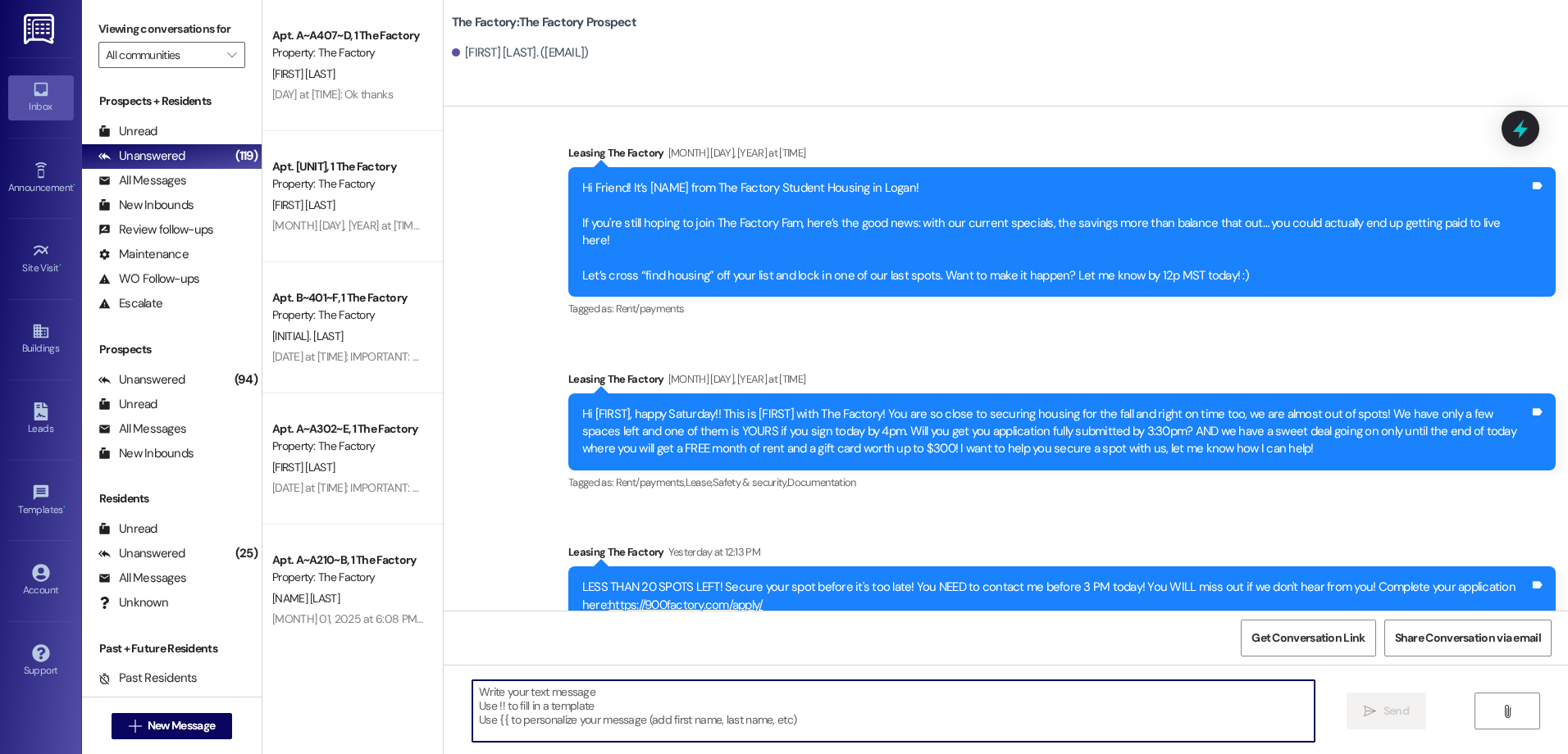 click at bounding box center [893, 711] 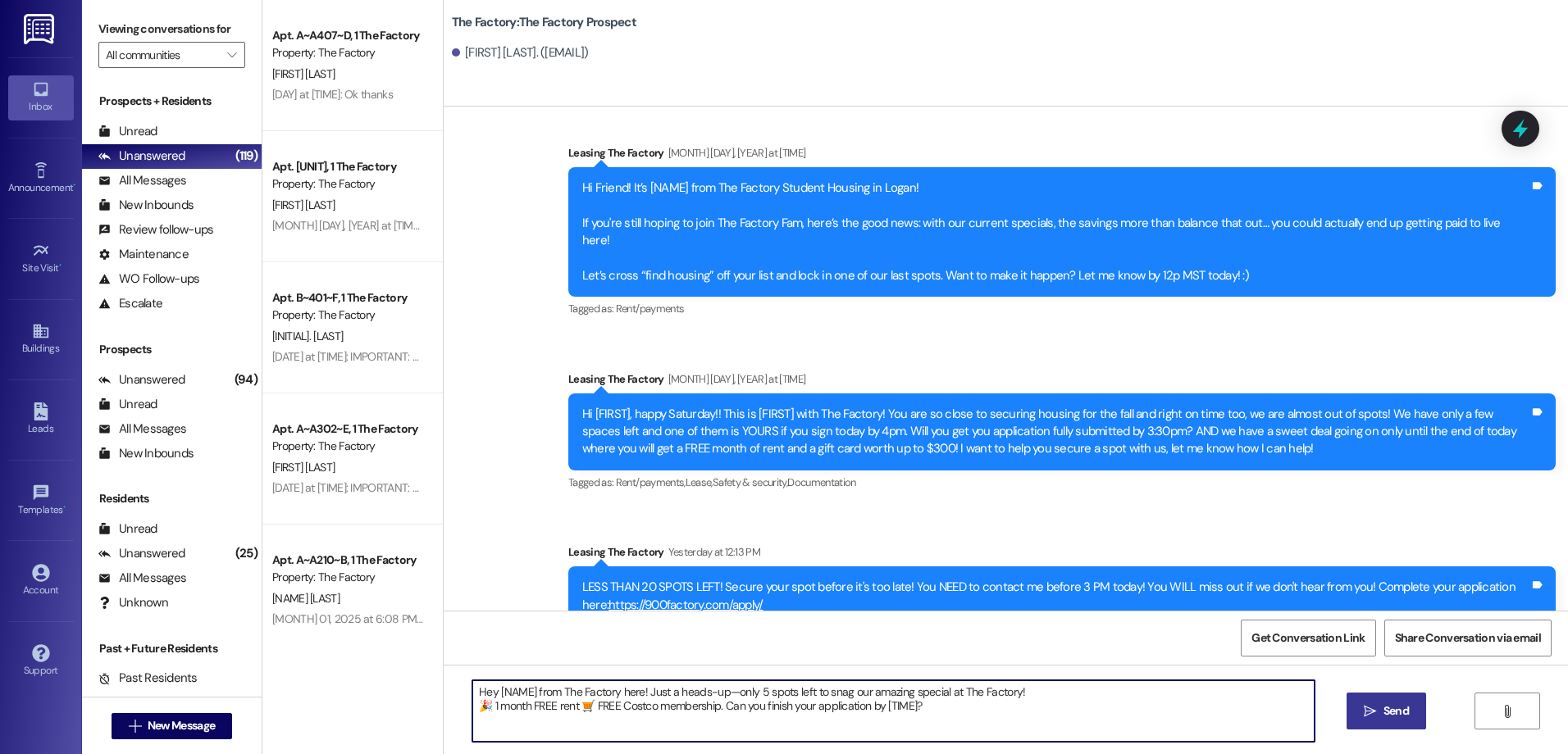 type on "Hey [NAME] from The Factory here! Just a heads-up—only 5 spots left to snag our amazing special at The Factory!
🎉 1 month FREE rent 🛒 FREE Costco membership. Can you finish your application by [TIME]?" 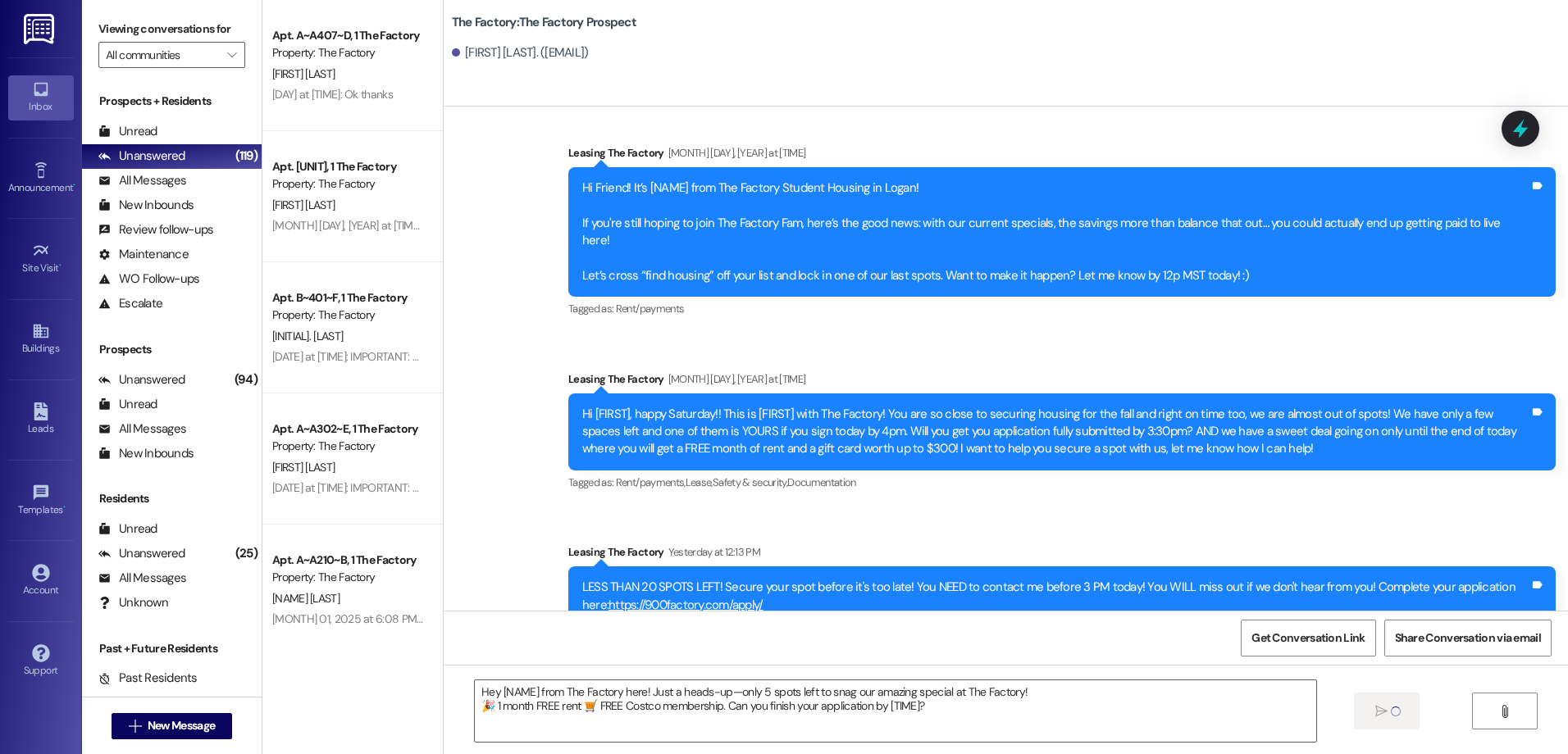 type 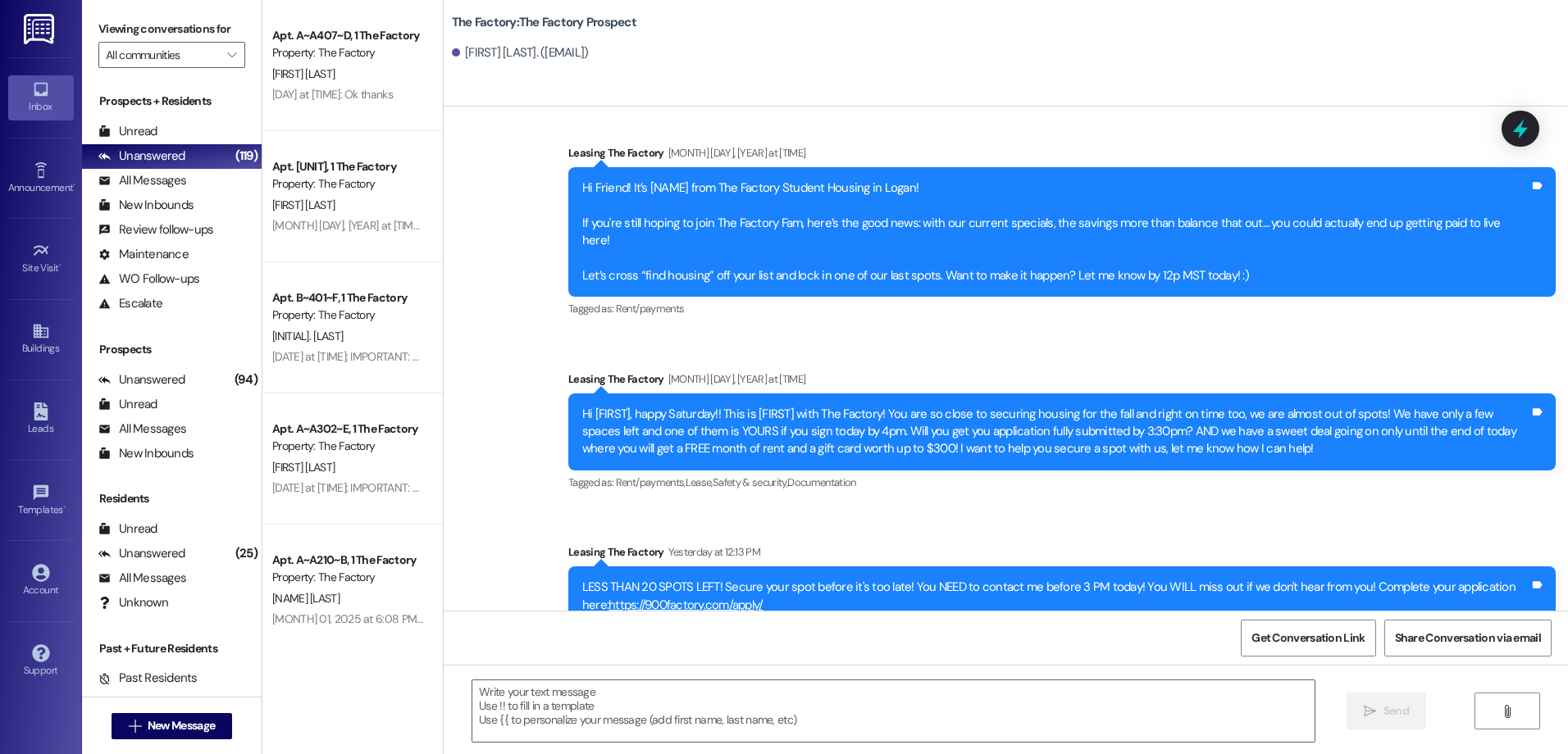 scroll, scrollTop: 8700, scrollLeft: 0, axis: vertical 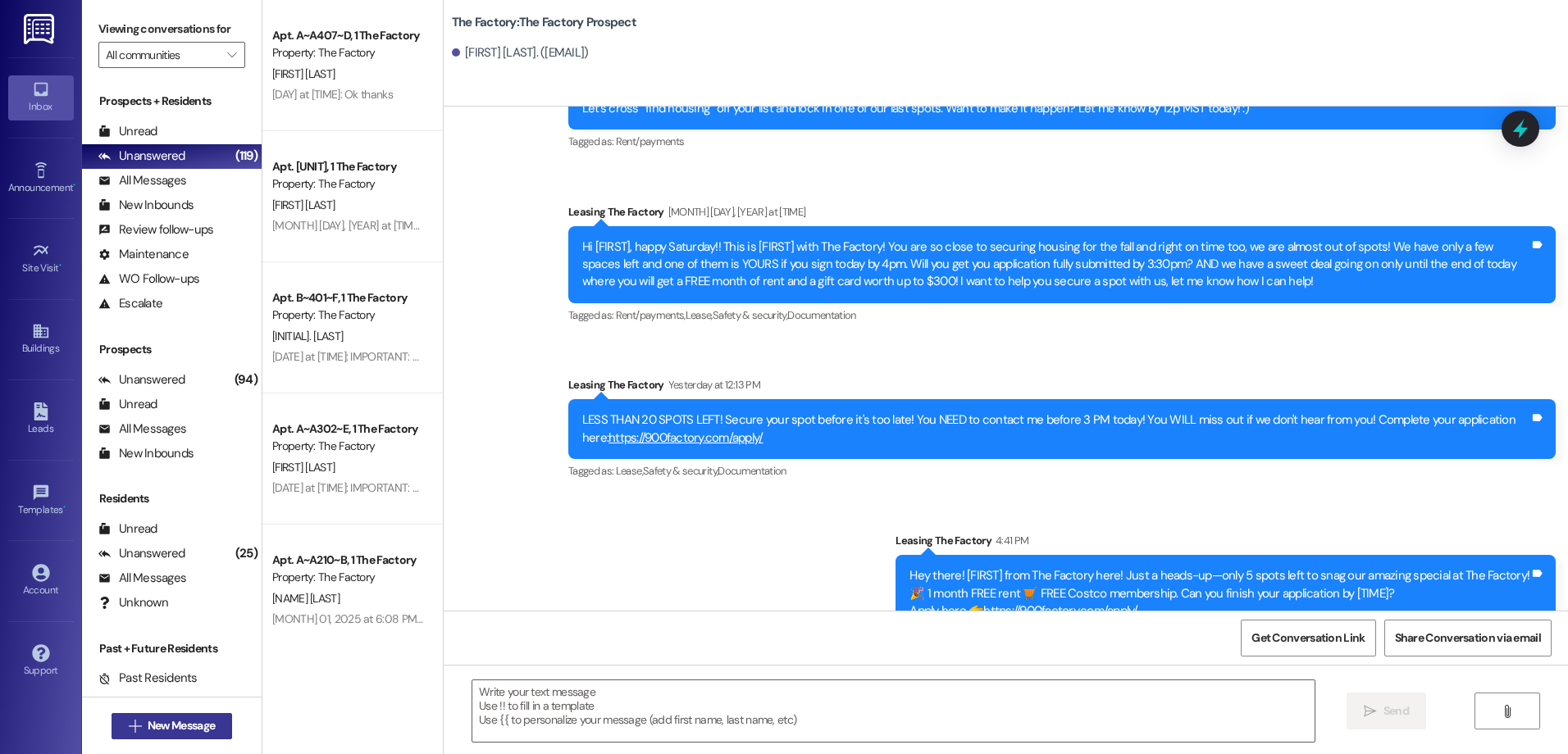 click on "New Message" at bounding box center [181, 725] 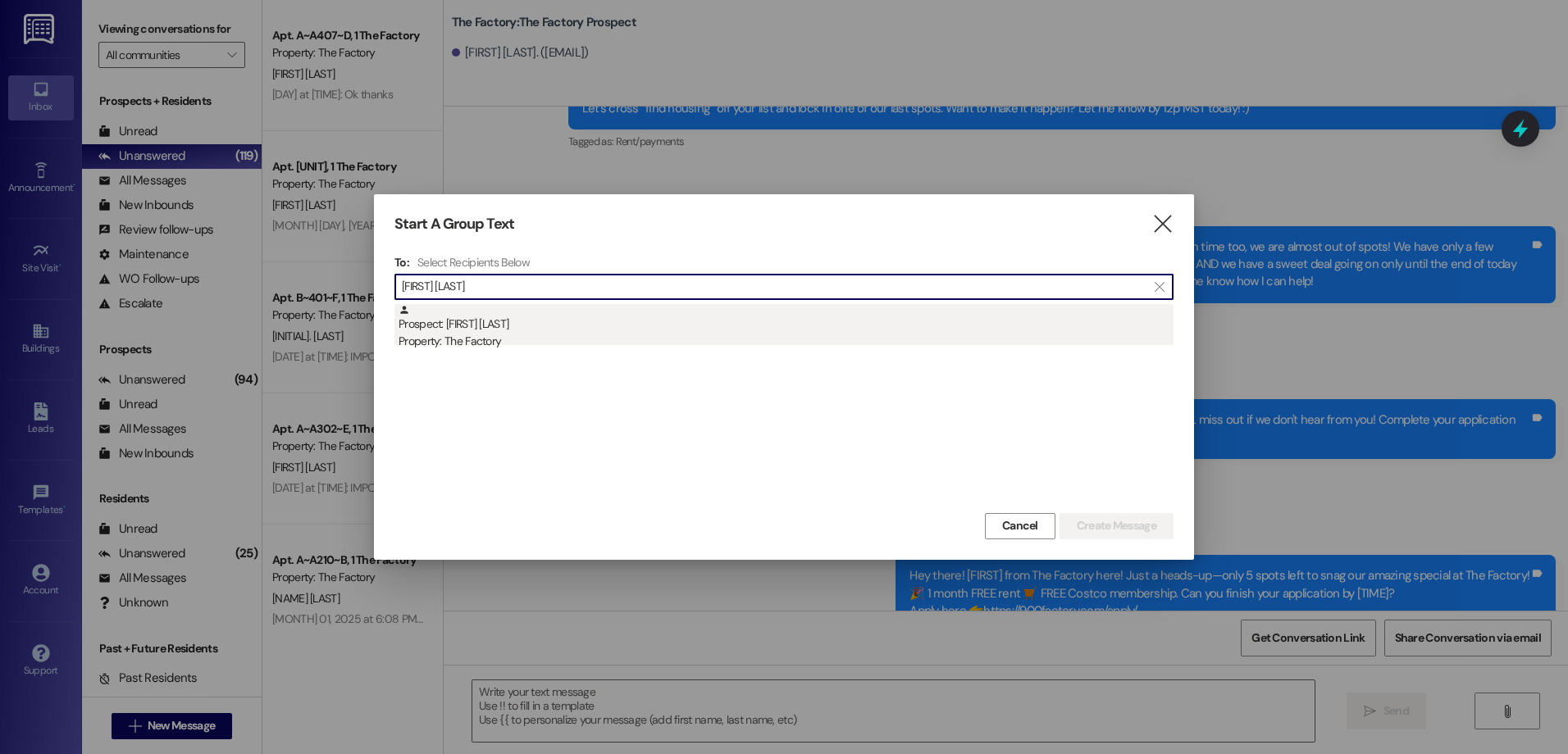 type on "[FIRST] [LAST]" 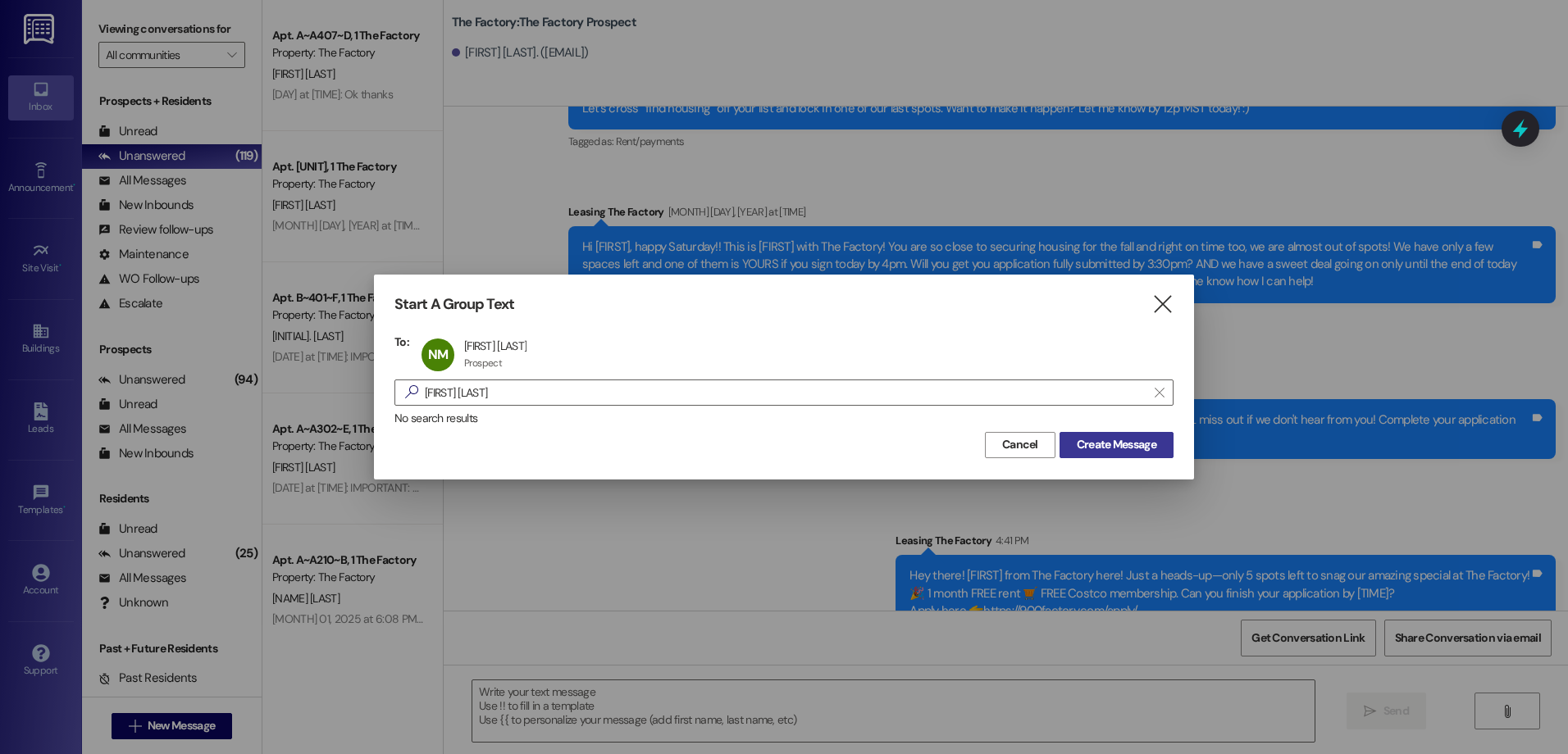 click on "Create Message" at bounding box center [1116, 444] 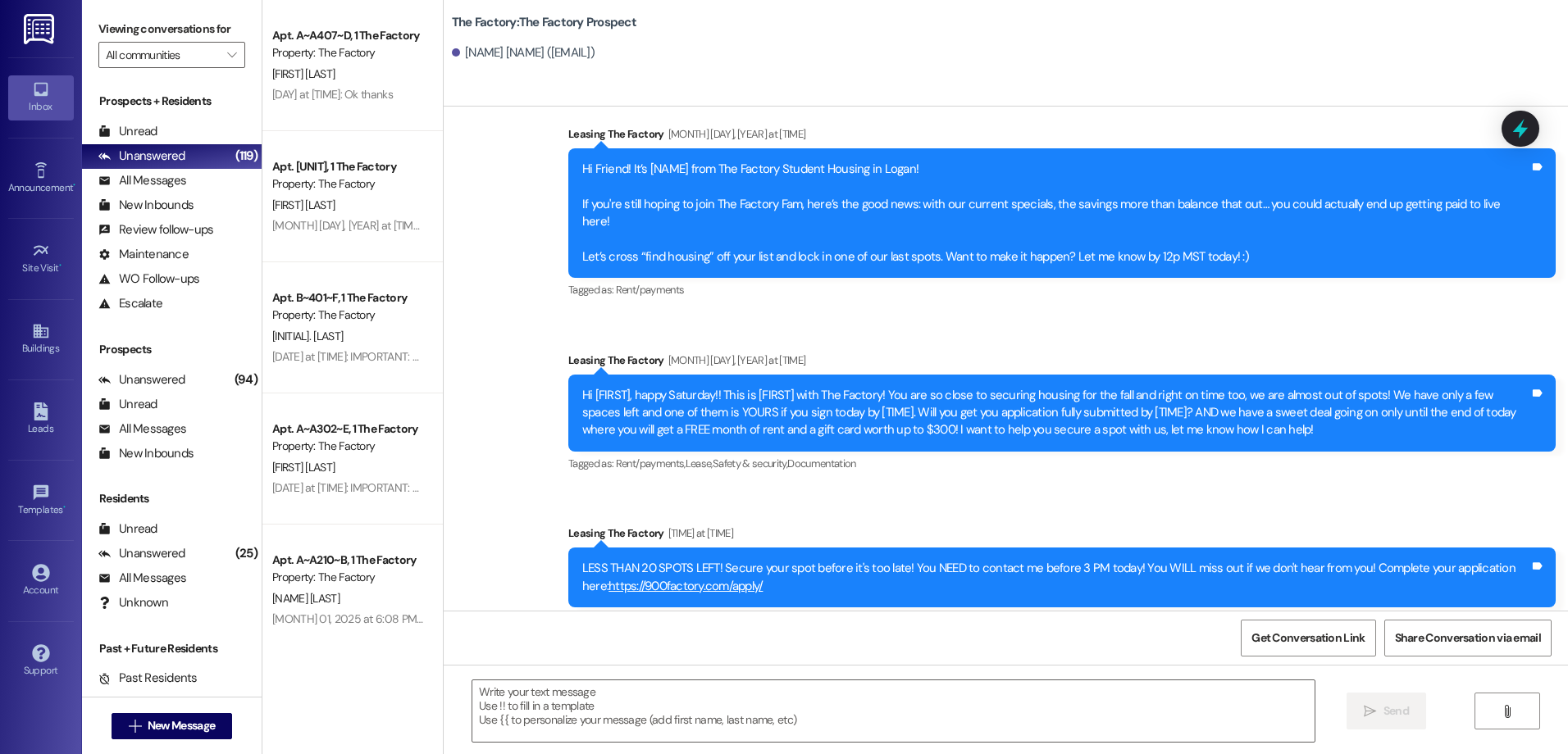 scroll, scrollTop: 8611, scrollLeft: 0, axis: vertical 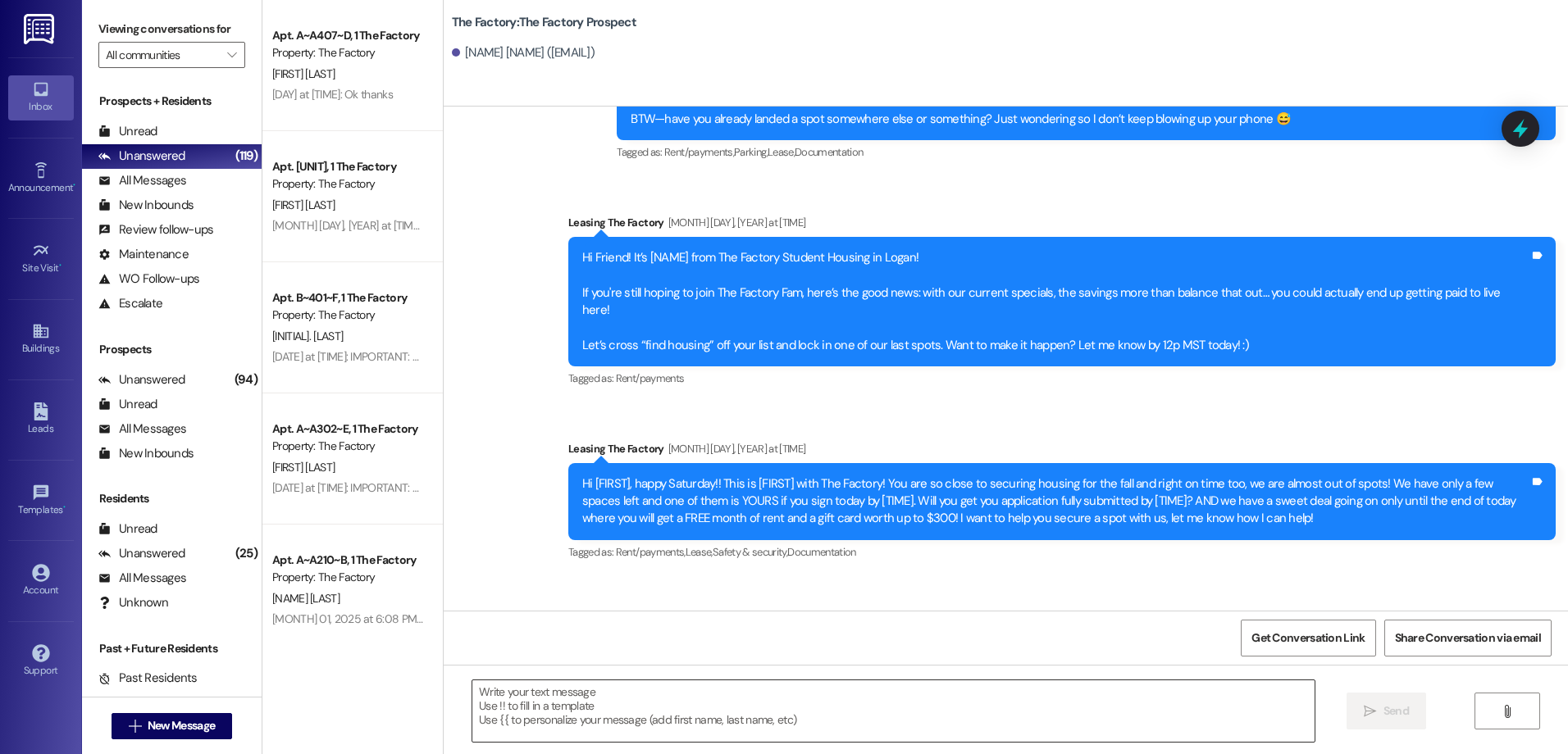 click at bounding box center (893, 711) 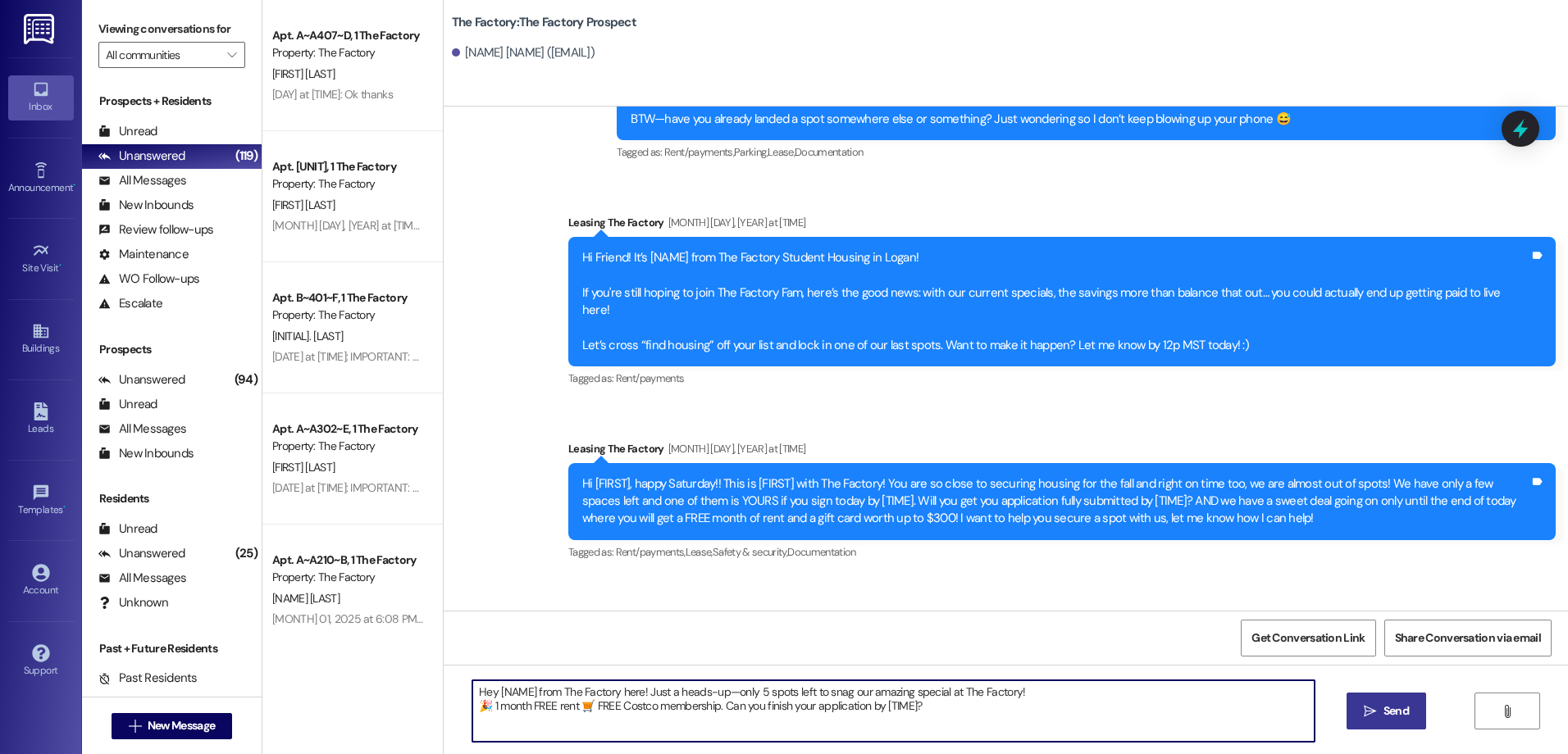type on "Hey [NAME] from The Factory here! Just a heads-up—only 5 spots left to snag our amazing special at The Factory!
🎉 1 month FREE rent 🛒 FREE Costco membership. Can you finish your application by [TIME]?" 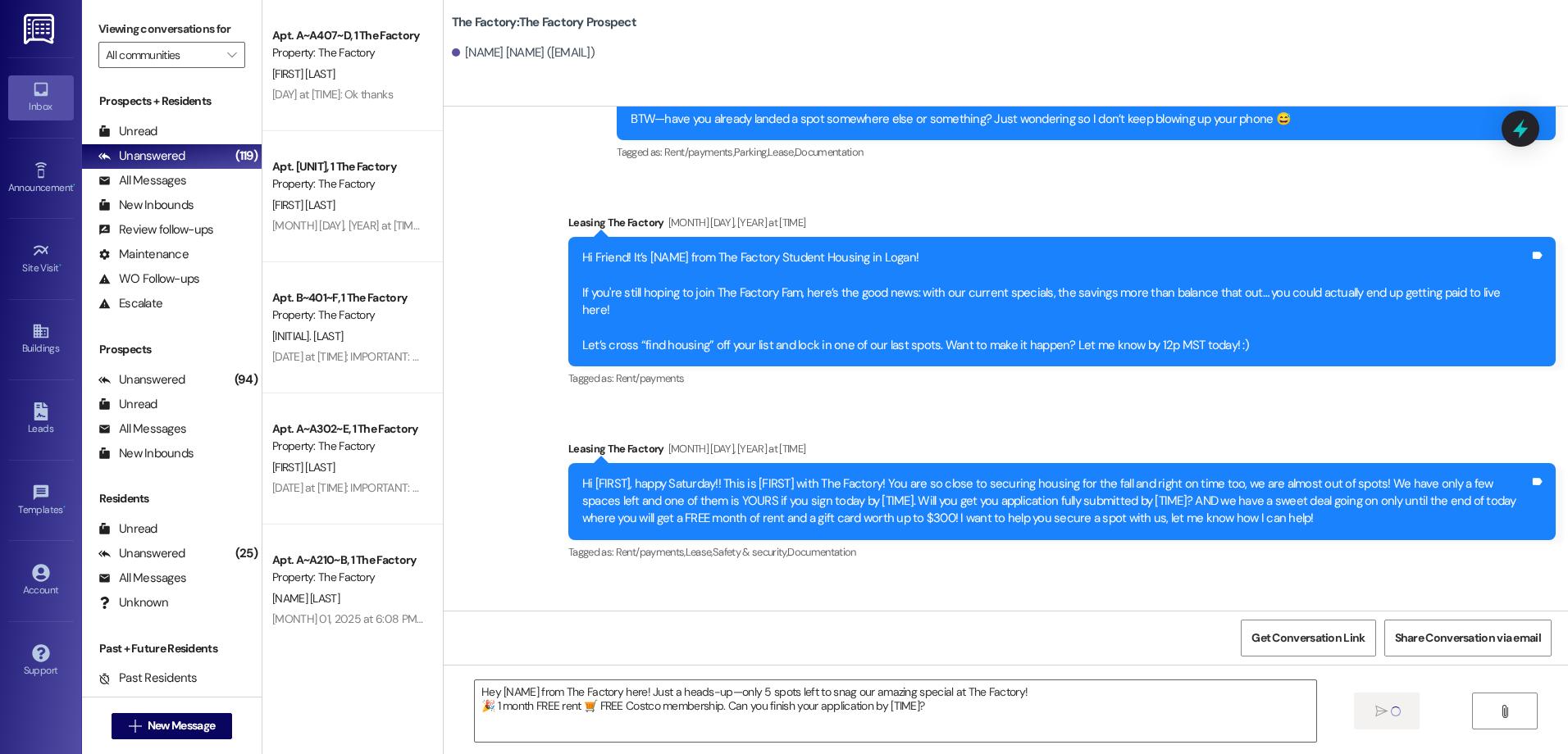 type 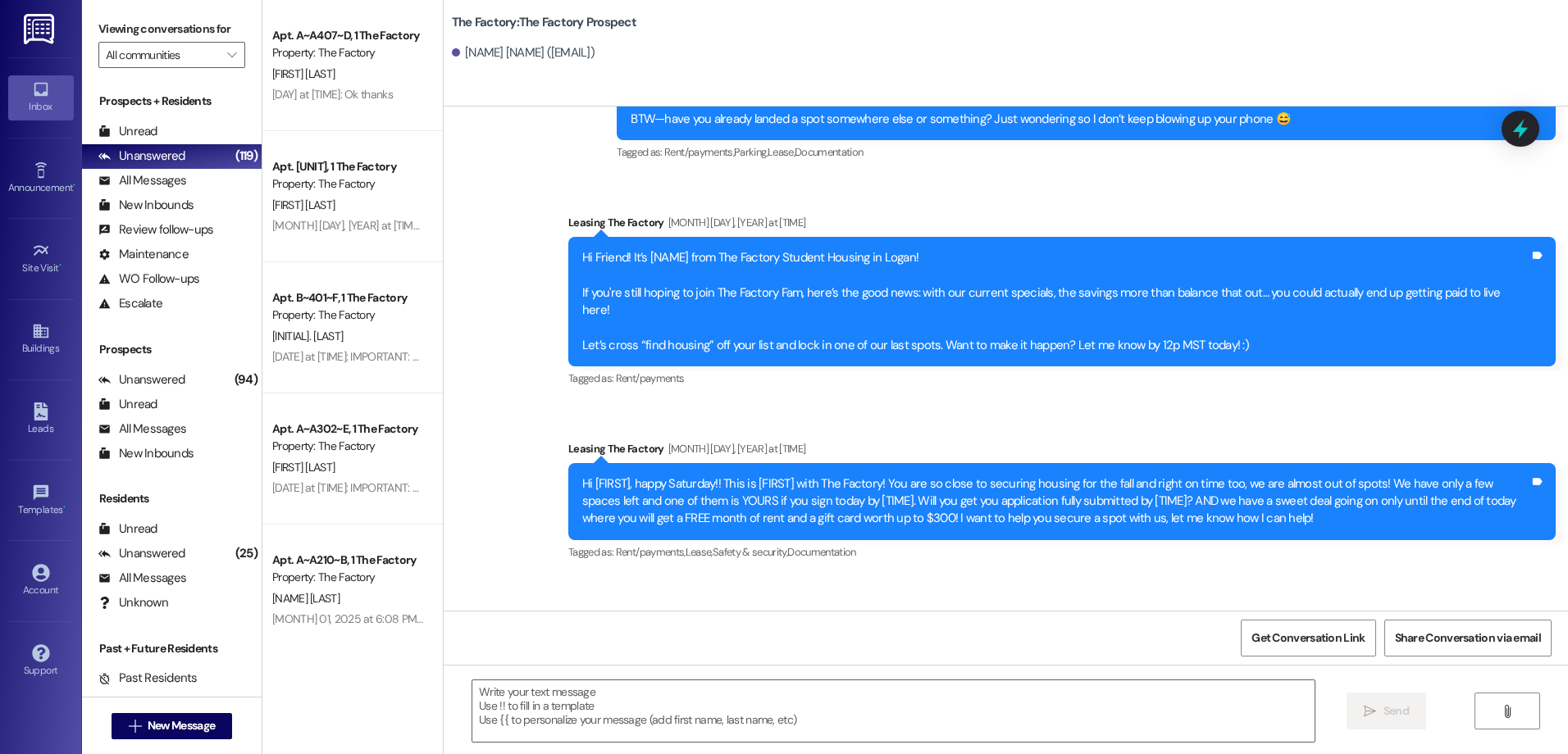 scroll, scrollTop: 8700, scrollLeft: 0, axis: vertical 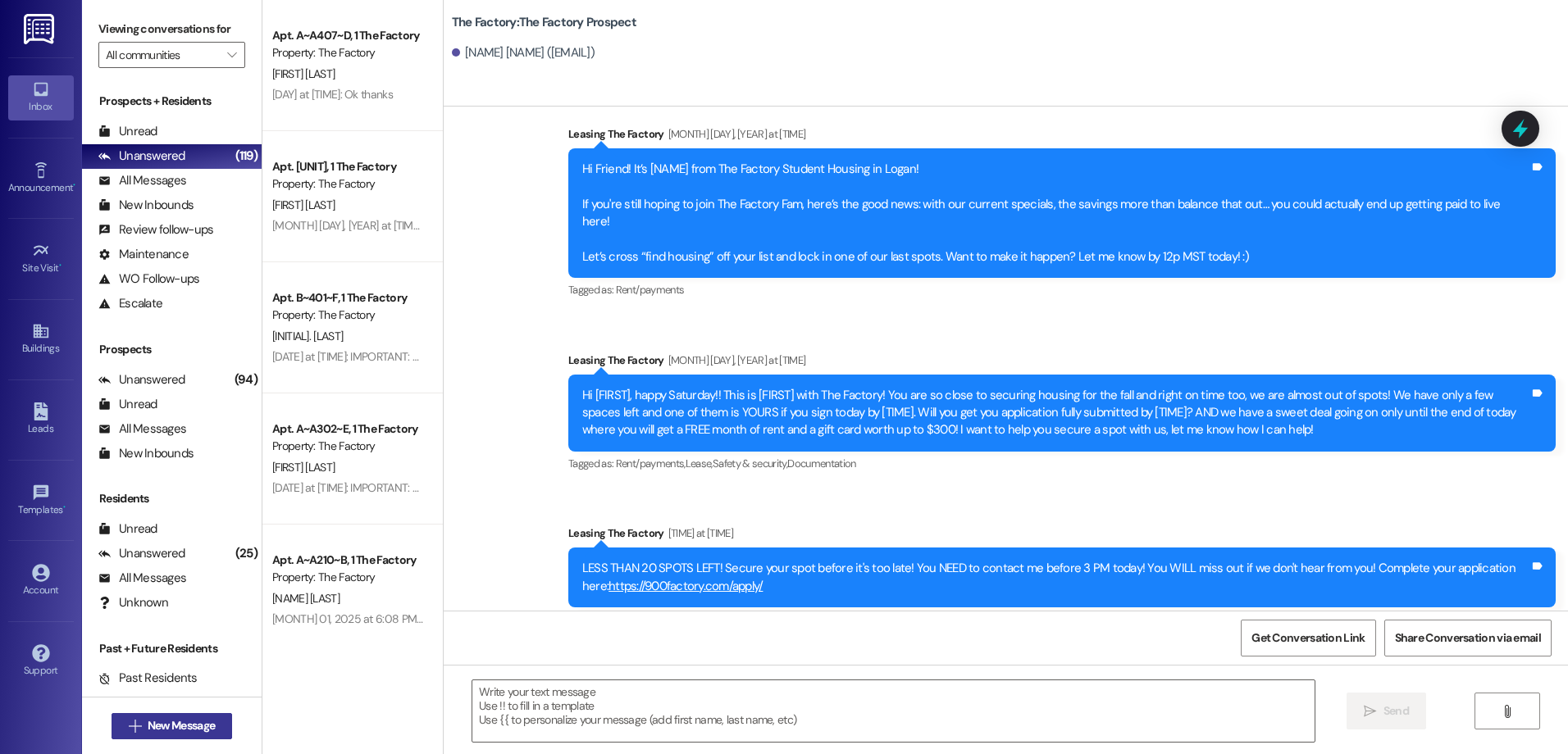 click on " New Message" at bounding box center [172, 726] 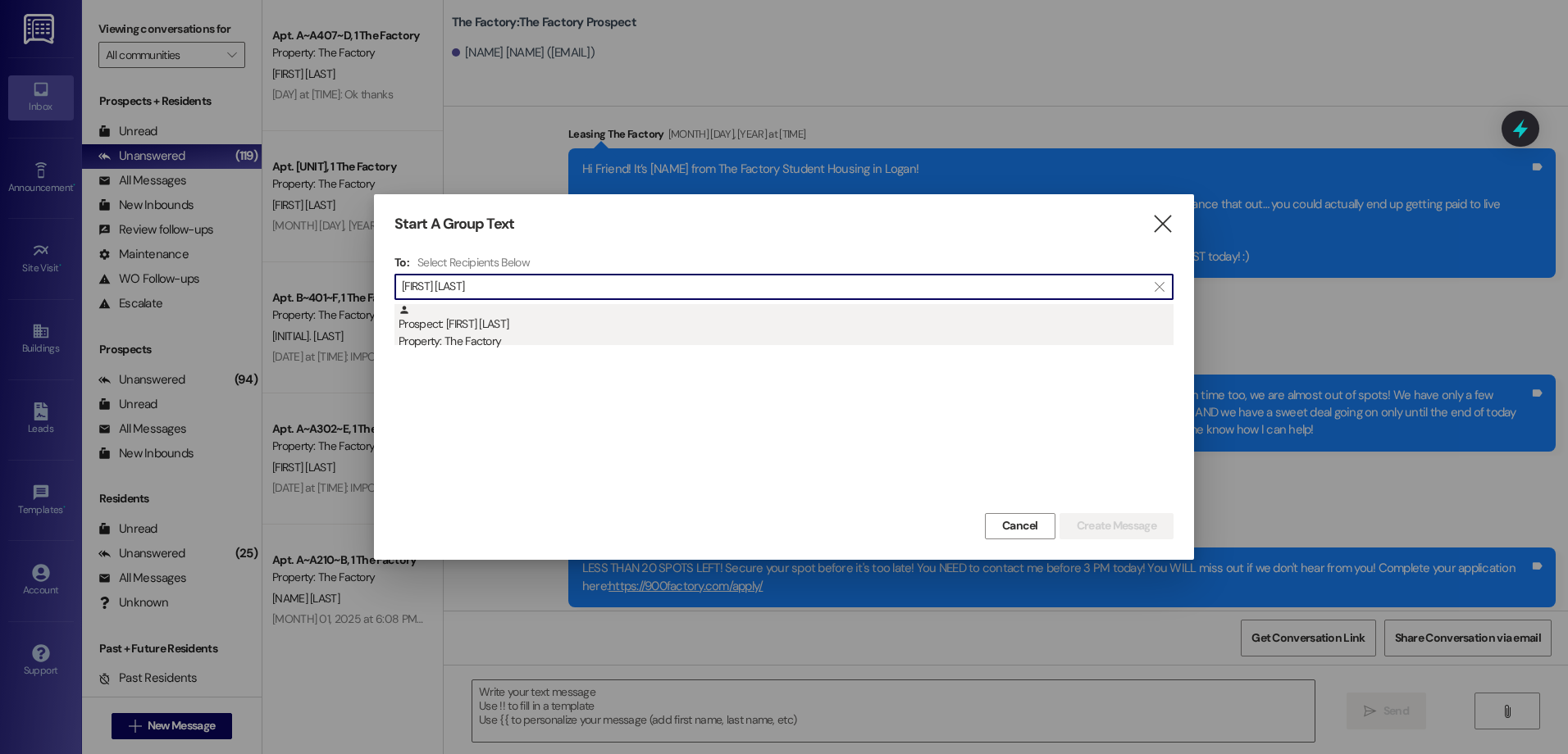 type on "[FIRST] [LAST]" 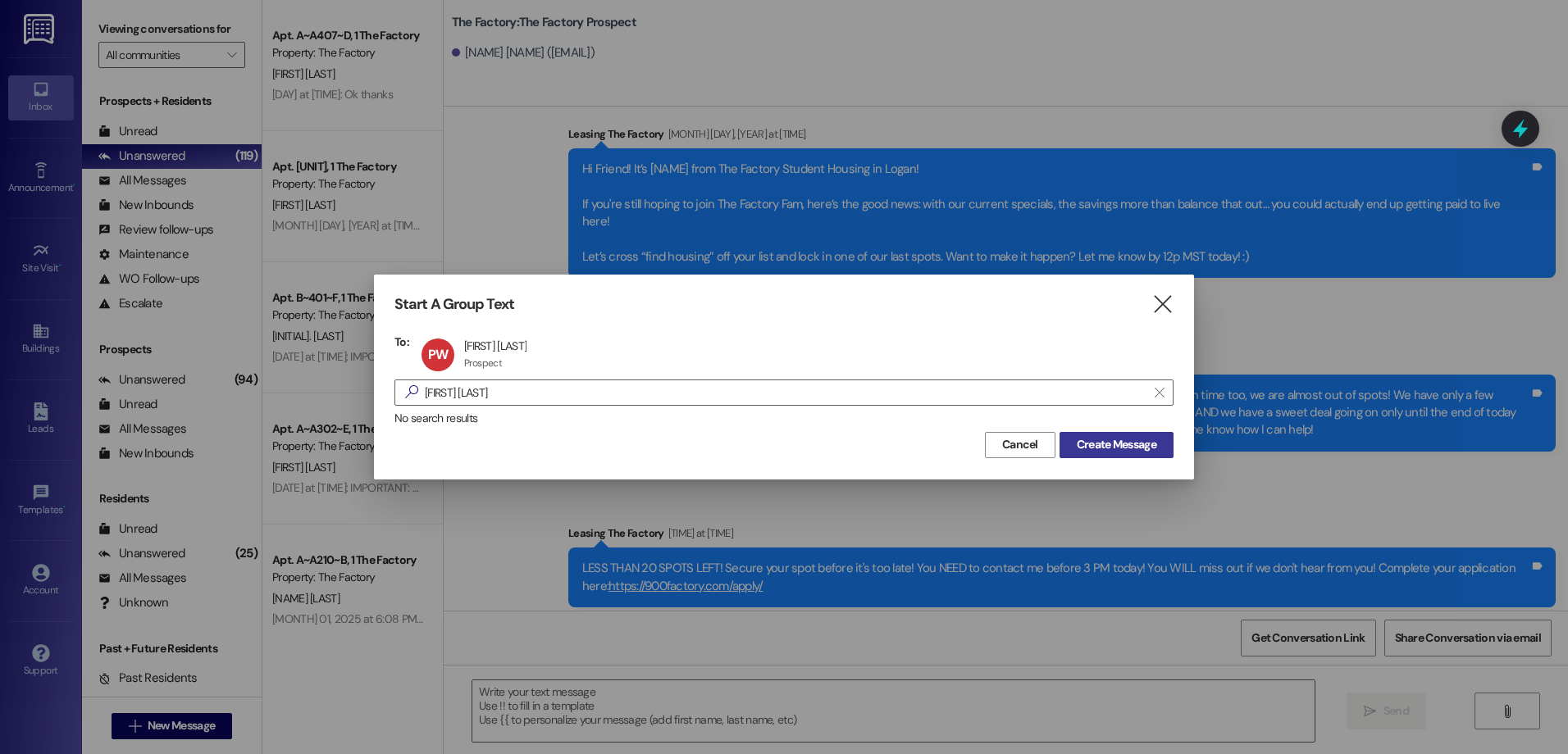 click on "Create Message" at bounding box center [1116, 444] 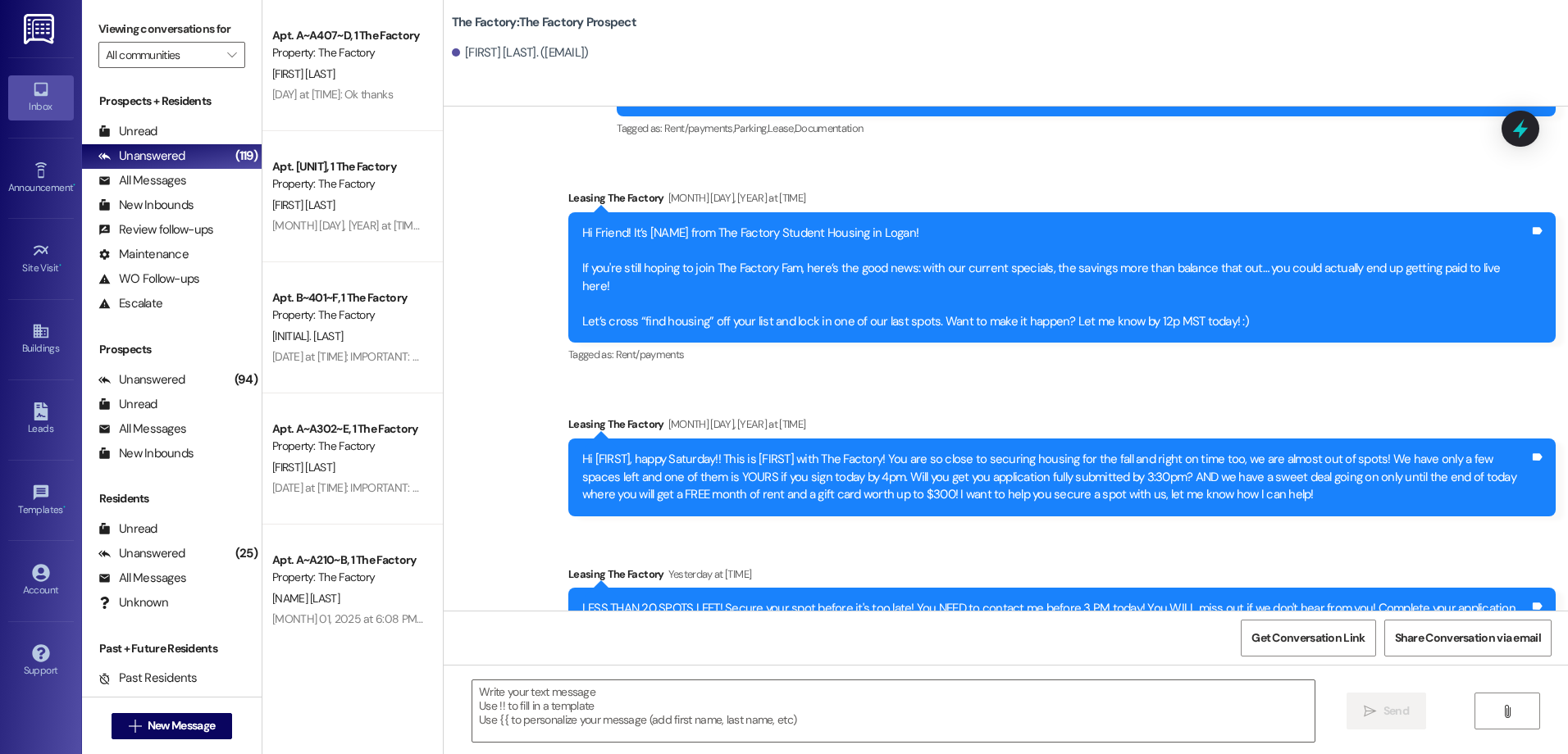 scroll, scrollTop: 9101, scrollLeft: 0, axis: vertical 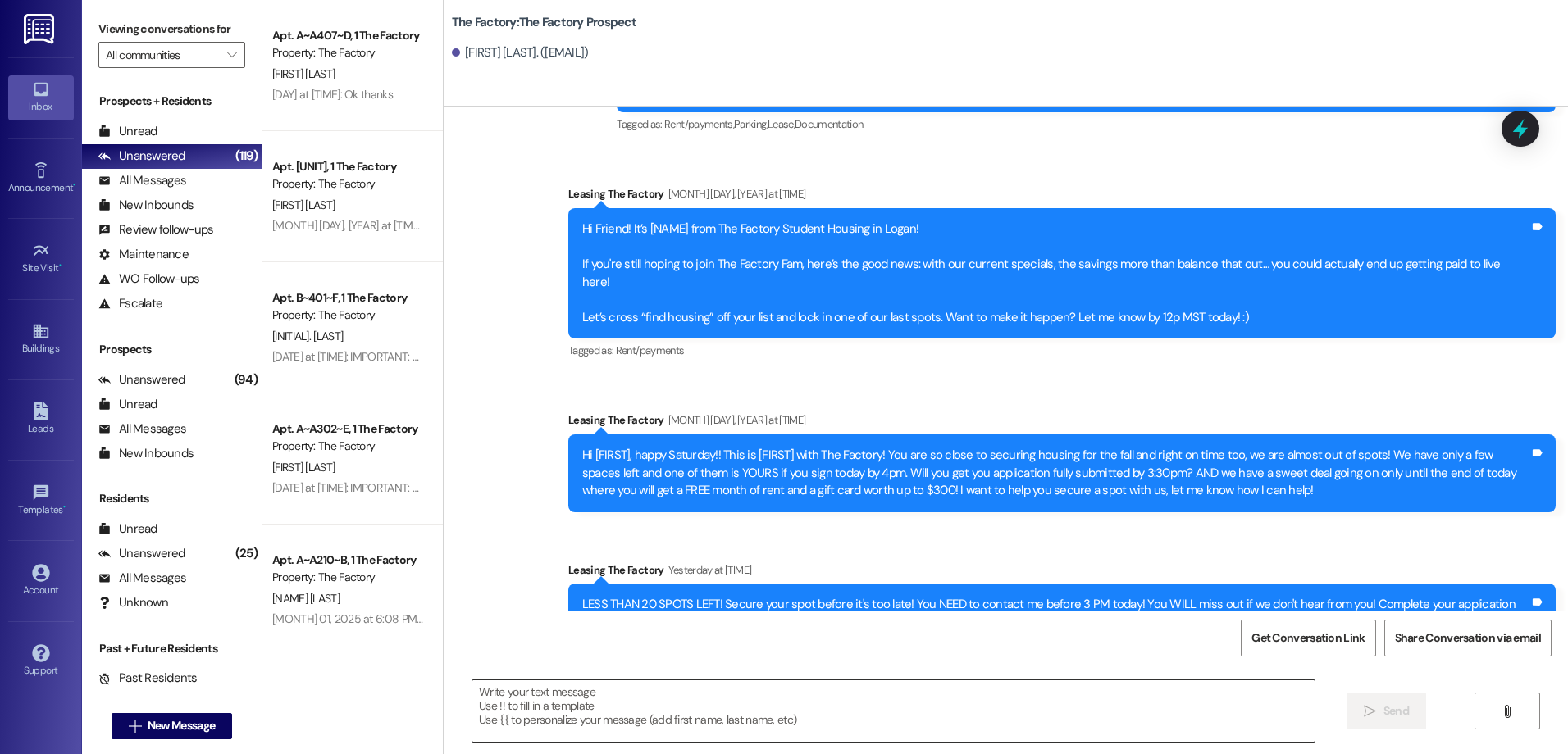 click at bounding box center (893, 711) 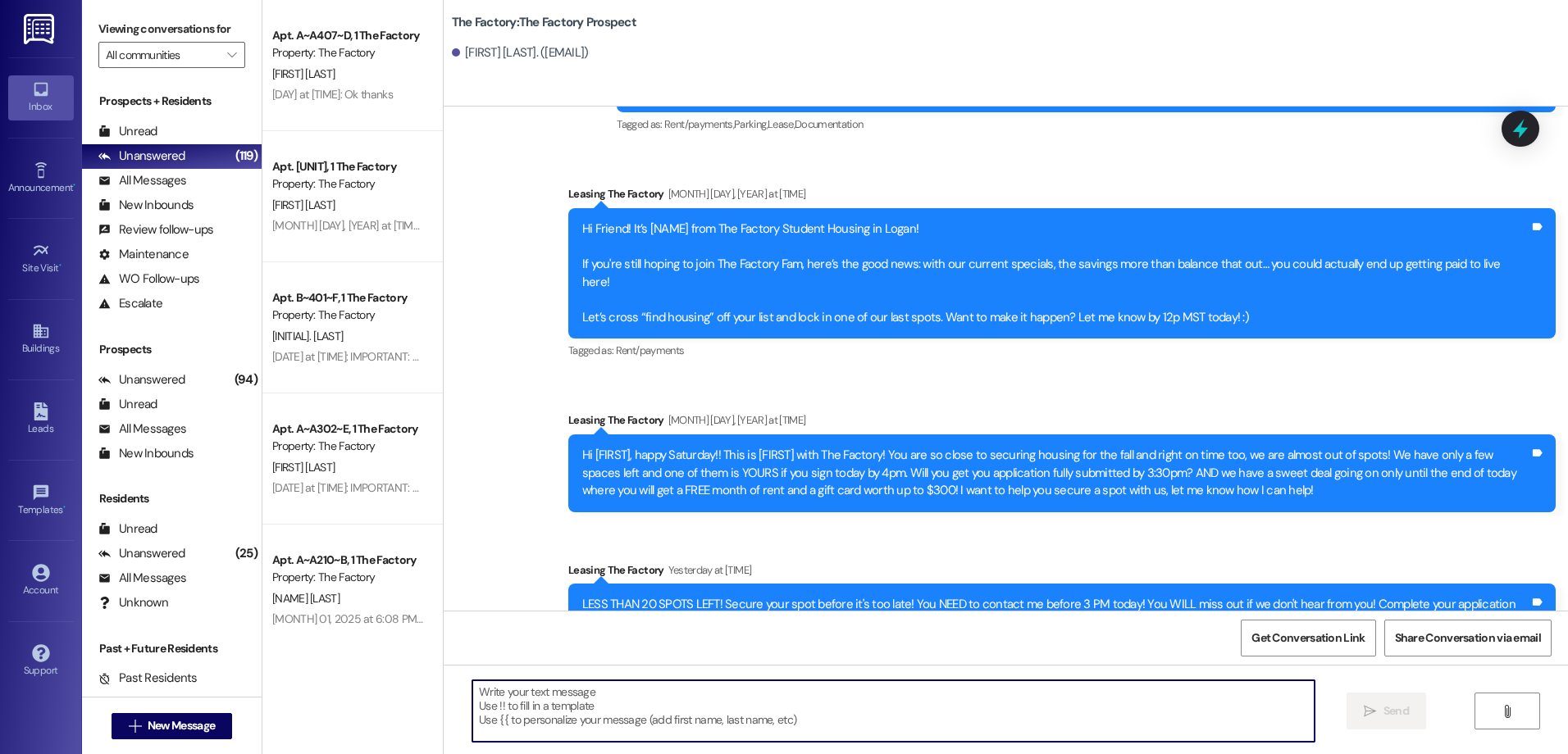 paste on "Hey [NAME] from The Factory here! Just a heads-up—only 5 spots left to snag our amazing special at The Factory!
🎉 1 month FREE rent 🛒 FREE Costco membership. Can you finish your application by [TIME]?" 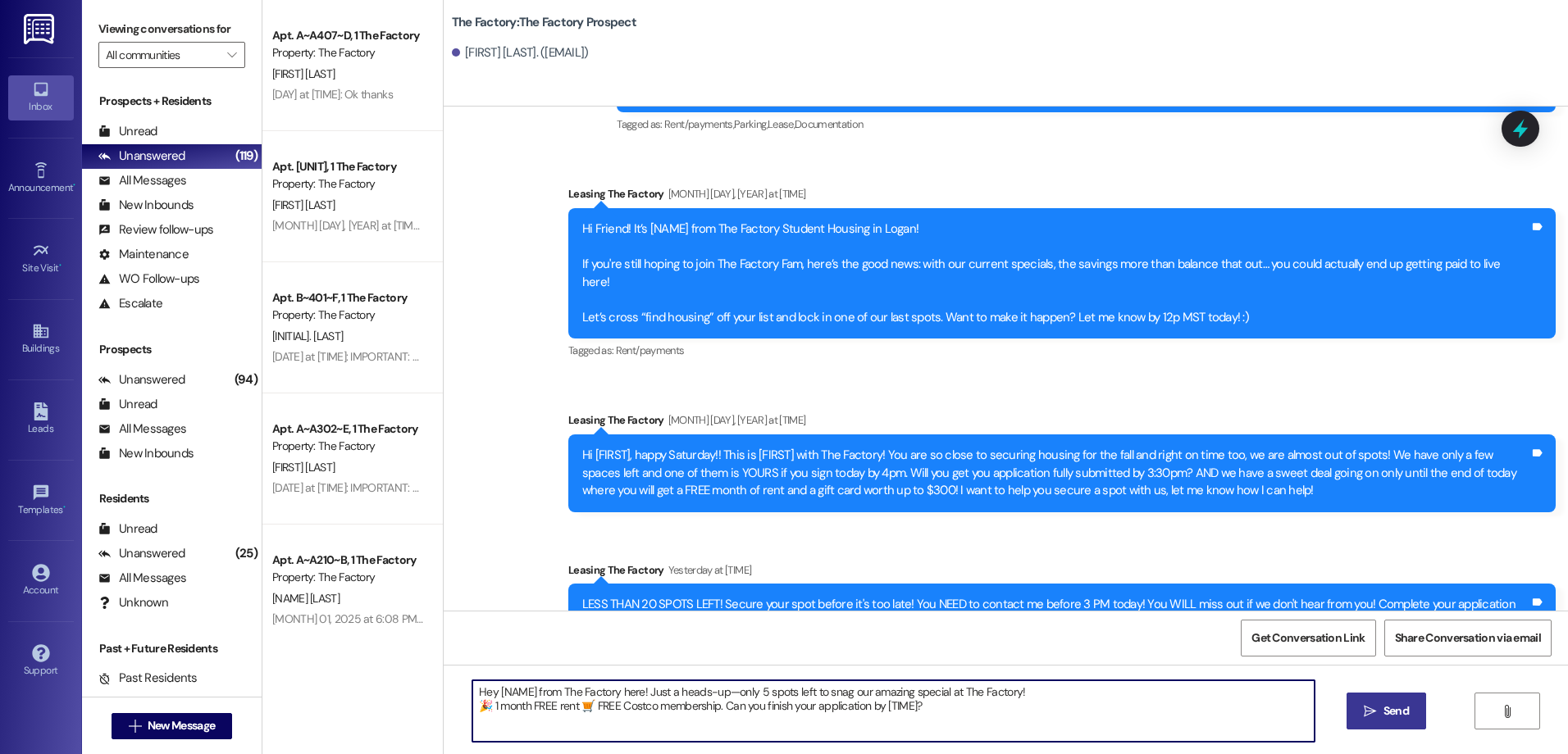 type on "Hey [NAME] from The Factory here! Just a heads-up—only 5 spots left to snag our amazing special at The Factory!
🎉 1 month FREE rent 🛒 FREE Costco membership. Can you finish your application by [TIME]?" 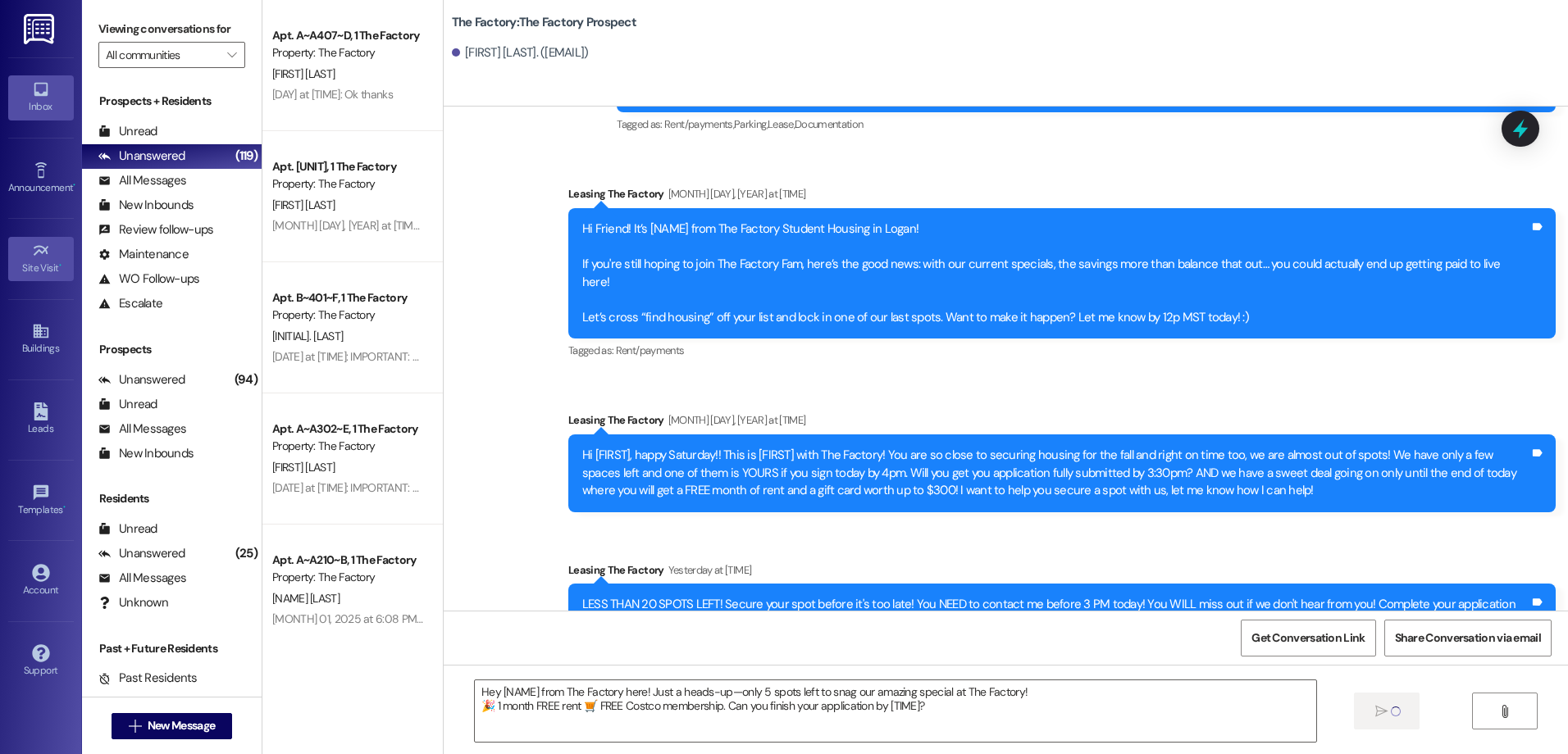 type 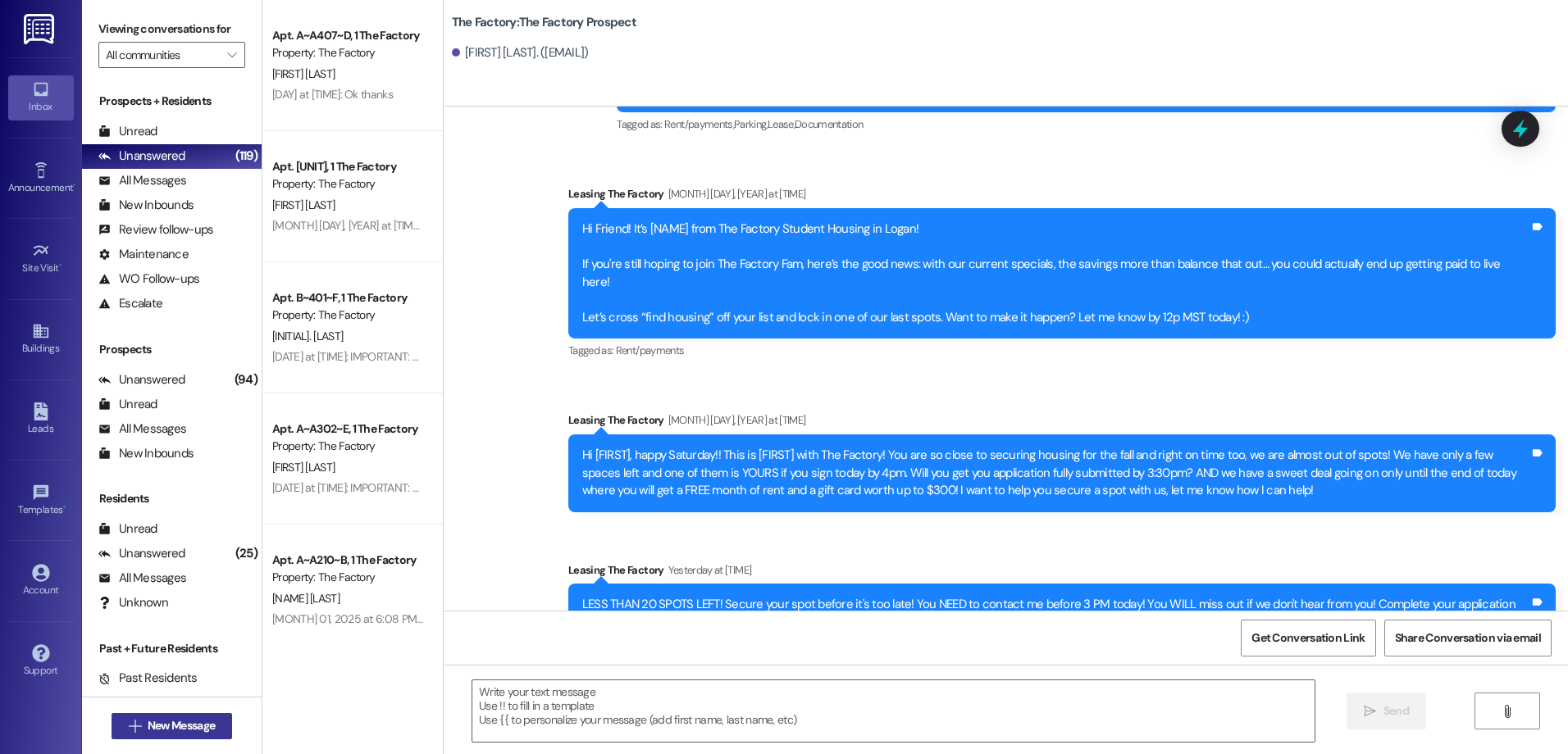 click on "New Message" at bounding box center [181, 725] 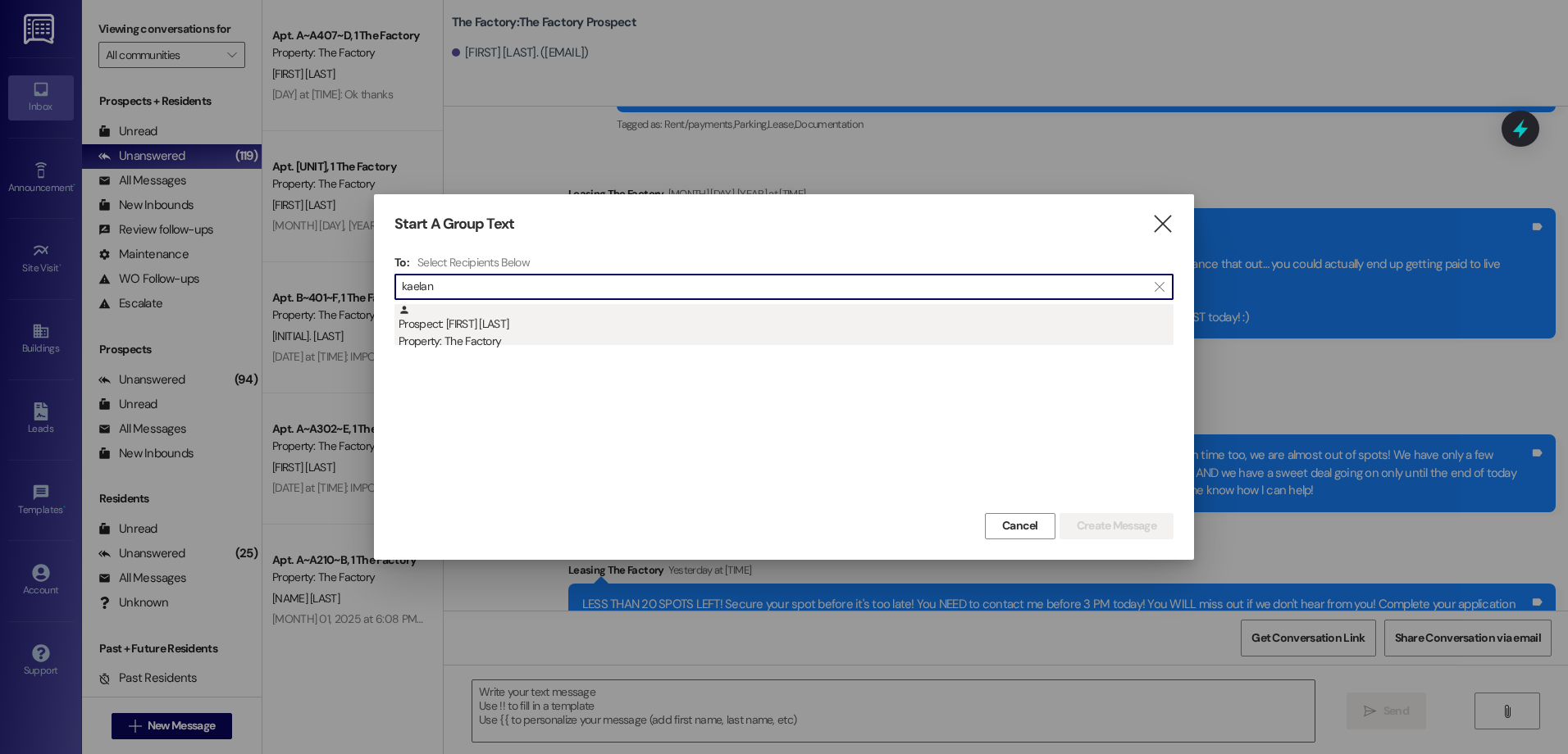 type on "kaelan" 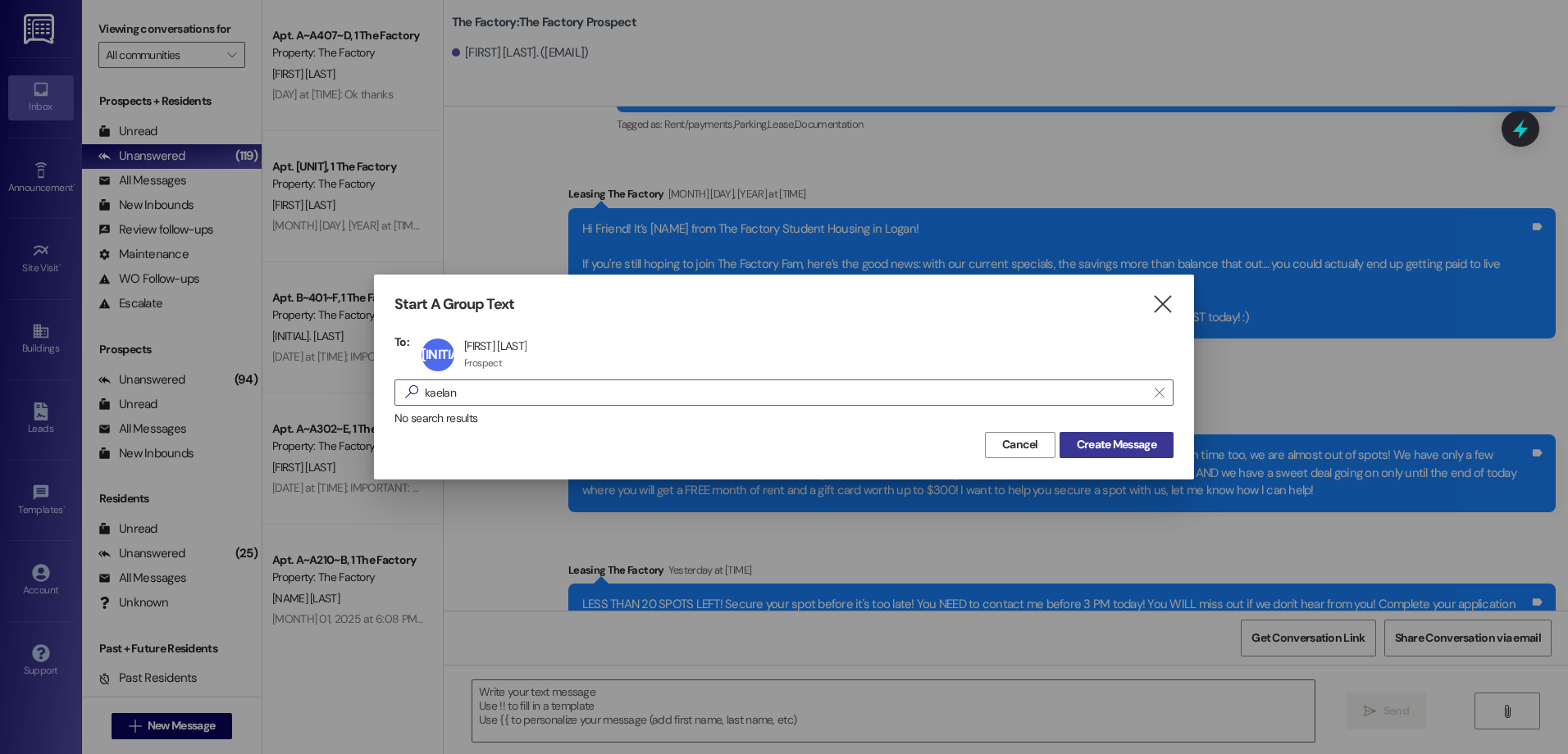 click on "Create Message" at bounding box center (1116, 444) 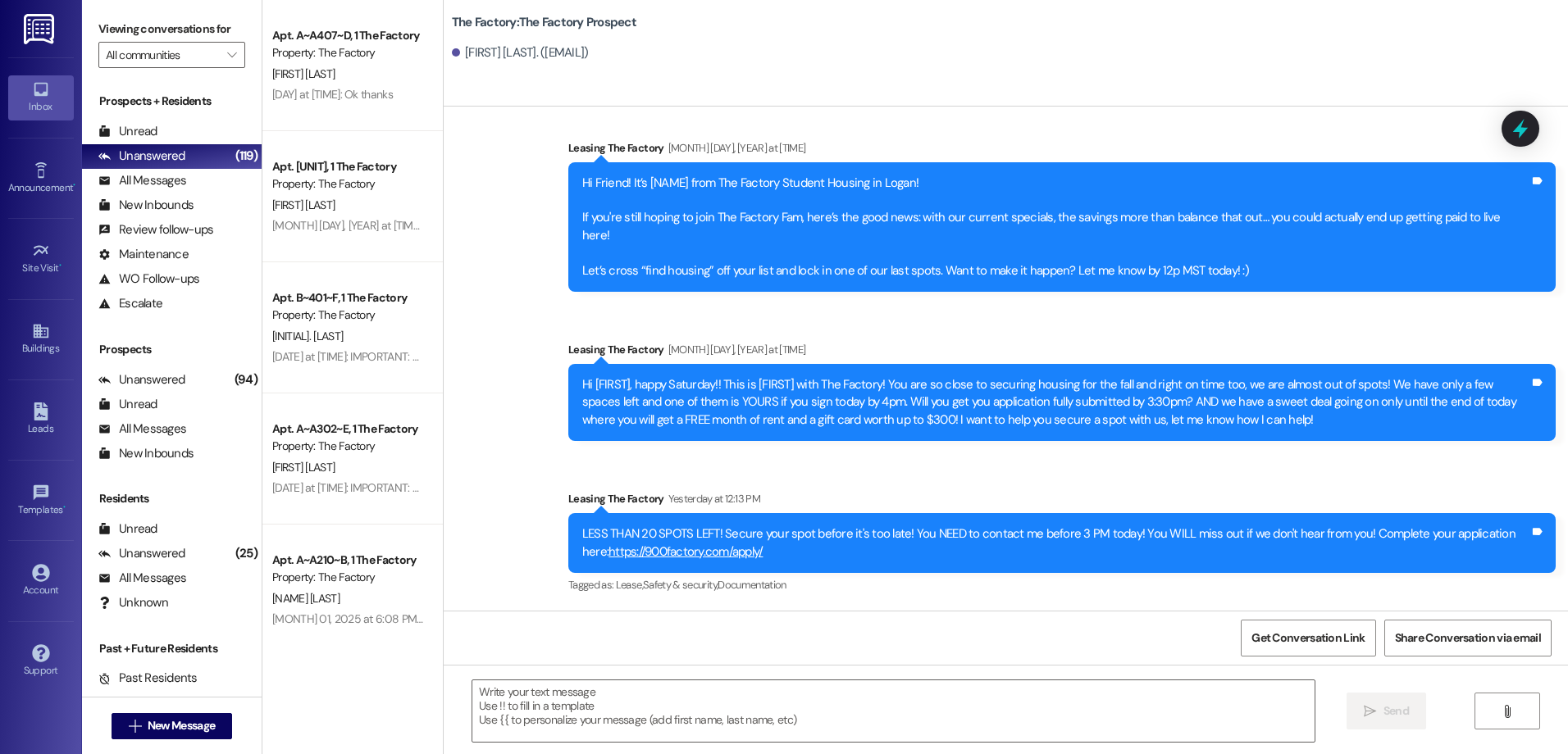 scroll, scrollTop: 8054, scrollLeft: 0, axis: vertical 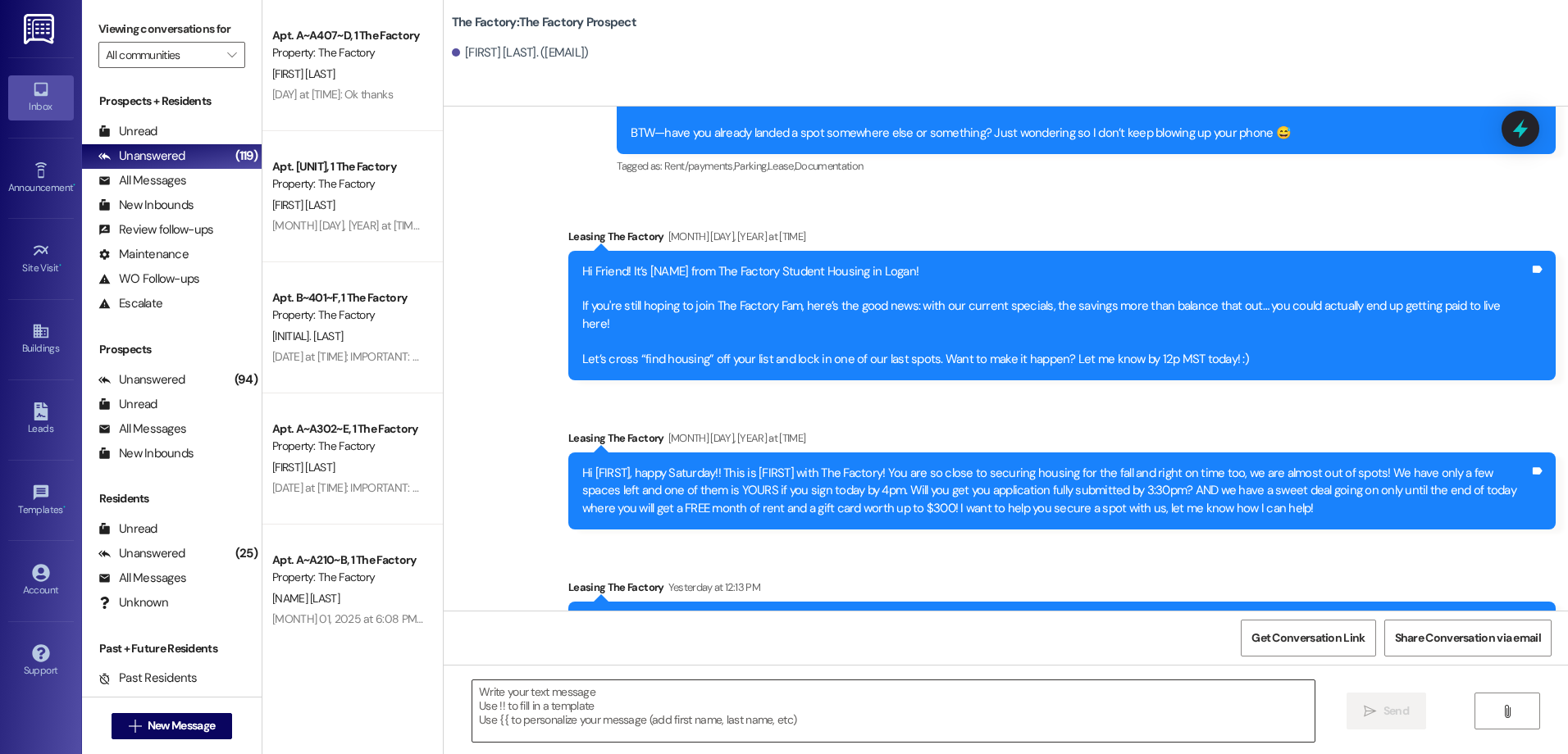 click at bounding box center (893, 711) 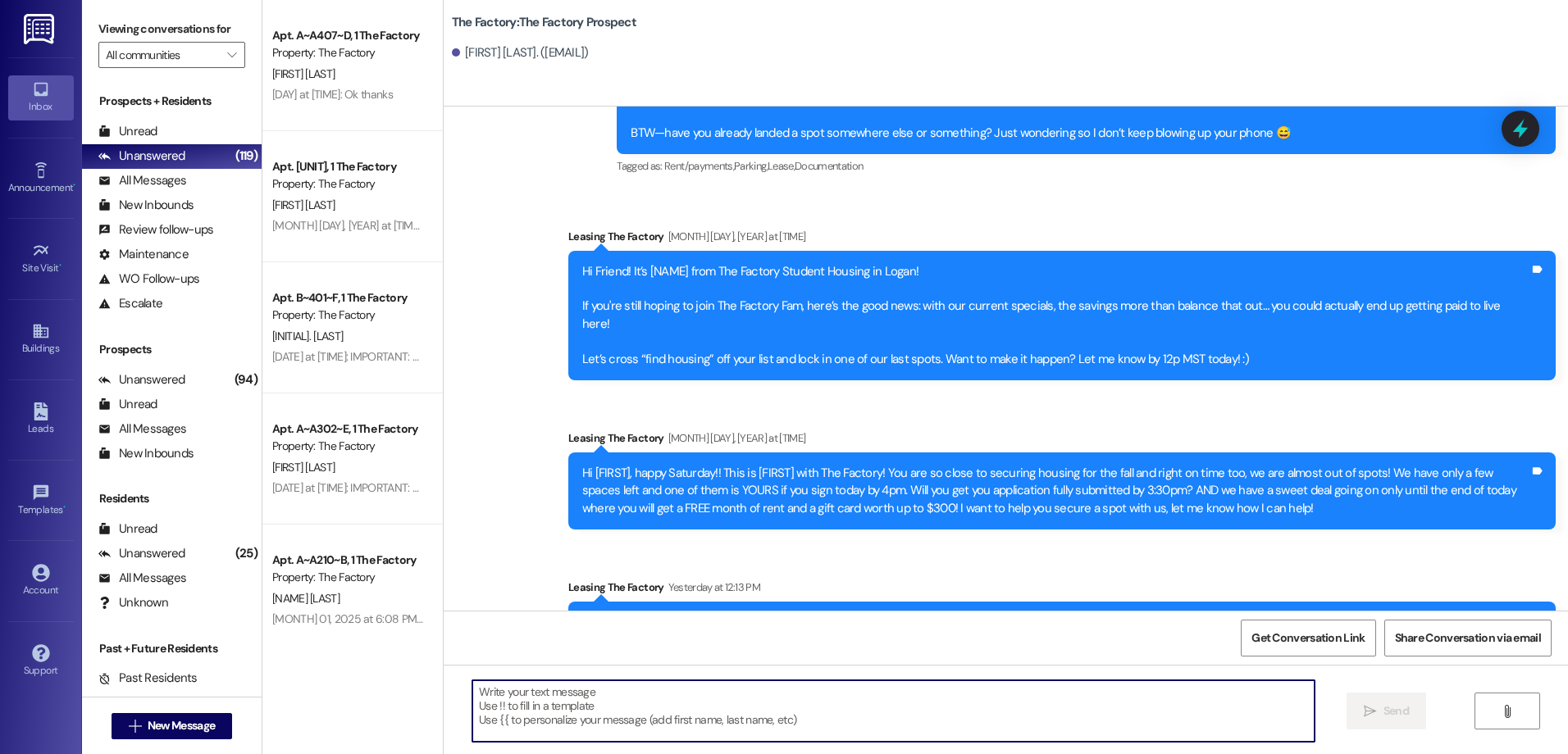 paste on "Hey [NAME] from The Factory here! Just a heads-up—only 5 spots left to snag our amazing special at The Factory!
🎉 1 month FREE rent 🛒 FREE Costco membership. Can you finish your application by [TIME]?" 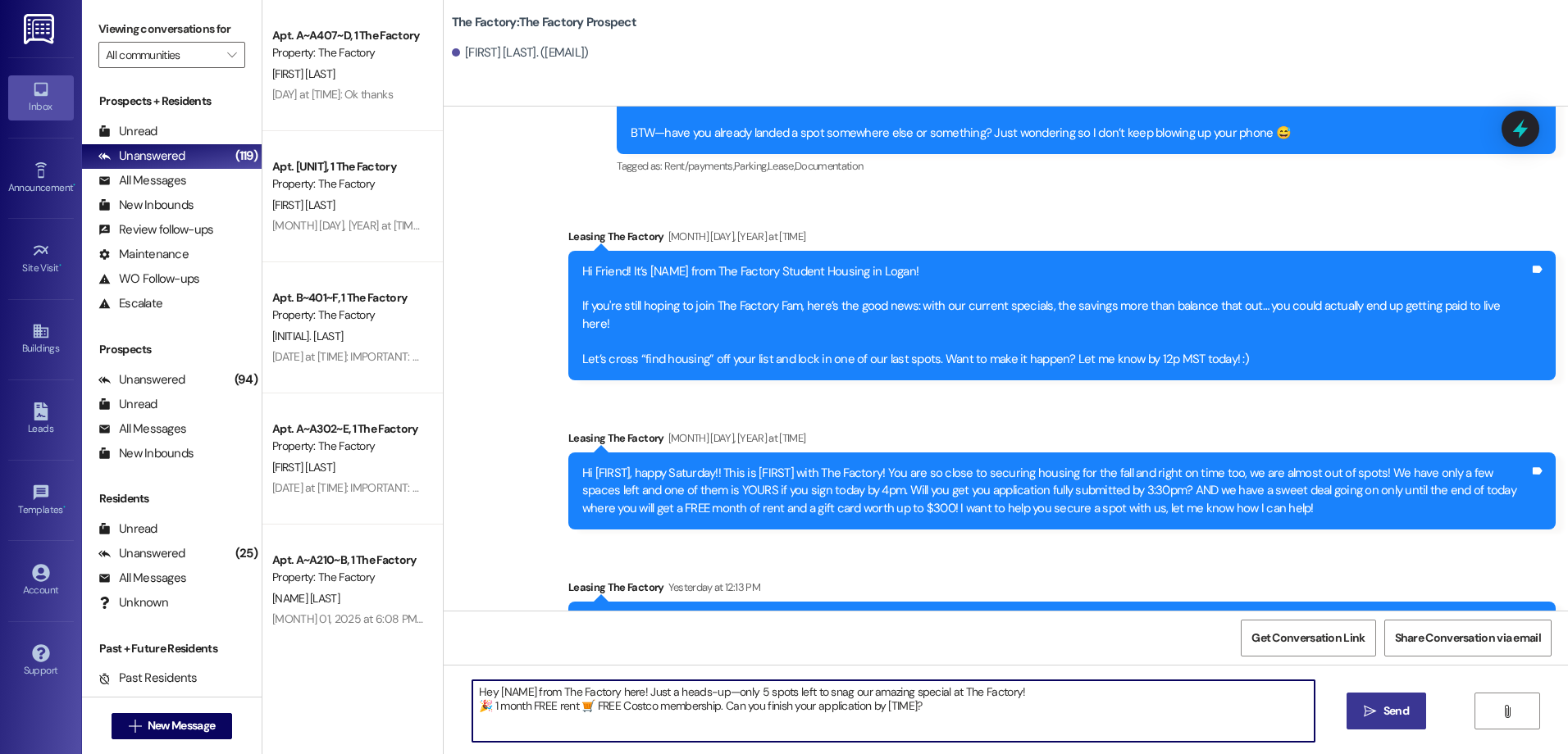 type on "Hey [NAME] from The Factory here! Just a heads-up—only 5 spots left to snag our amazing special at The Factory!
🎉 1 month FREE rent 🛒 FREE Costco membership. Can you finish your application by [TIME]?" 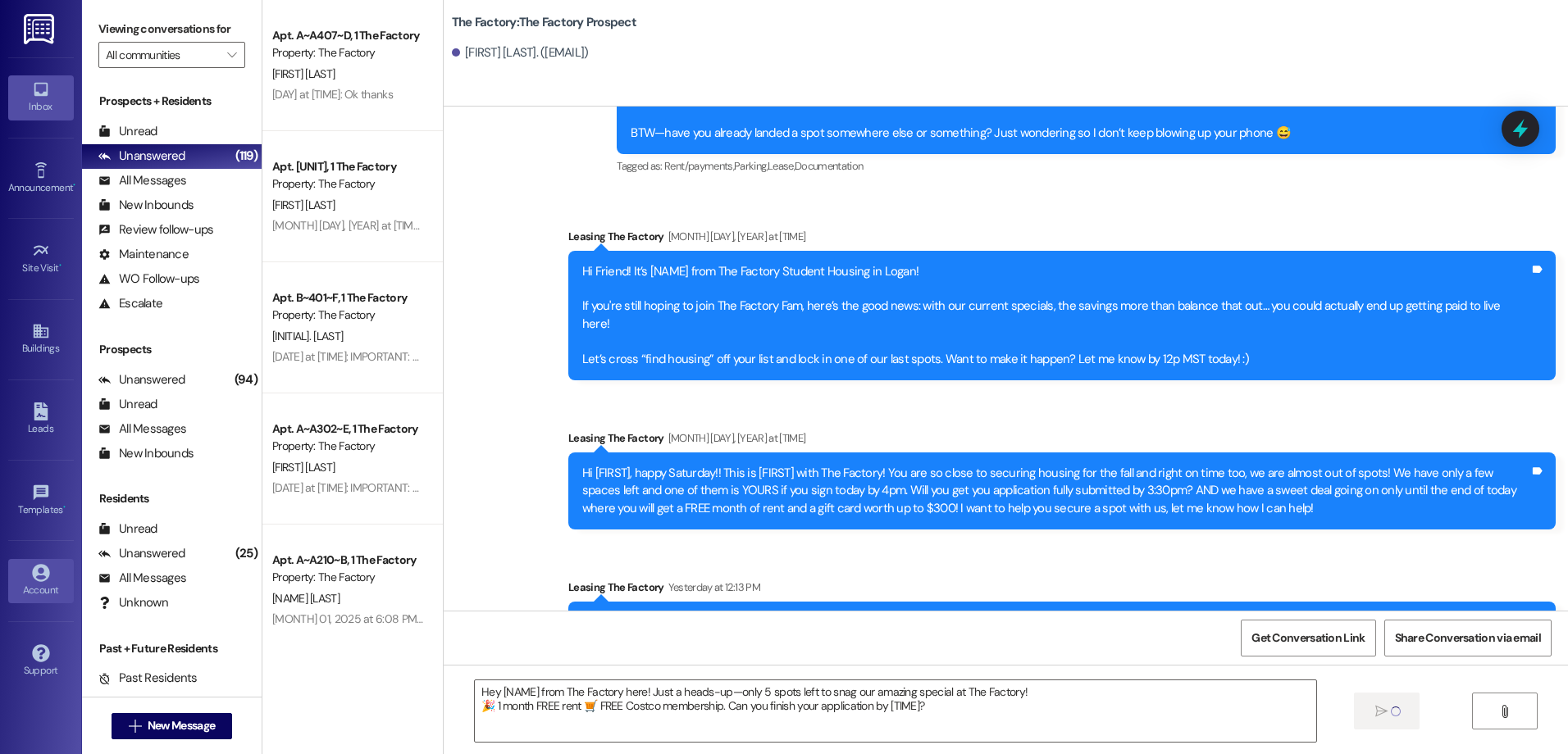 type 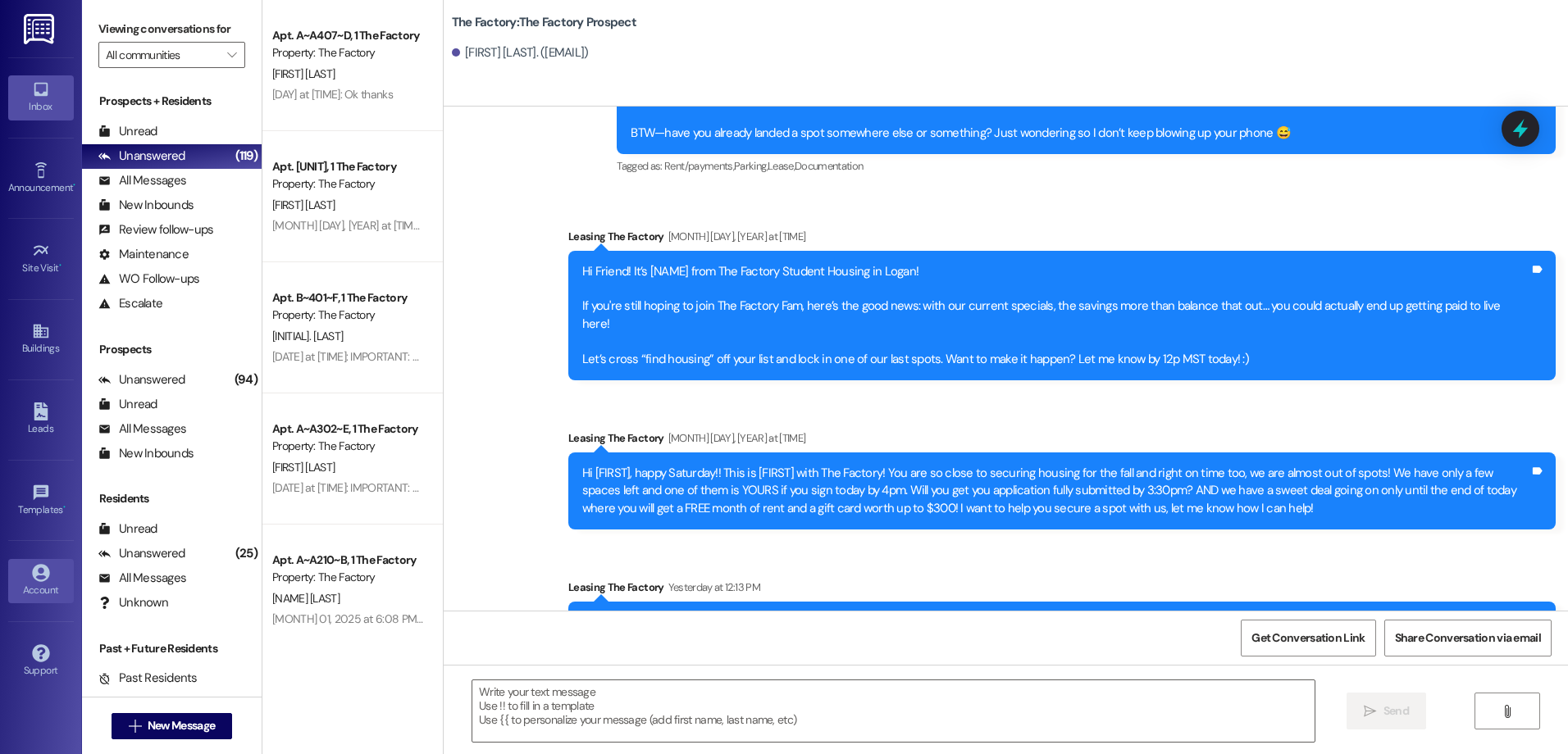 scroll, scrollTop: 8221, scrollLeft: 0, axis: vertical 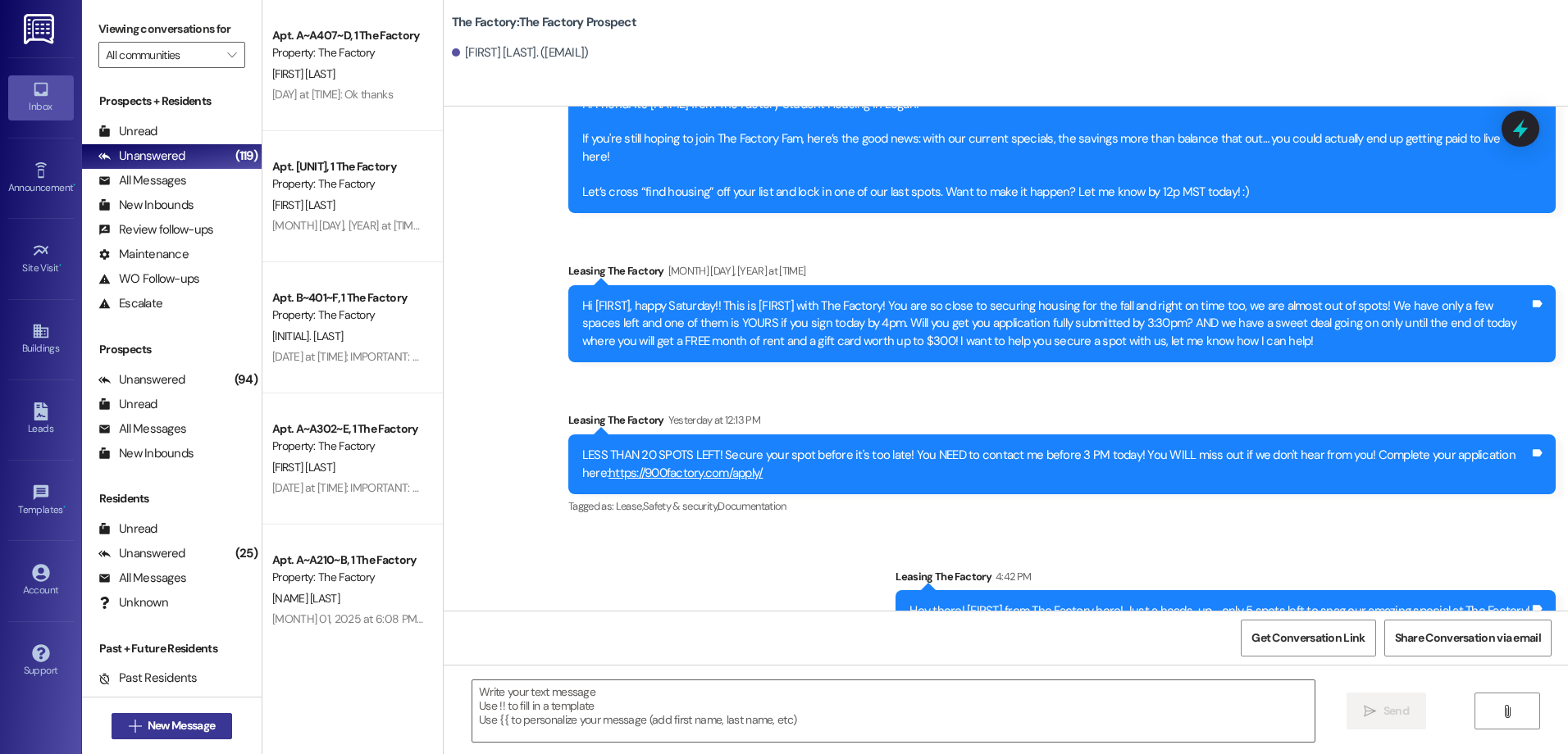 click on " New Message" at bounding box center [172, 725] 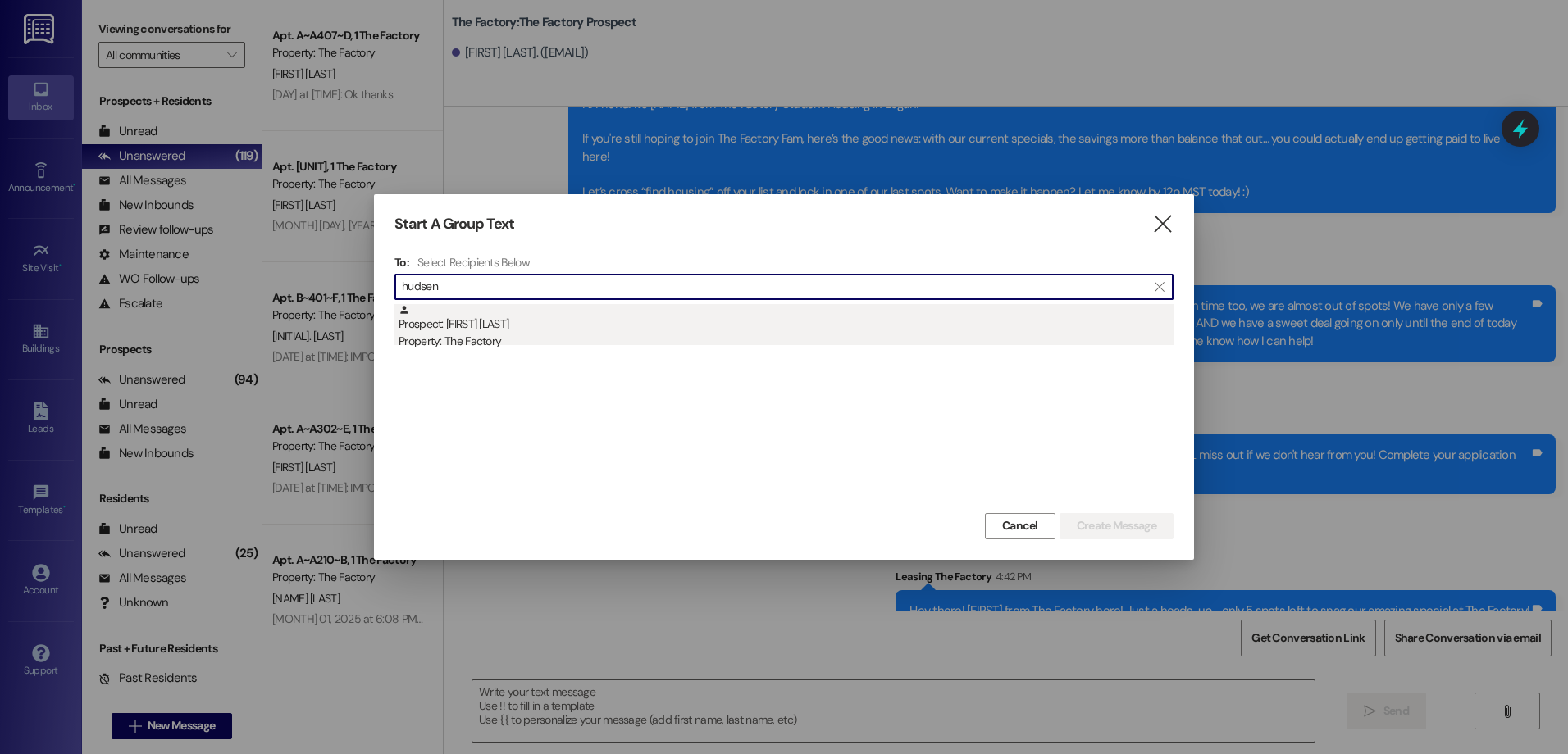 type on "hudsen" 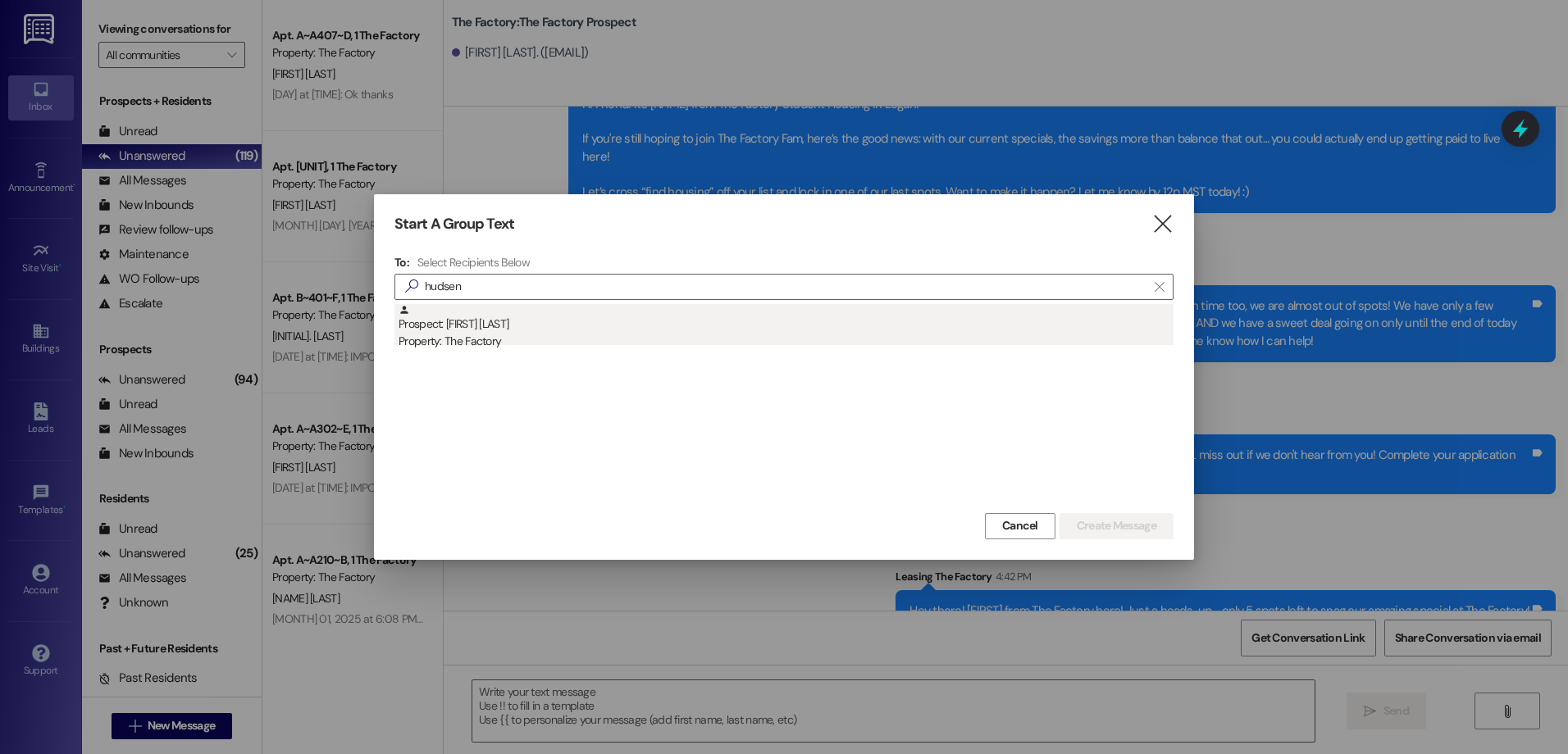 click on "Property: The Factory" at bounding box center [786, 341] 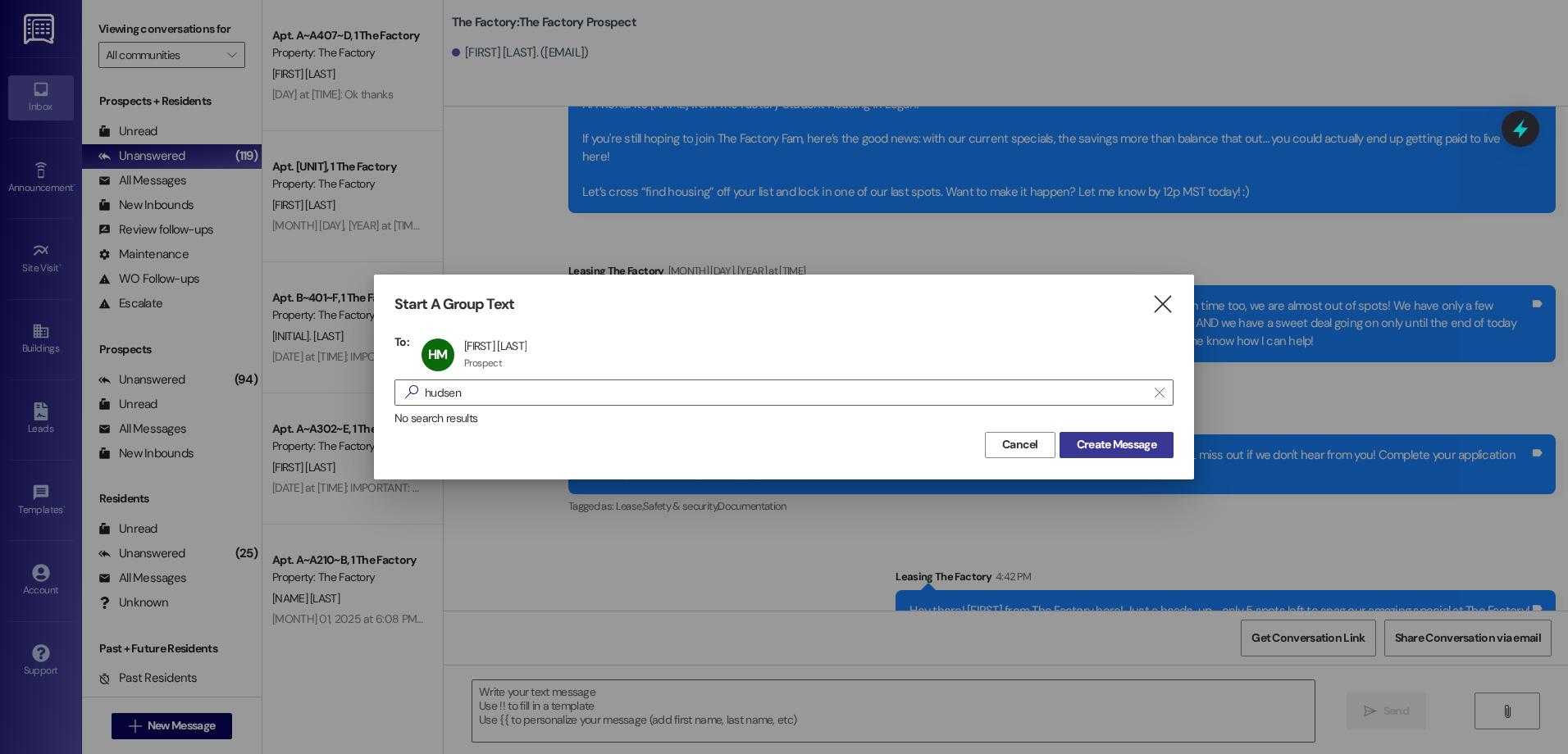 click on "Create Message" at bounding box center [1116, 444] 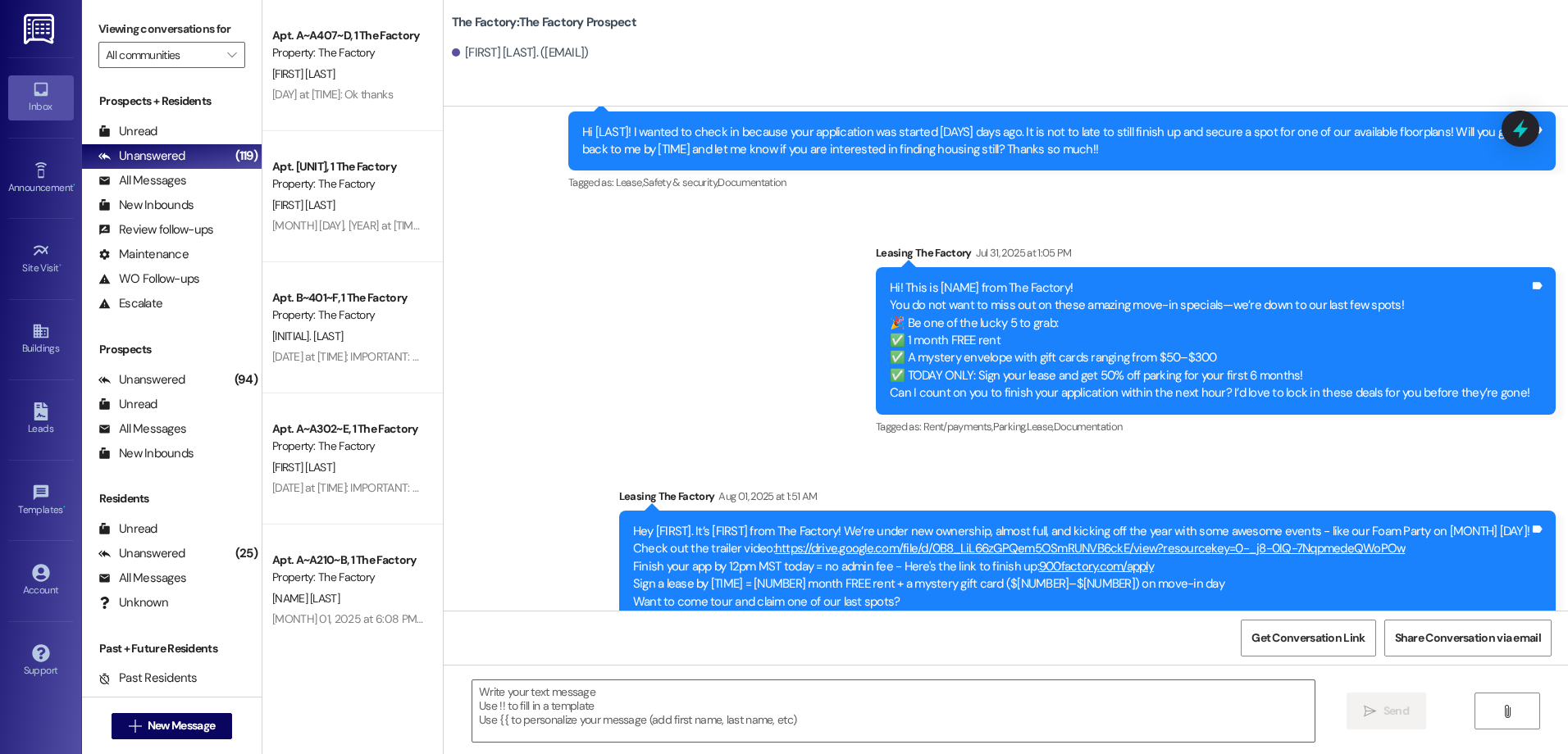 scroll, scrollTop: 13616, scrollLeft: 0, axis: vertical 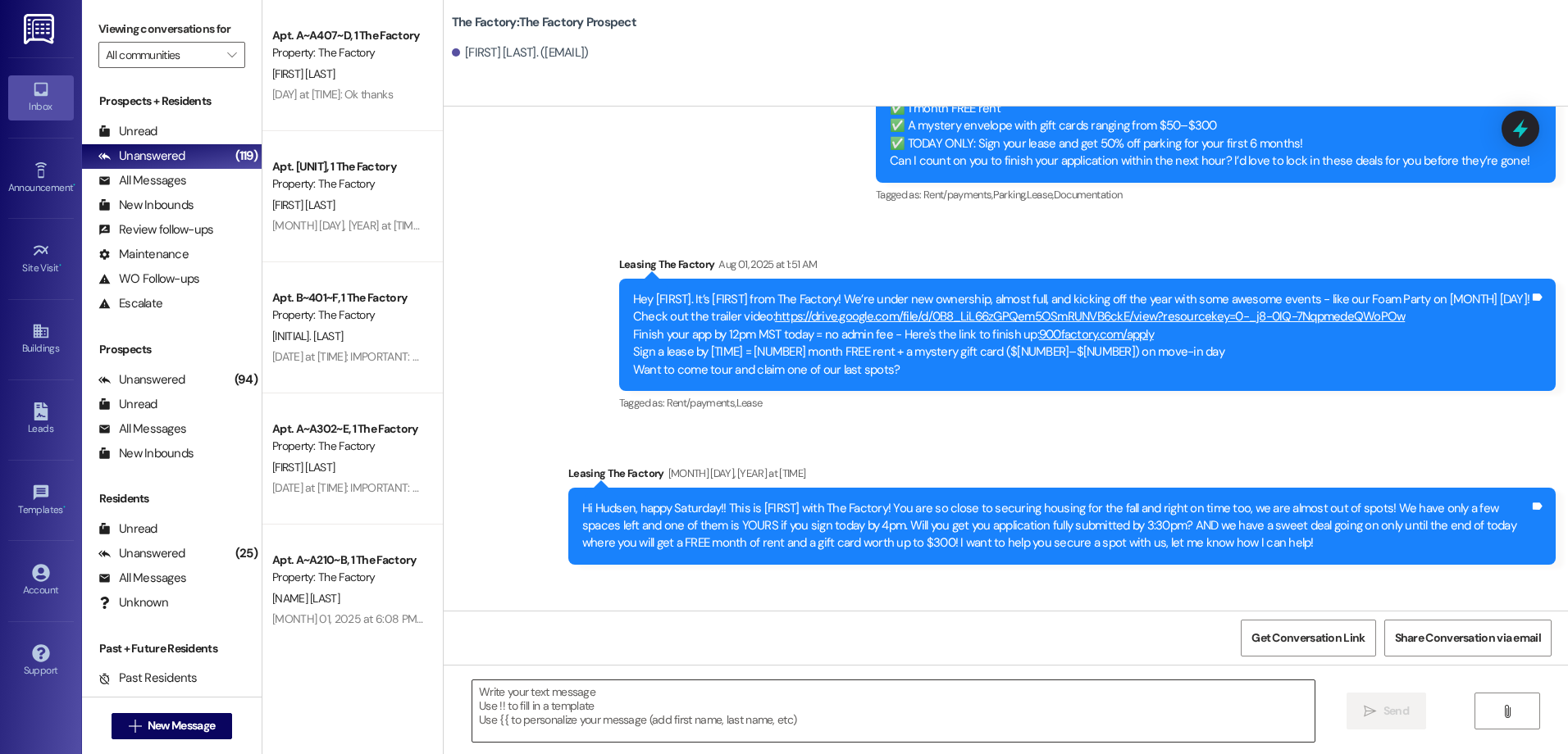click at bounding box center [893, 711] 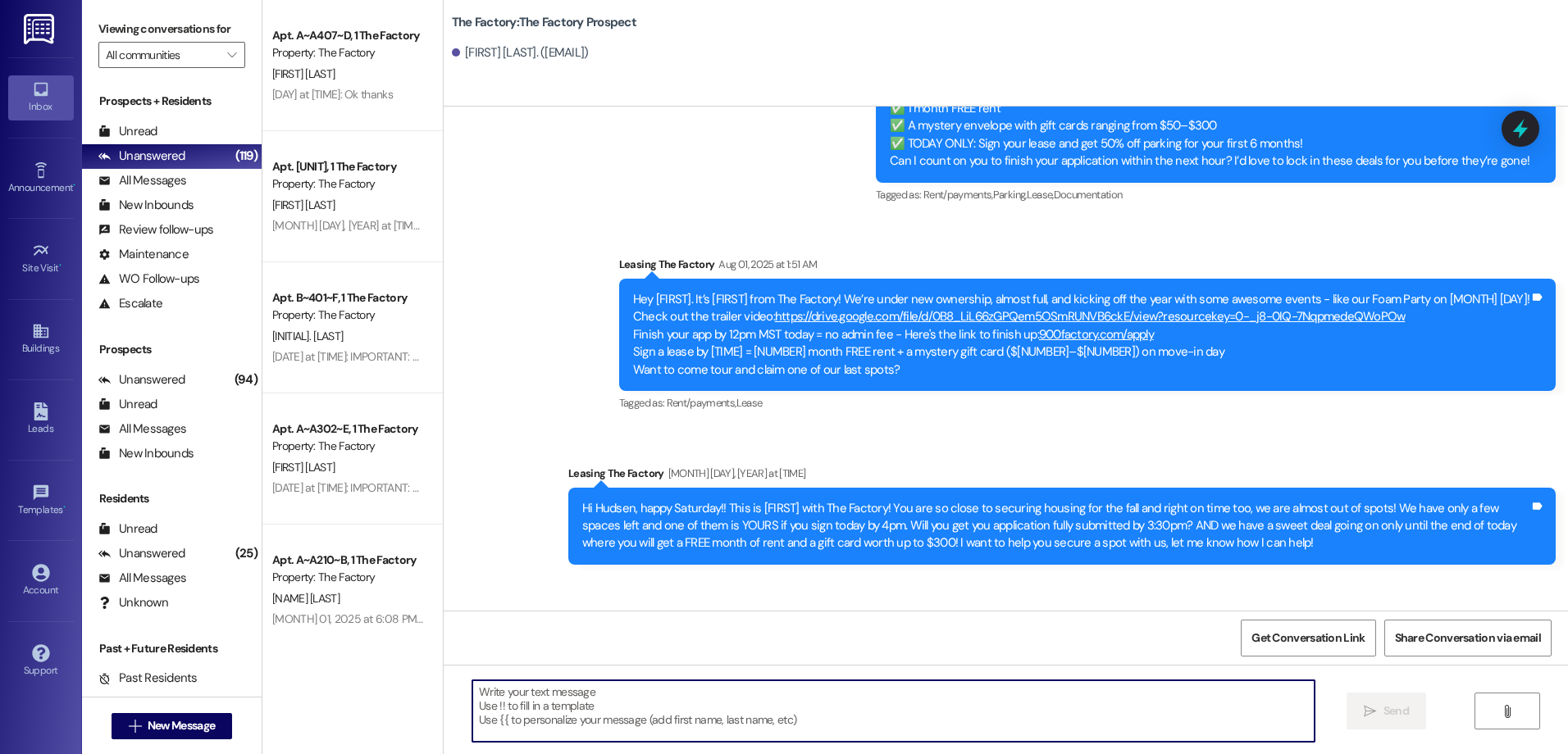 paste on "Hey [NAME] from The Factory here! Just a heads-up—only 5 spots left to snag our amazing special at The Factory!
🎉 1 month FREE rent 🛒 FREE Costco membership. Can you finish your application by [TIME]?" 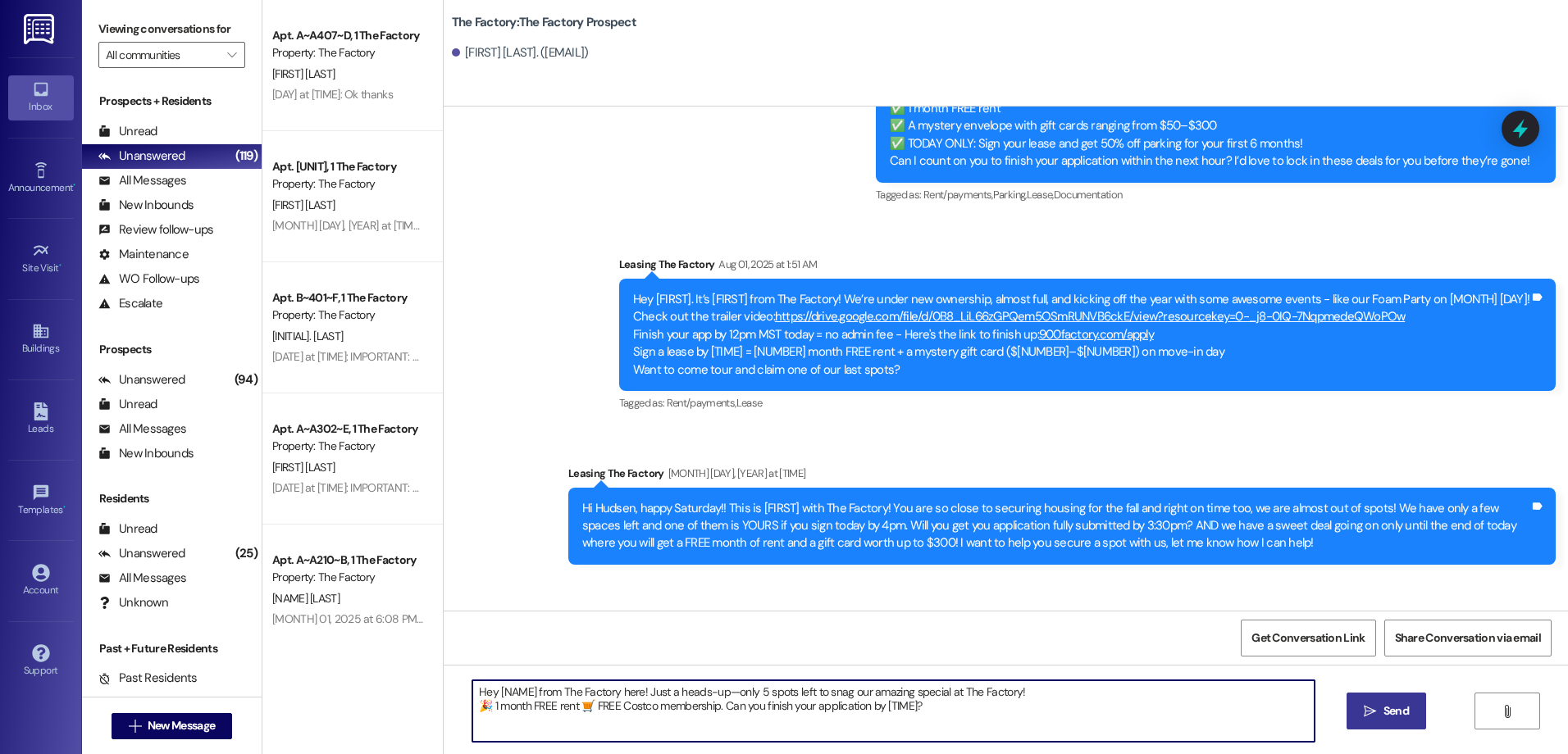 type on "Hey [NAME] from The Factory here! Just a heads-up—only 5 spots left to snag our amazing special at The Factory!
🎉 1 month FREE rent 🛒 FREE Costco membership. Can you finish your application by [TIME]?" 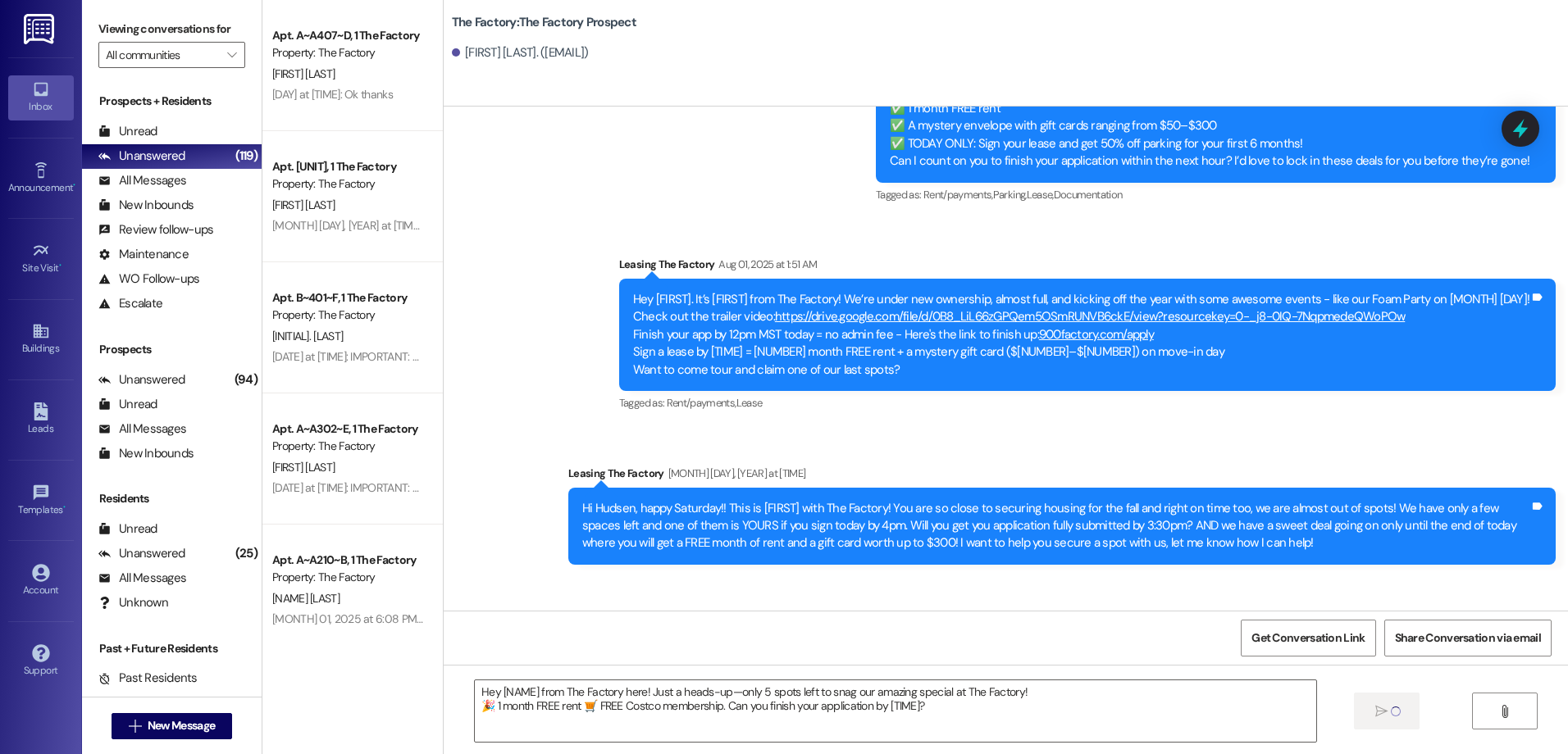 type 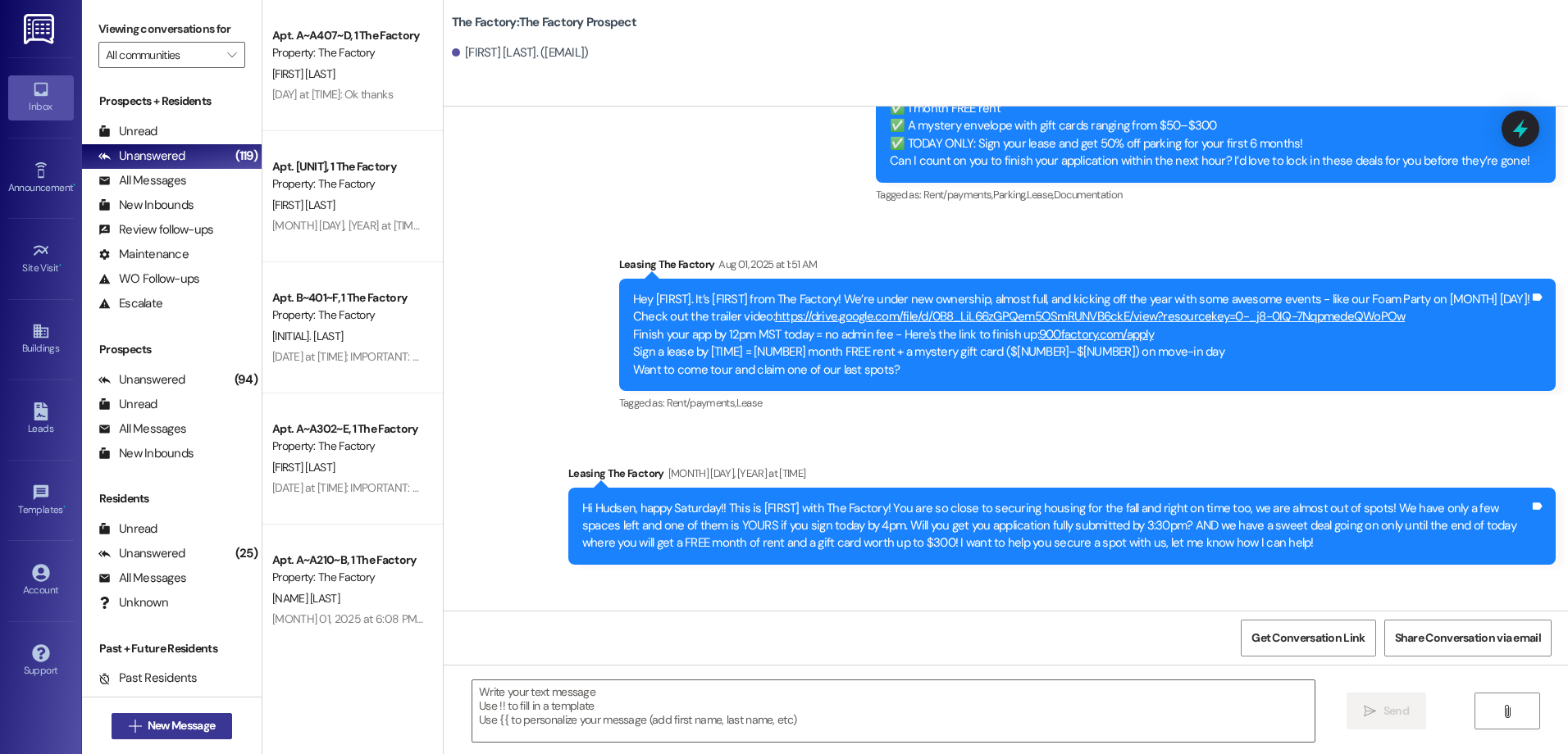 click on "New Message" at bounding box center (181, 725) 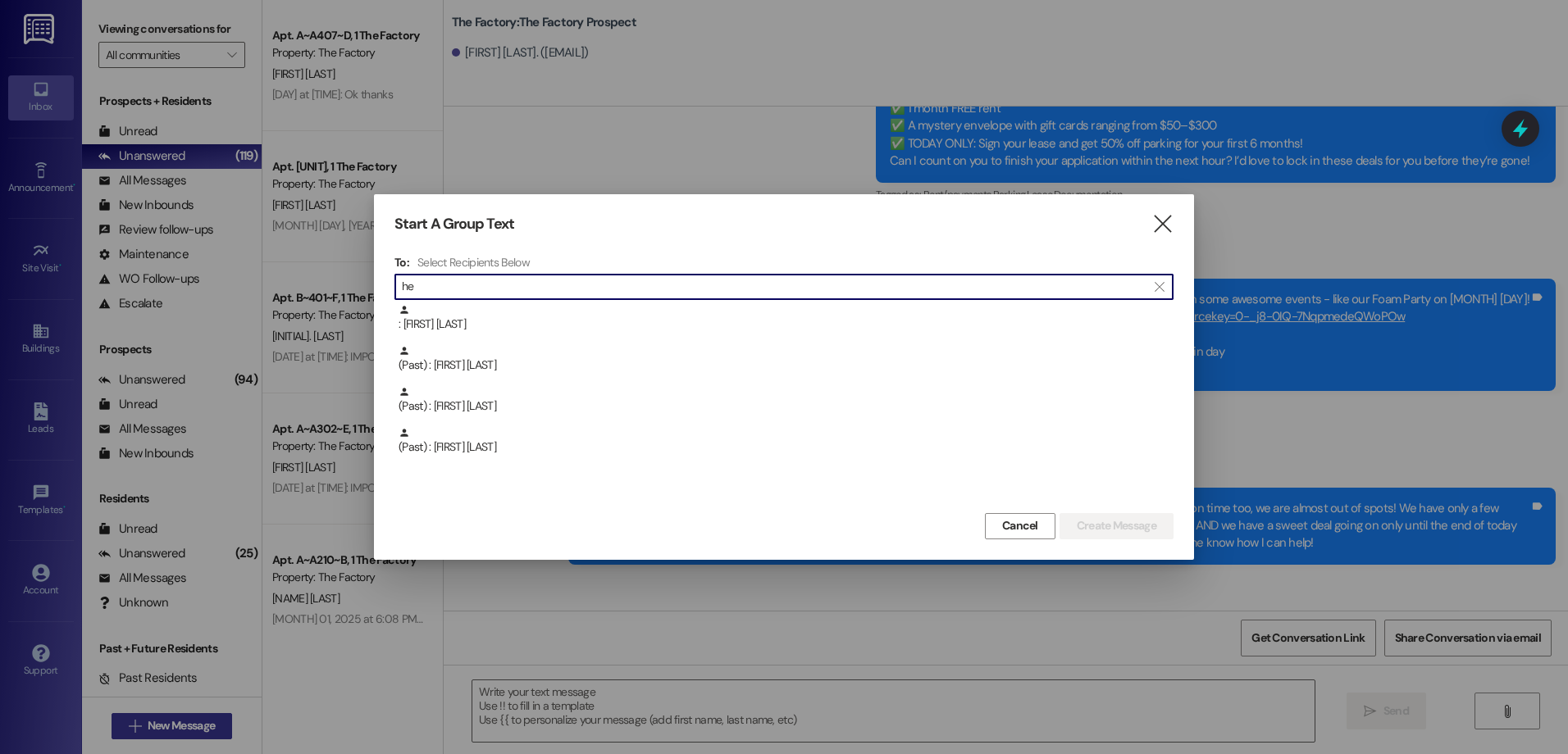 type on "h" 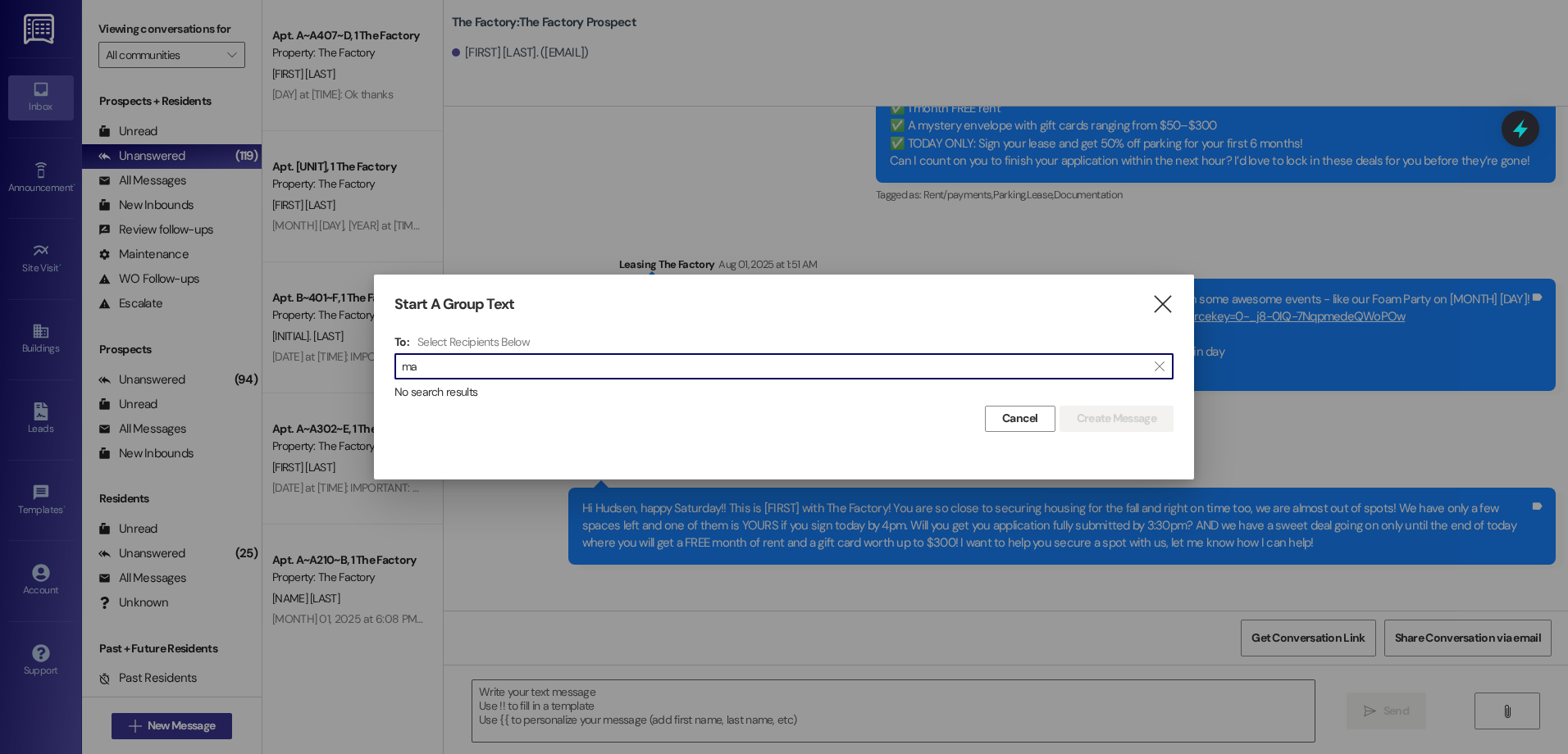 type on "[NAME]" 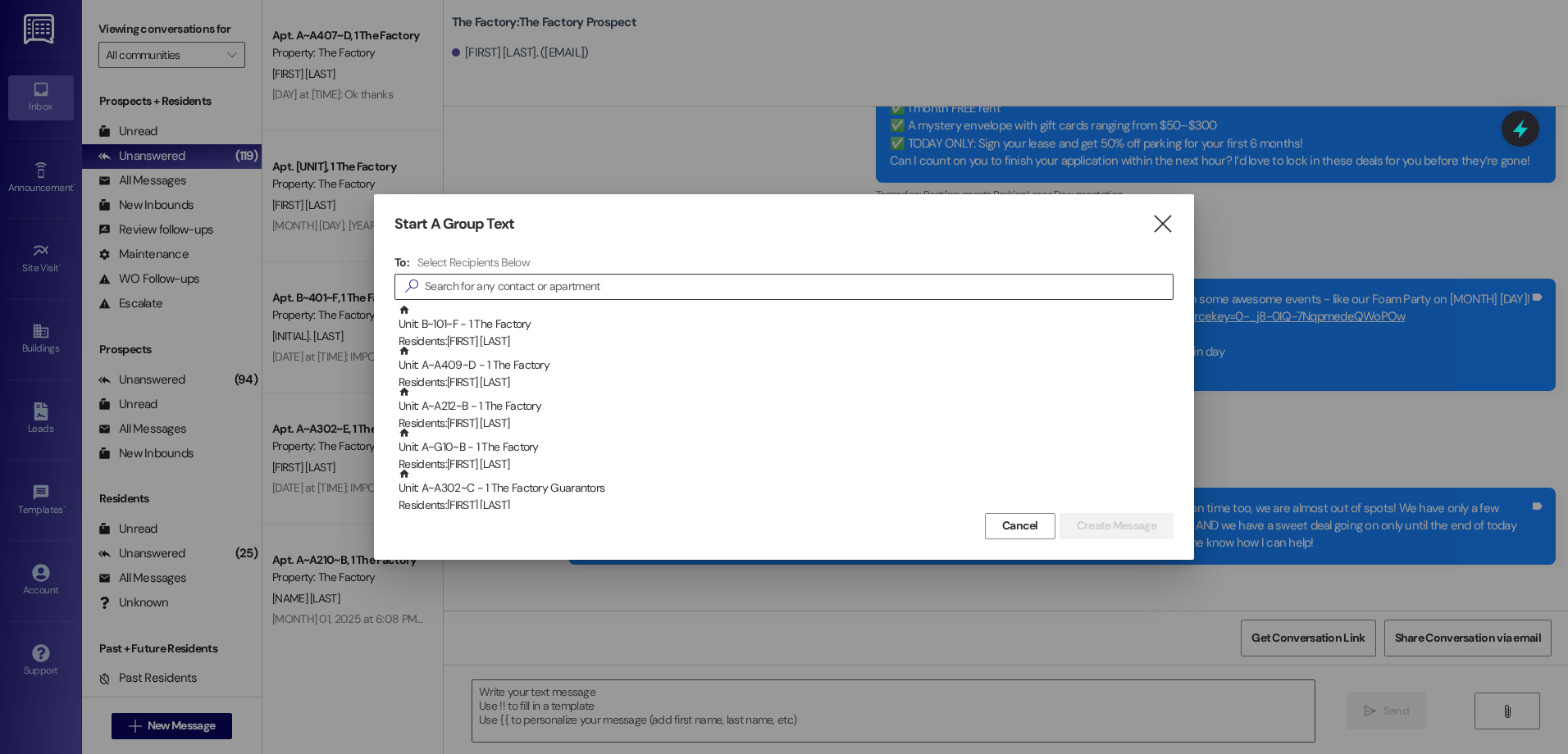 click at bounding box center (799, 287) 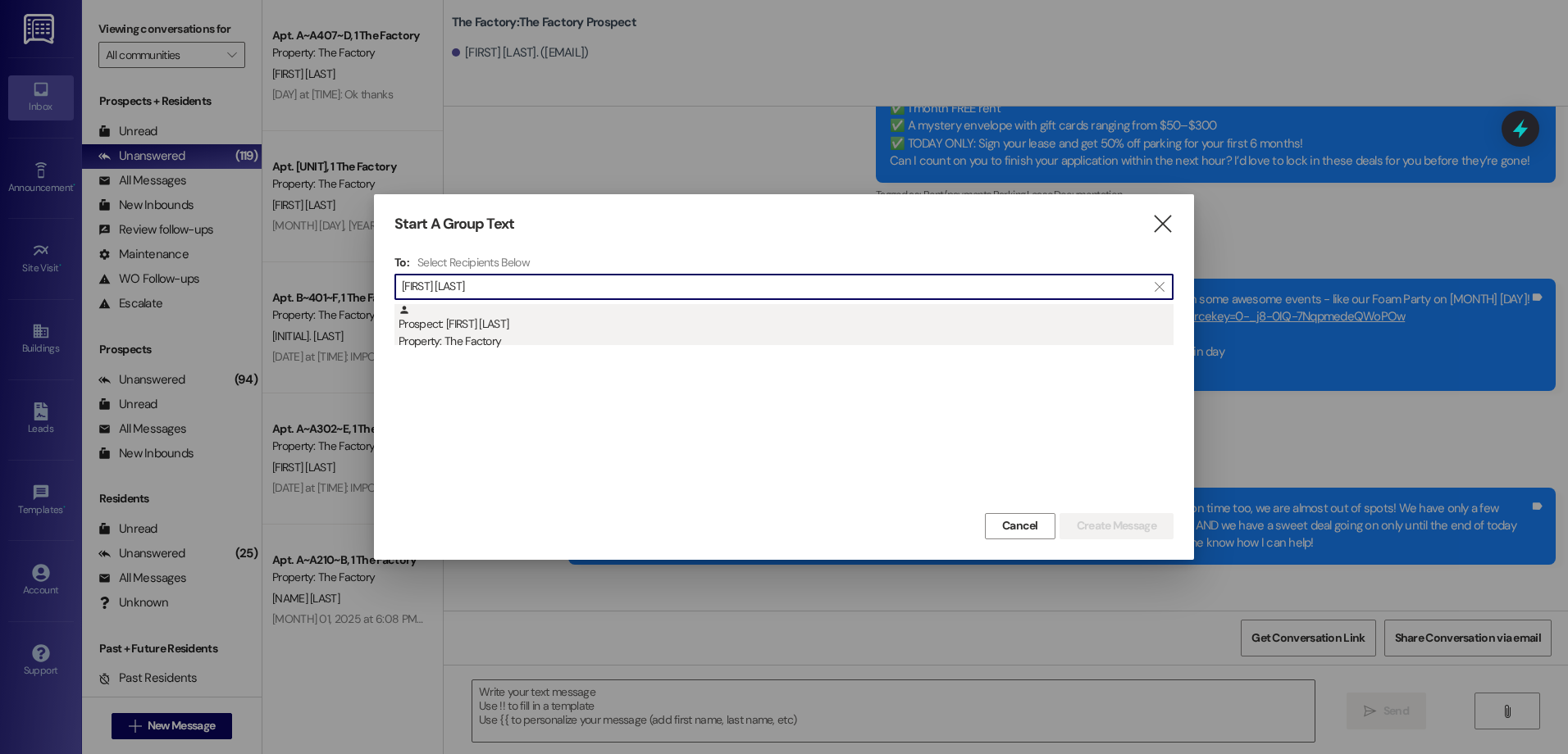 type on "[FIRST] [LAST]" 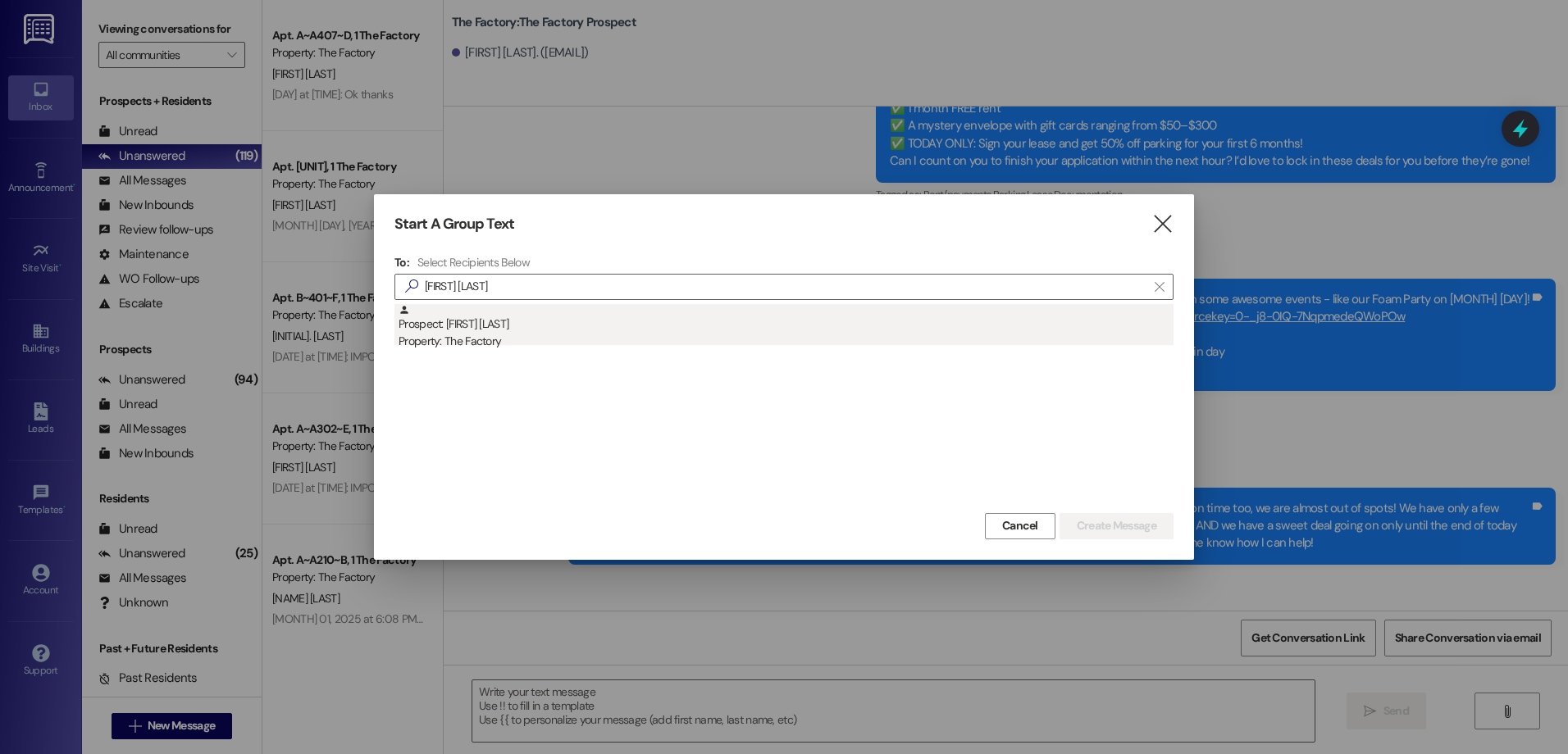 click on "Prospect: [NAME] [NAME] Property: The Factory" at bounding box center [786, 327] 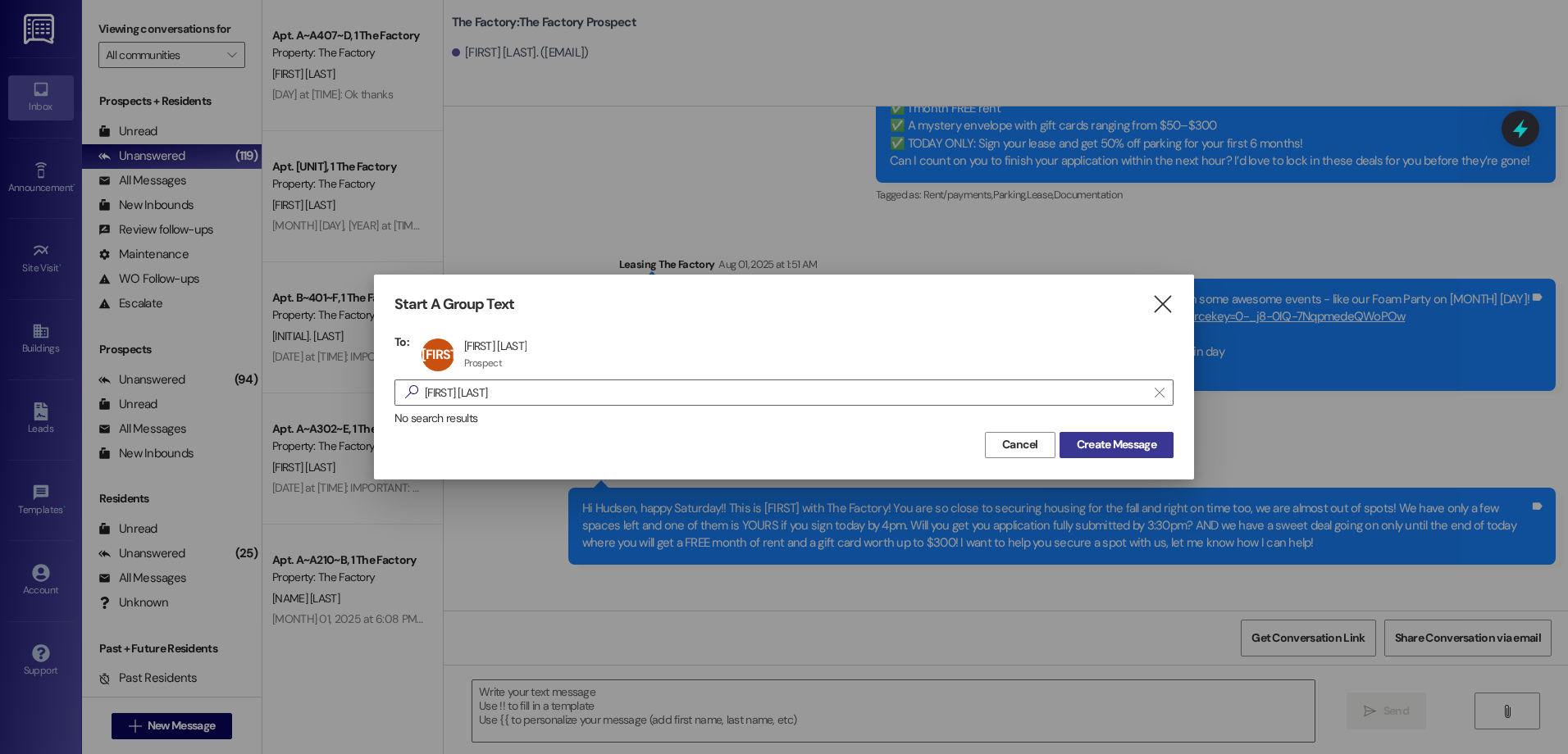 click on "Create Message" at bounding box center [1116, 444] 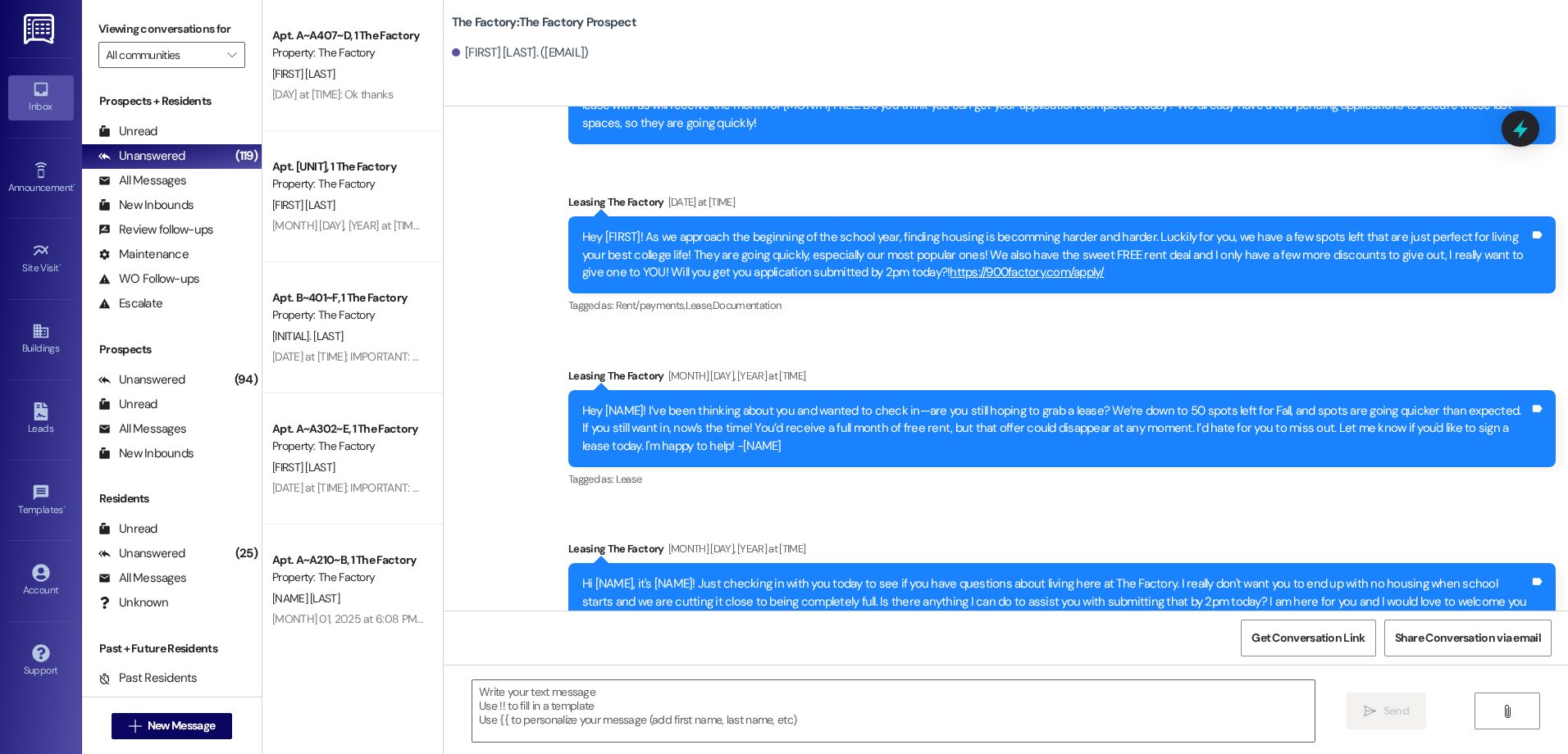 scroll, scrollTop: 2377, scrollLeft: 0, axis: vertical 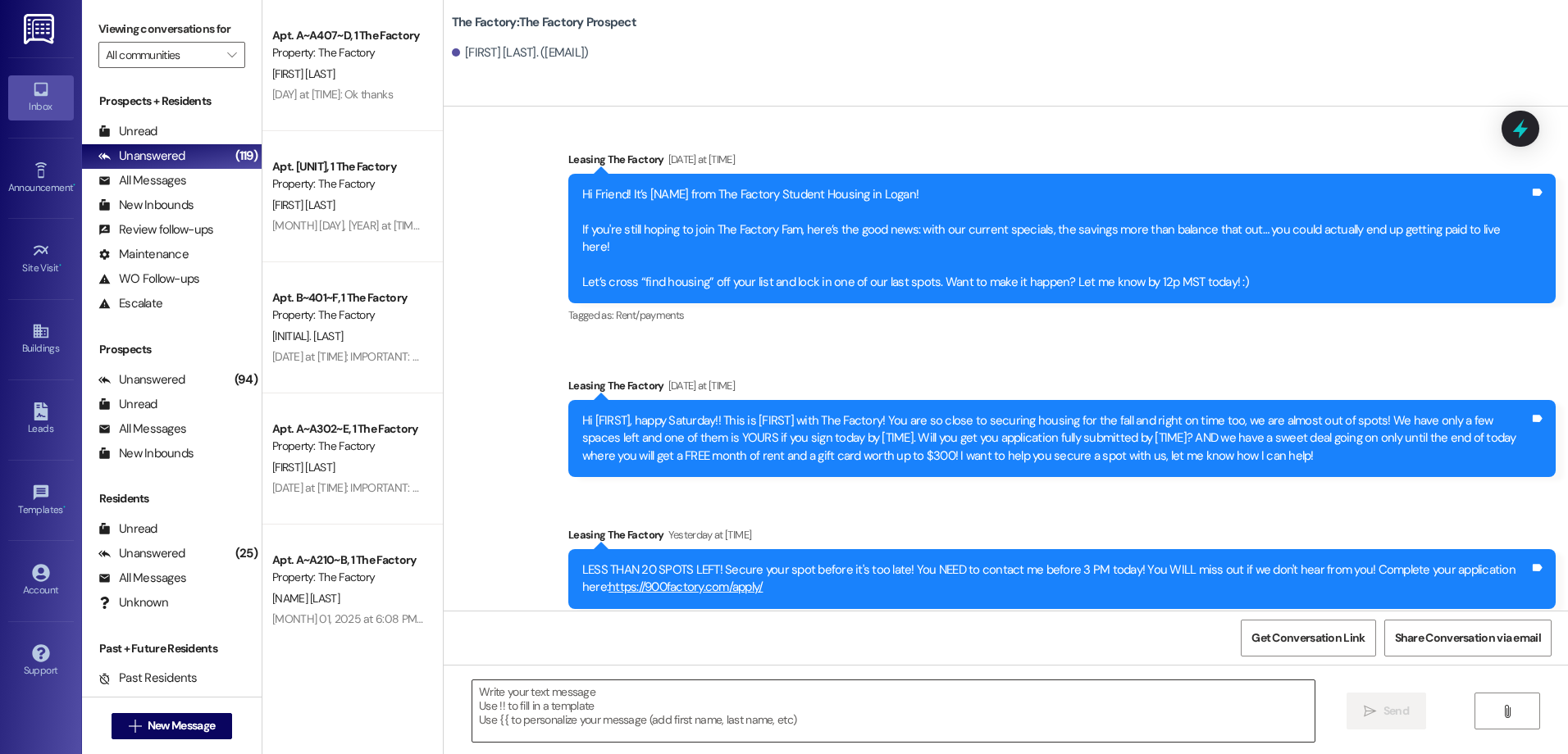click at bounding box center (893, 711) 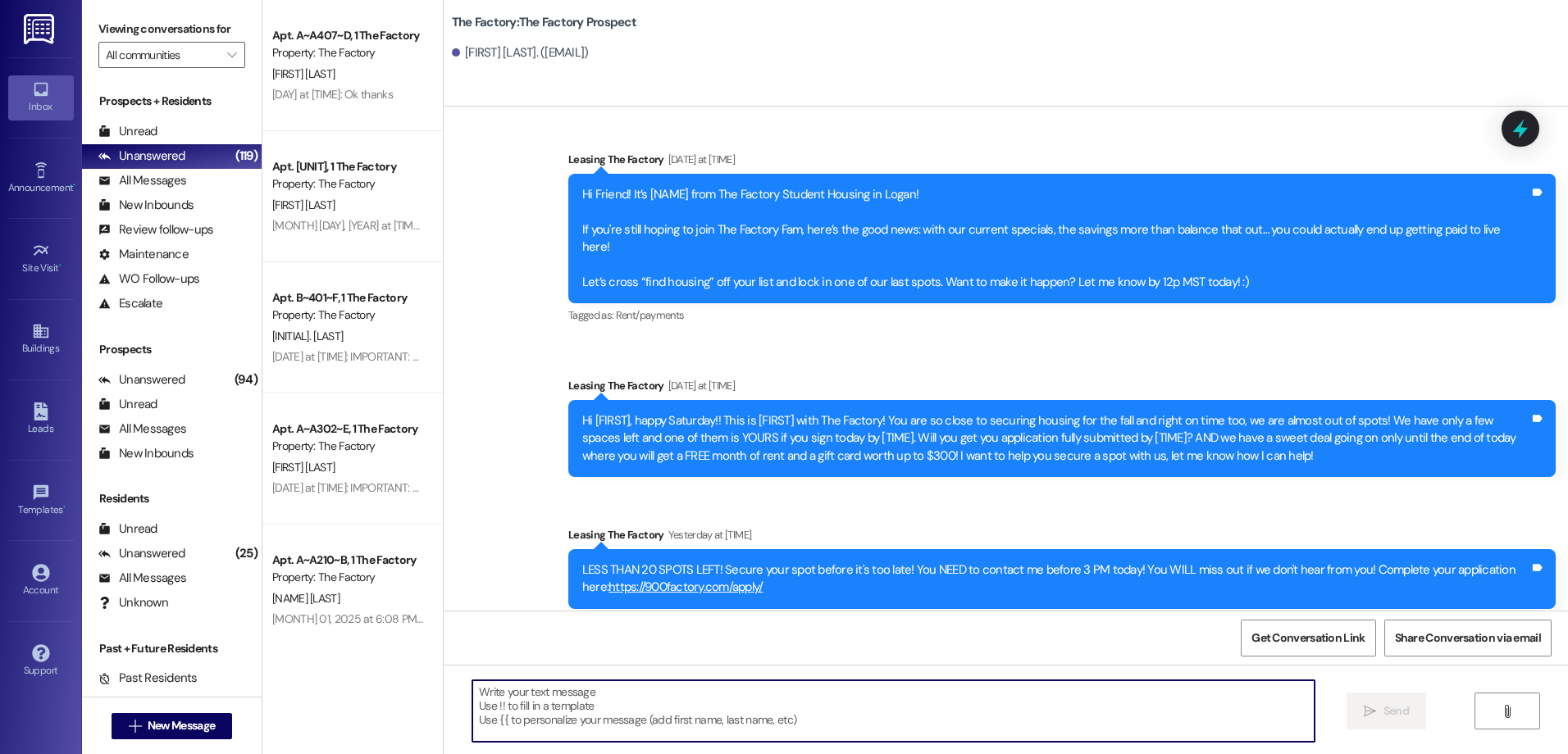 paste on "Hey [NAME] from The Factory here! Just a heads-up—only 5 spots left to snag our amazing special at The Factory!
🎉 1 month FREE rent 🛒 FREE Costco membership. Can you finish your application by [TIME]?" 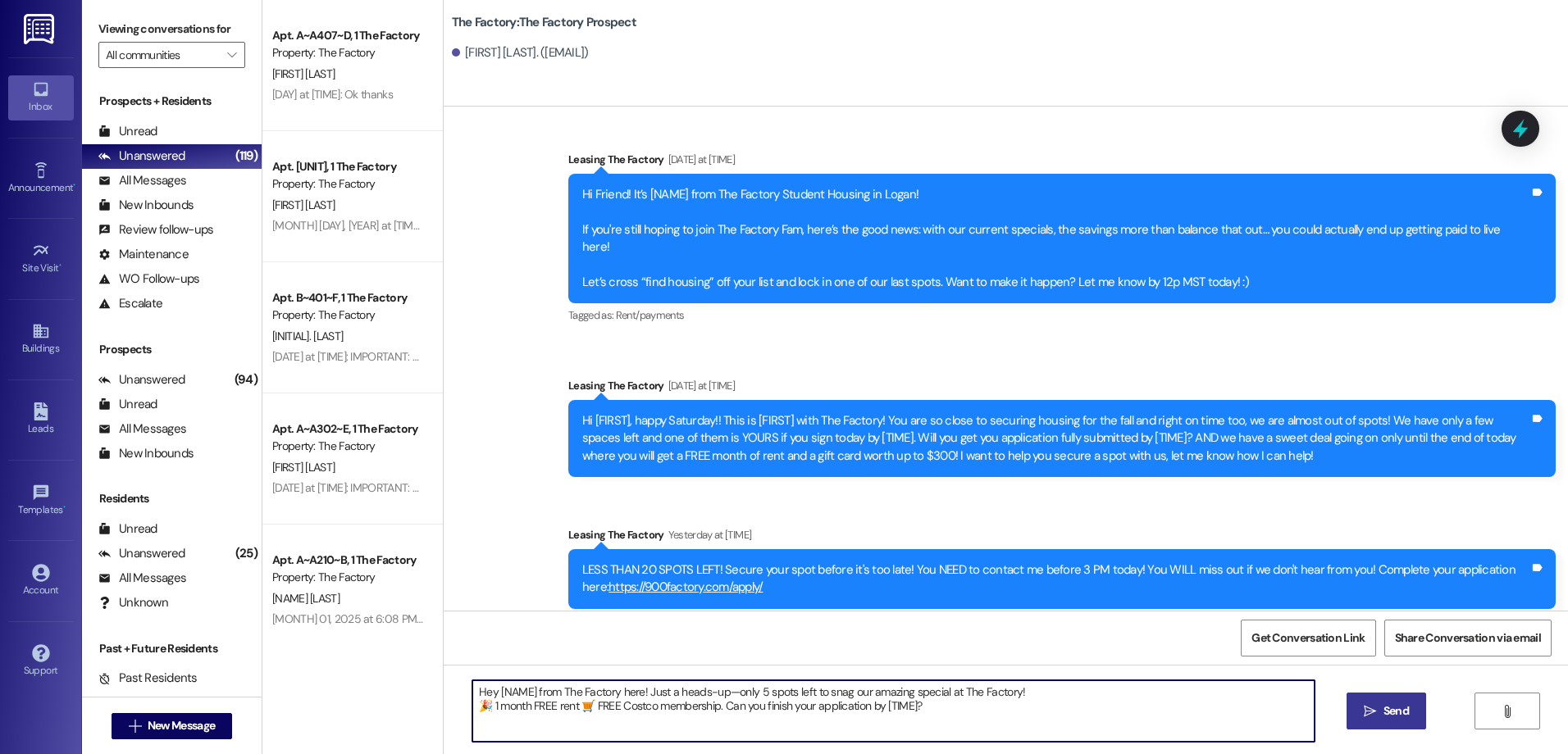 type on "Hey [NAME] from The Factory here! Just a heads-up—only 5 spots left to snag our amazing special at The Factory!
🎉 1 month FREE rent 🛒 FREE Costco membership. Can you finish your application by [TIME]?" 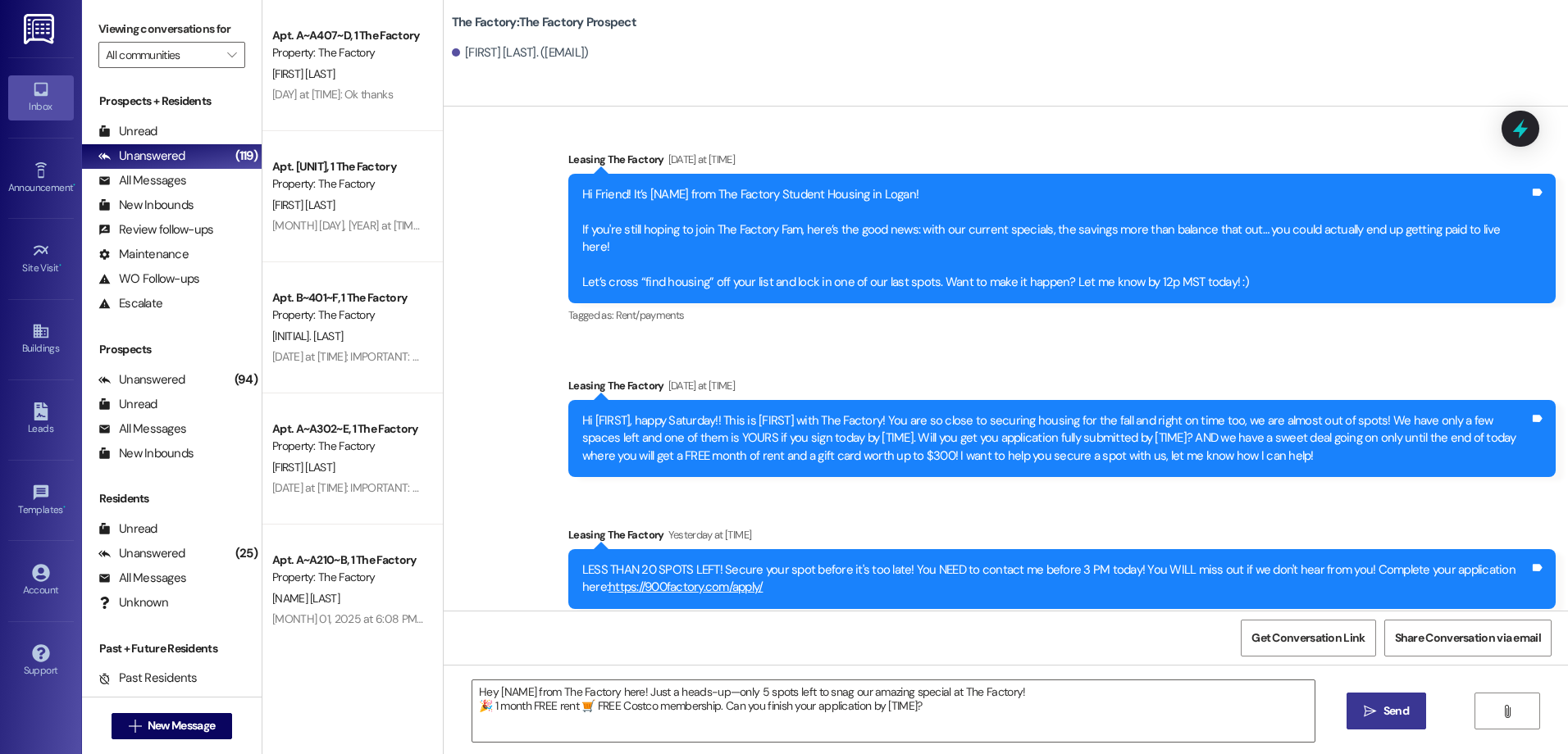 click on " Send" at bounding box center [1386, 711] 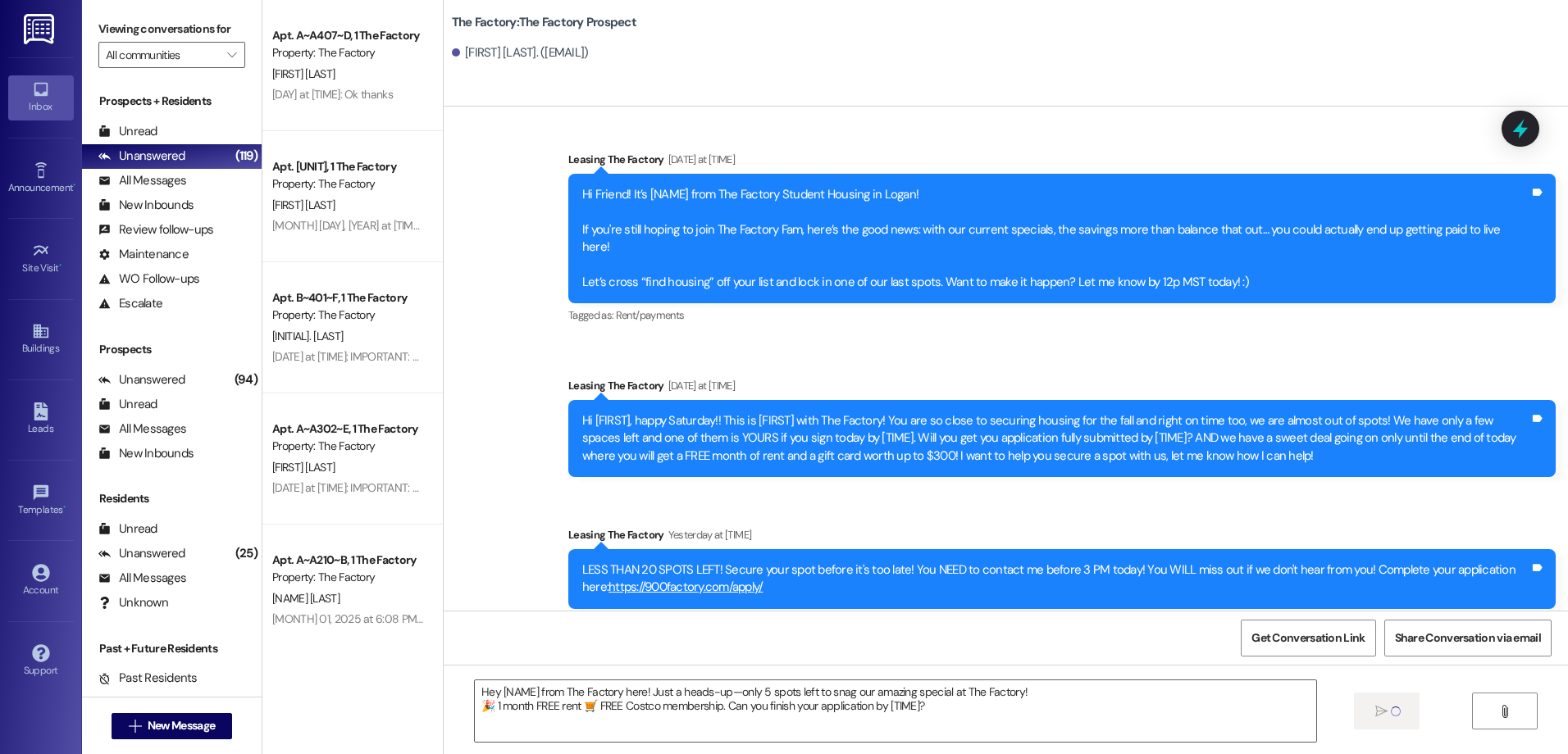type 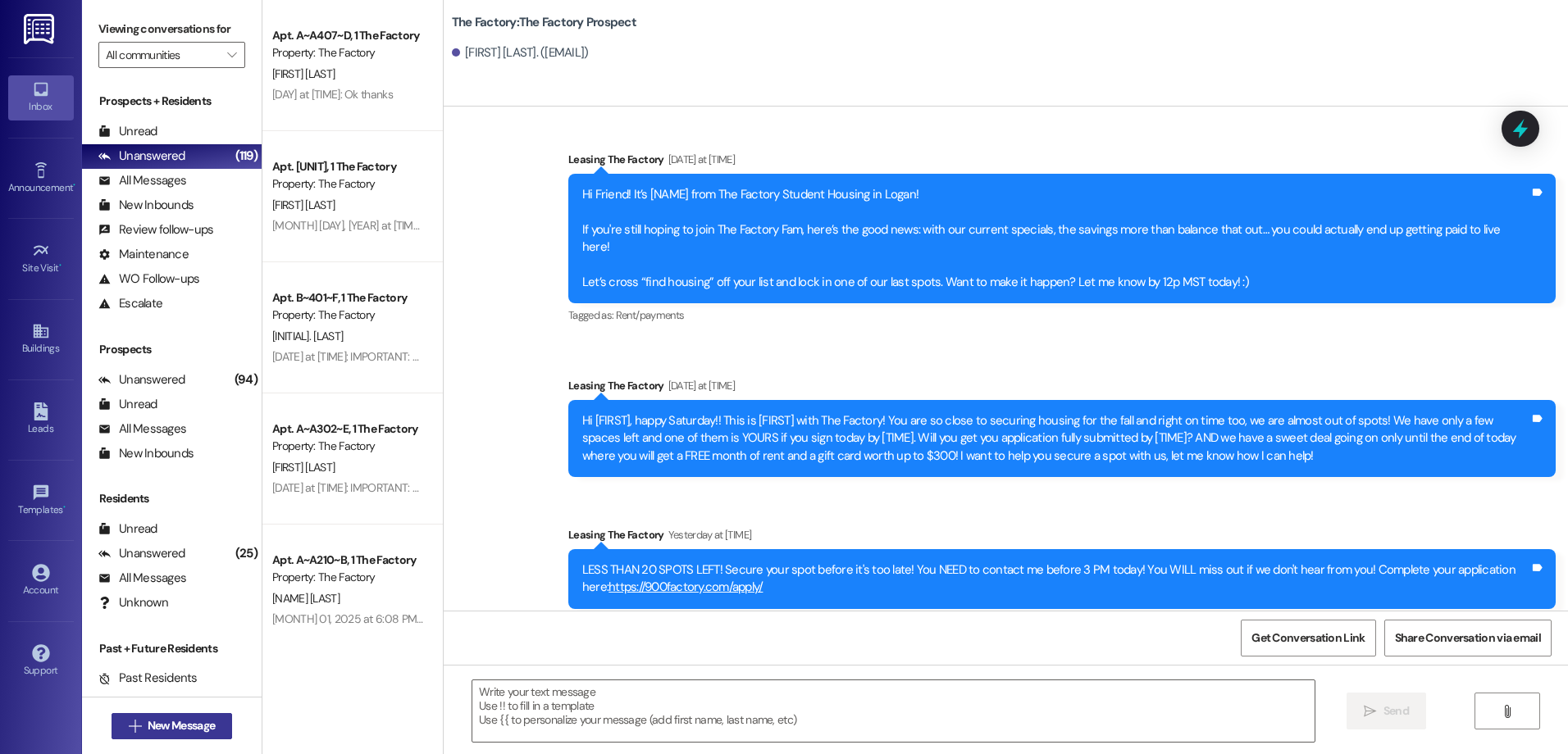 click on "New Message" at bounding box center [181, 725] 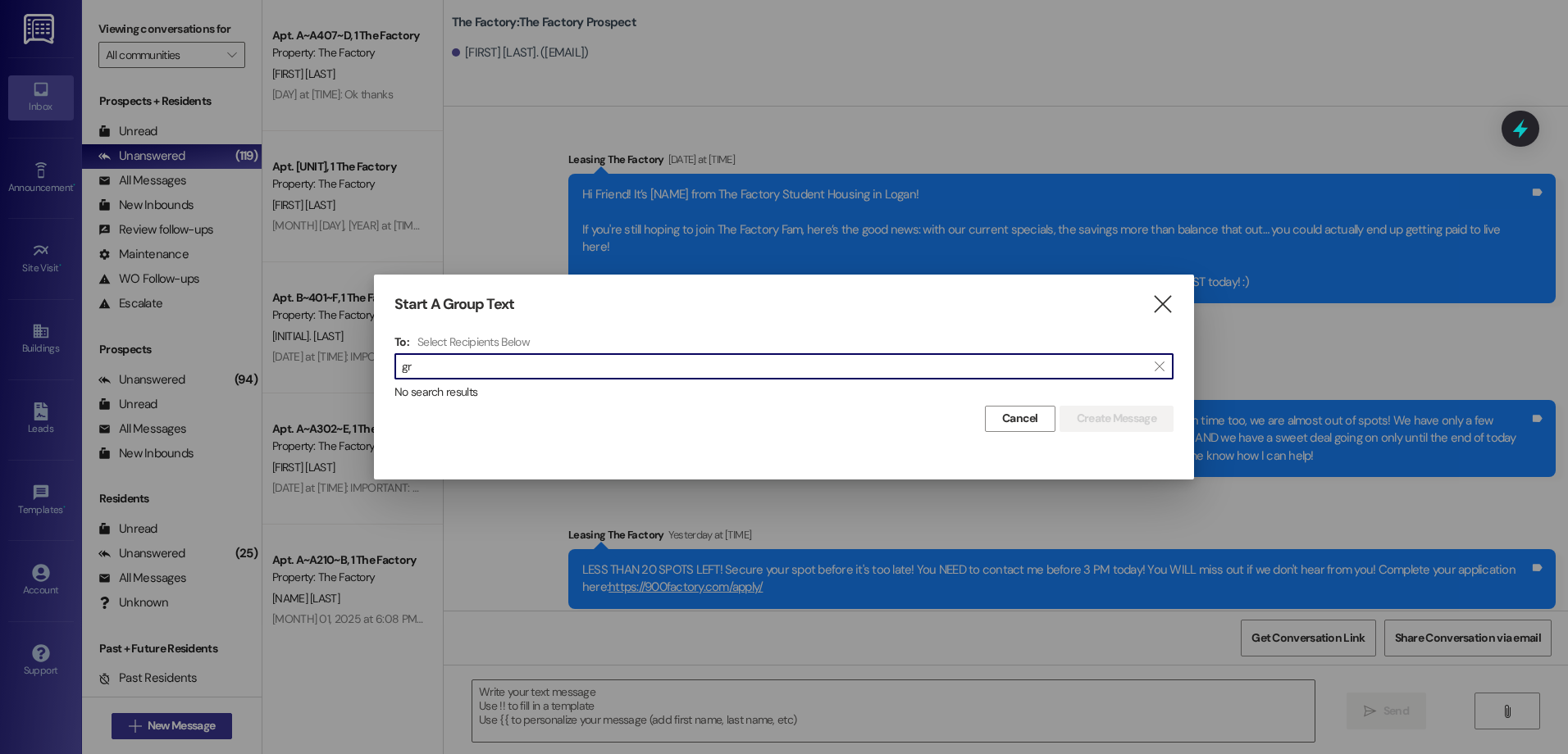 type on "g" 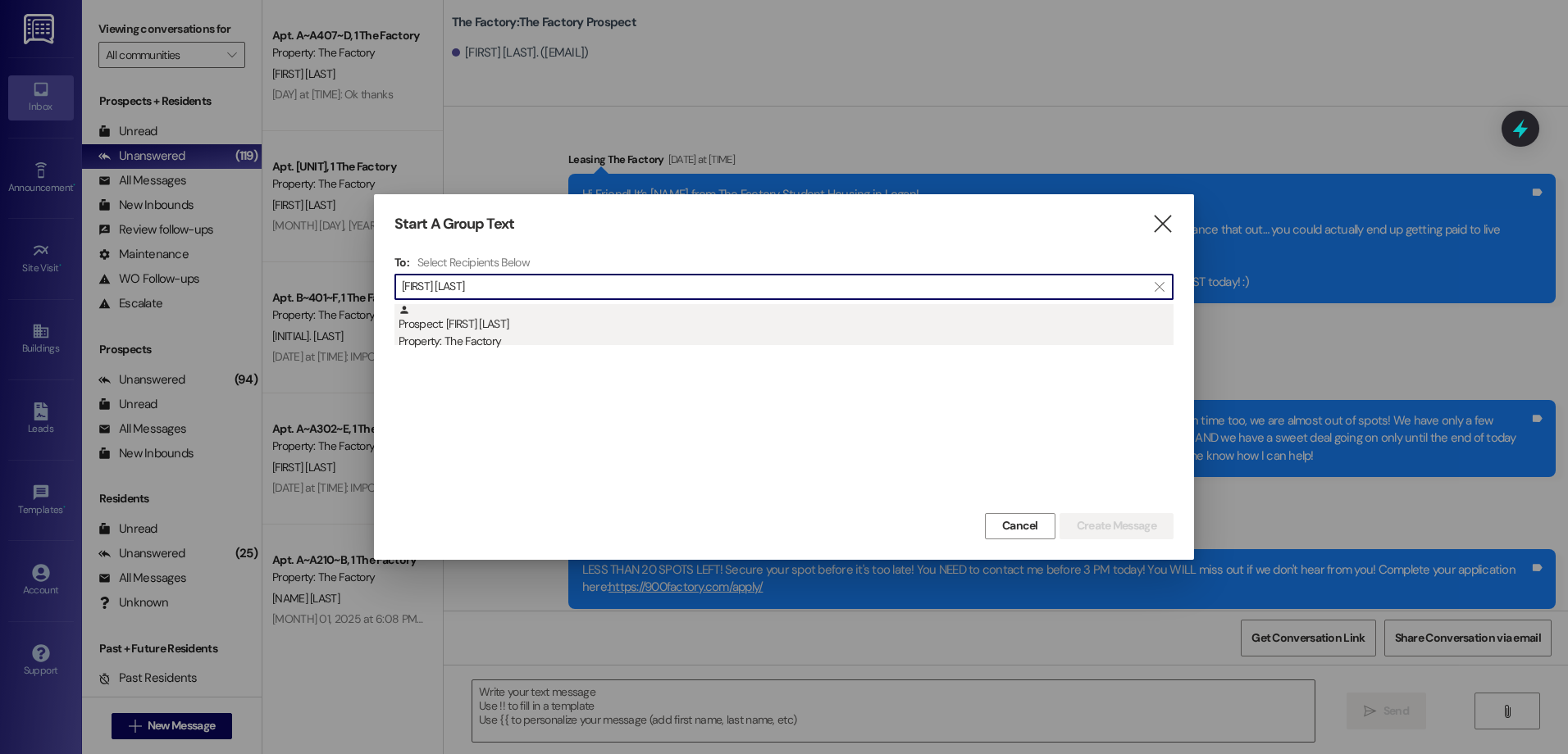 type on "[FIRST] [LAST]" 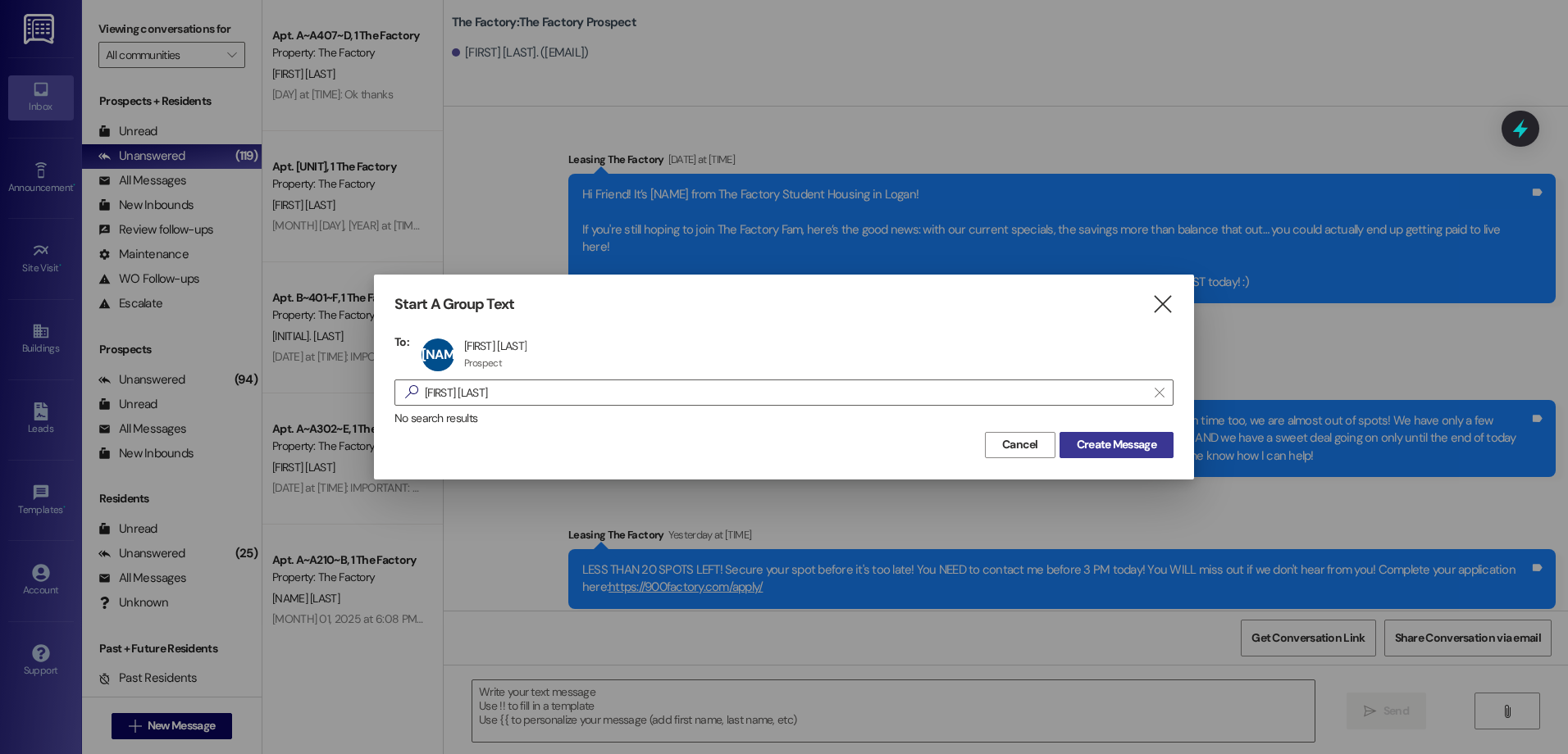 click on "Create Message" at bounding box center [1116, 444] 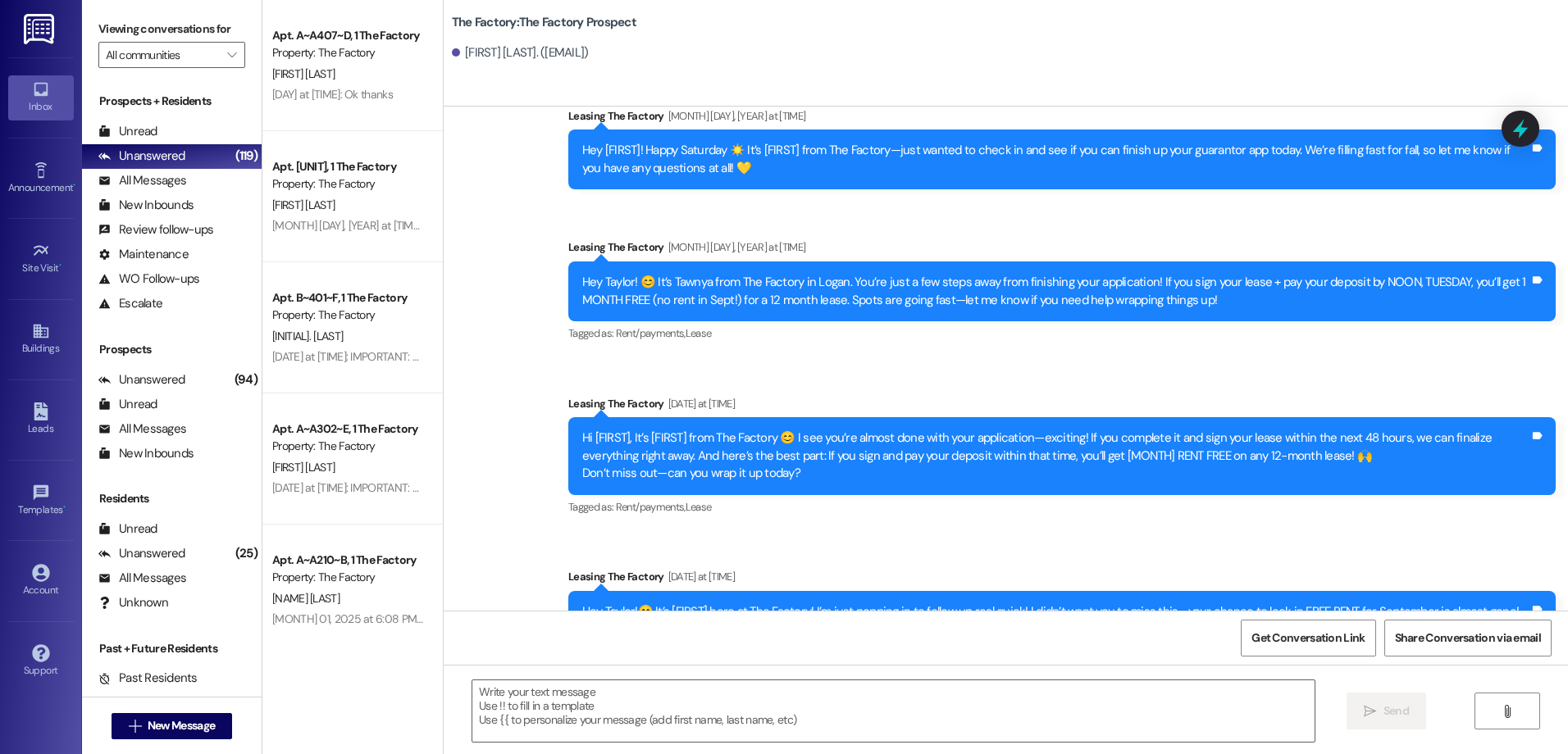 scroll, scrollTop: 1885, scrollLeft: 0, axis: vertical 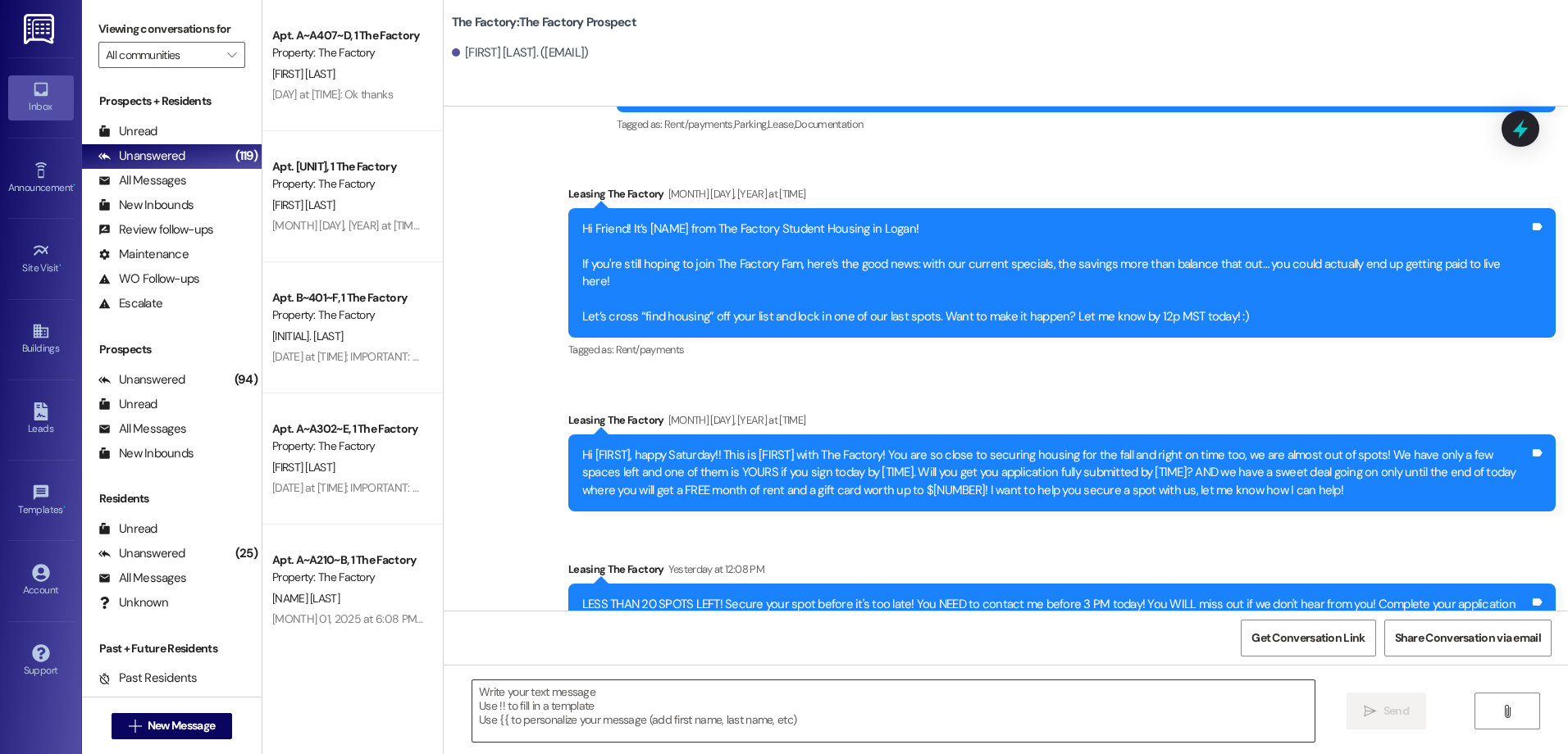 click at bounding box center (893, 711) 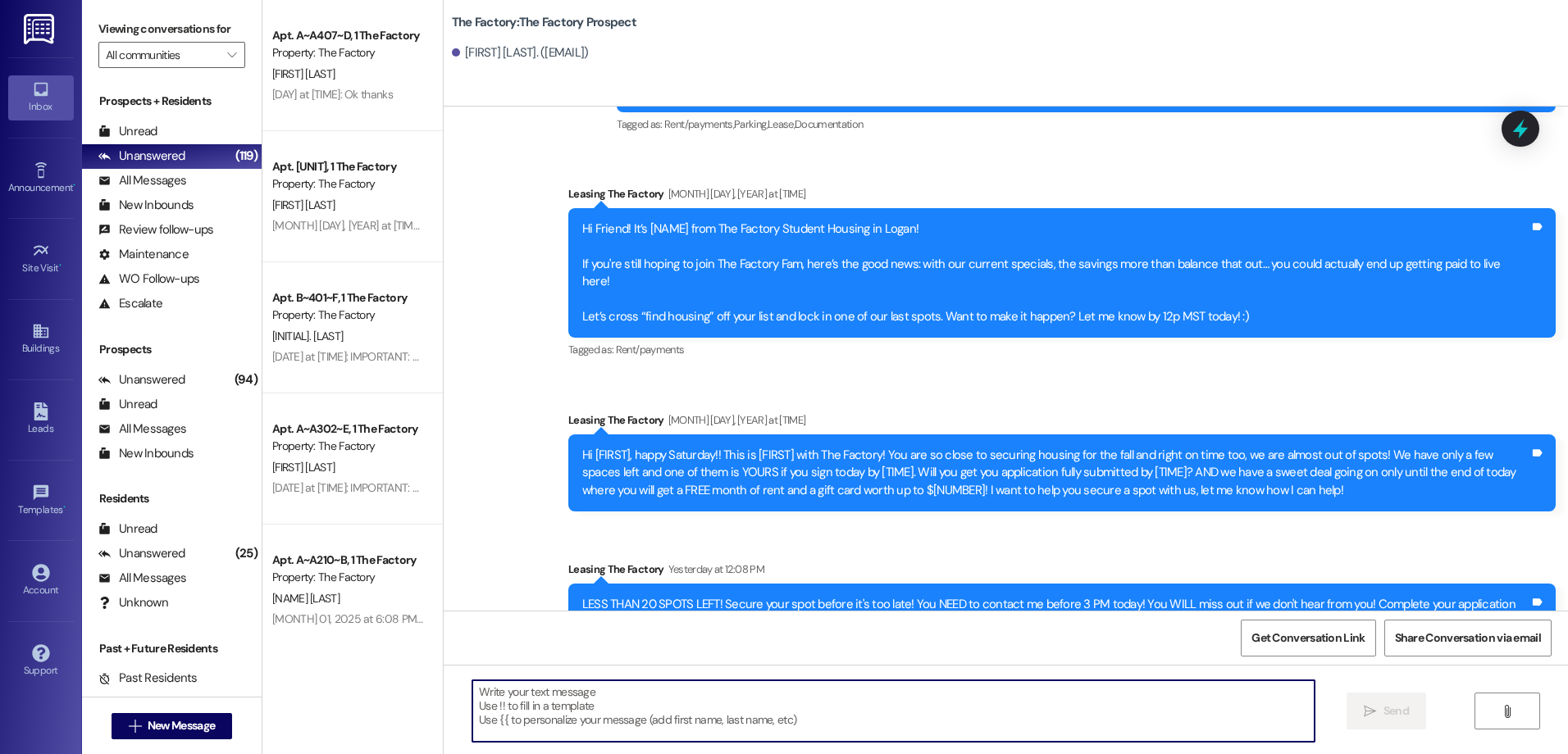 paste on "Hey [NAME] from The Factory here! Just a heads-up—only 5 spots left to snag our amazing special at The Factory!
🎉 1 month FREE rent 🛒 FREE Costco membership. Can you finish your application by [TIME]?" 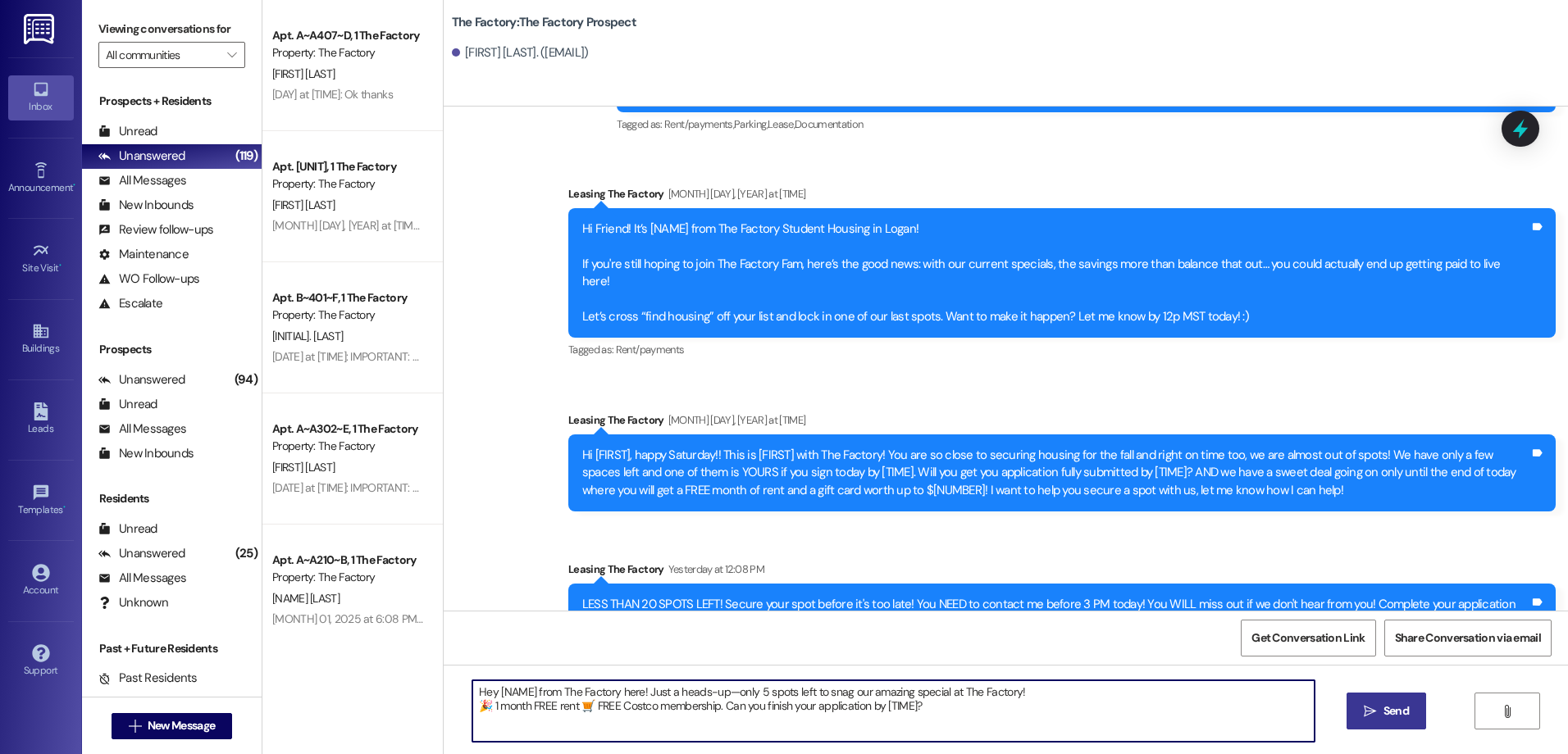 type on "Hey [NAME] from The Factory here! Just a heads-up—only 5 spots left to snag our amazing special at The Factory!
🎉 1 month FREE rent 🛒 FREE Costco membership. Can you finish your application by [TIME]?" 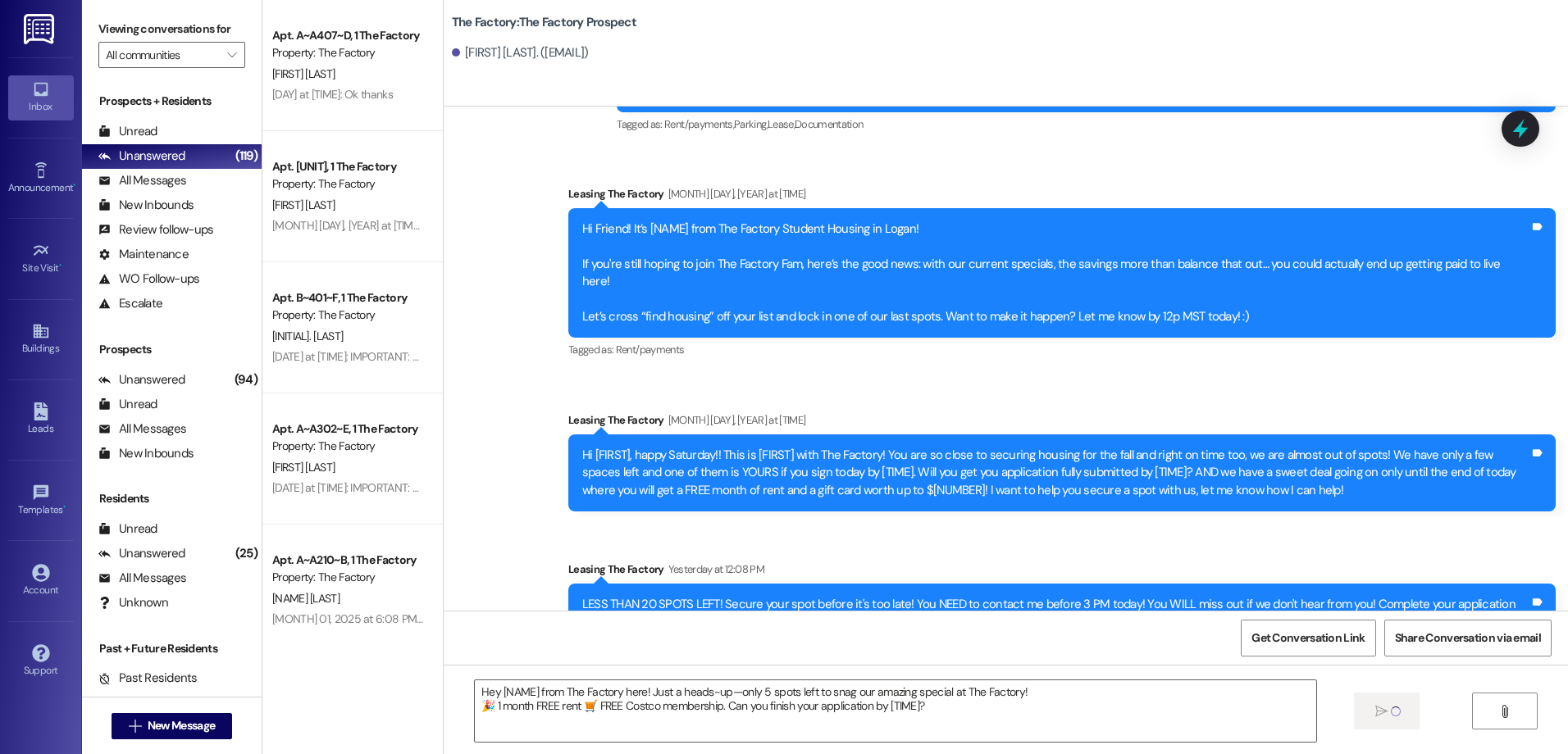 type 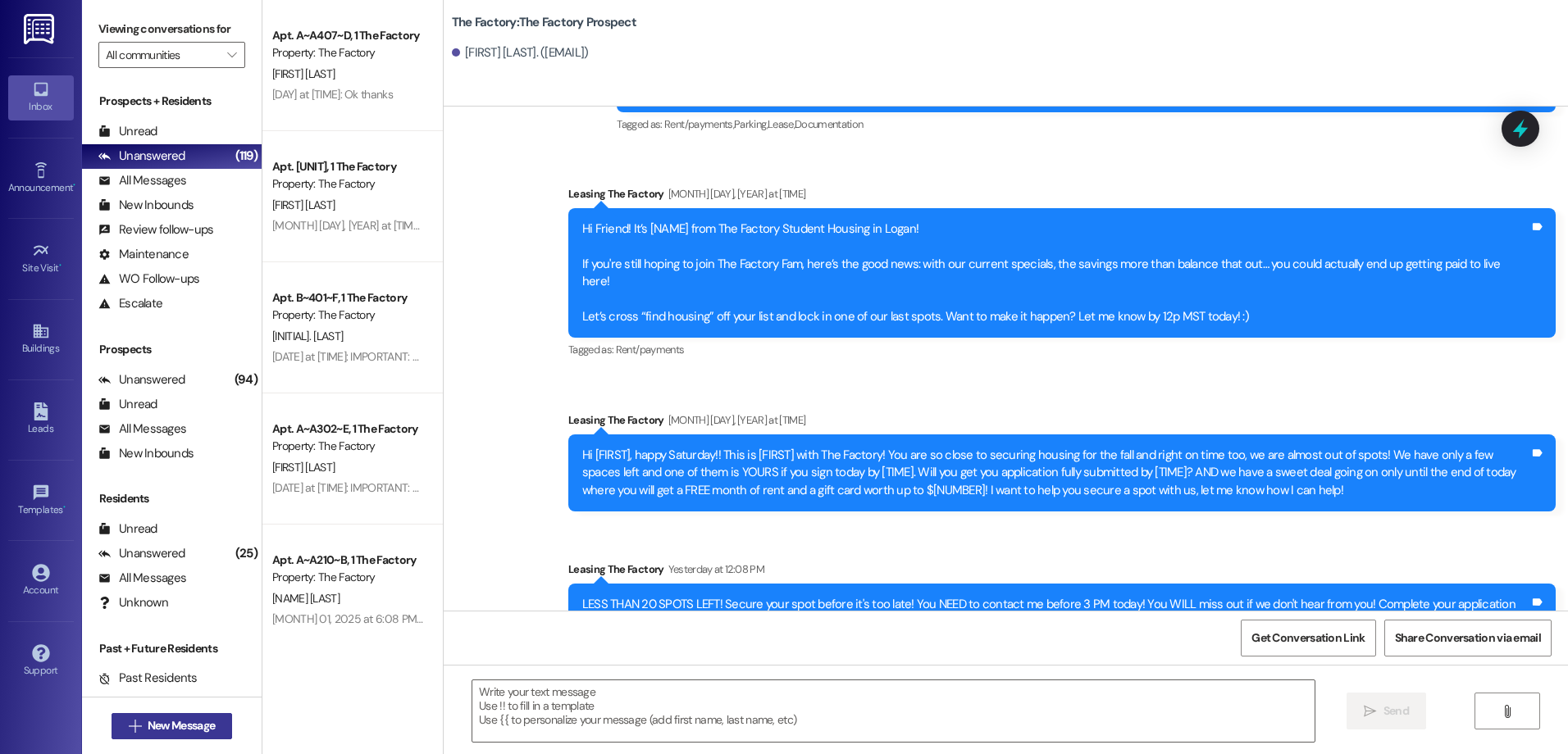 click on "New Message" at bounding box center (181, 725) 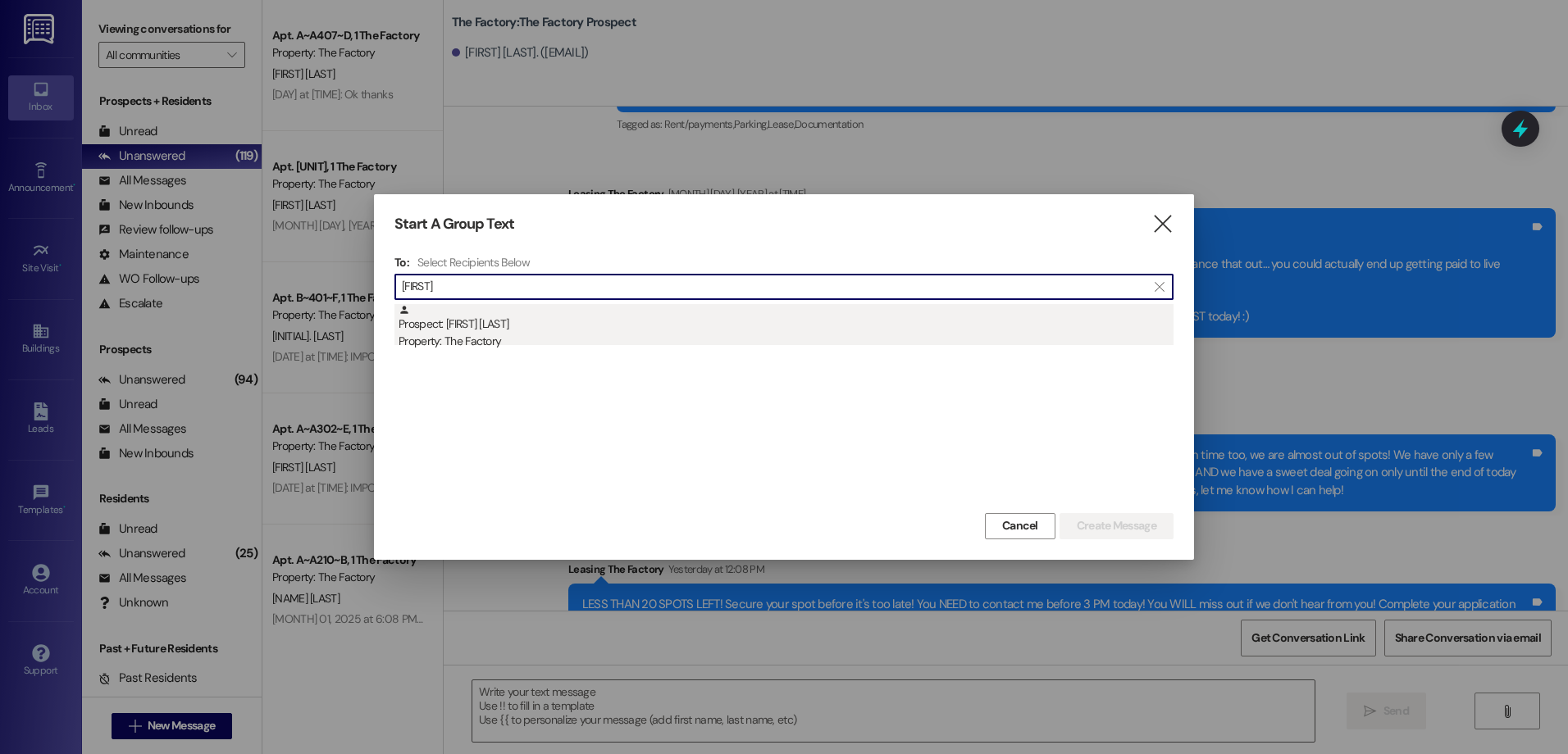 type on "[FIRST]" 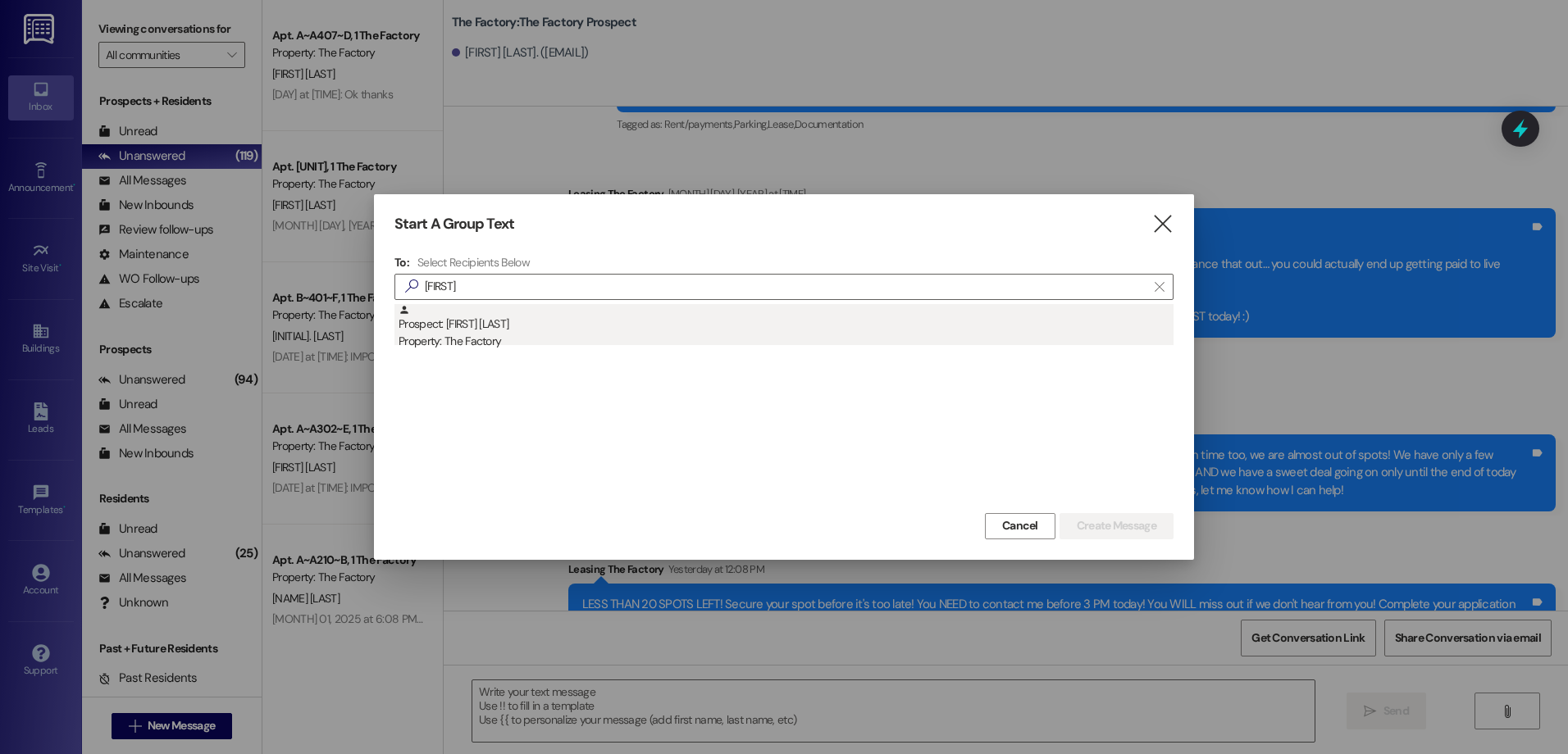 click on "Property: The Factory" at bounding box center (786, 341) 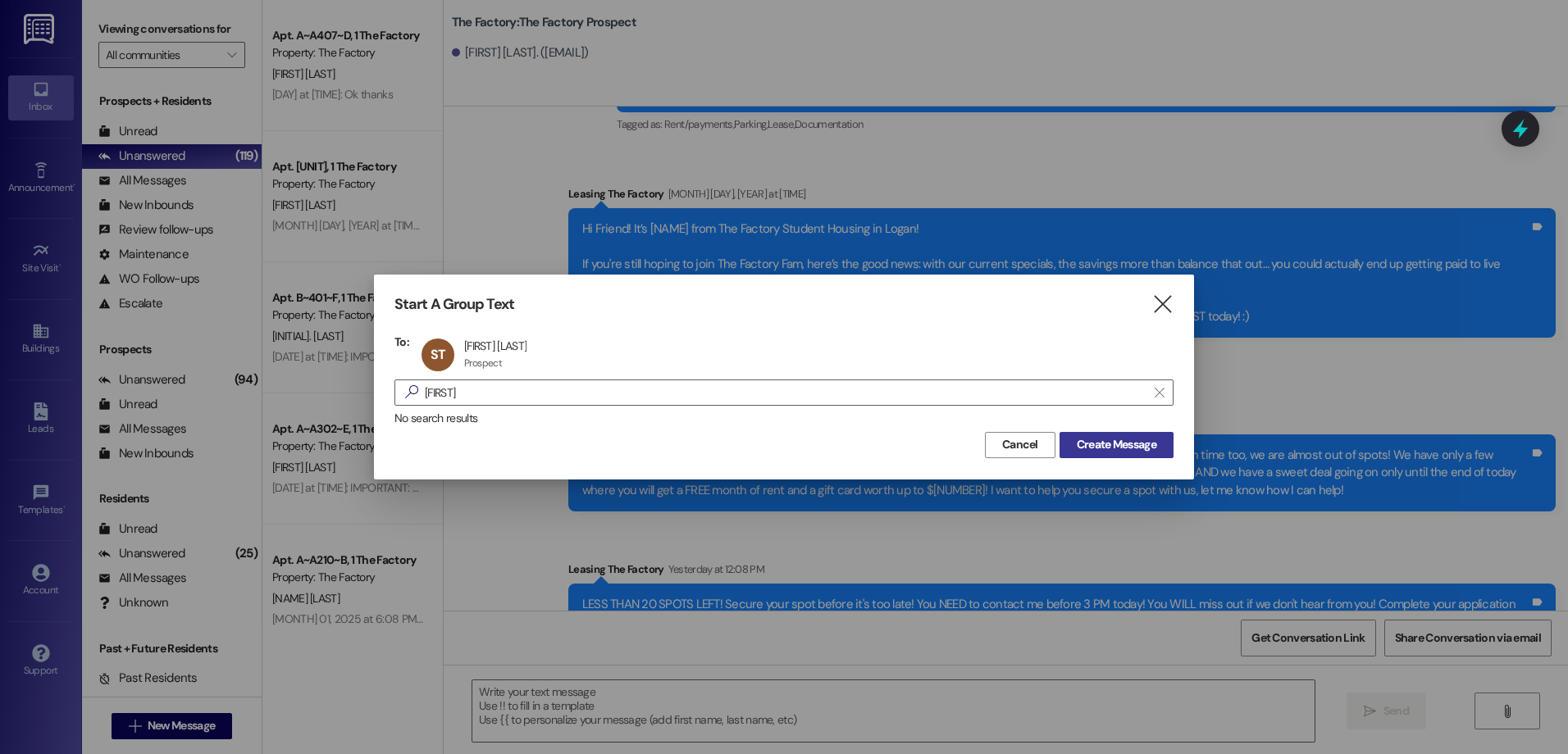click on "Create Message" at bounding box center [1116, 444] 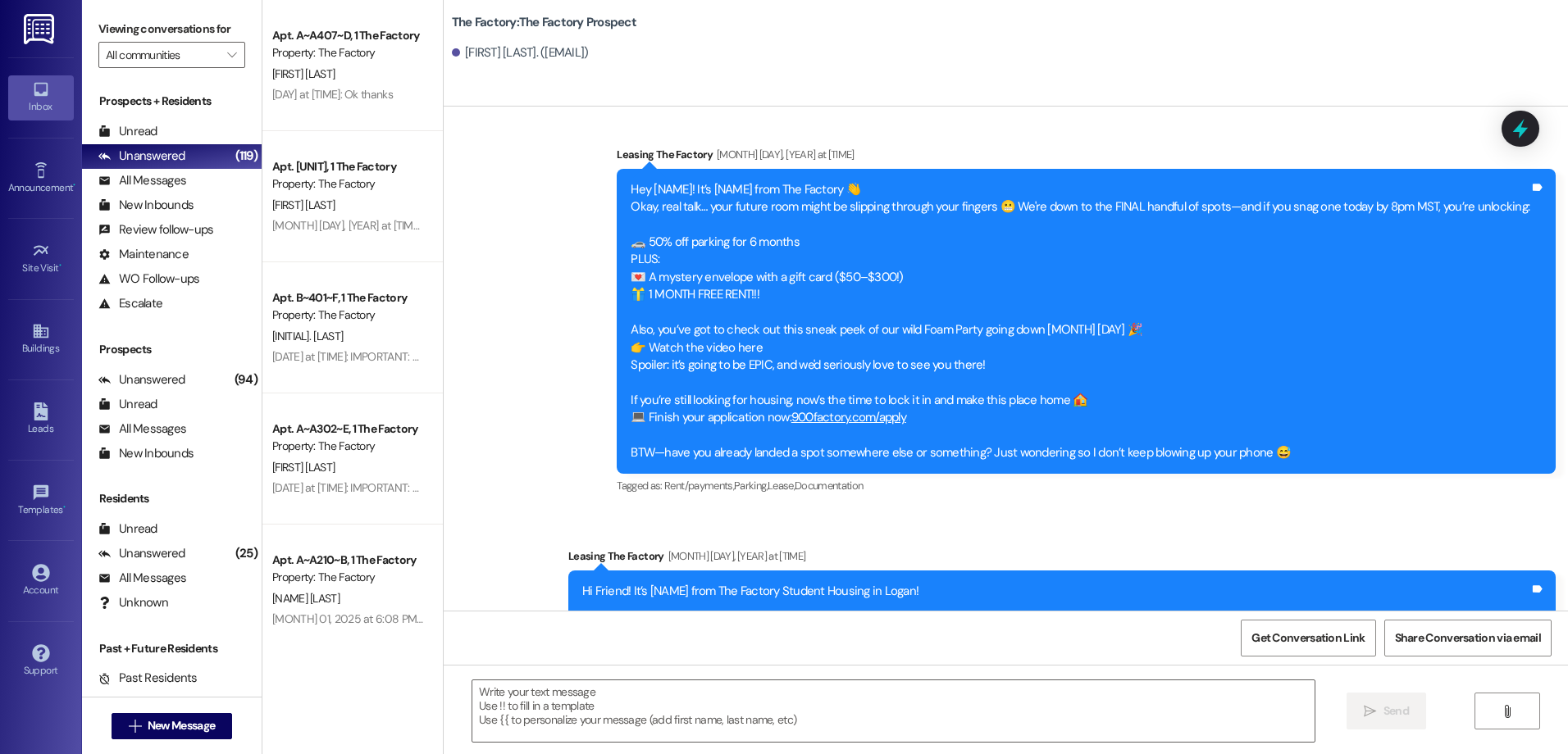 scroll, scrollTop: 11625, scrollLeft: 0, axis: vertical 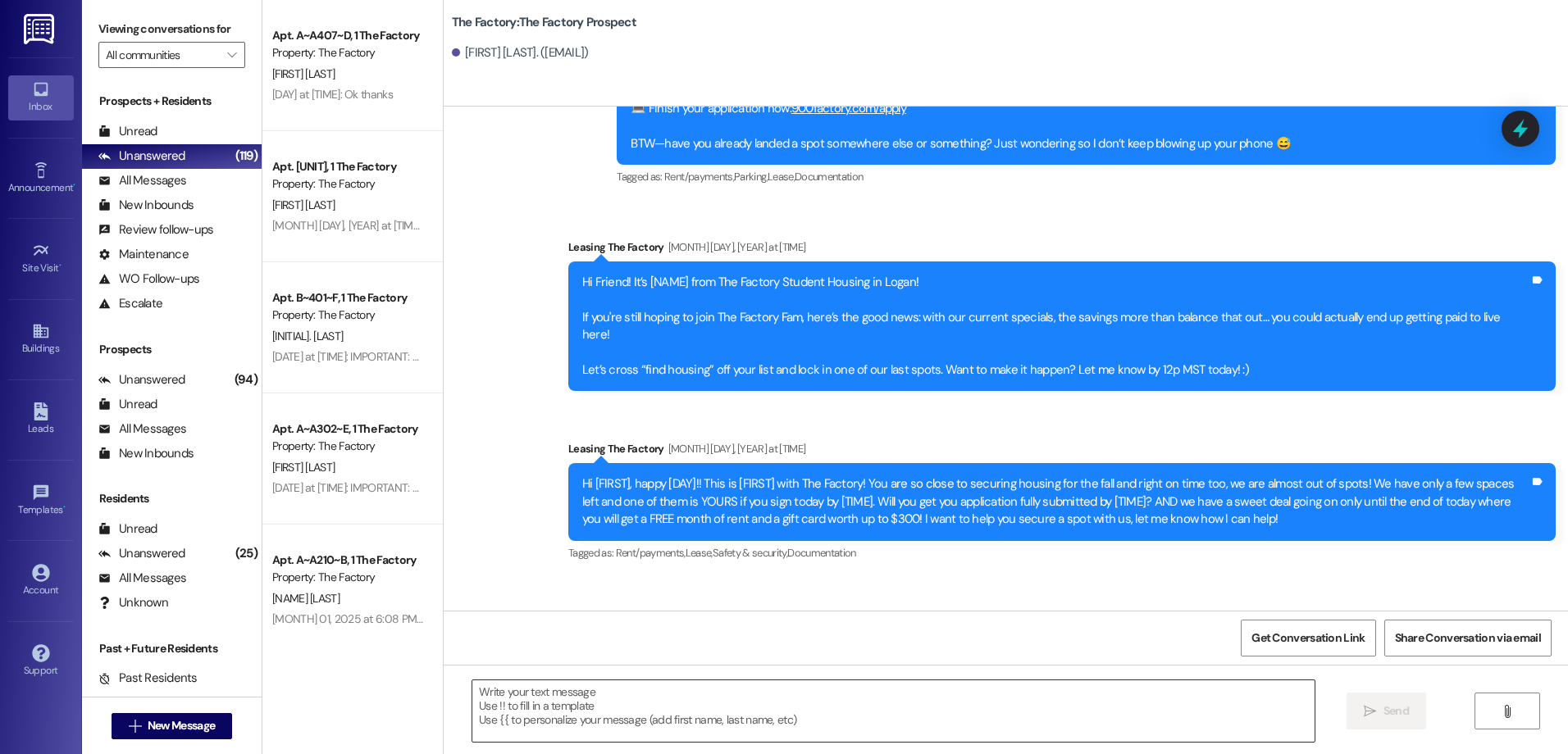 click at bounding box center [893, 711] 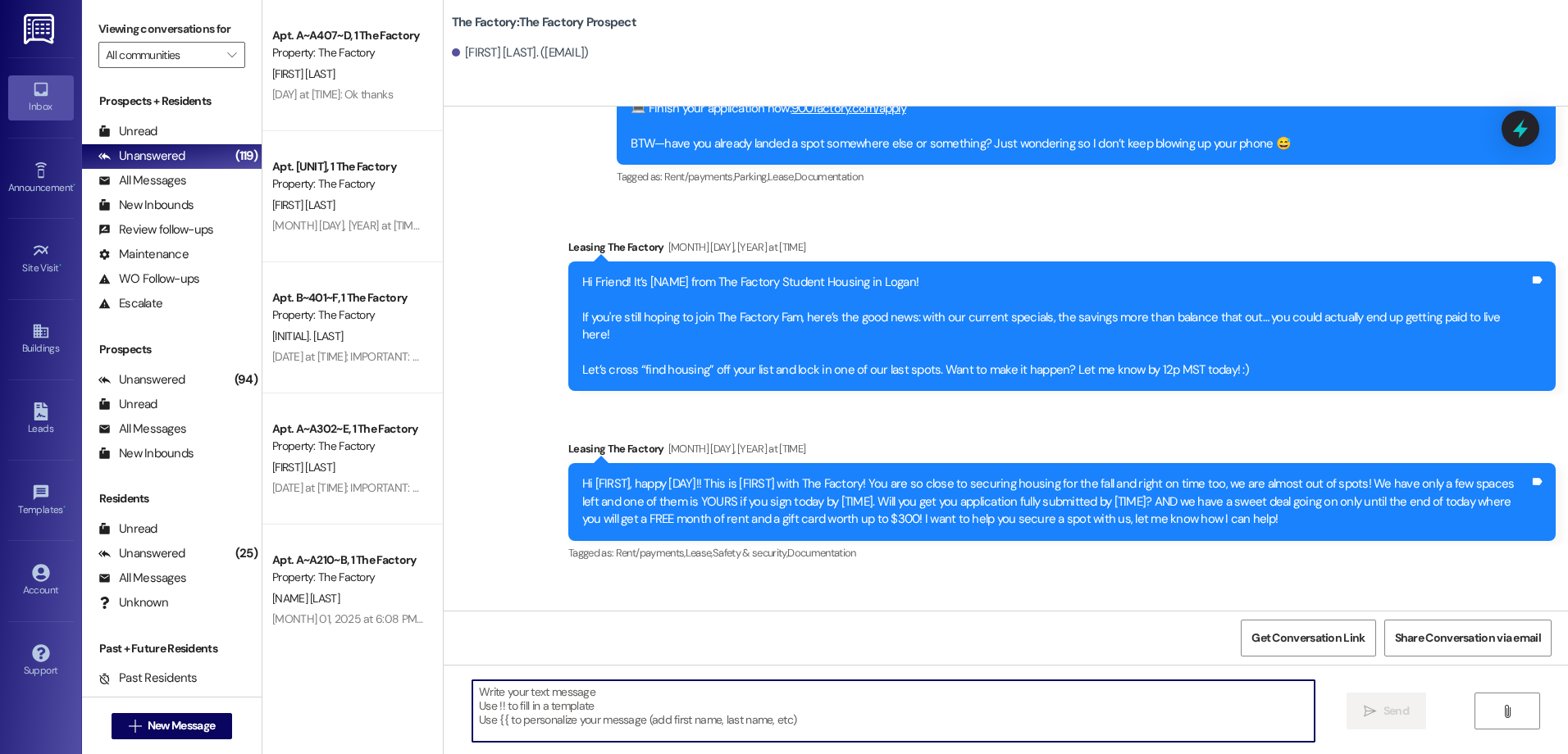paste on "Hey [NAME] from The Factory here! Just a heads-up—only 5 spots left to snag our amazing special at The Factory!
🎉 1 month FREE rent 🛒 FREE Costco membership. Can you finish your application by [TIME]?" 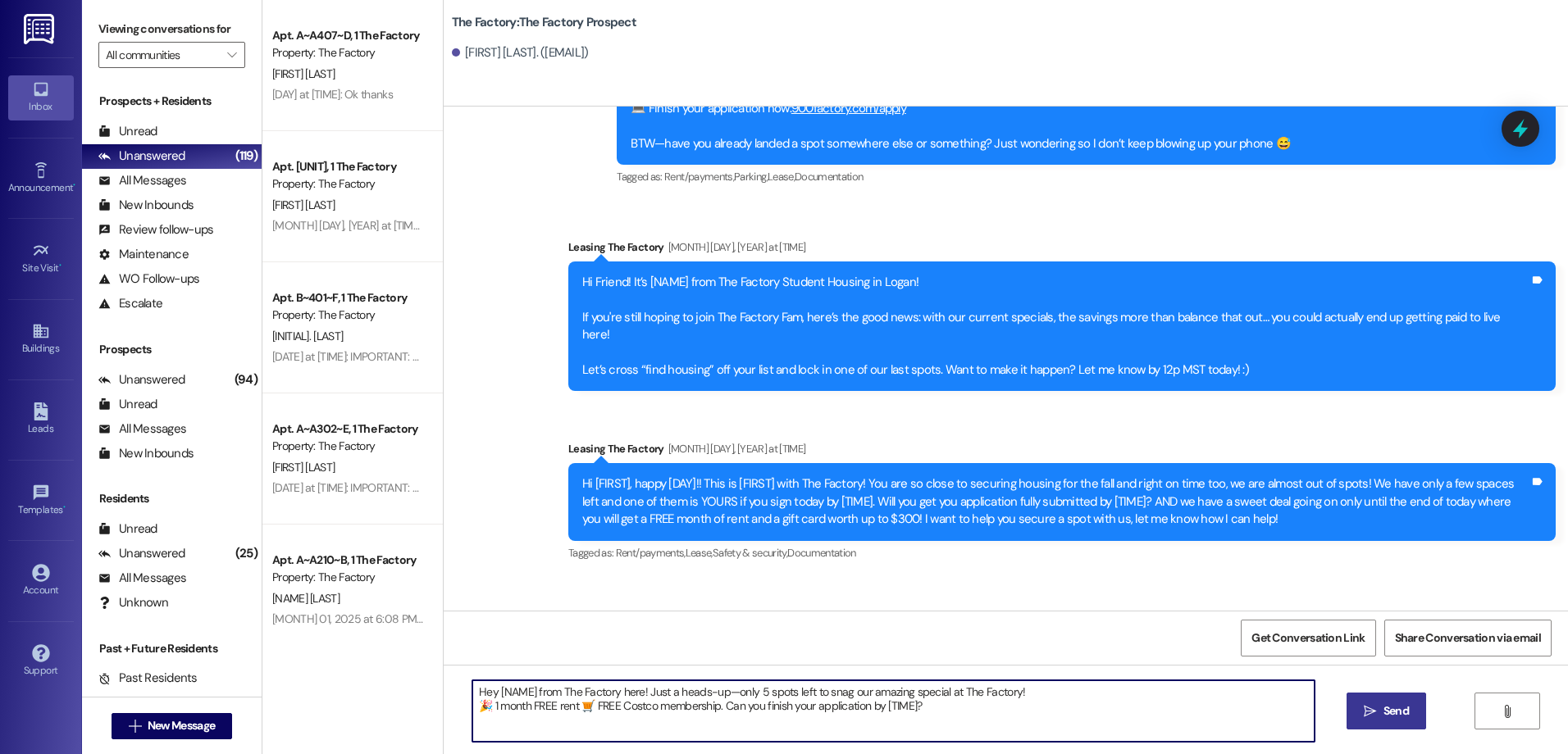 type on "Hey [NAME] from The Factory here! Just a heads-up—only 5 spots left to snag our amazing special at The Factory!
🎉 1 month FREE rent 🛒 FREE Costco membership. Can you finish your application by [TIME]?" 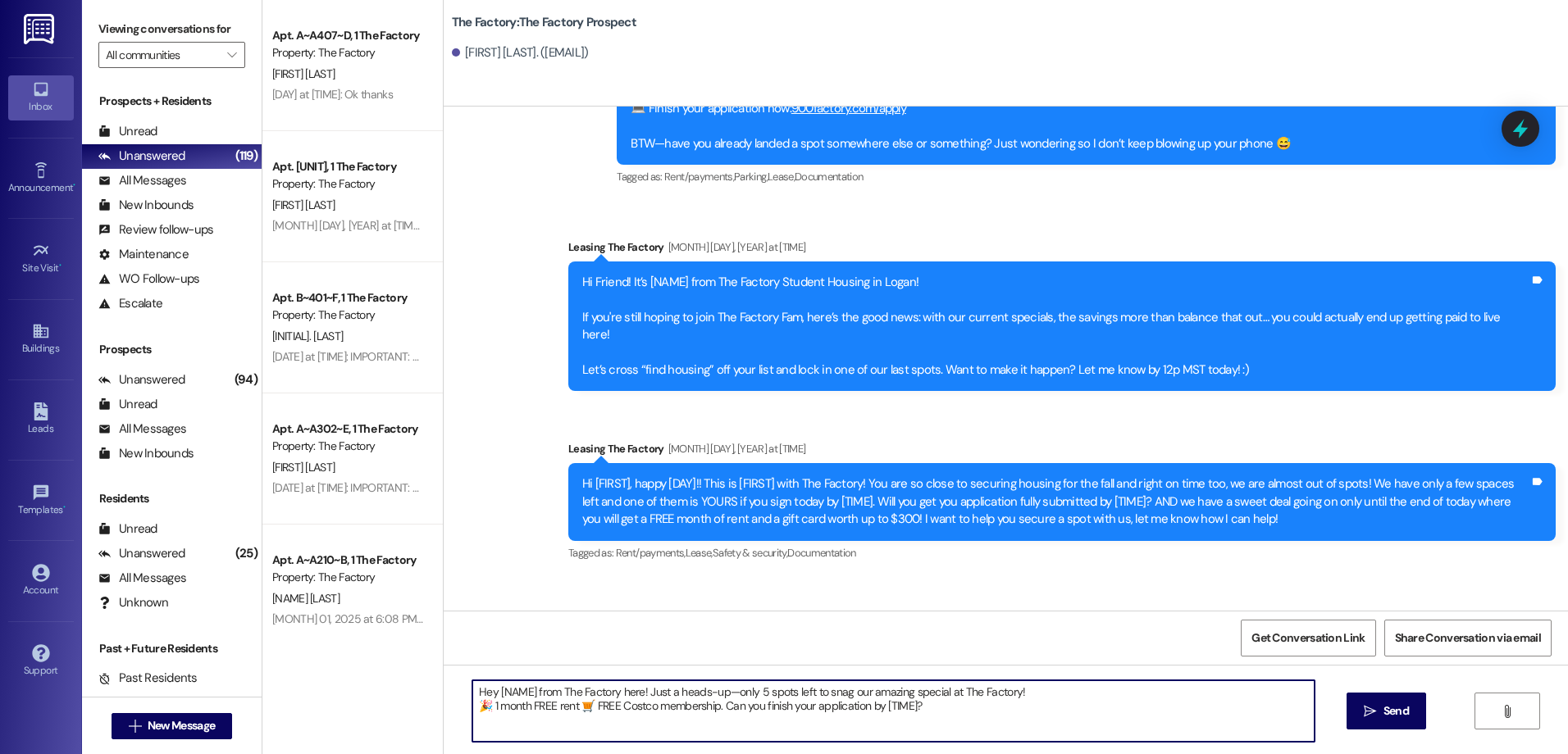drag, startPoint x: 1358, startPoint y: 713, endPoint x: 1344, endPoint y: 709, distance: 14.56022 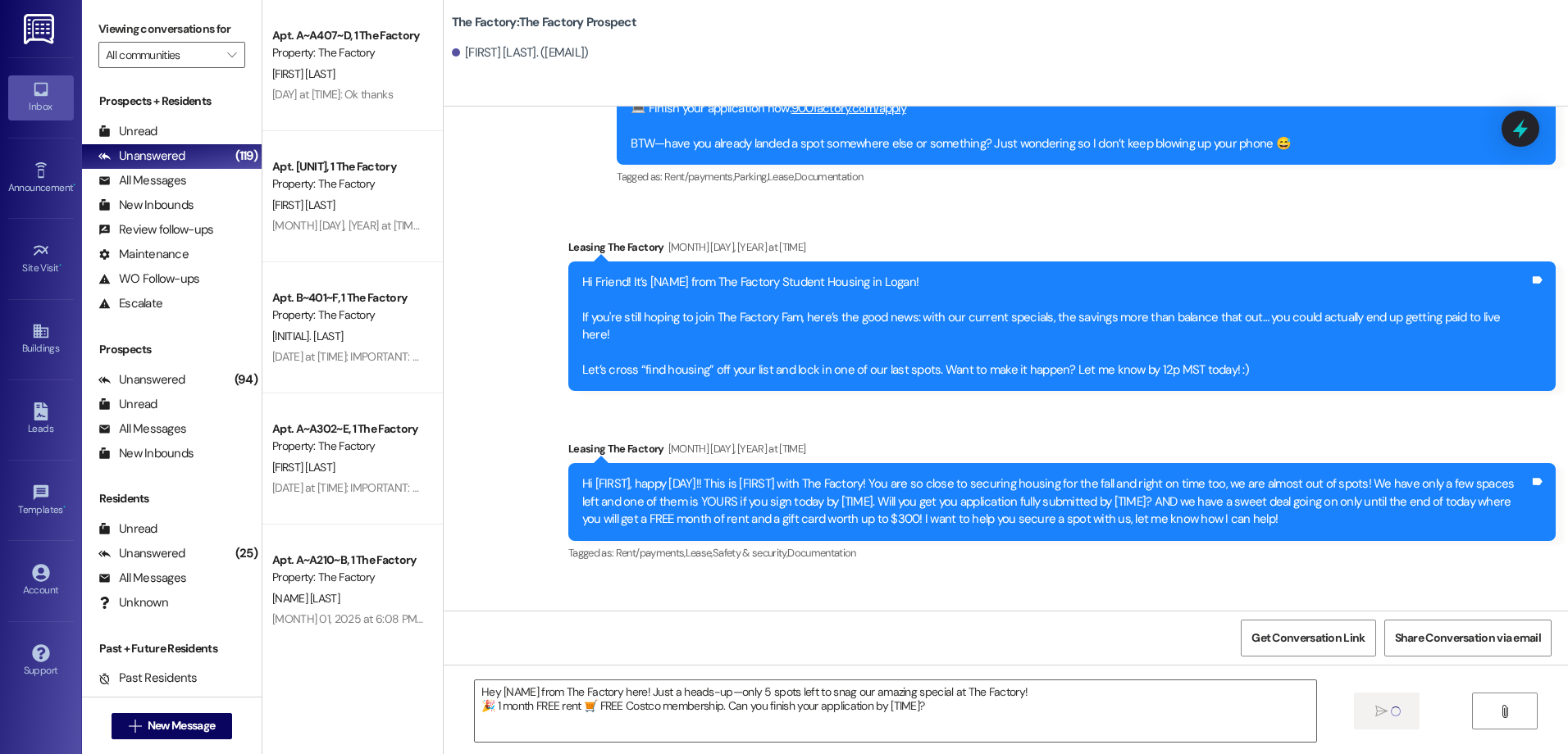 type 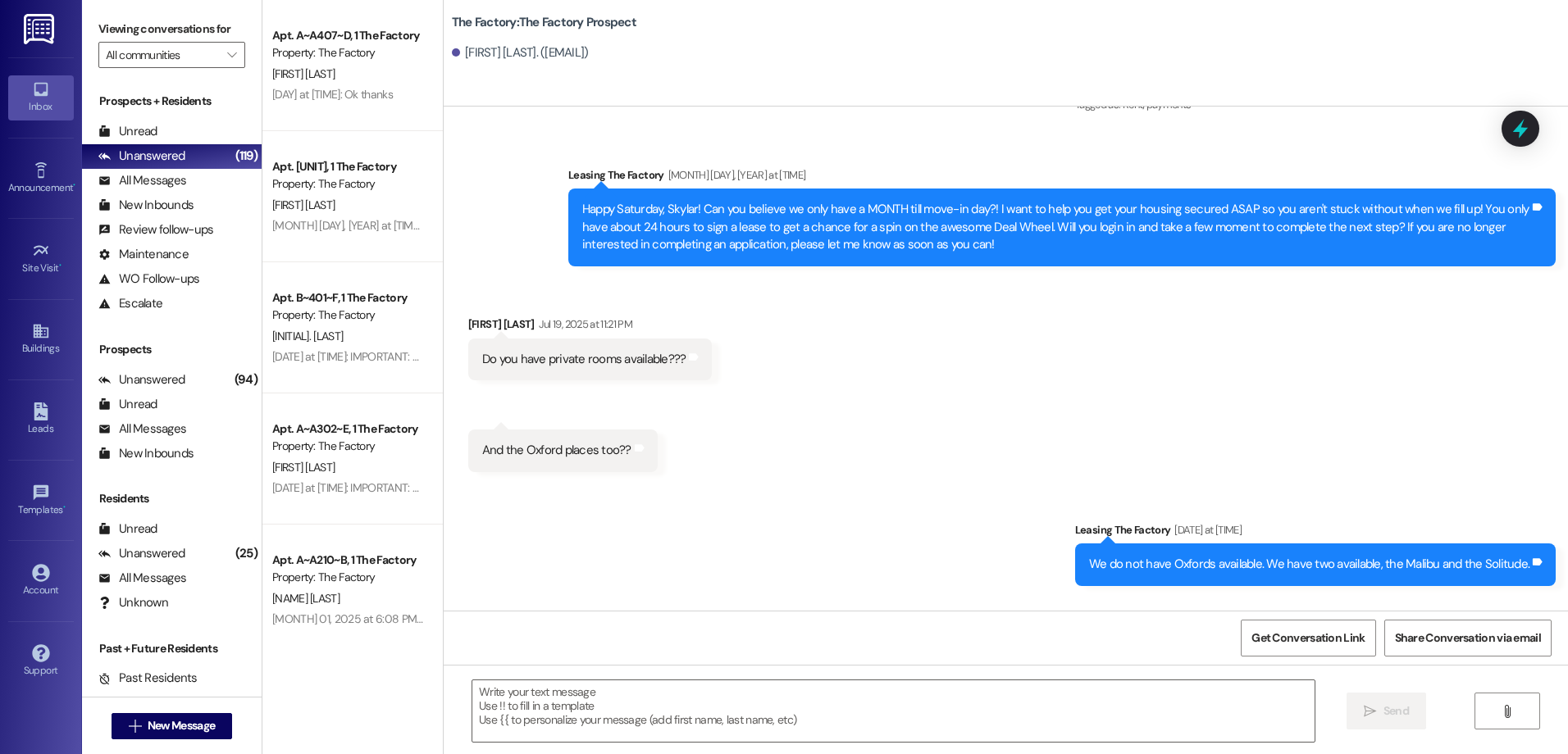 scroll, scrollTop: 8555, scrollLeft: 0, axis: vertical 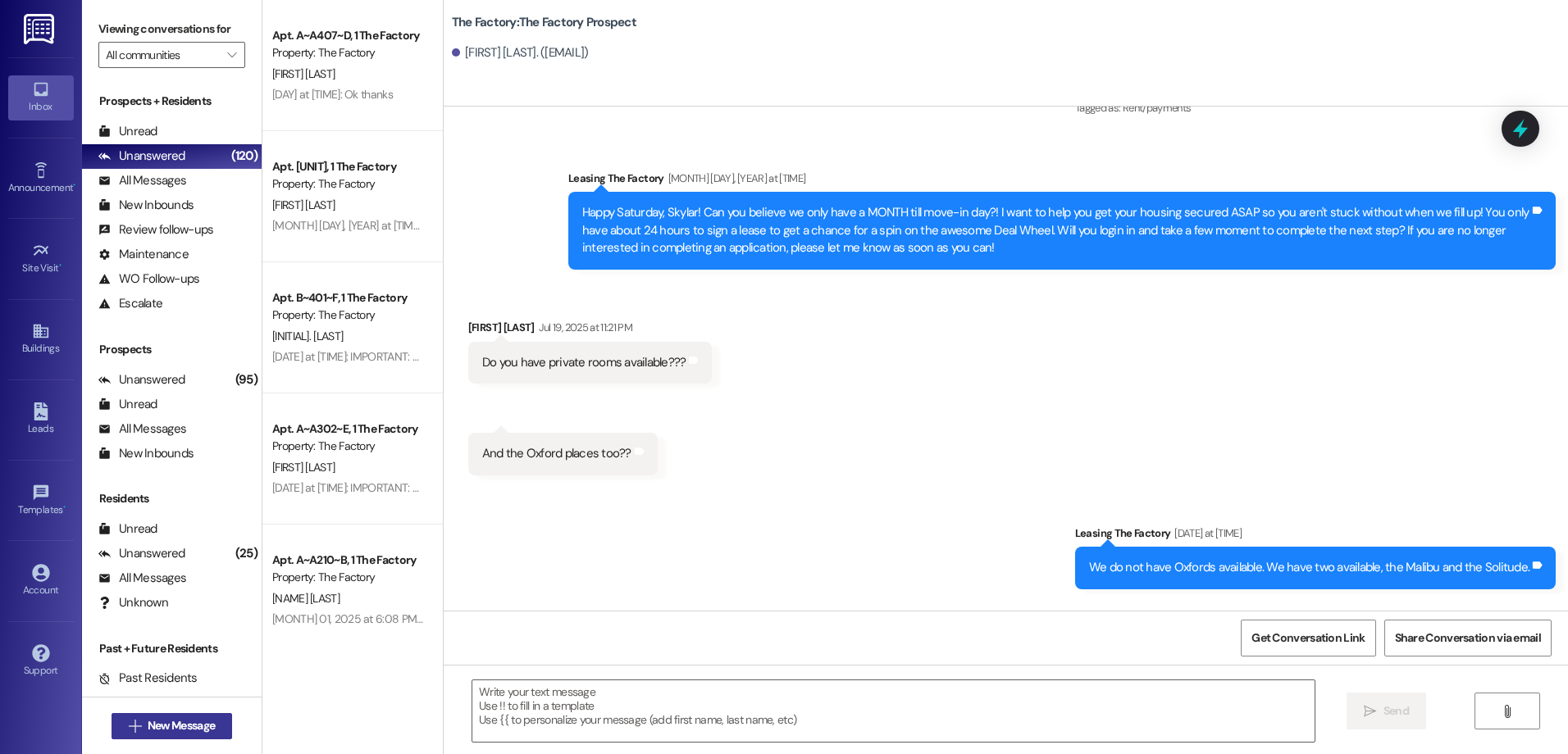 click on "New Message" at bounding box center (181, 725) 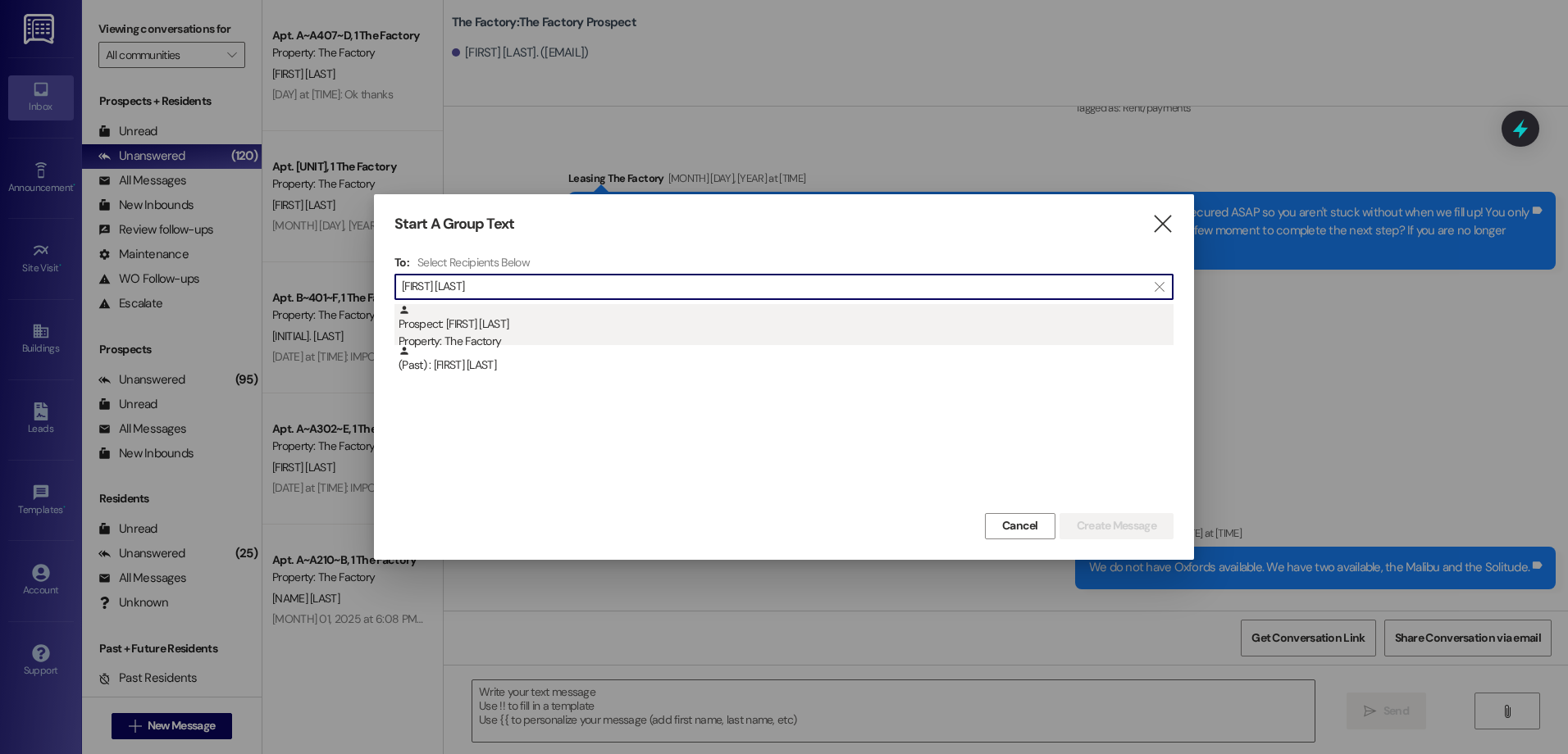 type on "[FIRST] [LAST]" 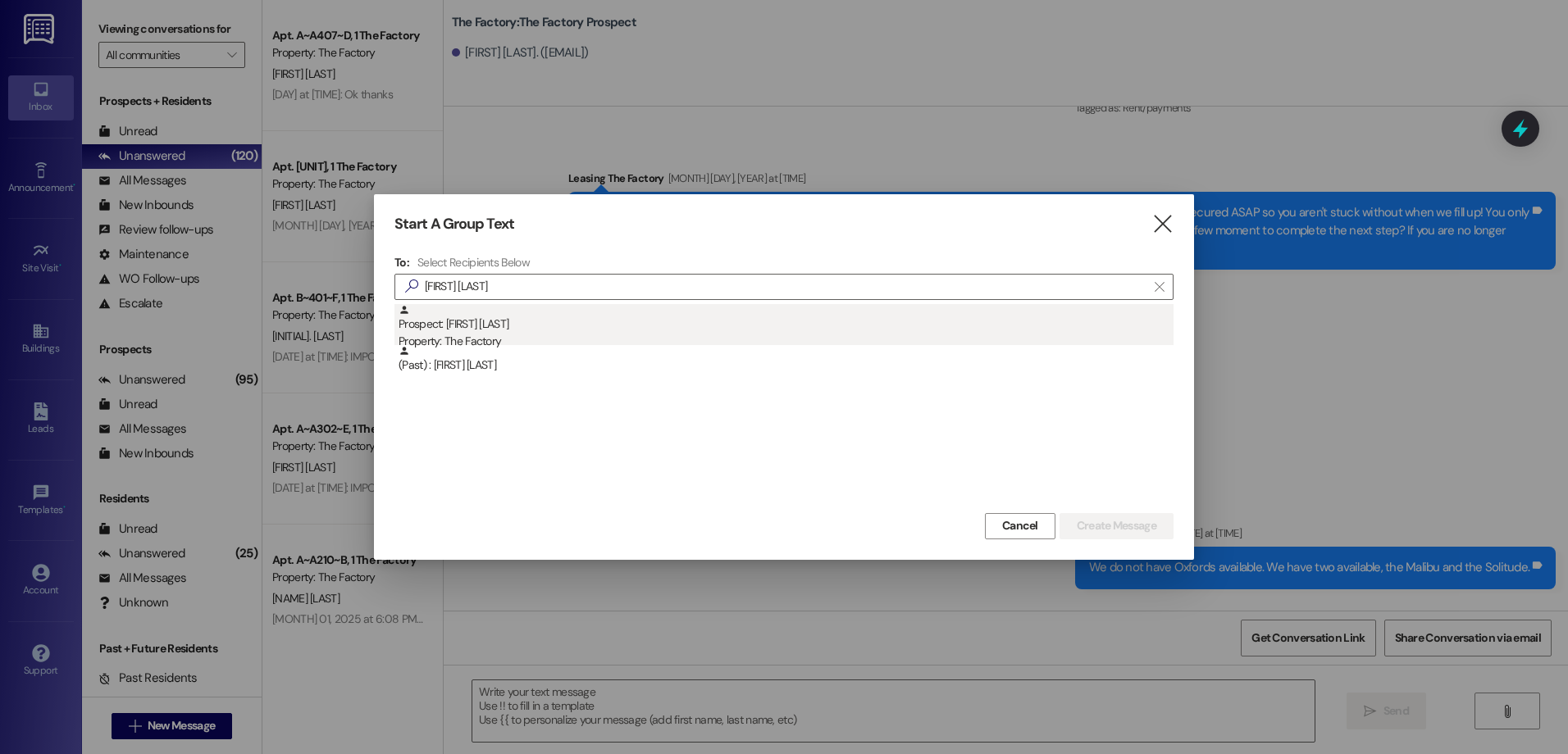 click on "Prospect: [FIRST] [LAST] Property: The Factory" at bounding box center [786, 327] 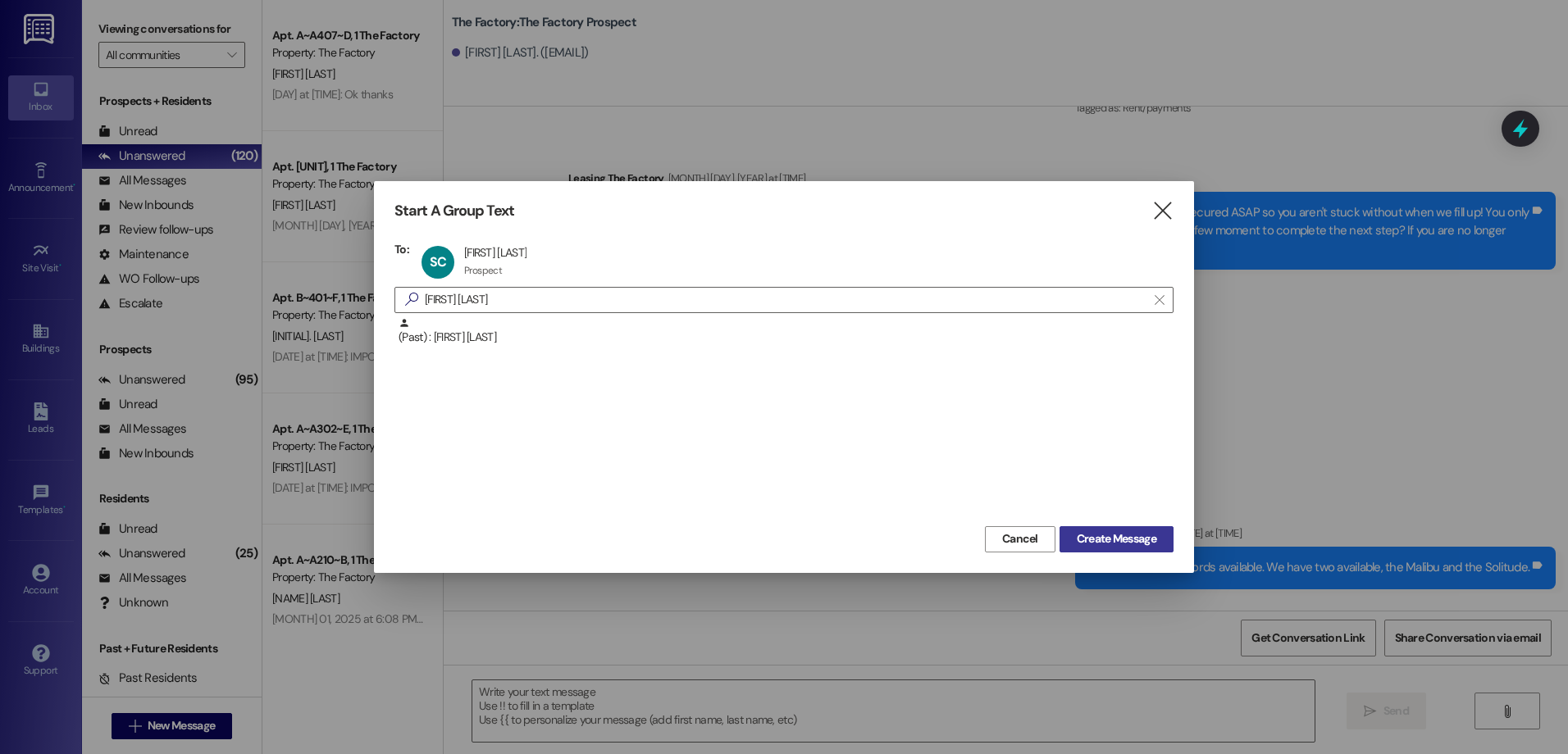 click on "Create Message" at bounding box center (1116, 538) 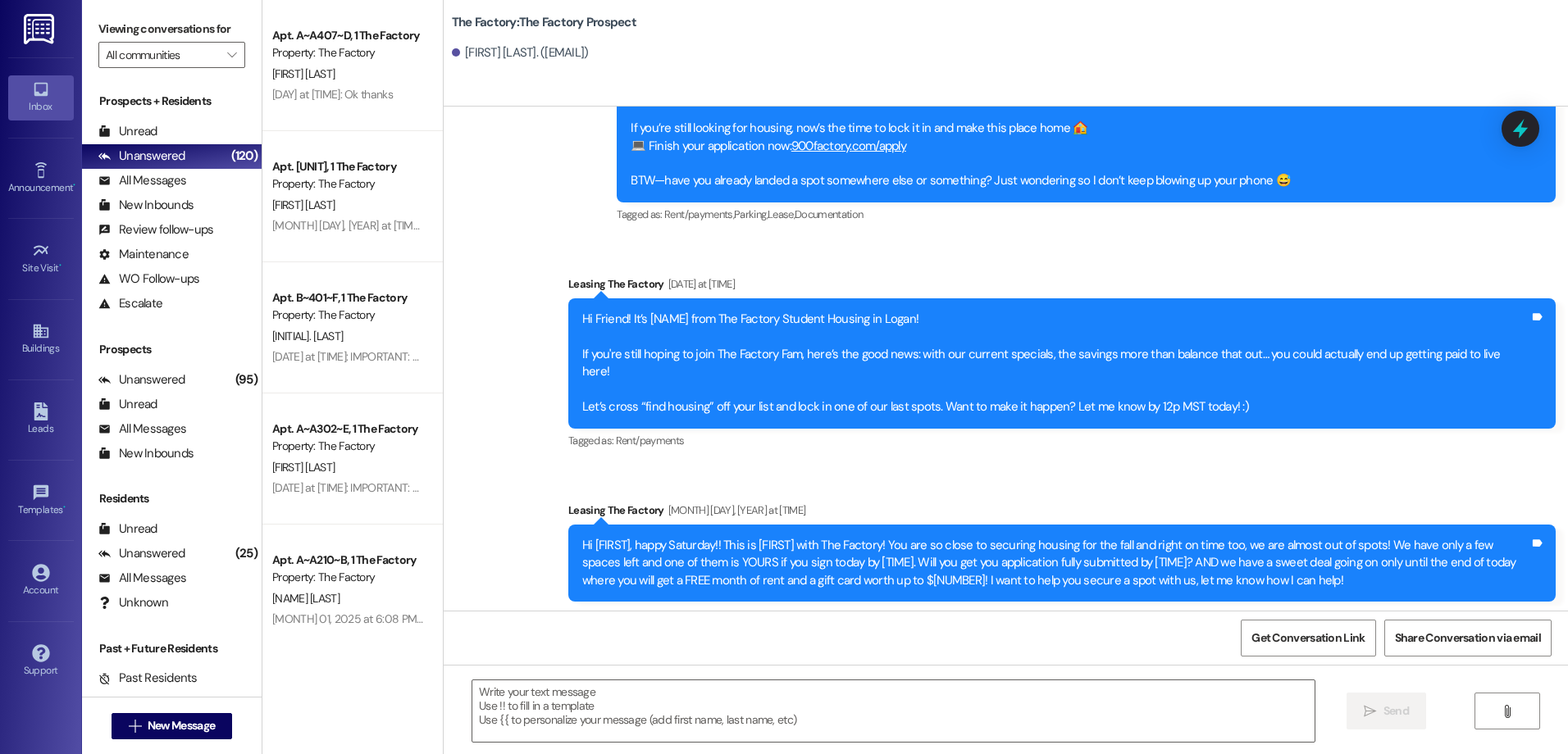 scroll, scrollTop: 10201, scrollLeft: 0, axis: vertical 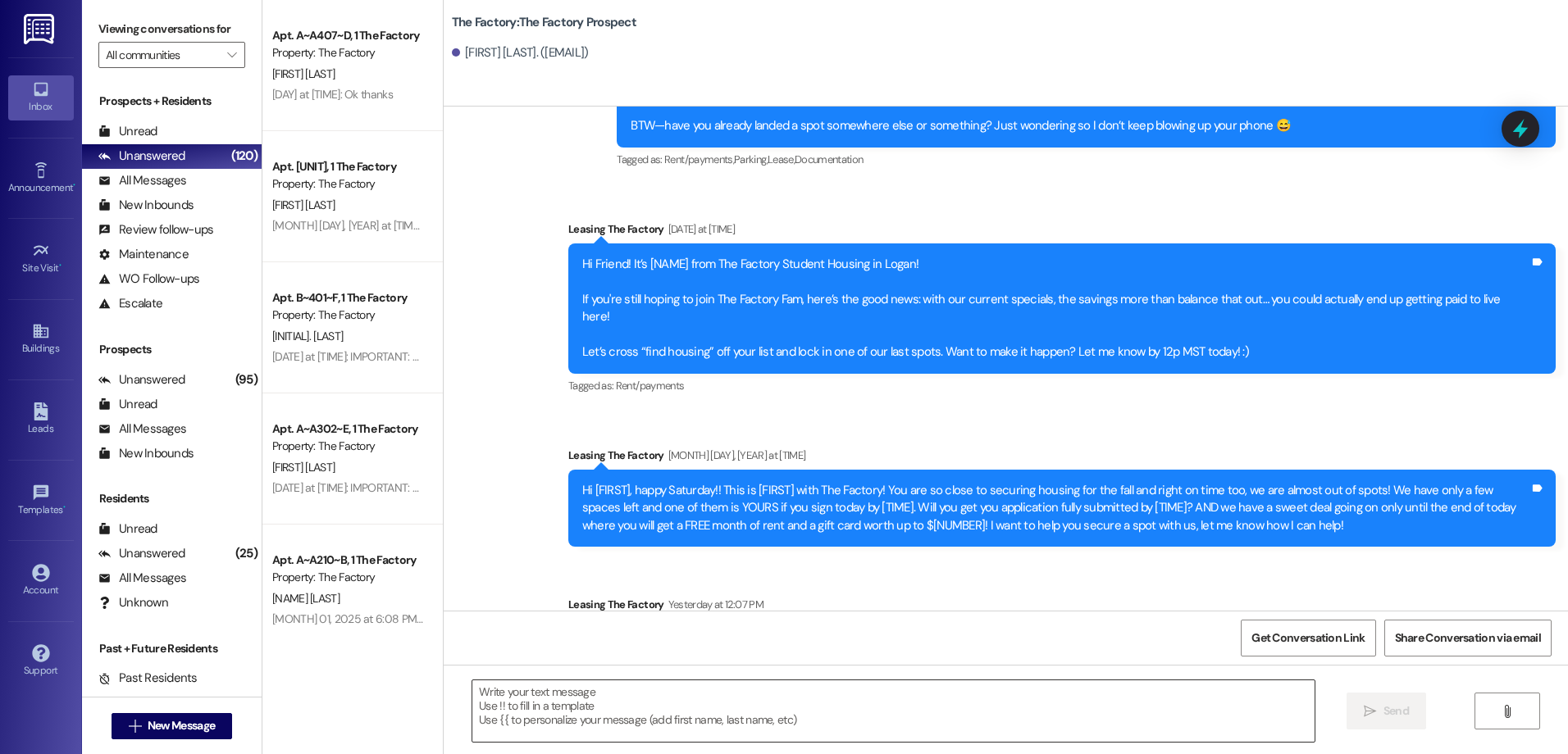 click at bounding box center (893, 711) 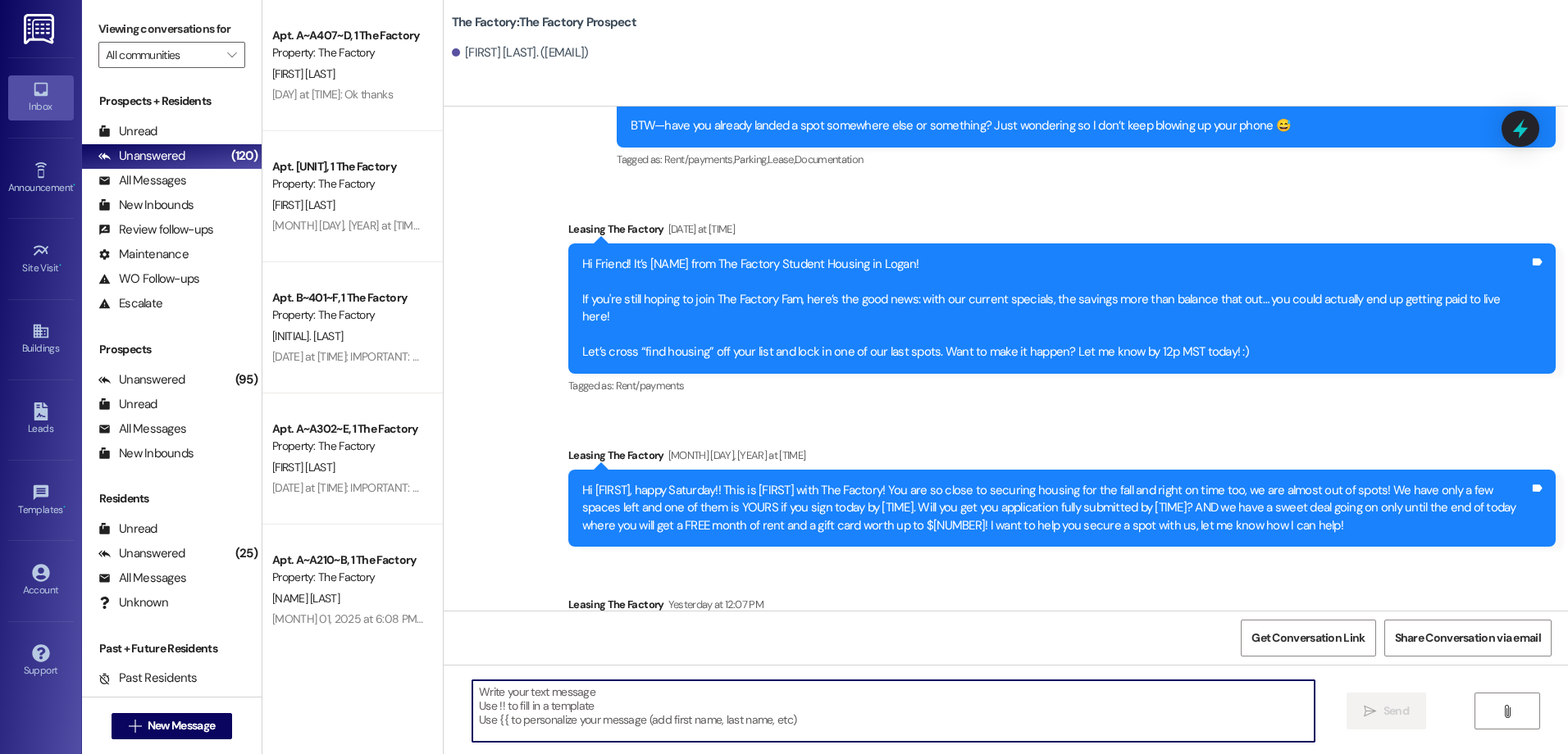 paste on "Hey [NAME] from The Factory here! Just a heads-up—only 5 spots left to snag our amazing special at The Factory!
🎉 1 month FREE rent 🛒 FREE Costco membership. Can you finish your application by [TIME]?" 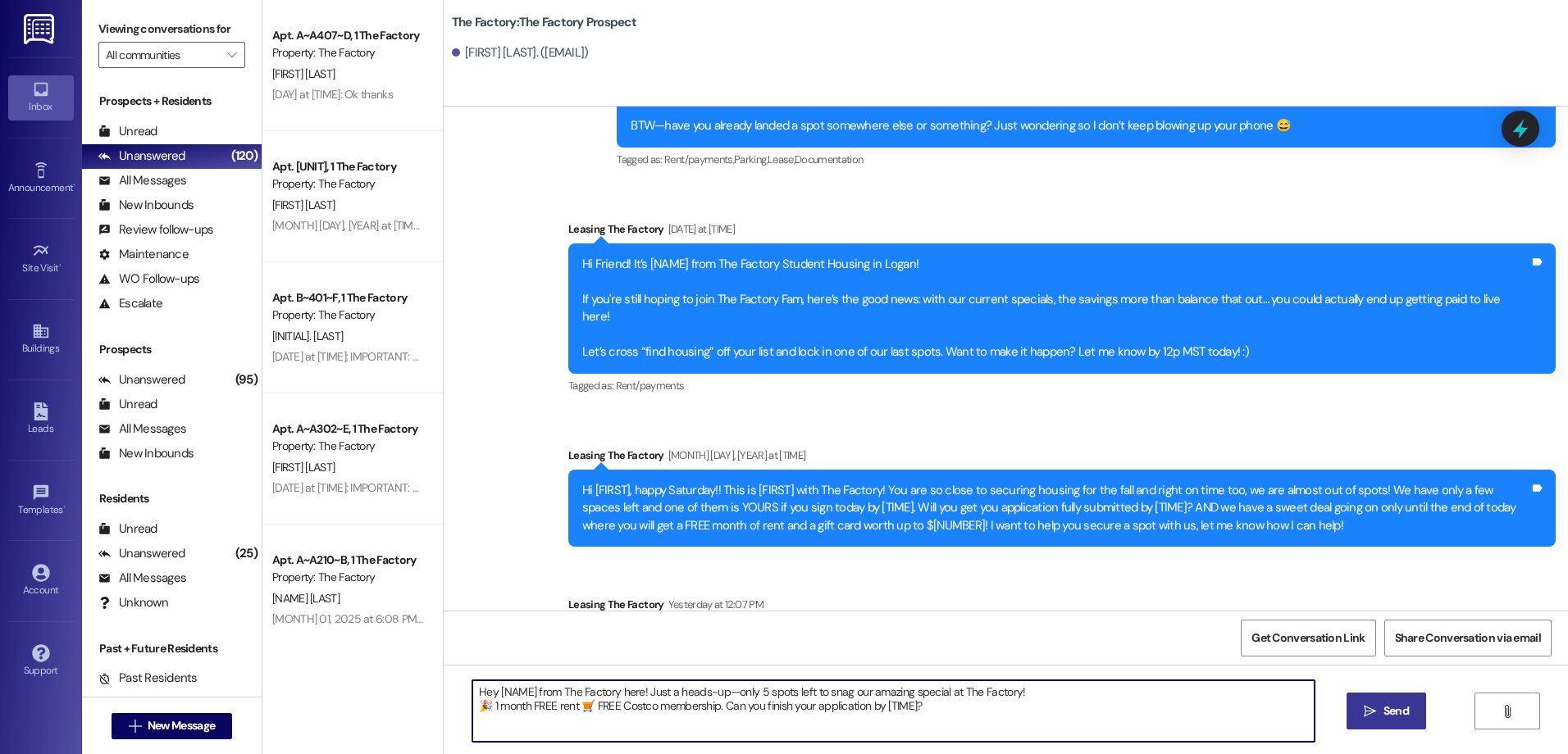 type on "Hey [NAME] from The Factory here! Just a heads-up—only 5 spots left to snag our amazing special at The Factory!
🎉 1 month FREE rent 🛒 FREE Costco membership. Can you finish your application by [TIME]?" 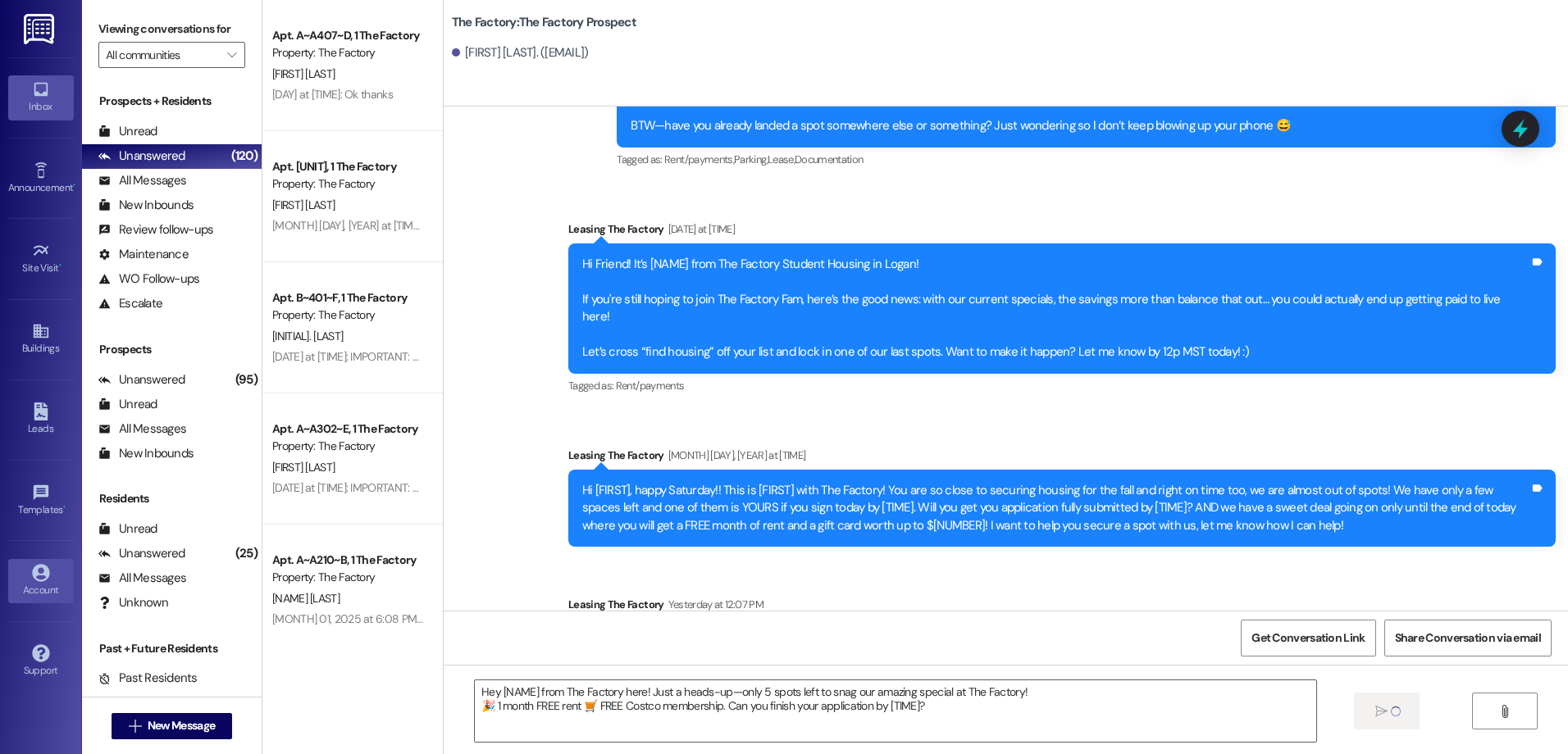 type 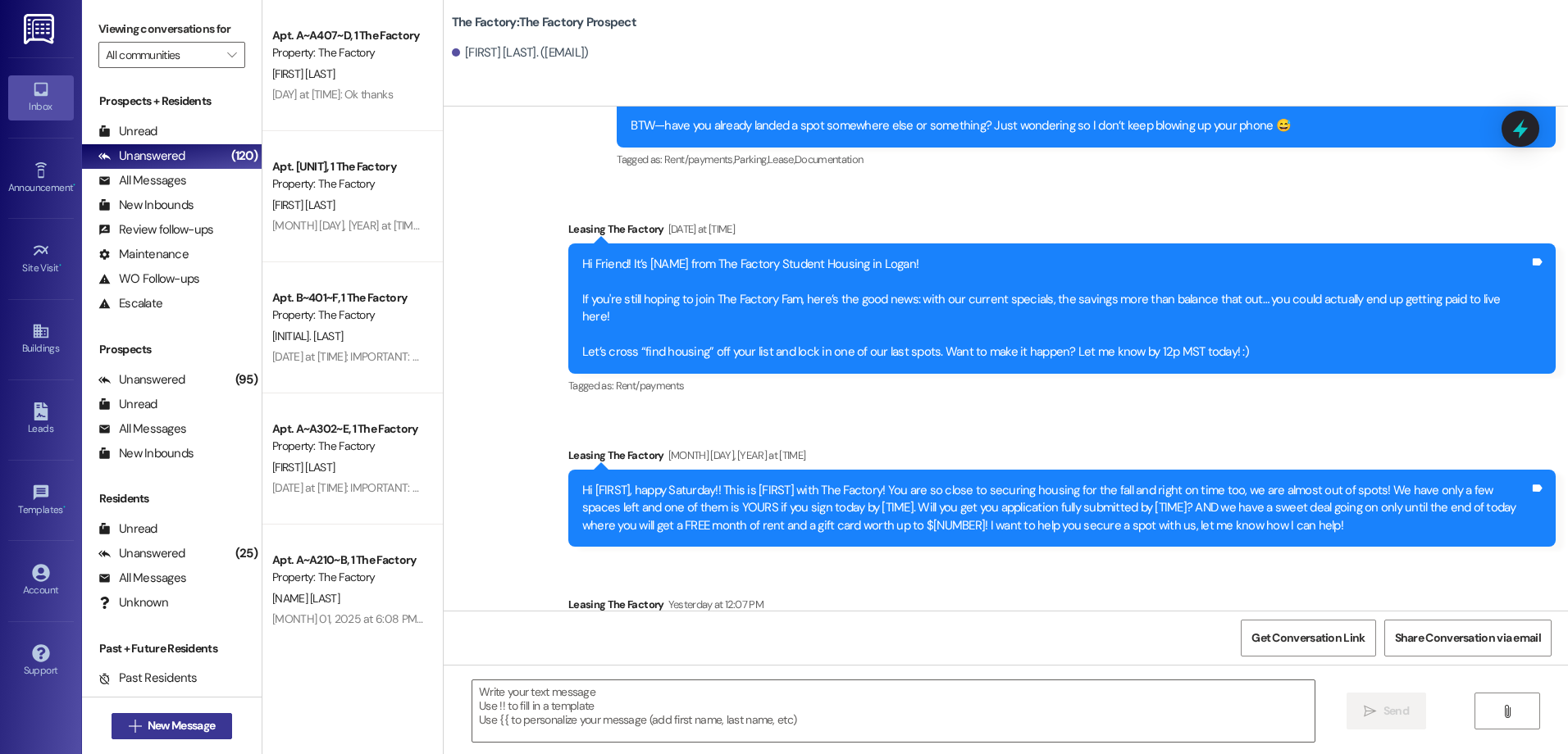 click on " New Message" at bounding box center (172, 725) 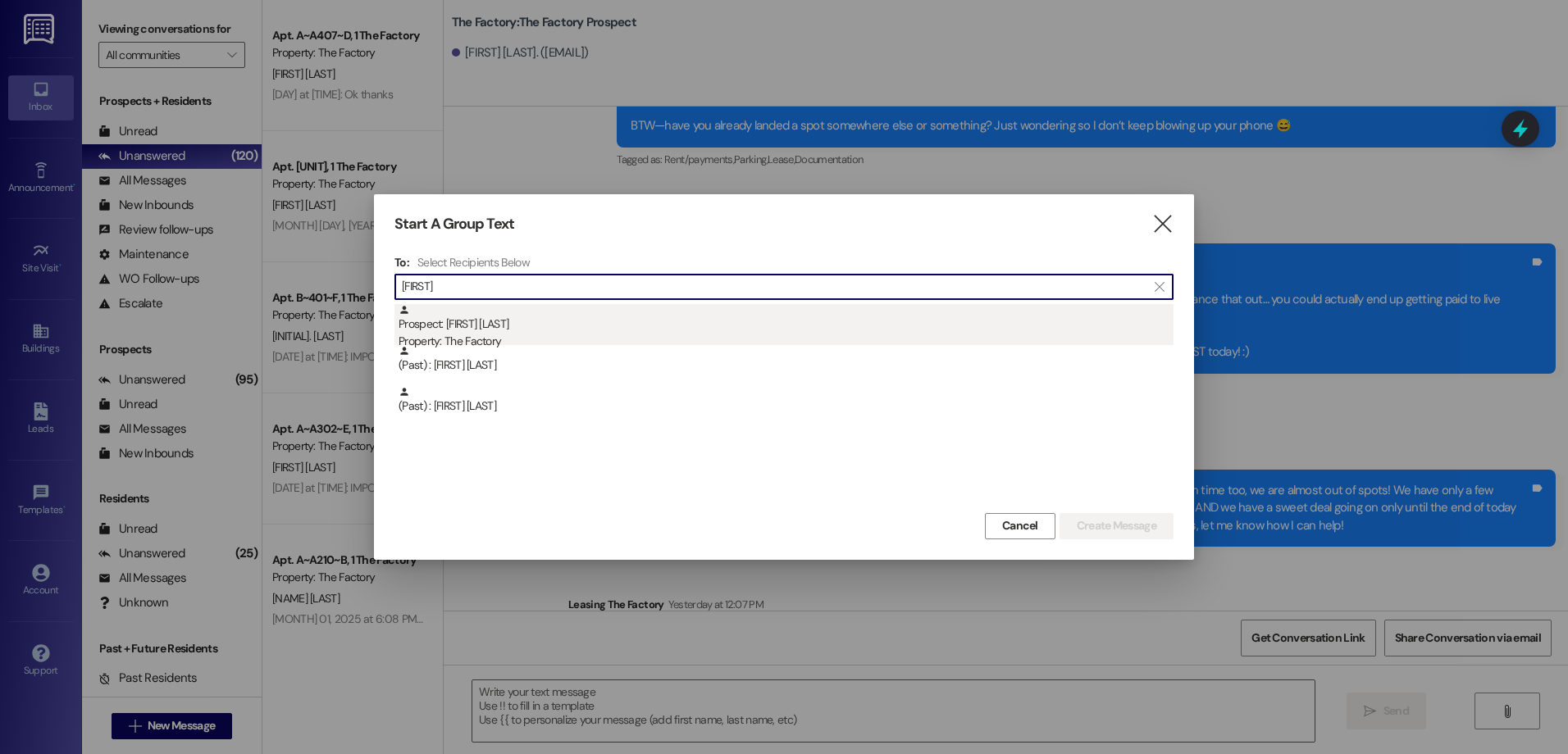 type on "[FIRST]" 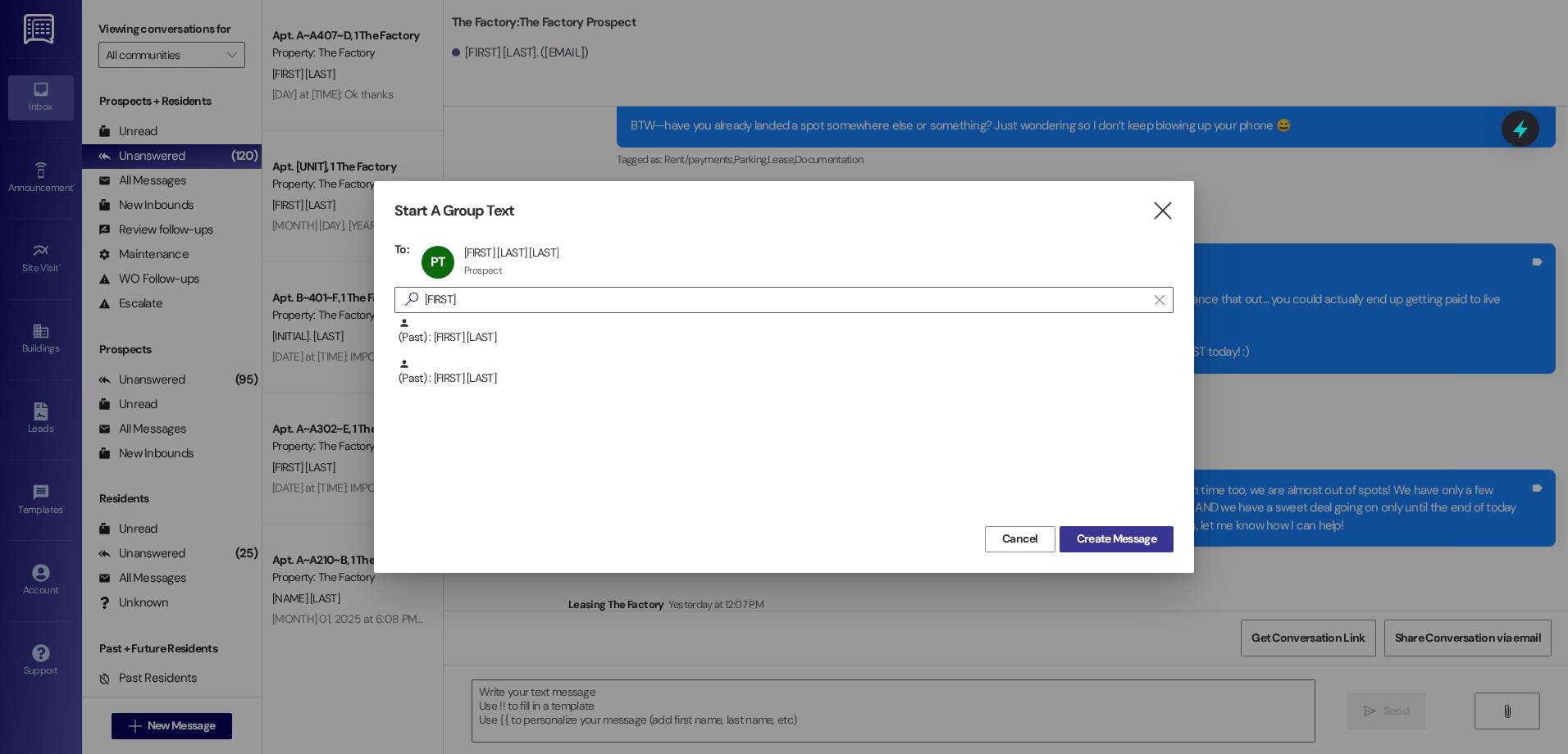 click on "Create Message" at bounding box center [1116, 539] 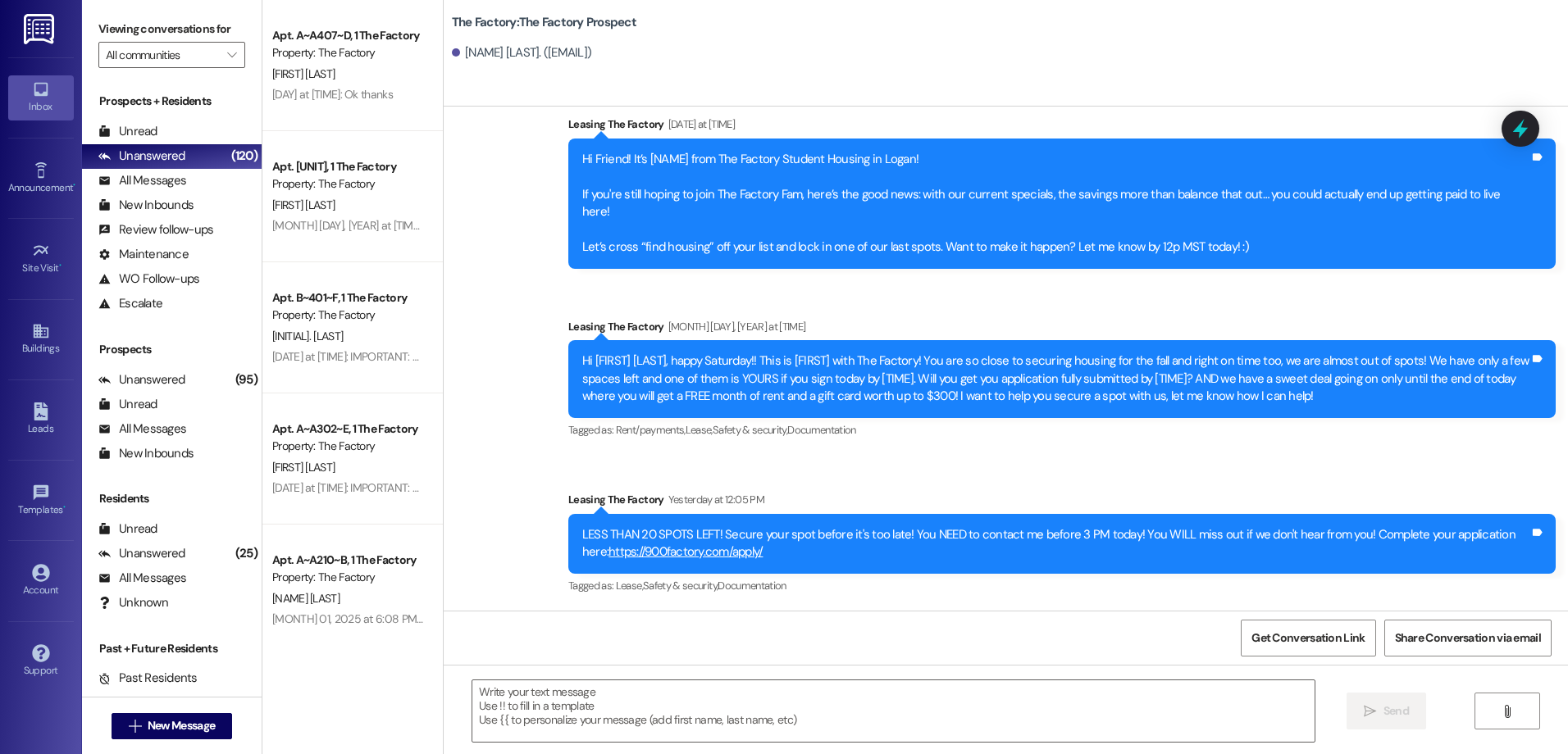 scroll, scrollTop: 9463, scrollLeft: 0, axis: vertical 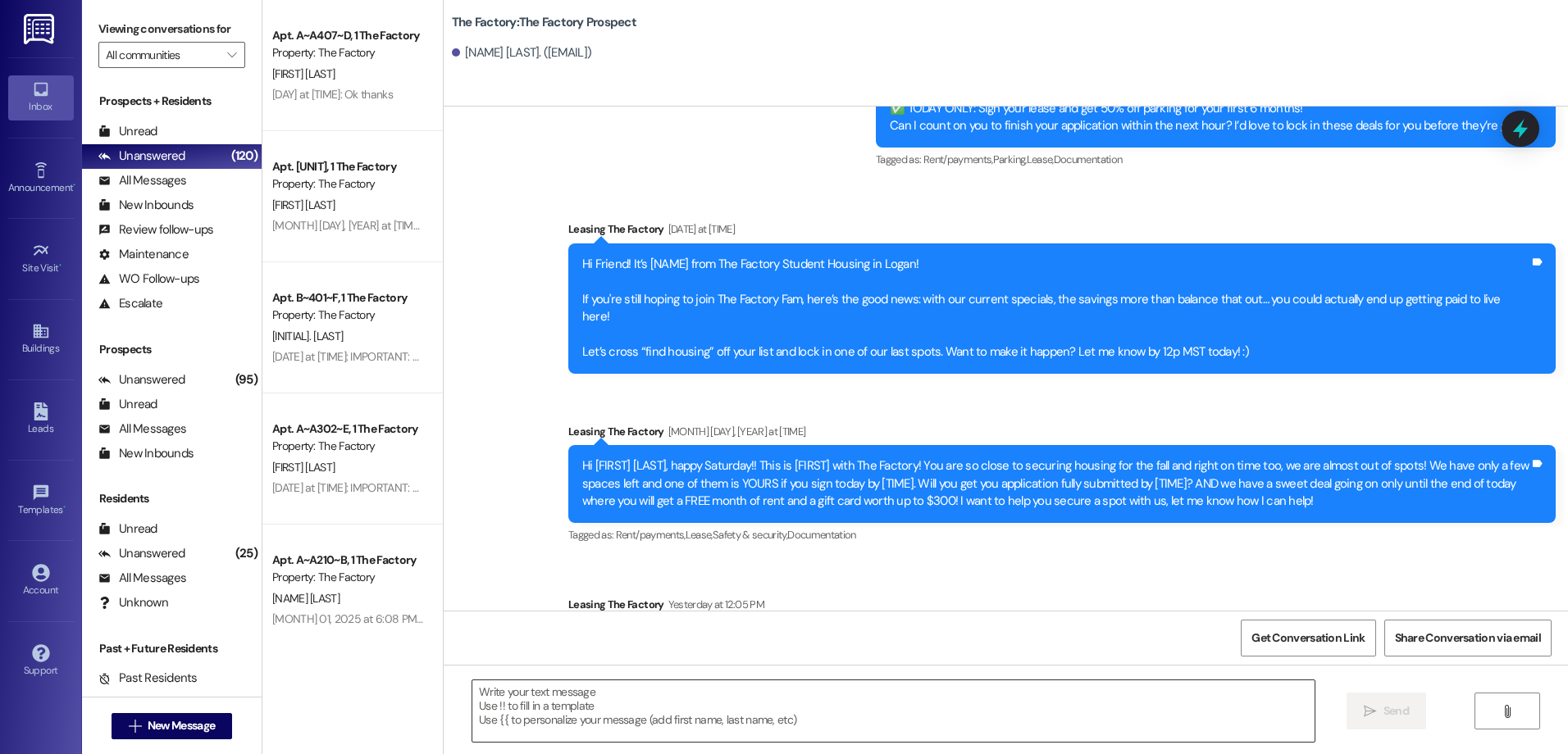 click at bounding box center (893, 711) 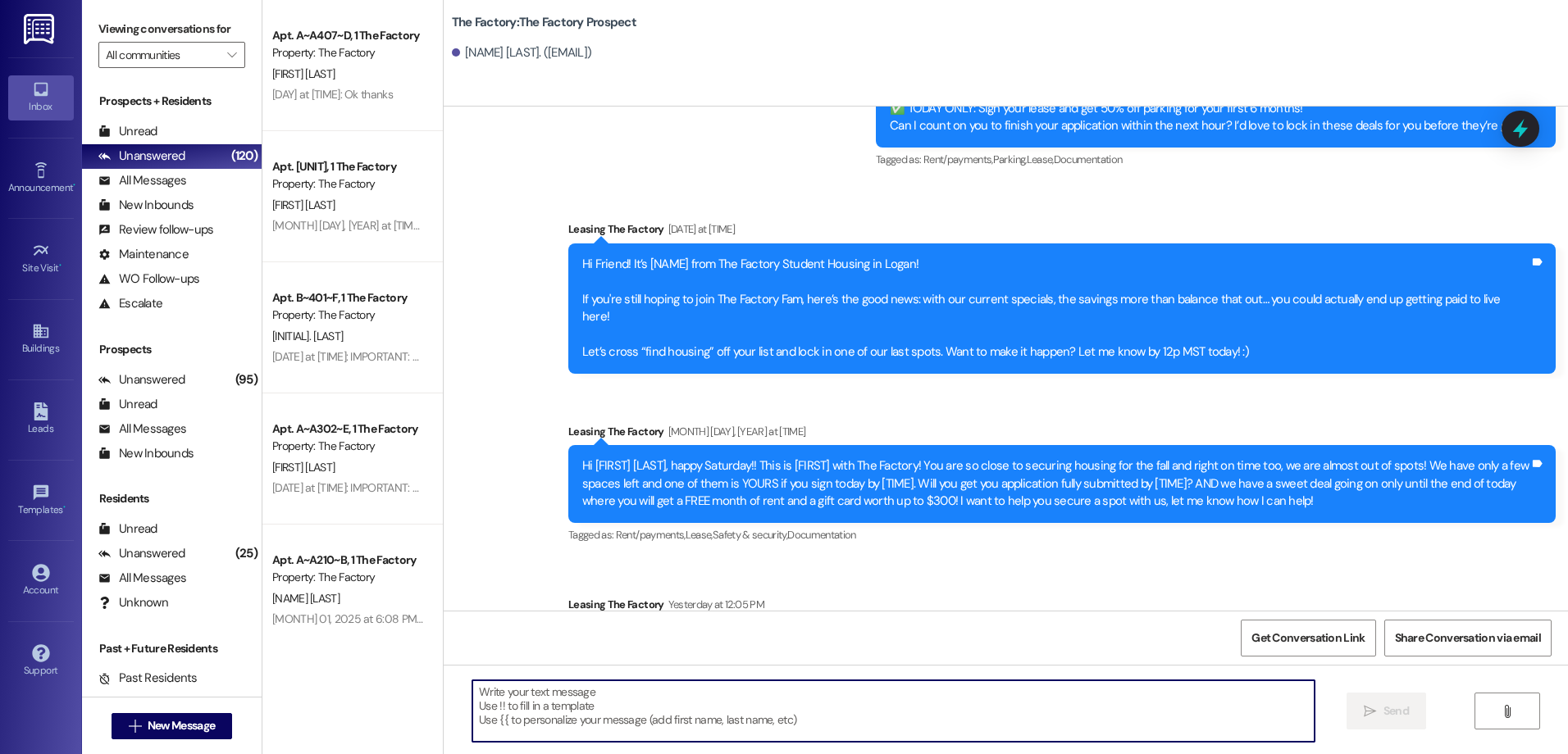 paste on "Hey [NAME] from The Factory here! Just a heads-up—only 5 spots left to snag our amazing special at The Factory!
🎉 1 month FREE rent 🛒 FREE Costco membership. Can you finish your application by [TIME]?" 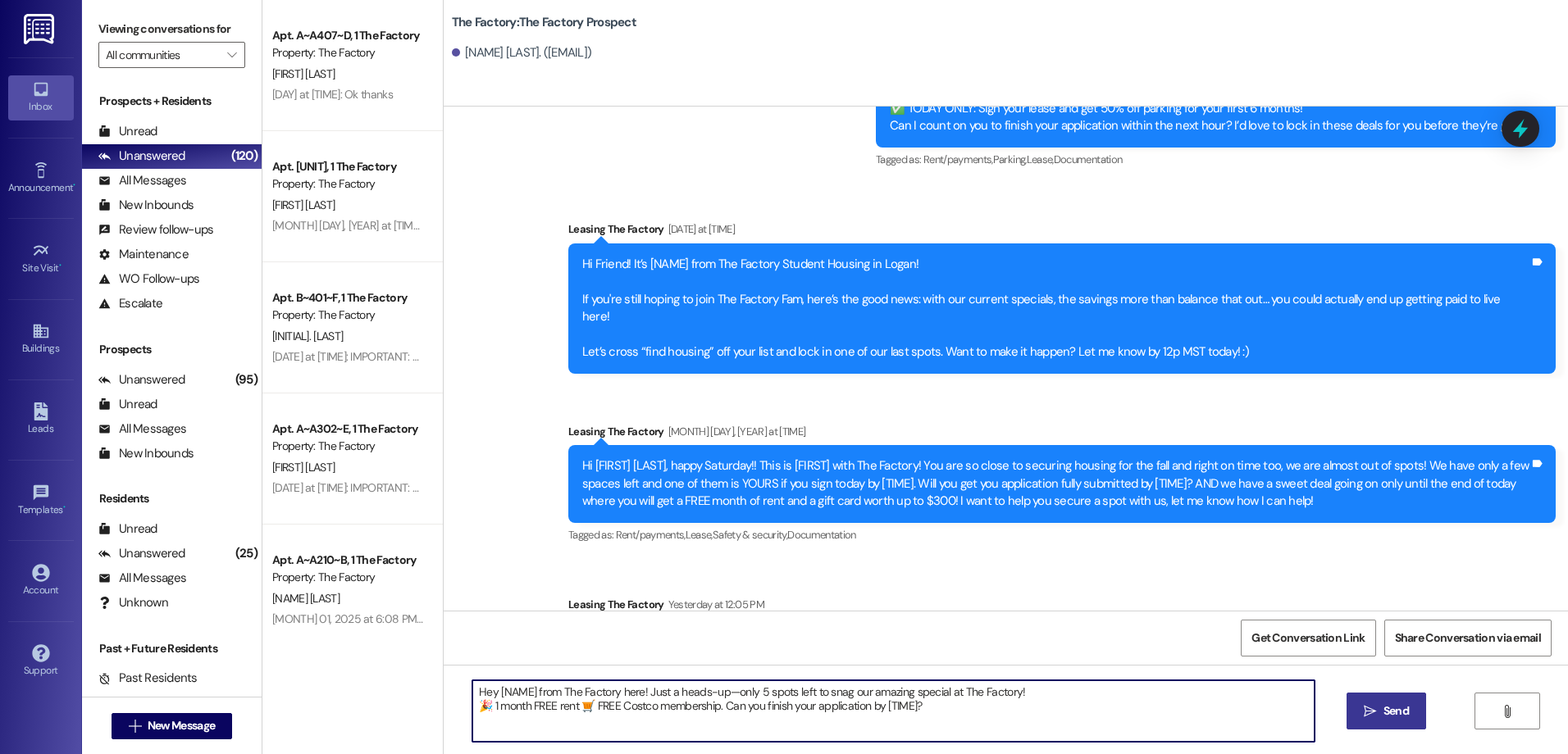 type on "Hey [NAME] from The Factory here! Just a heads-up—only 5 spots left to snag our amazing special at The Factory!
🎉 1 month FREE rent 🛒 FREE Costco membership. Can you finish your application by [TIME]?" 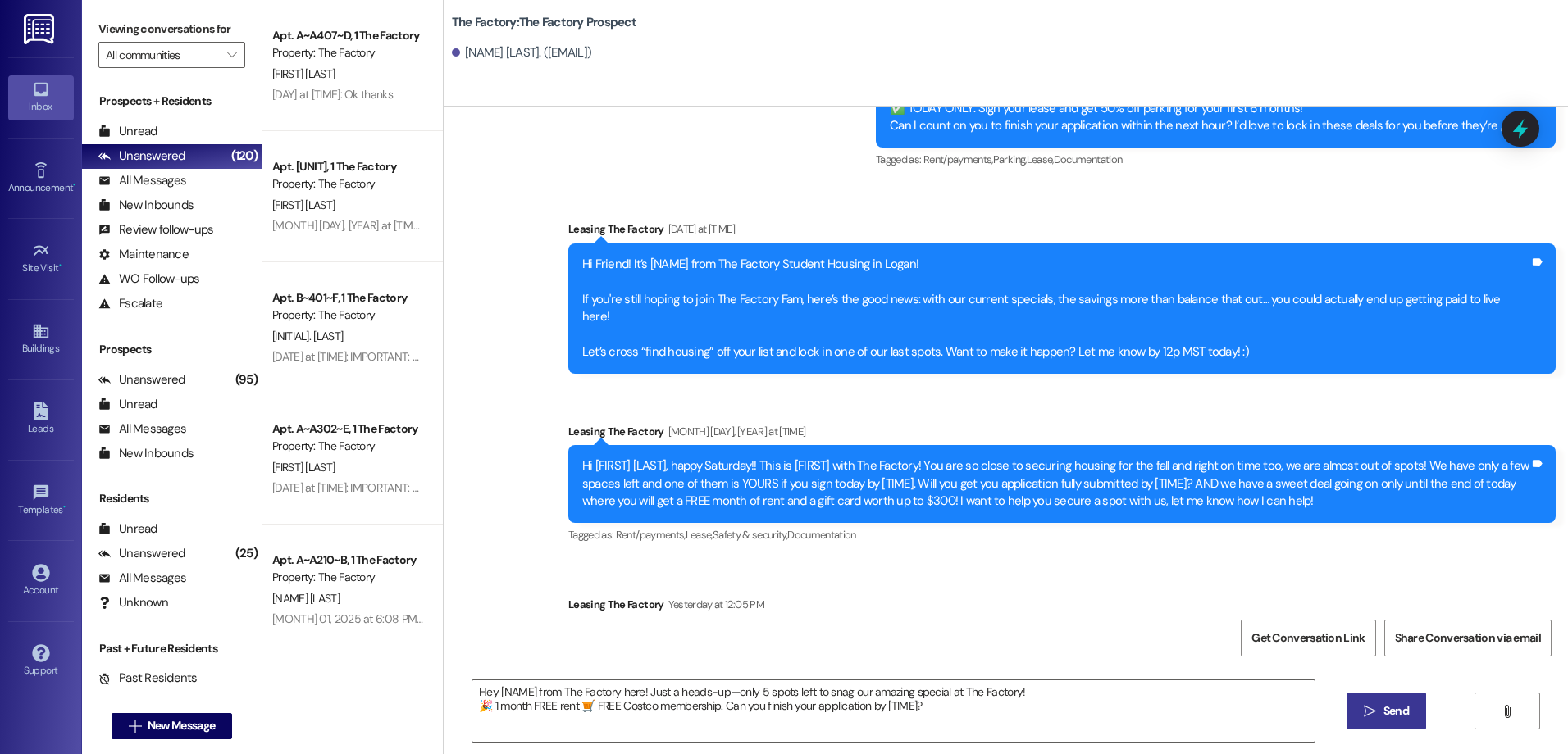 click on " Send" at bounding box center (1386, 711) 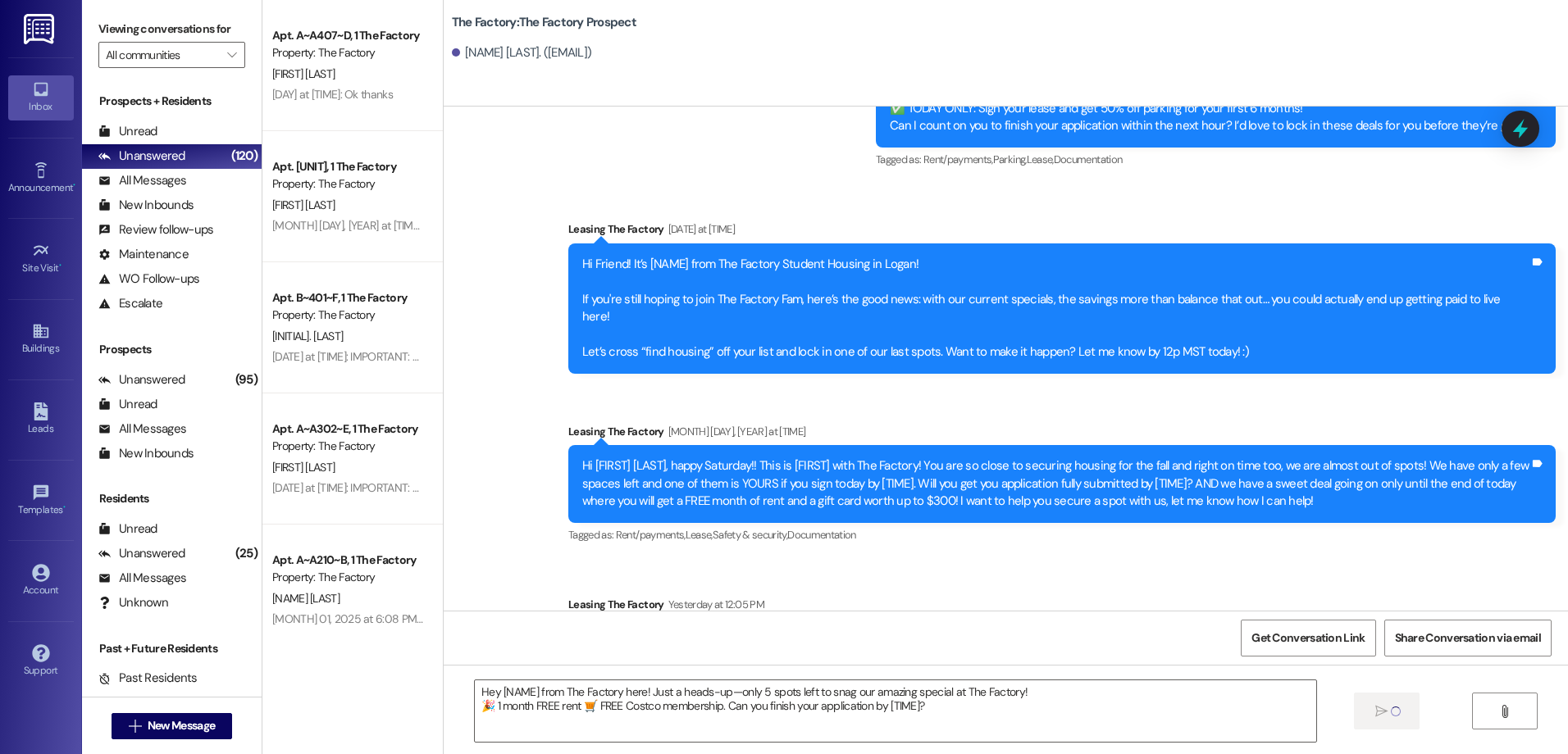type 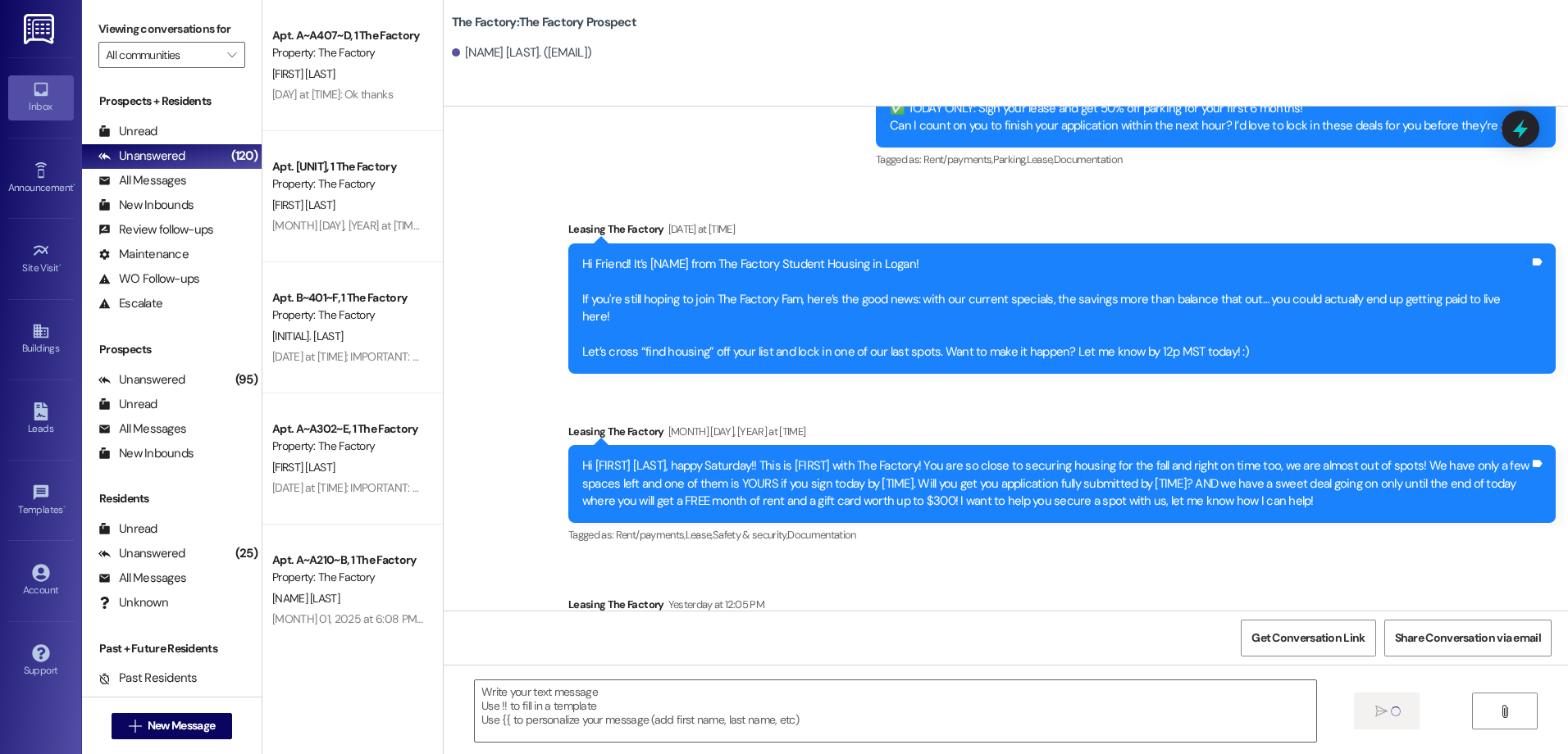 scroll, scrollTop: 9629, scrollLeft: 0, axis: vertical 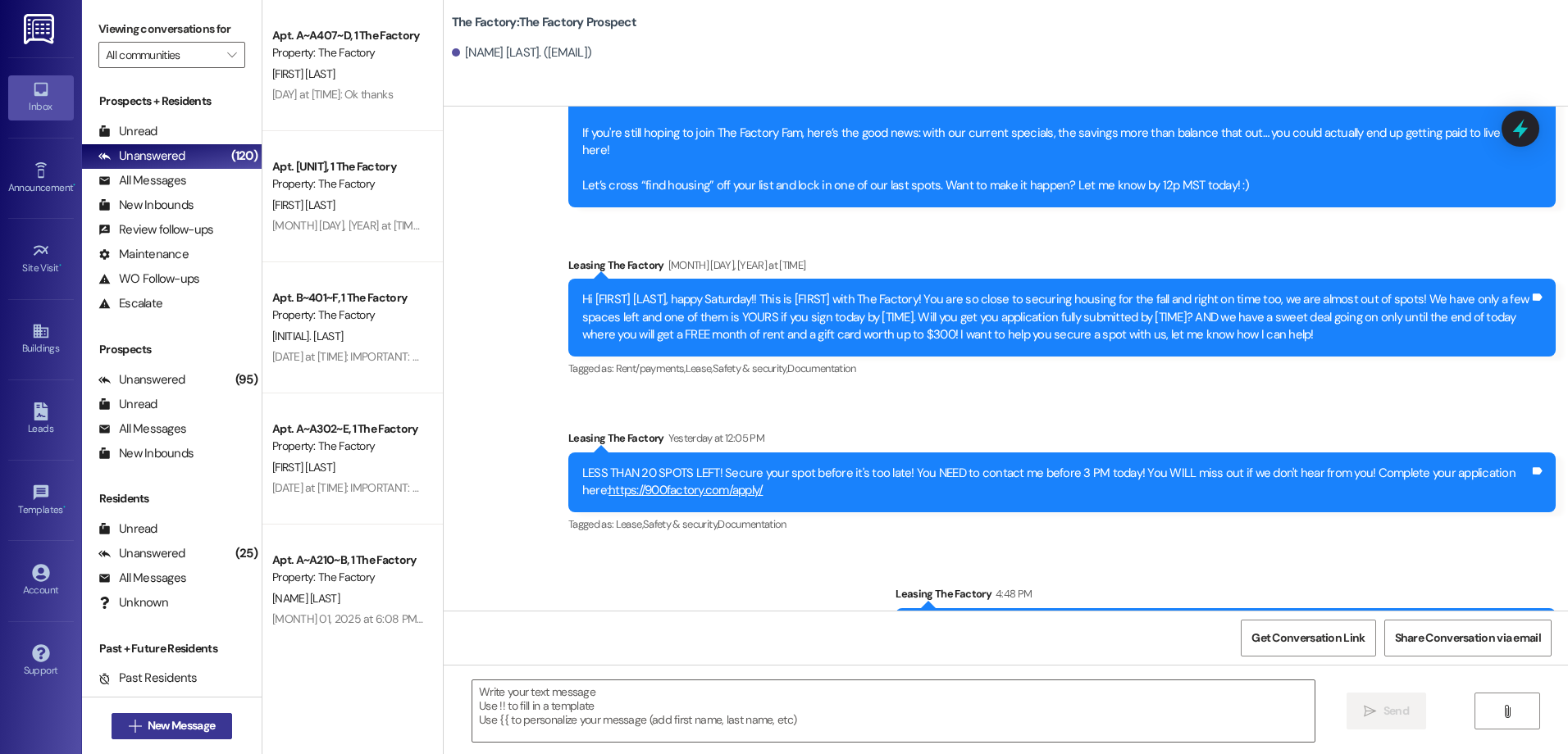 click on "New Message" at bounding box center [181, 725] 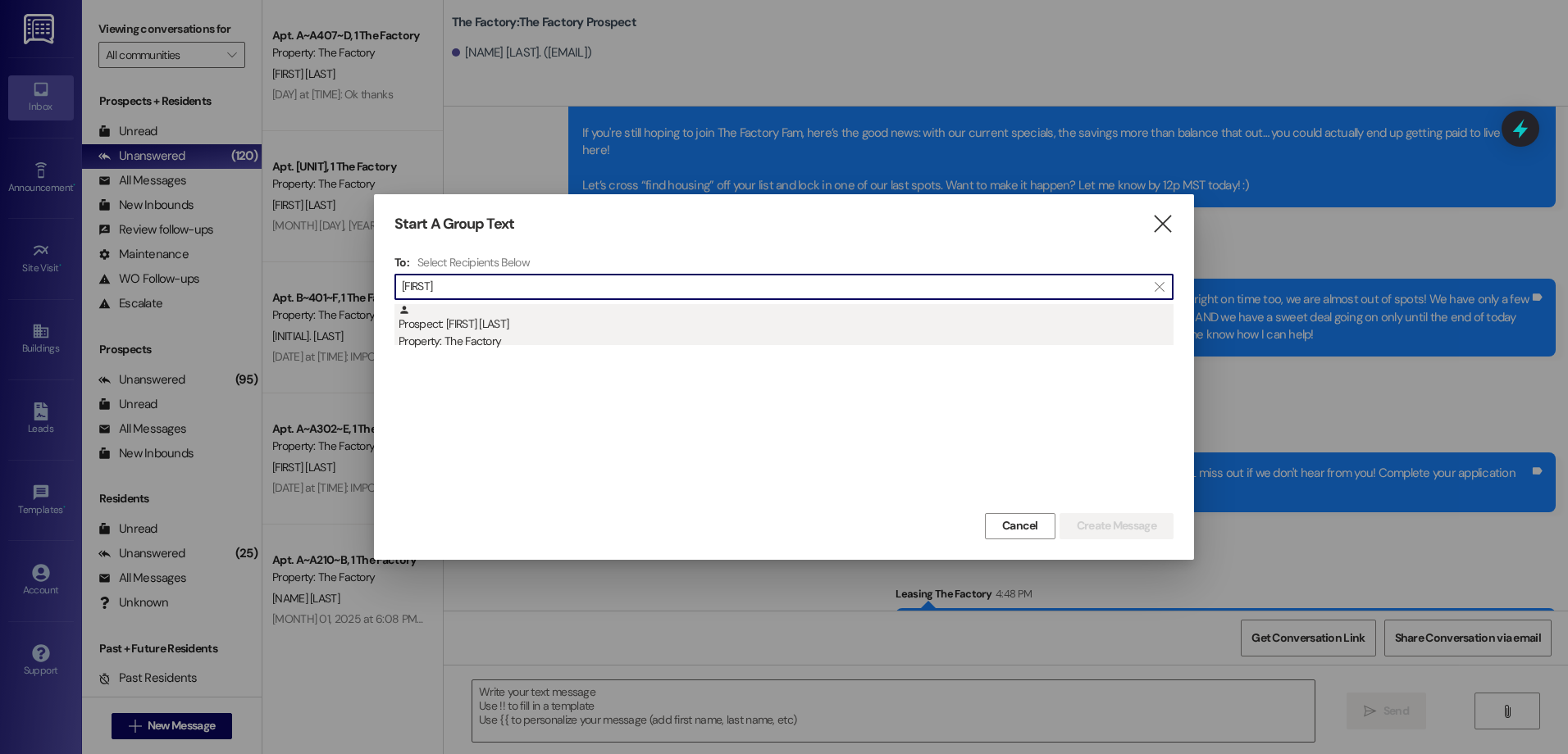 type on "[FIRST]" 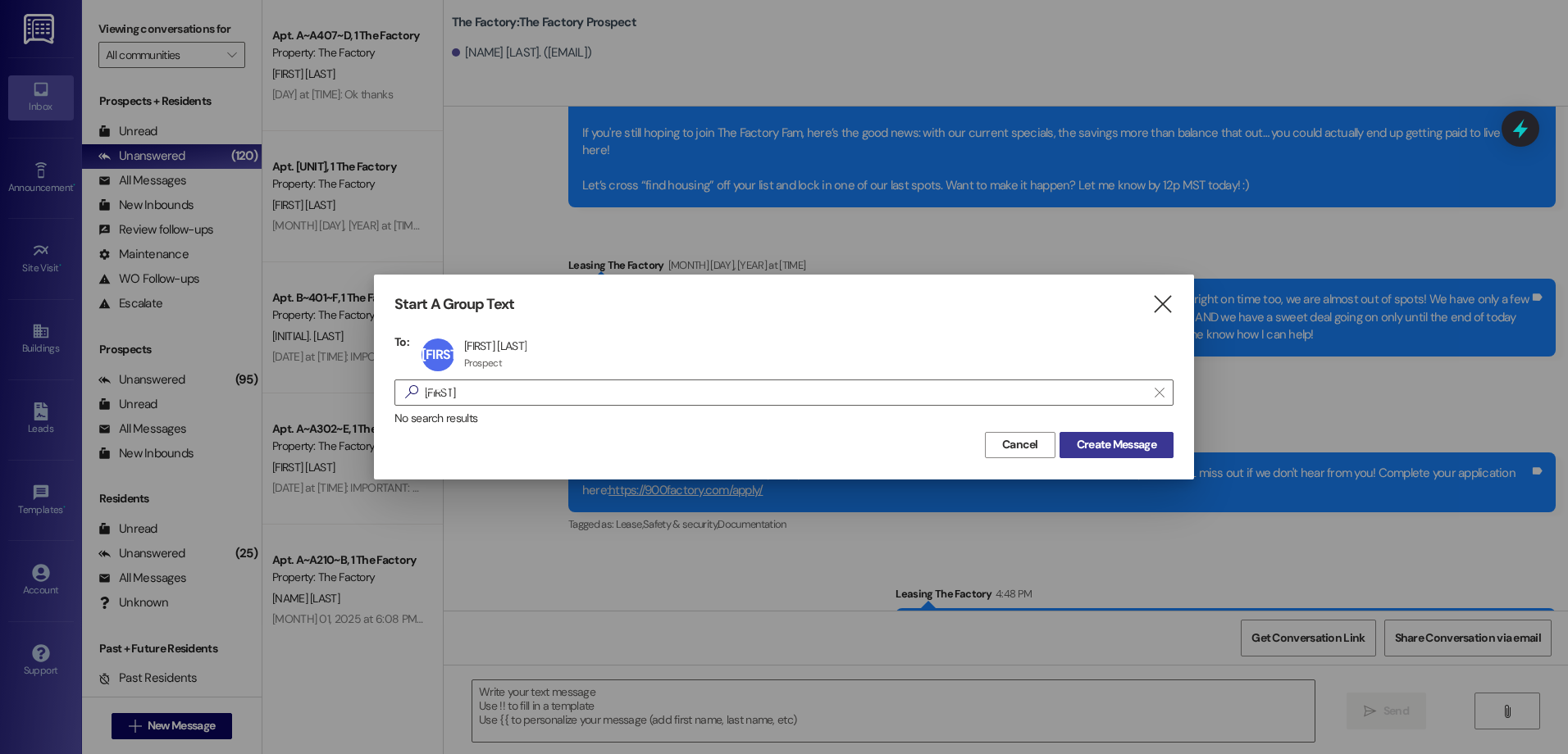 click on "Create Message" at bounding box center (1116, 444) 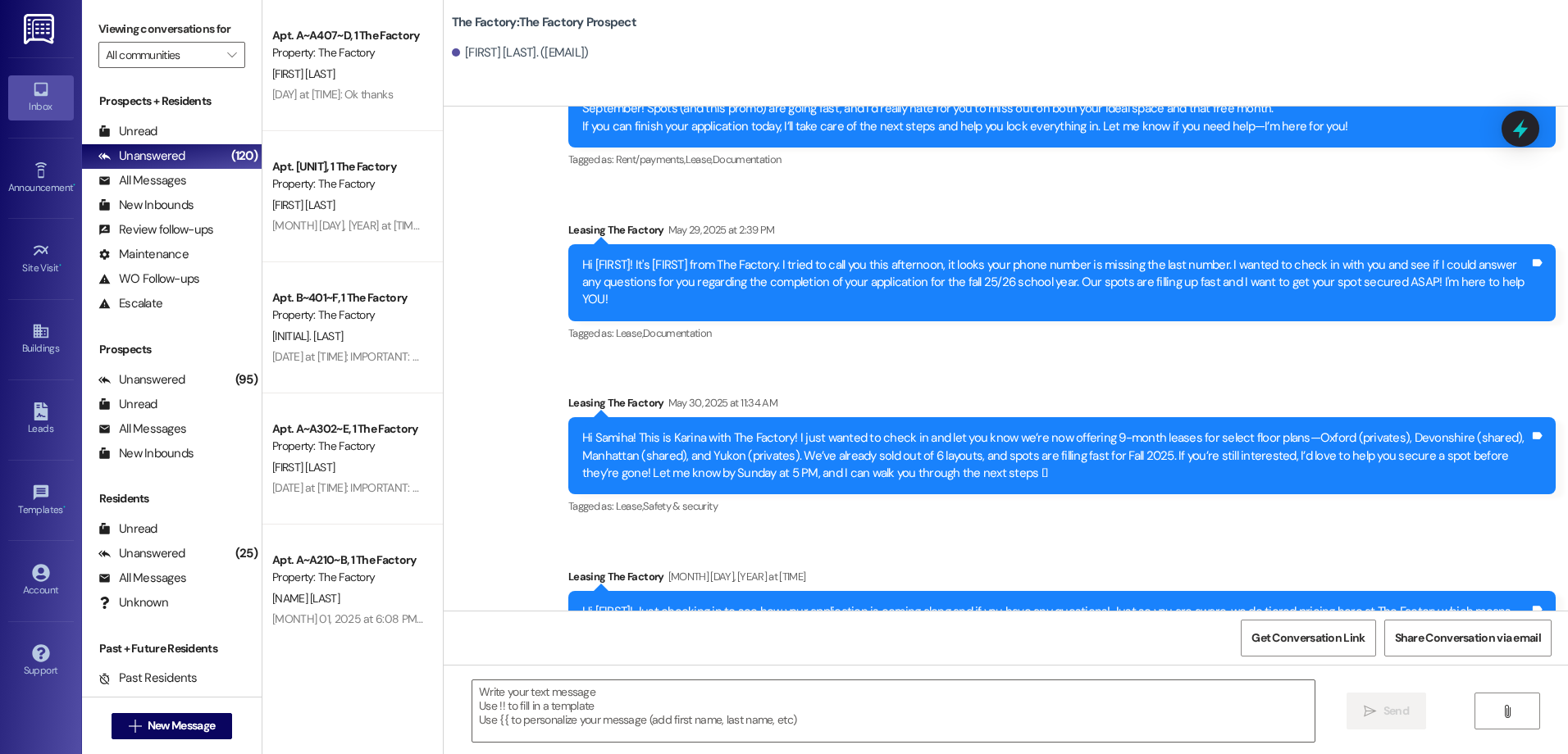 scroll, scrollTop: 1475, scrollLeft: 0, axis: vertical 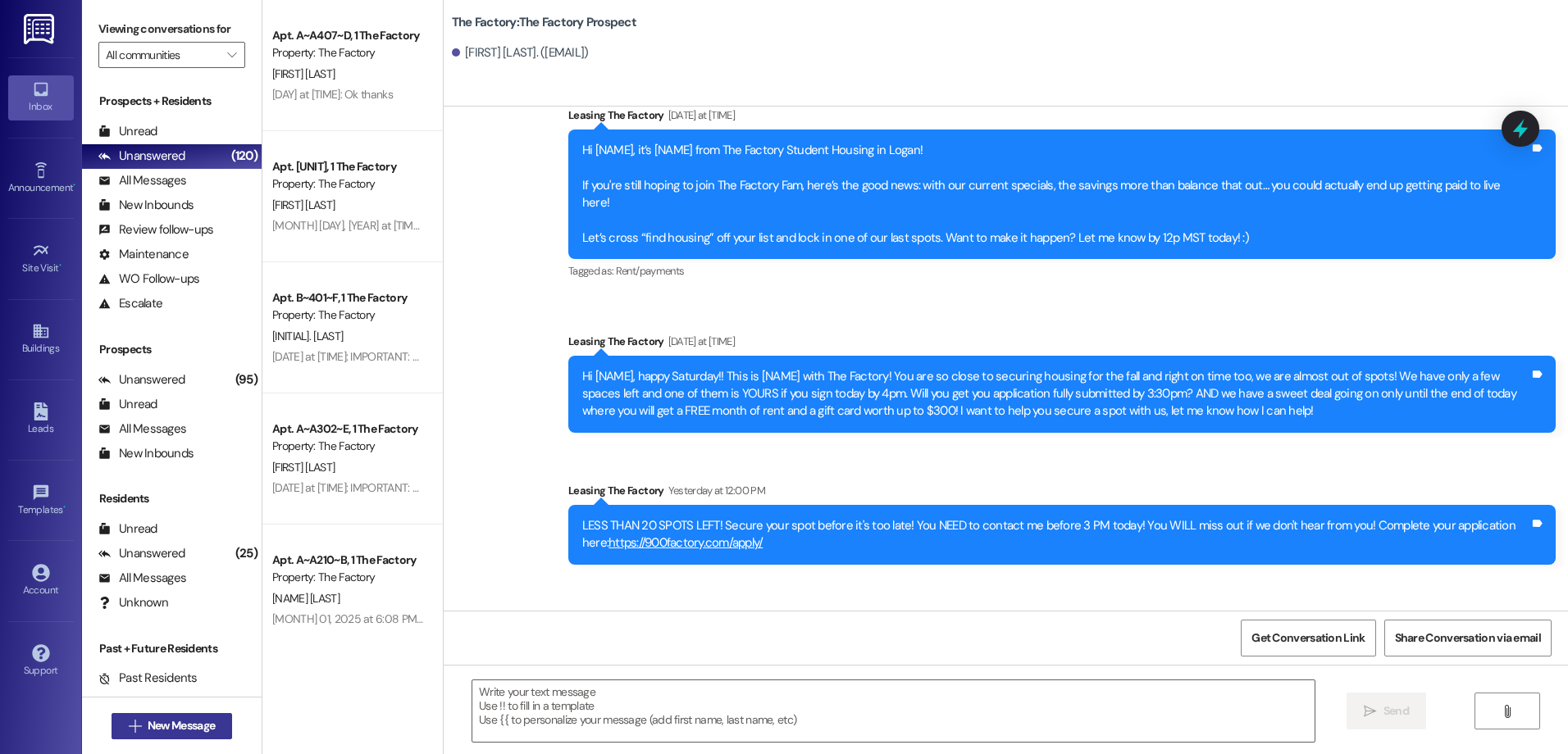 click on "New Message" at bounding box center (181, 725) 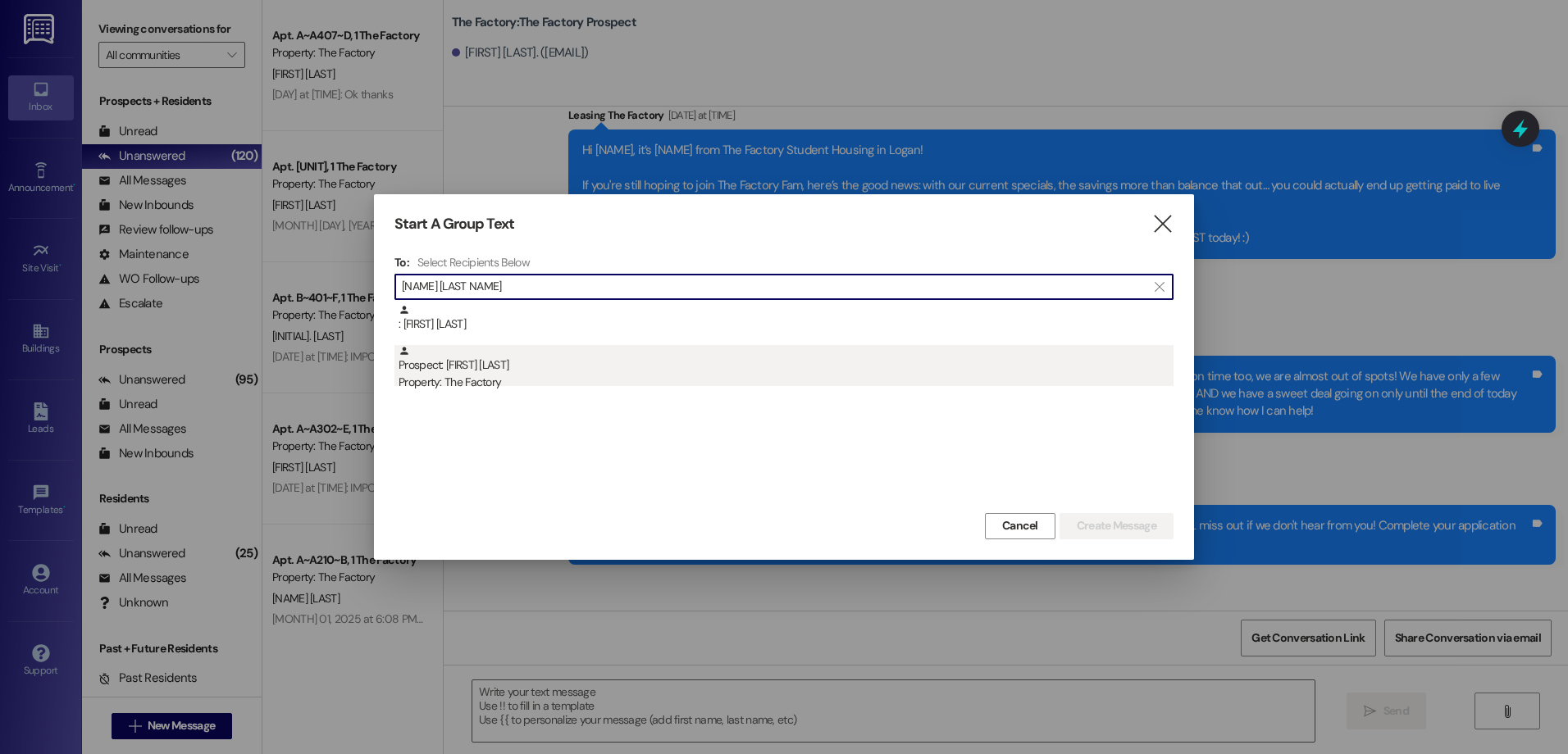 type on "[NAME] [LAST NAME]" 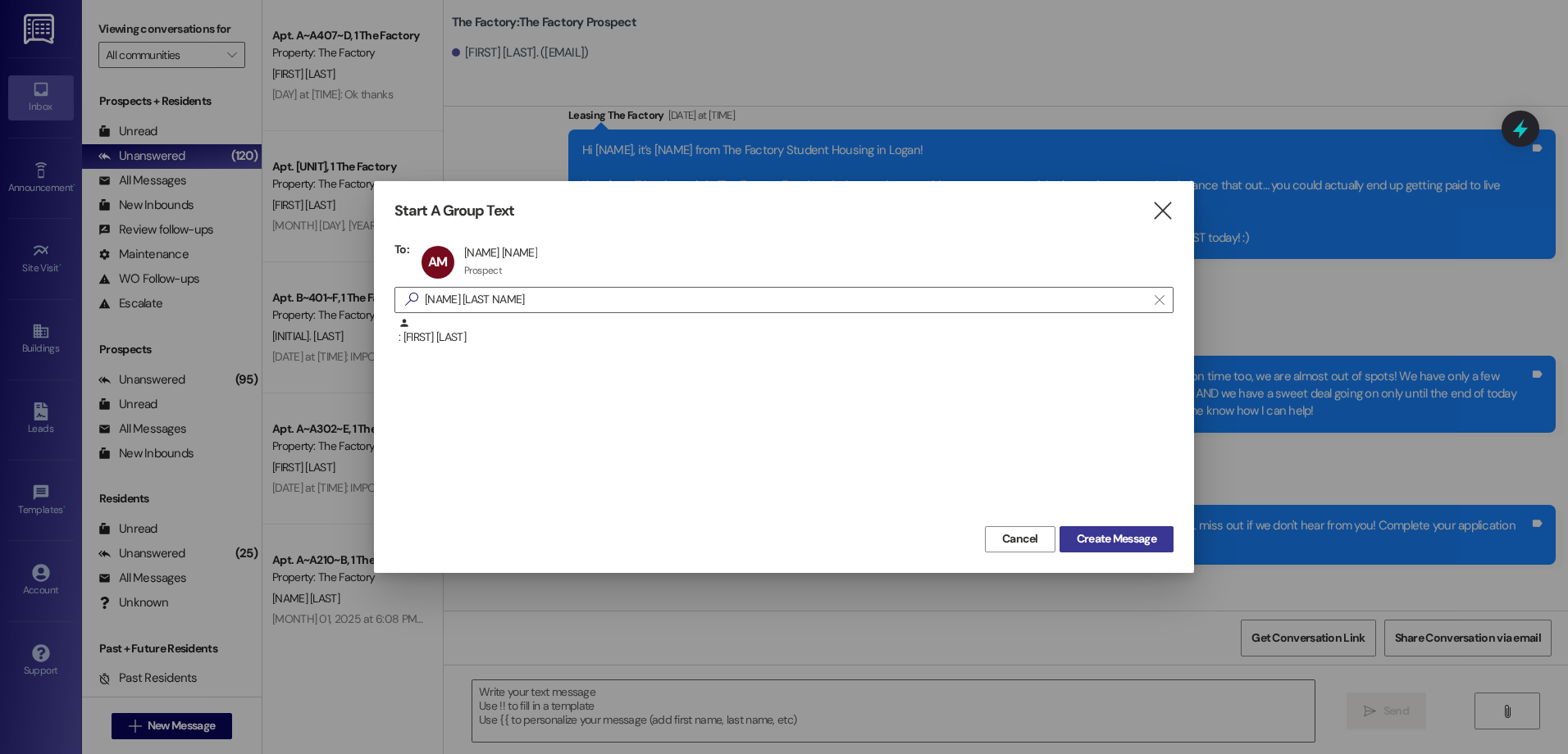 click on "Create Message" at bounding box center (1116, 538) 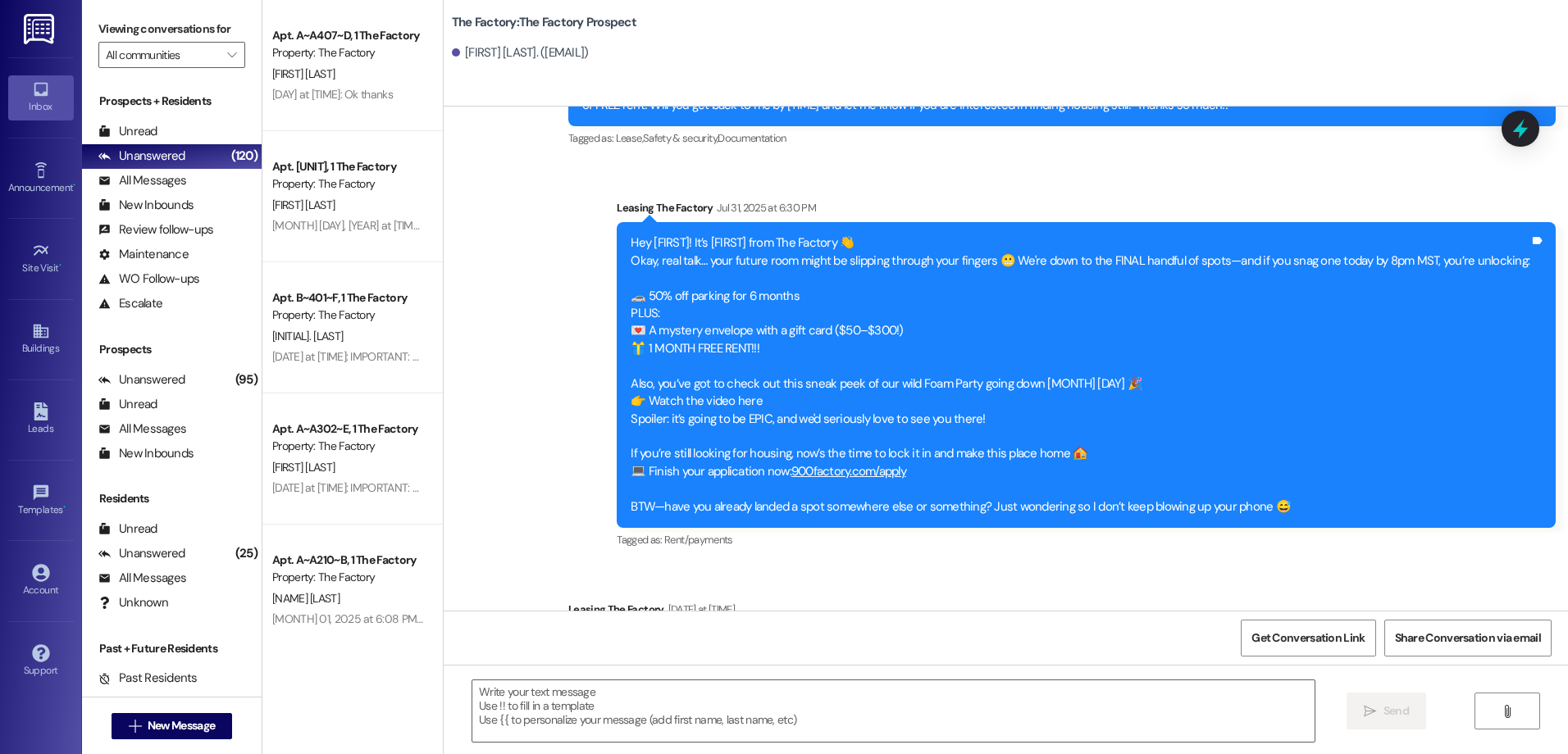 scroll, scrollTop: 10081, scrollLeft: 0, axis: vertical 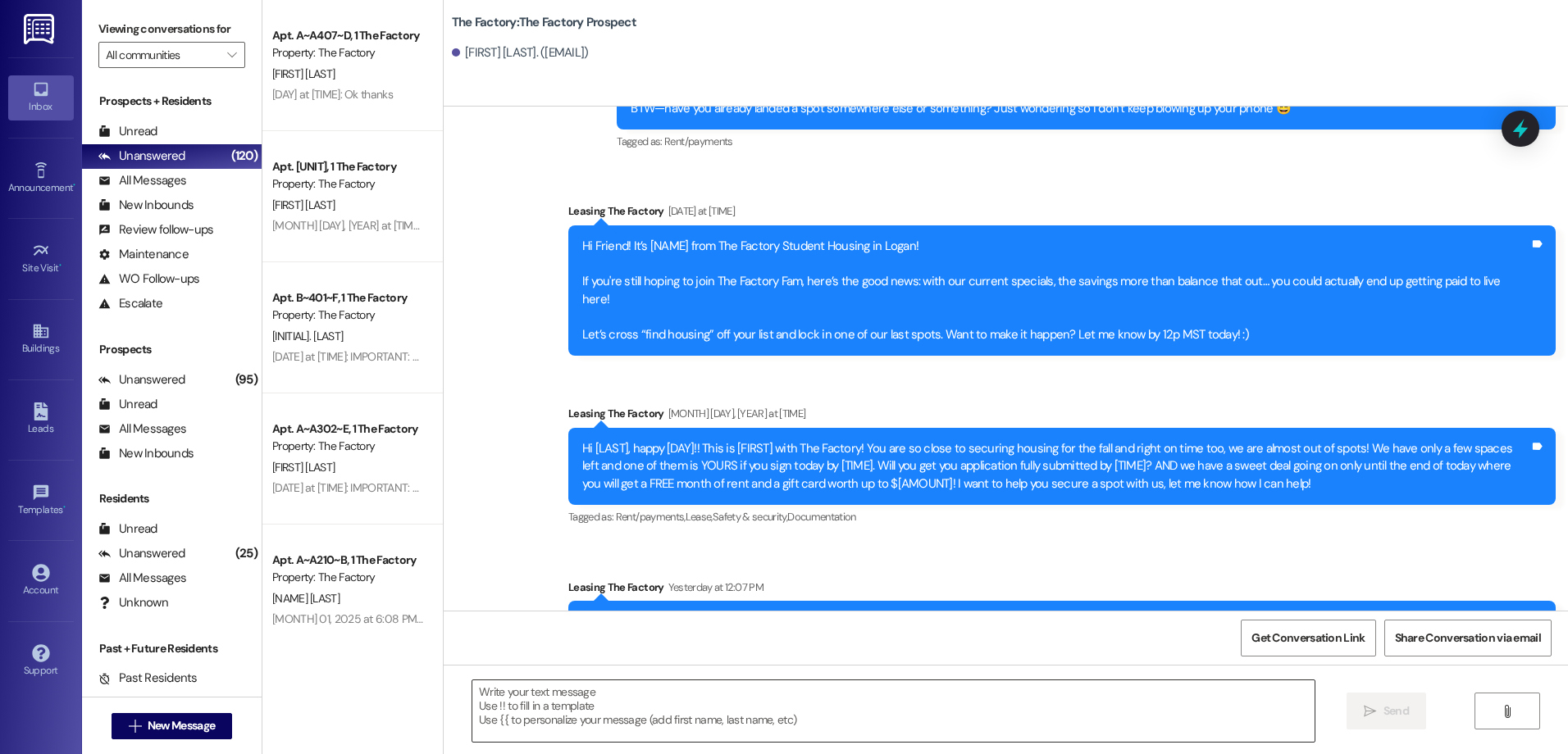 click at bounding box center (893, 711) 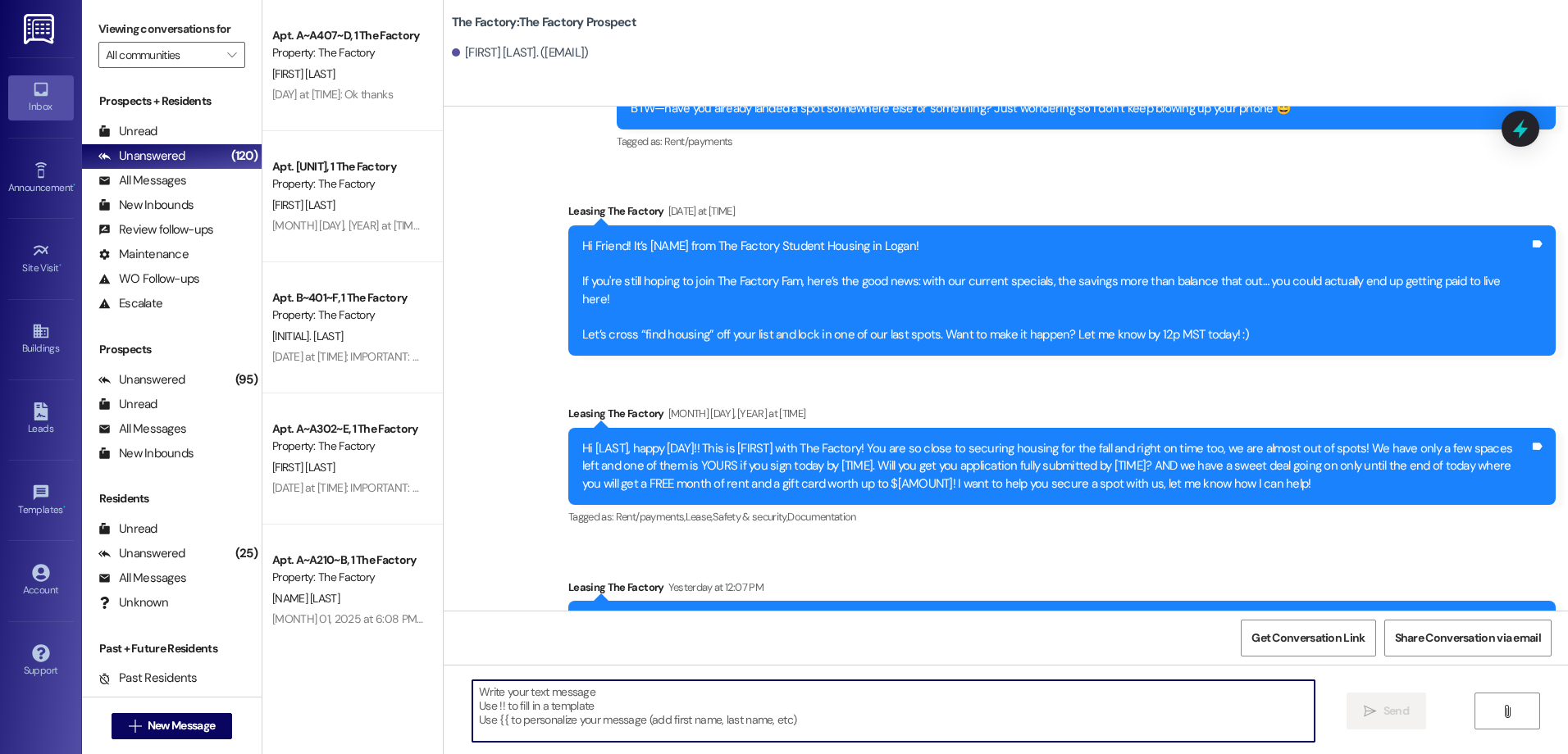 paste on "Hey [NAME] from The Factory here! Just a heads-up—only 5 spots left to snag our amazing special at The Factory!
🎉 1 month FREE rent 🛒 FREE Costco membership. Can you finish your application by [TIME]?" 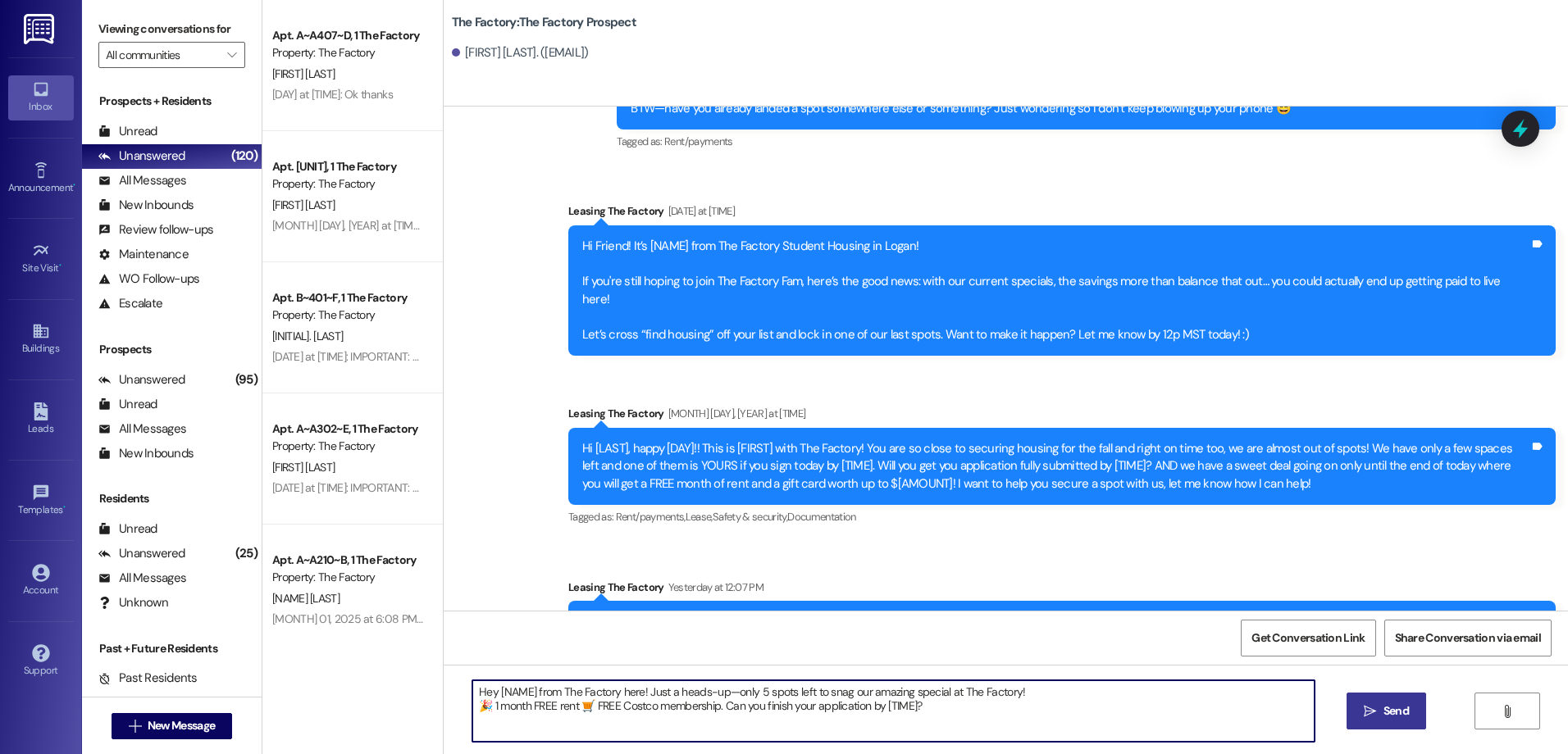 type on "Hey [NAME] from The Factory here! Just a heads-up—only 5 spots left to snag our amazing special at The Factory!
🎉 1 month FREE rent 🛒 FREE Costco membership. Can you finish your application by [TIME]?" 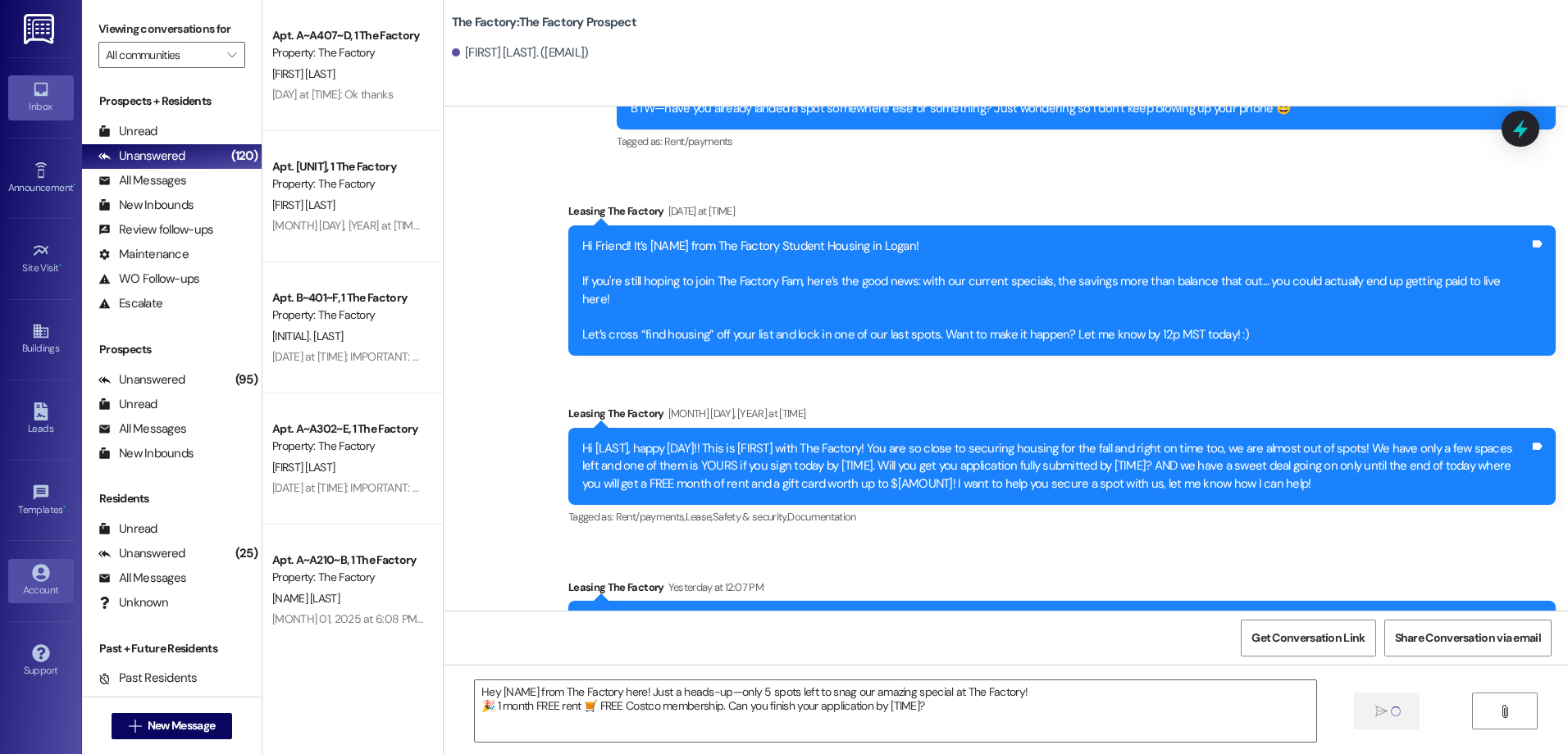 type 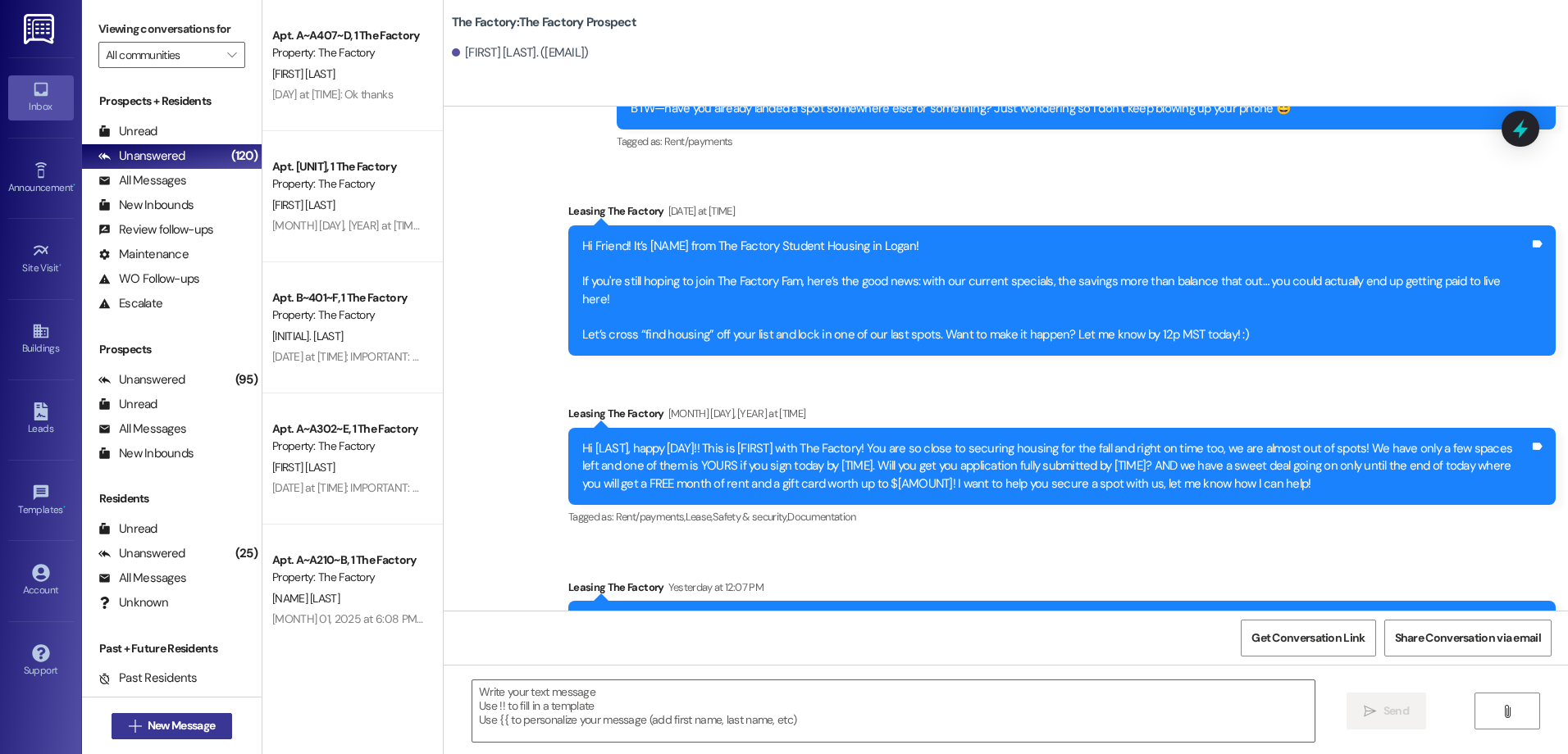 click on "New Message" at bounding box center [181, 725] 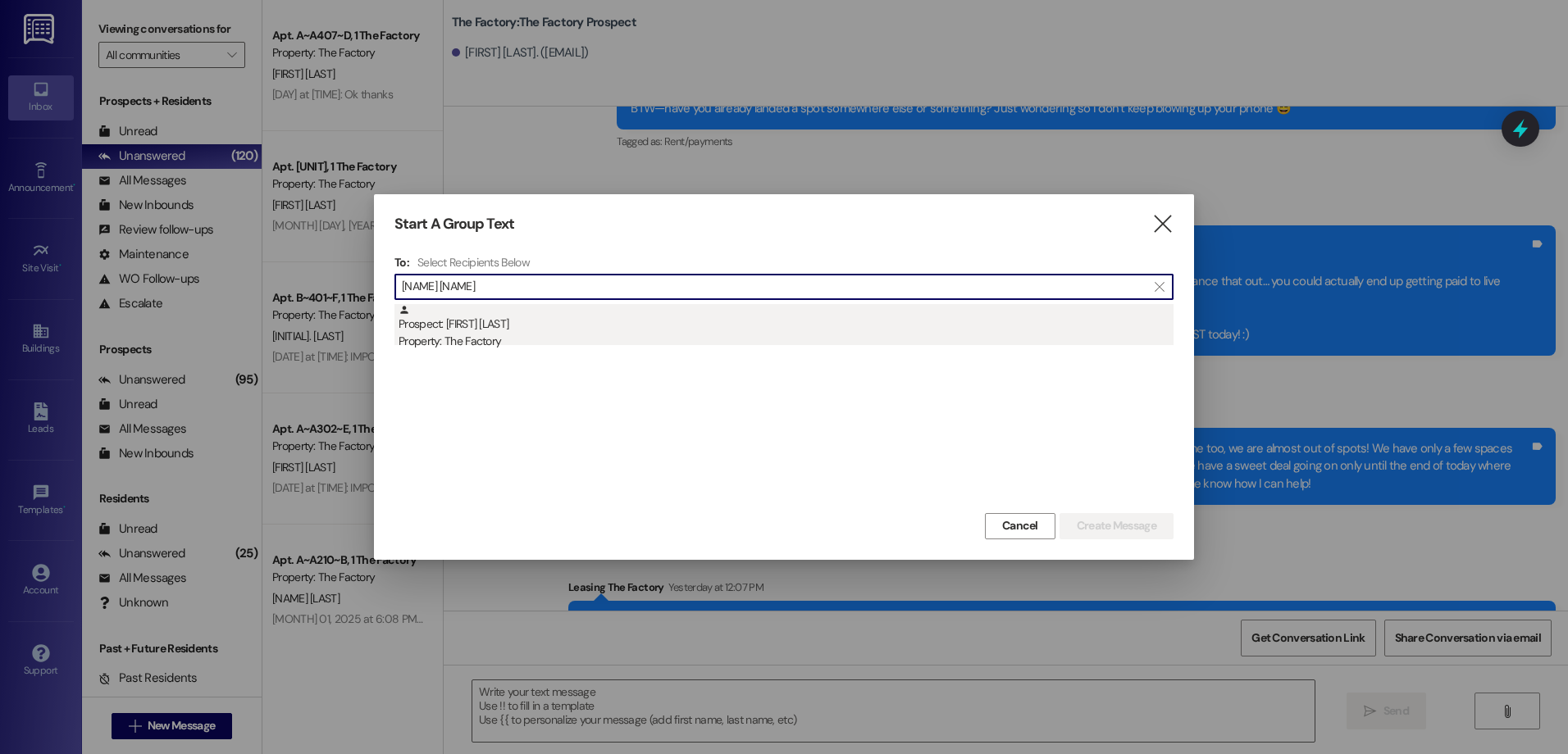 type on "[NAME] [NAME]" 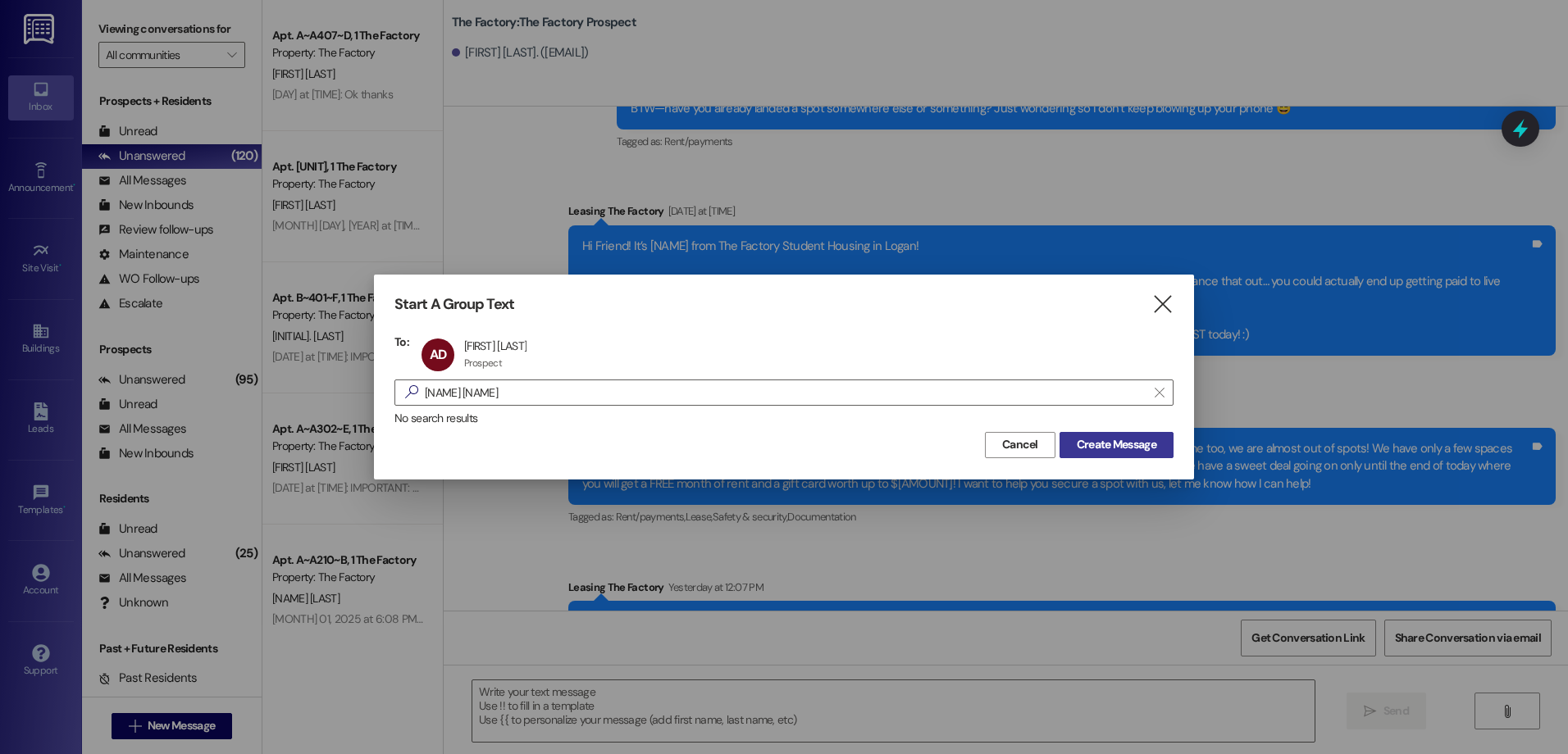 click on "Create Message" at bounding box center (1116, 444) 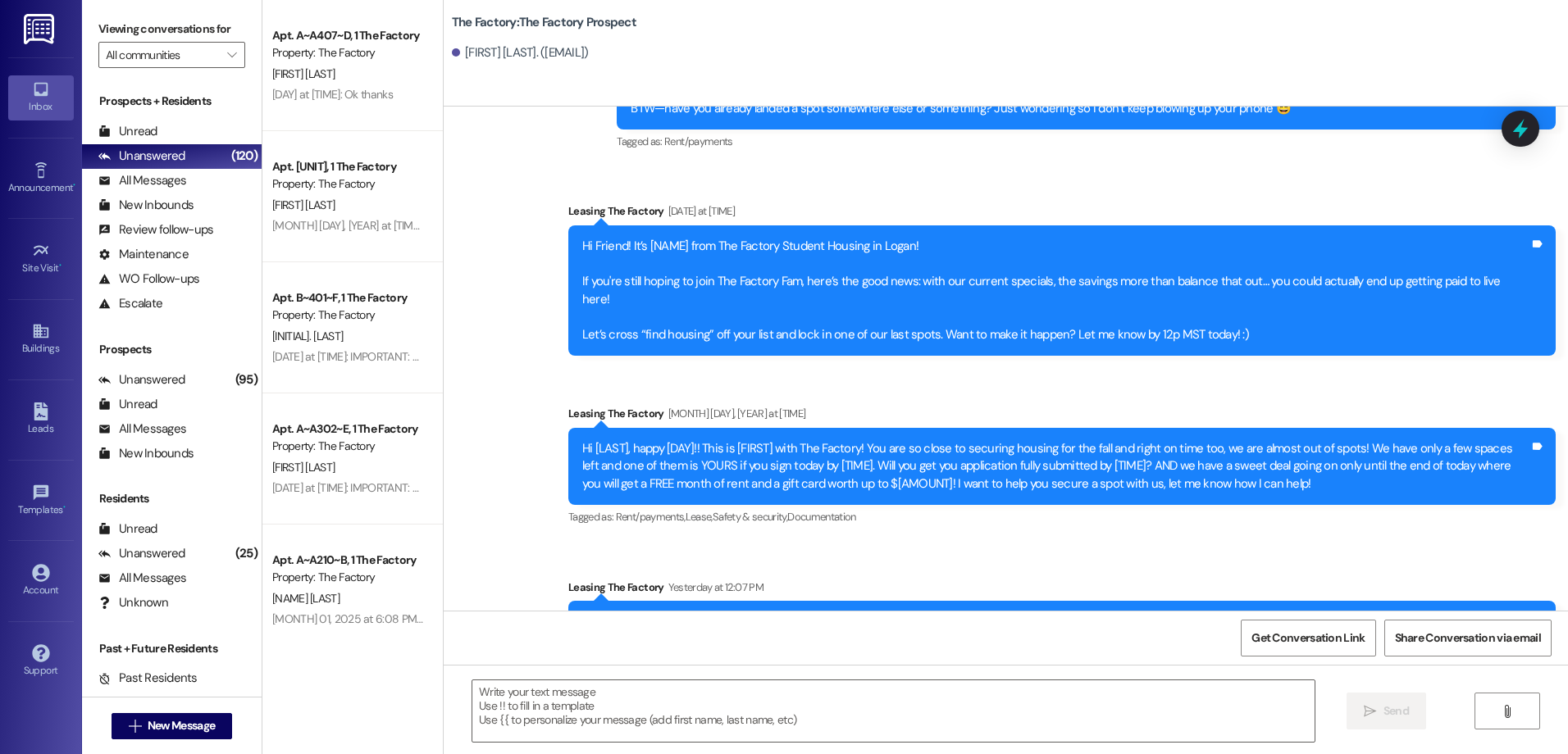 scroll, scrollTop: 0, scrollLeft: 0, axis: both 